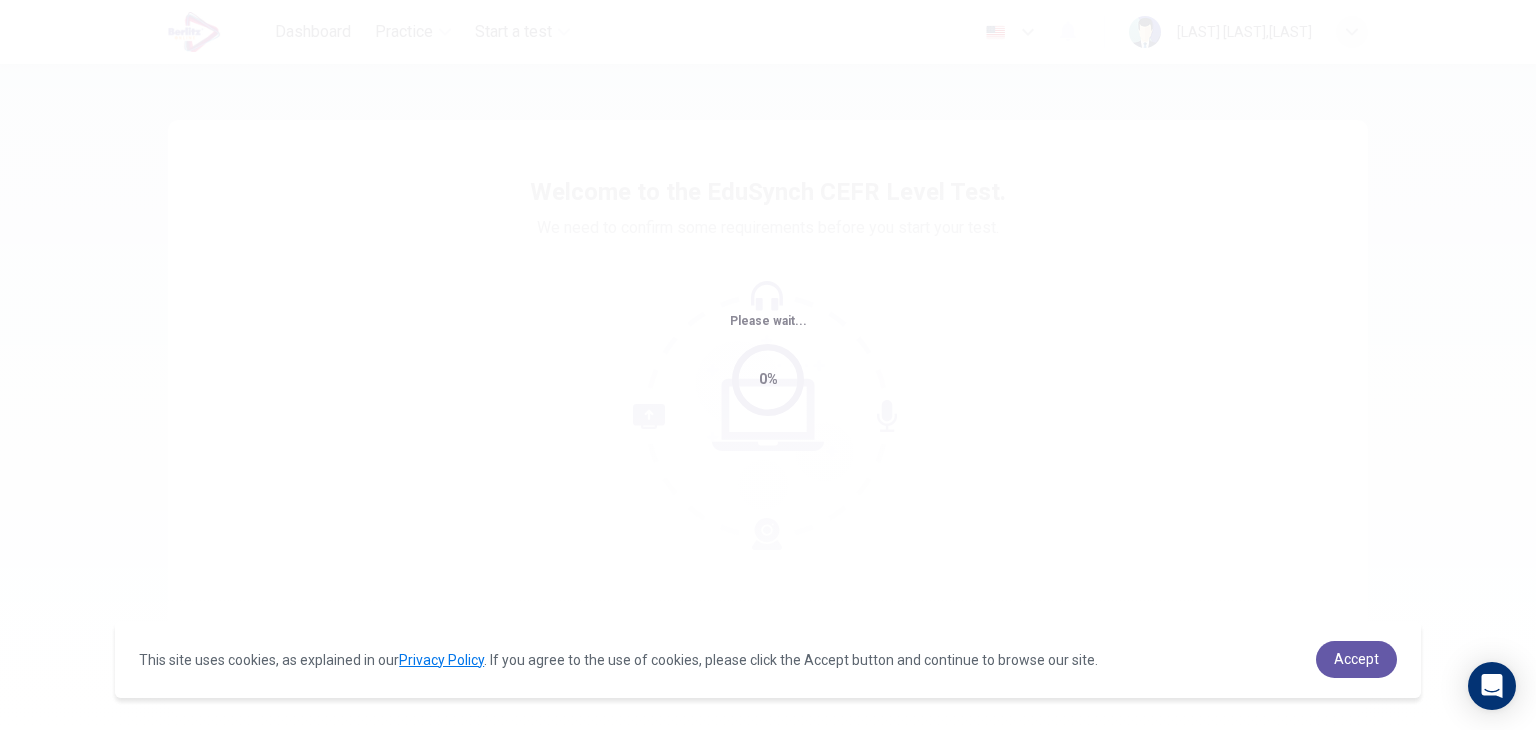 scroll, scrollTop: 0, scrollLeft: 0, axis: both 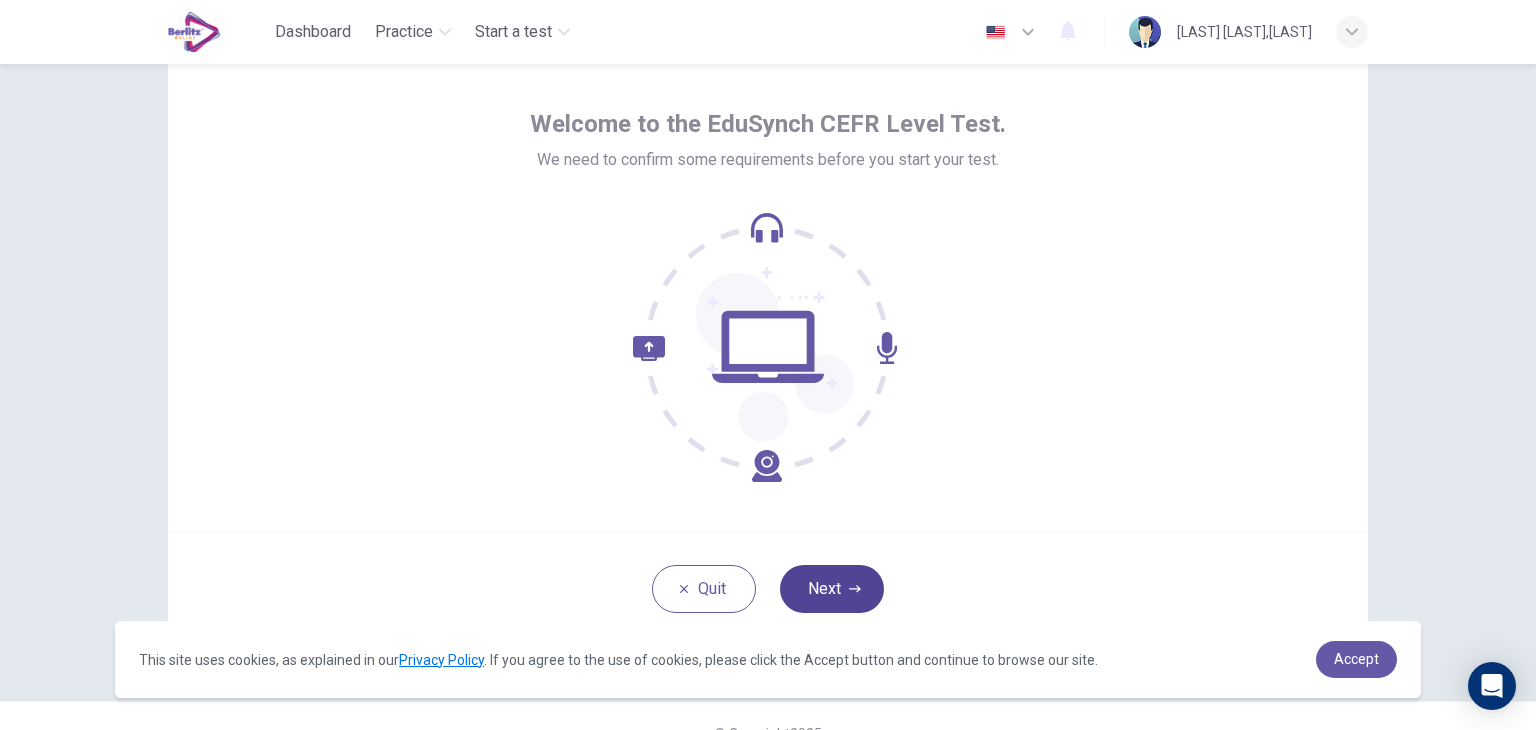 click 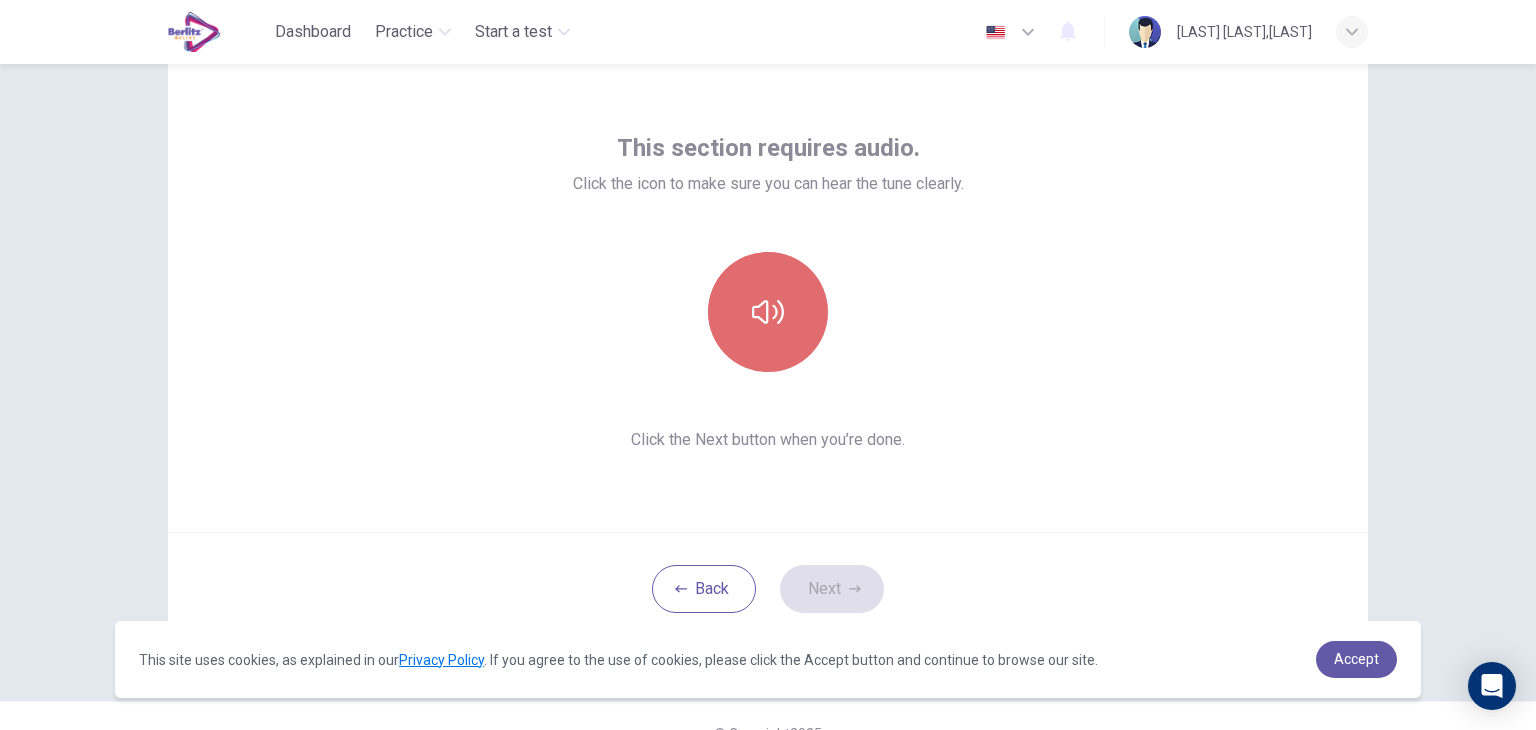 click 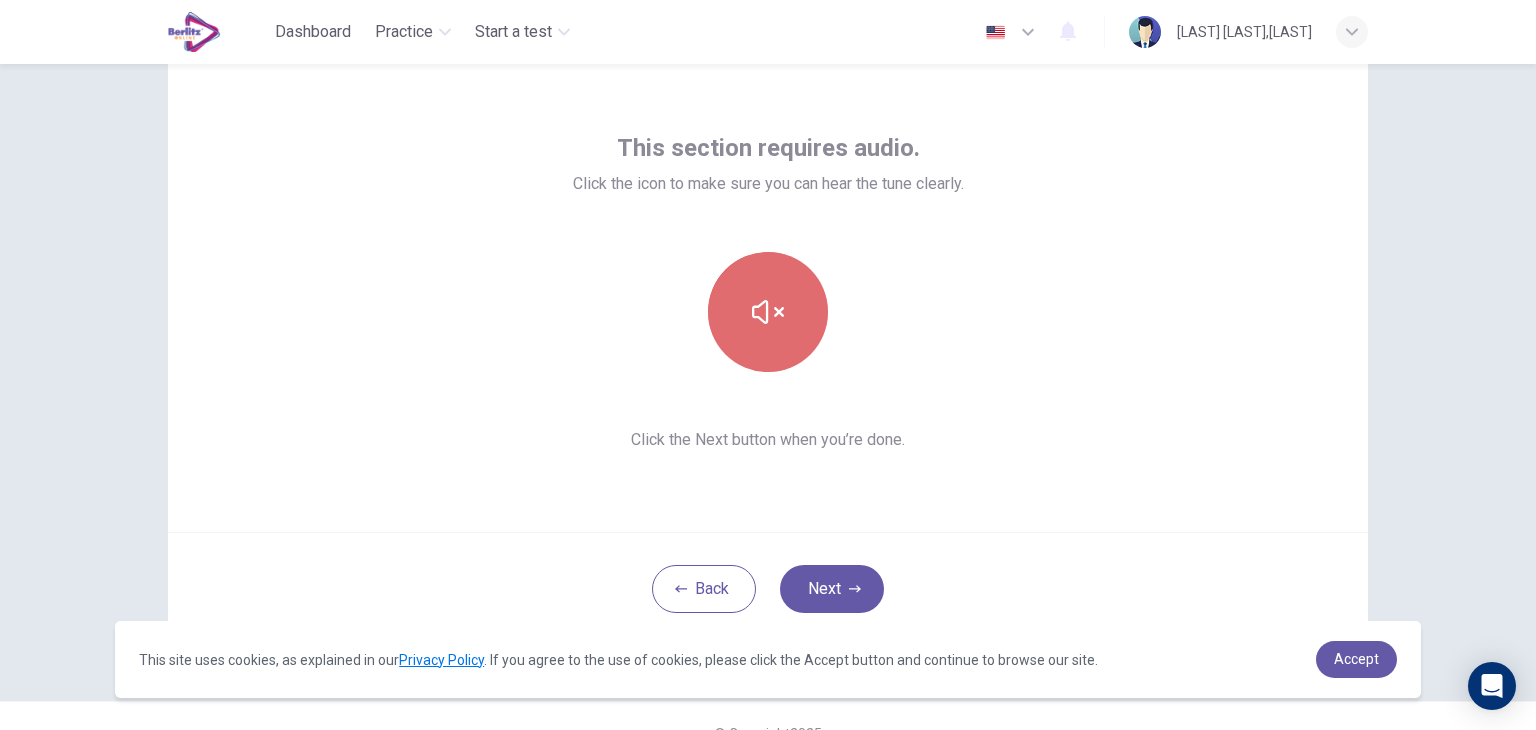 click 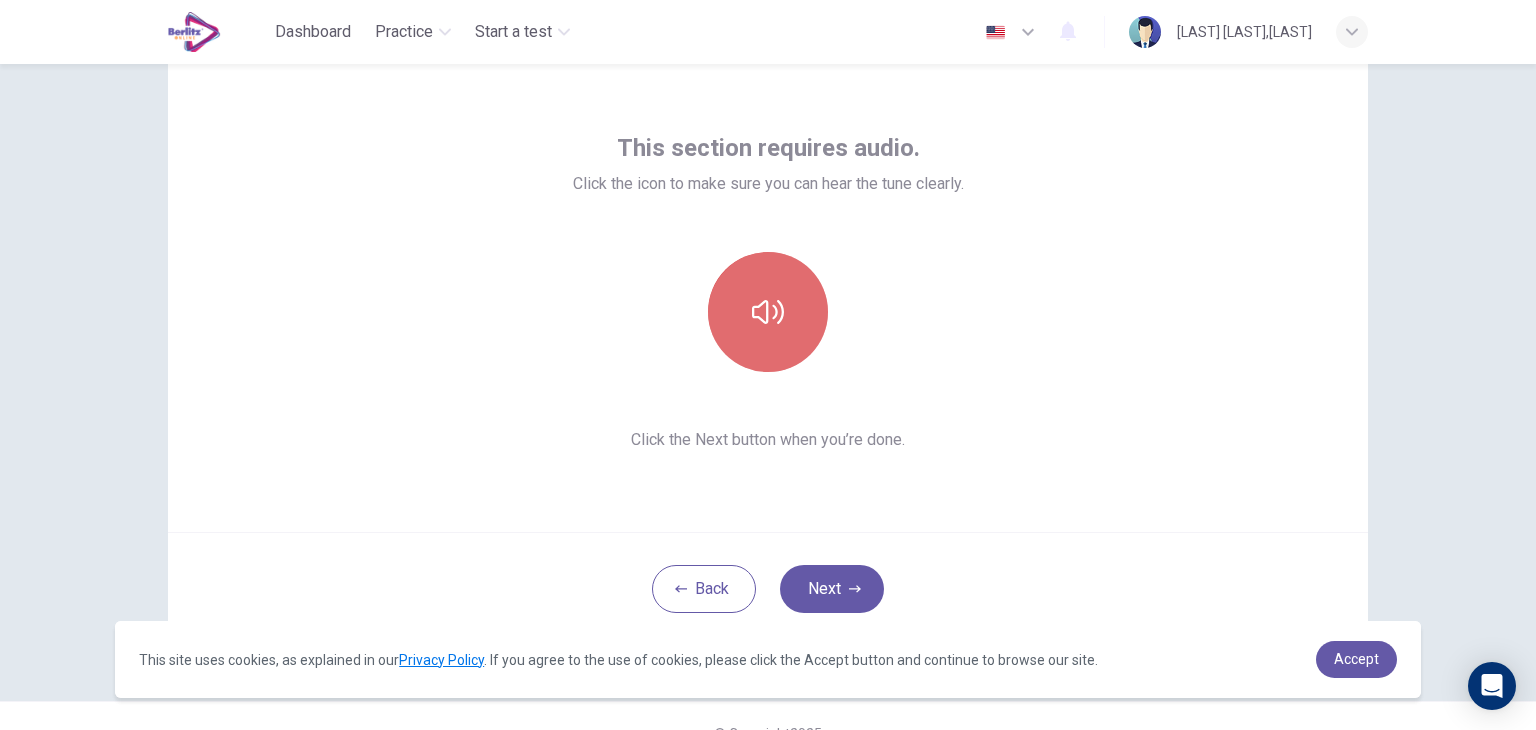click 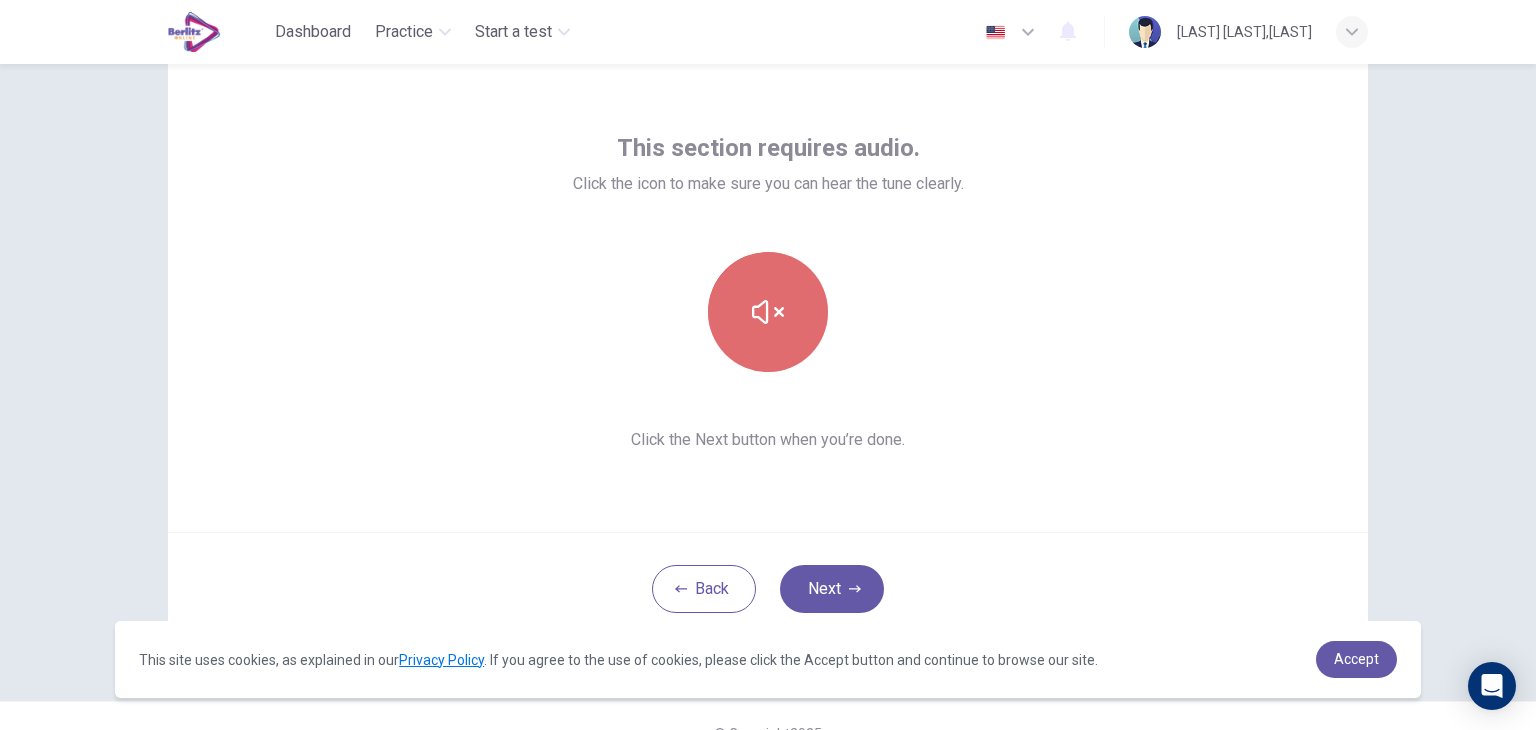 click 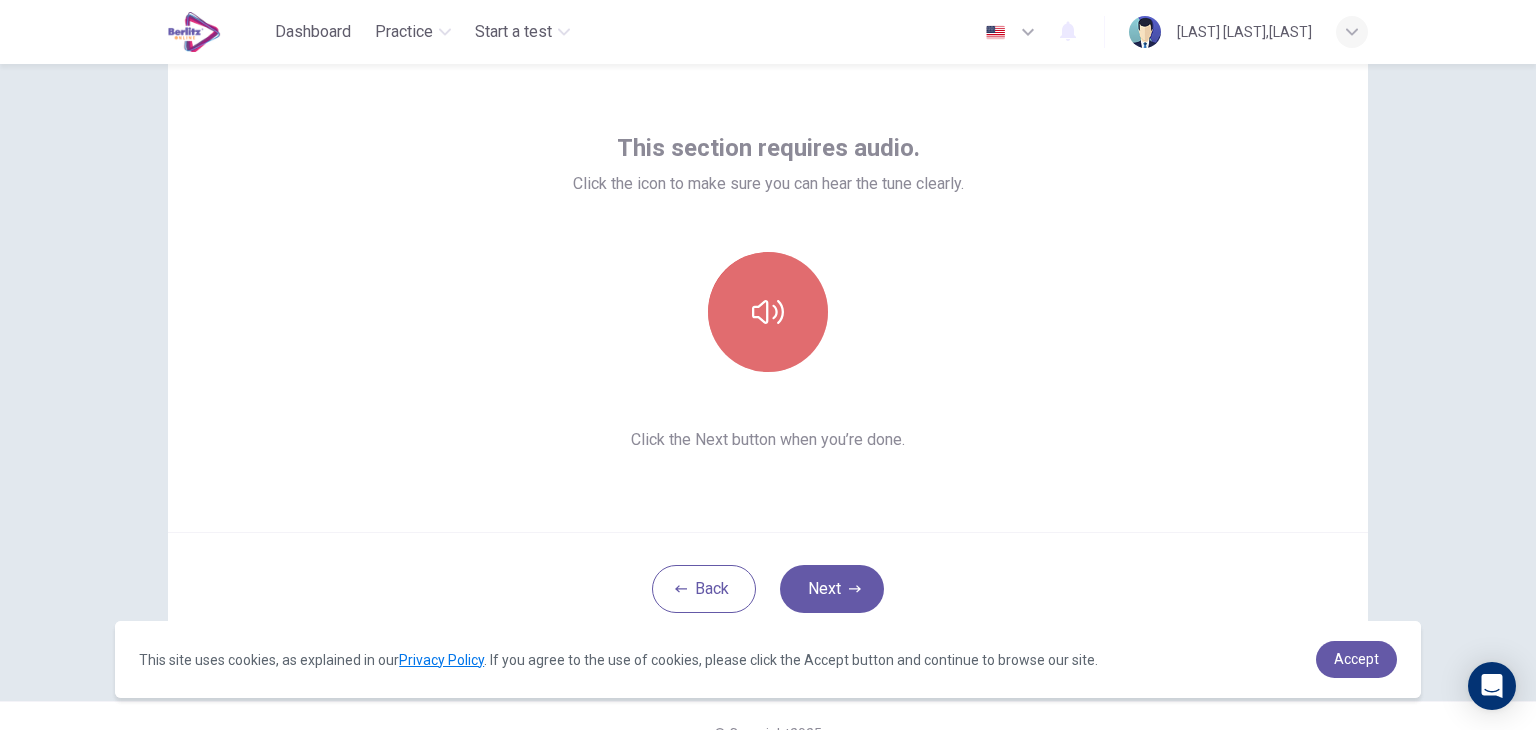 click at bounding box center [768, 312] 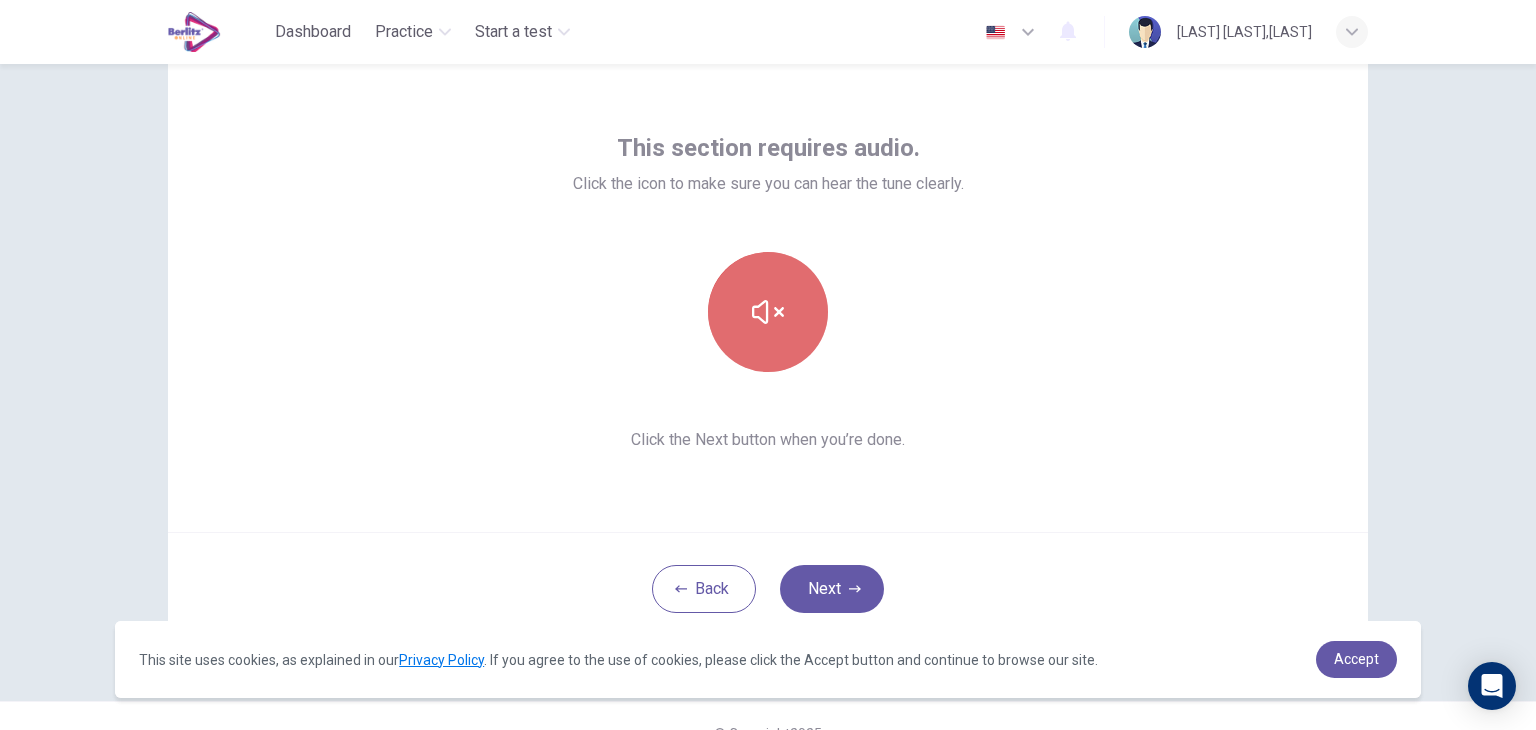 click at bounding box center (768, 312) 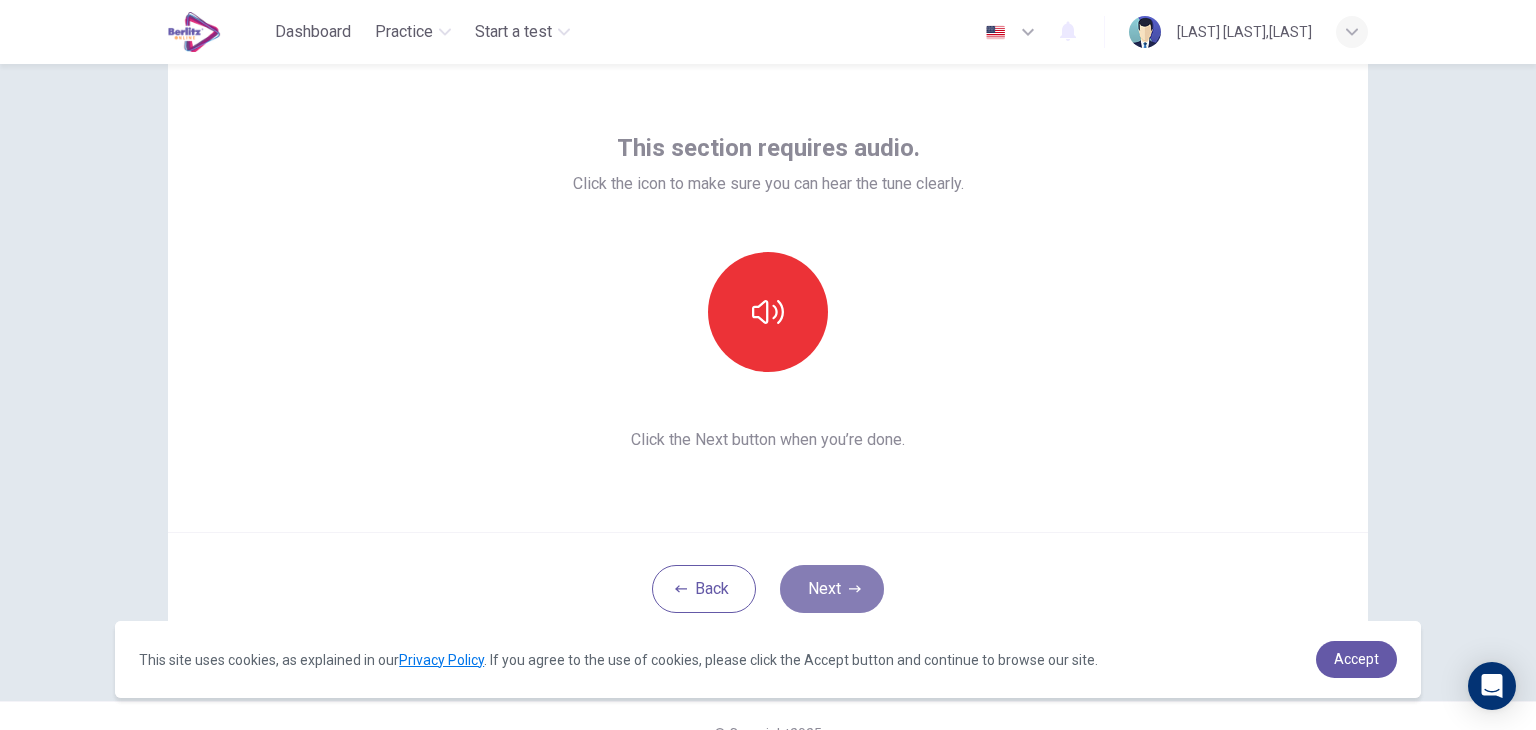 click on "Next" at bounding box center (832, 589) 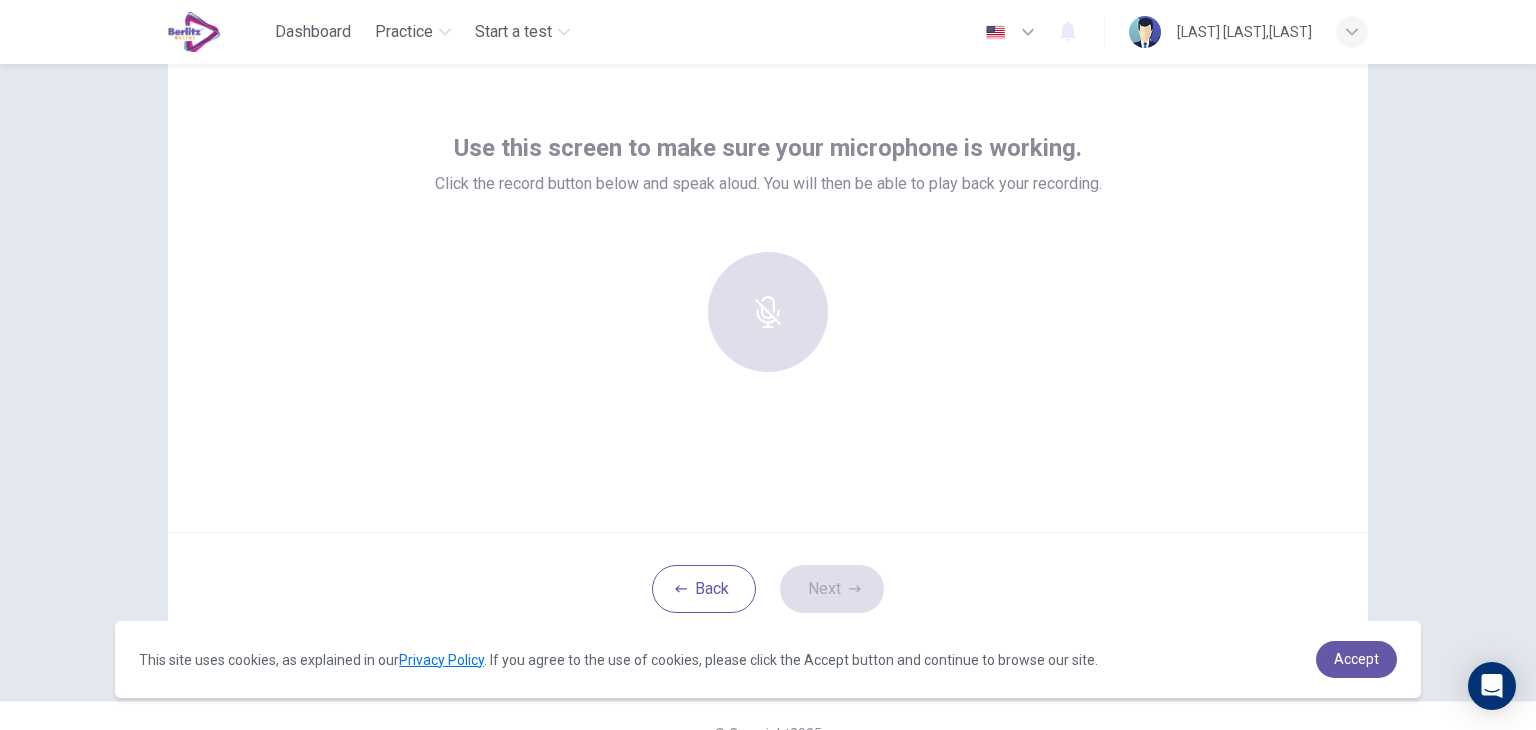 click on "Use this screen to make sure your microphone is working. Click the record button below and speak aloud. You will then be able to play back your recording." at bounding box center (768, 292) 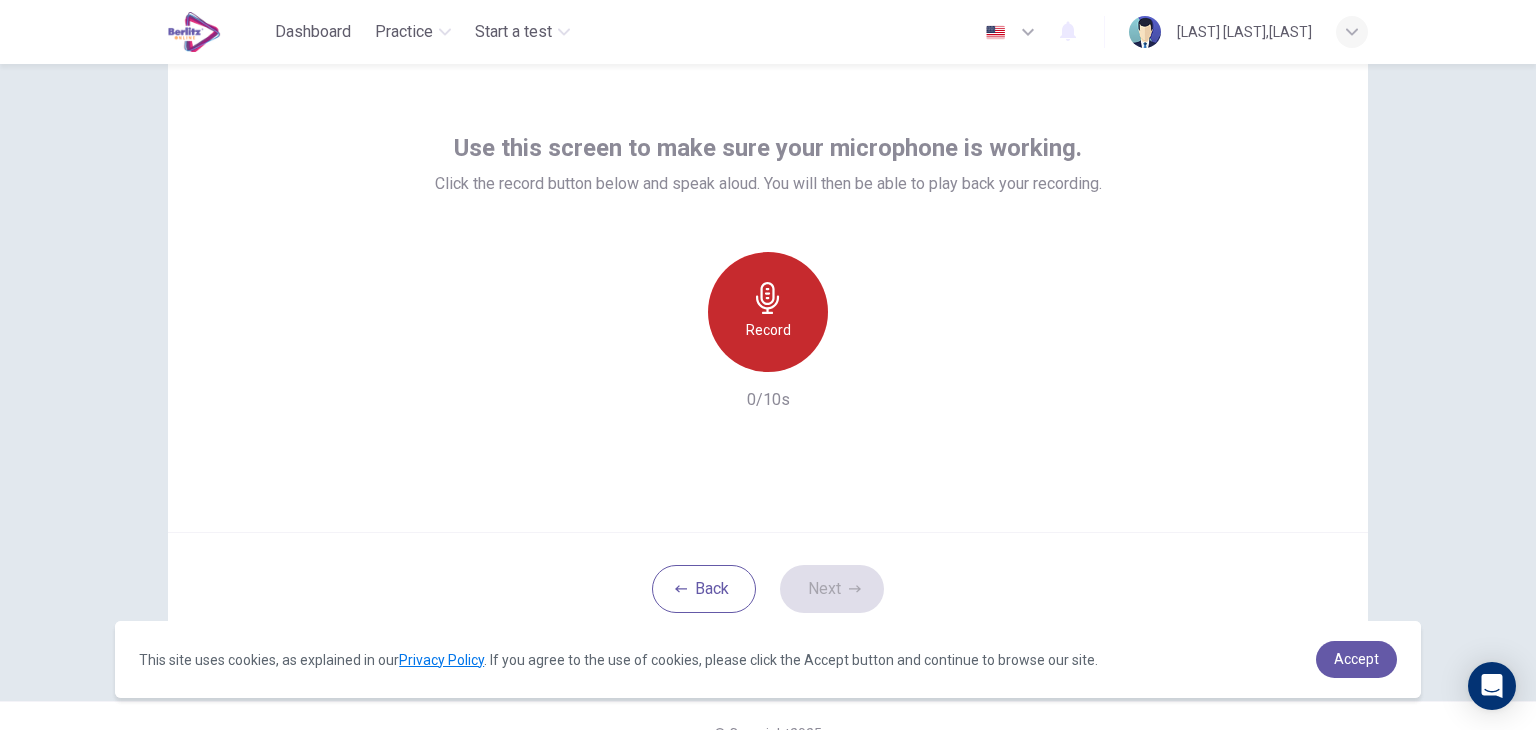 click on "Record" at bounding box center [768, 312] 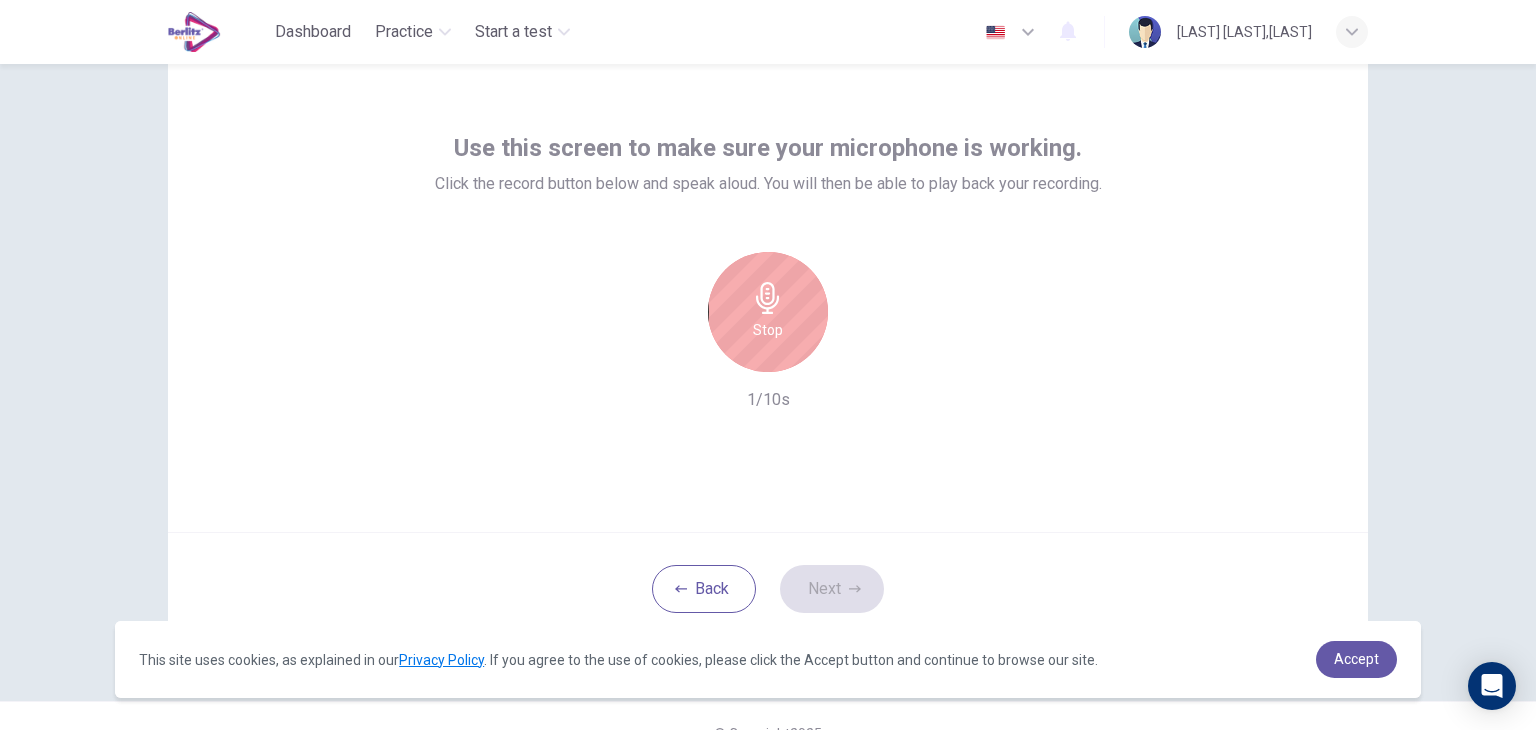 click on "Stop" at bounding box center (768, 312) 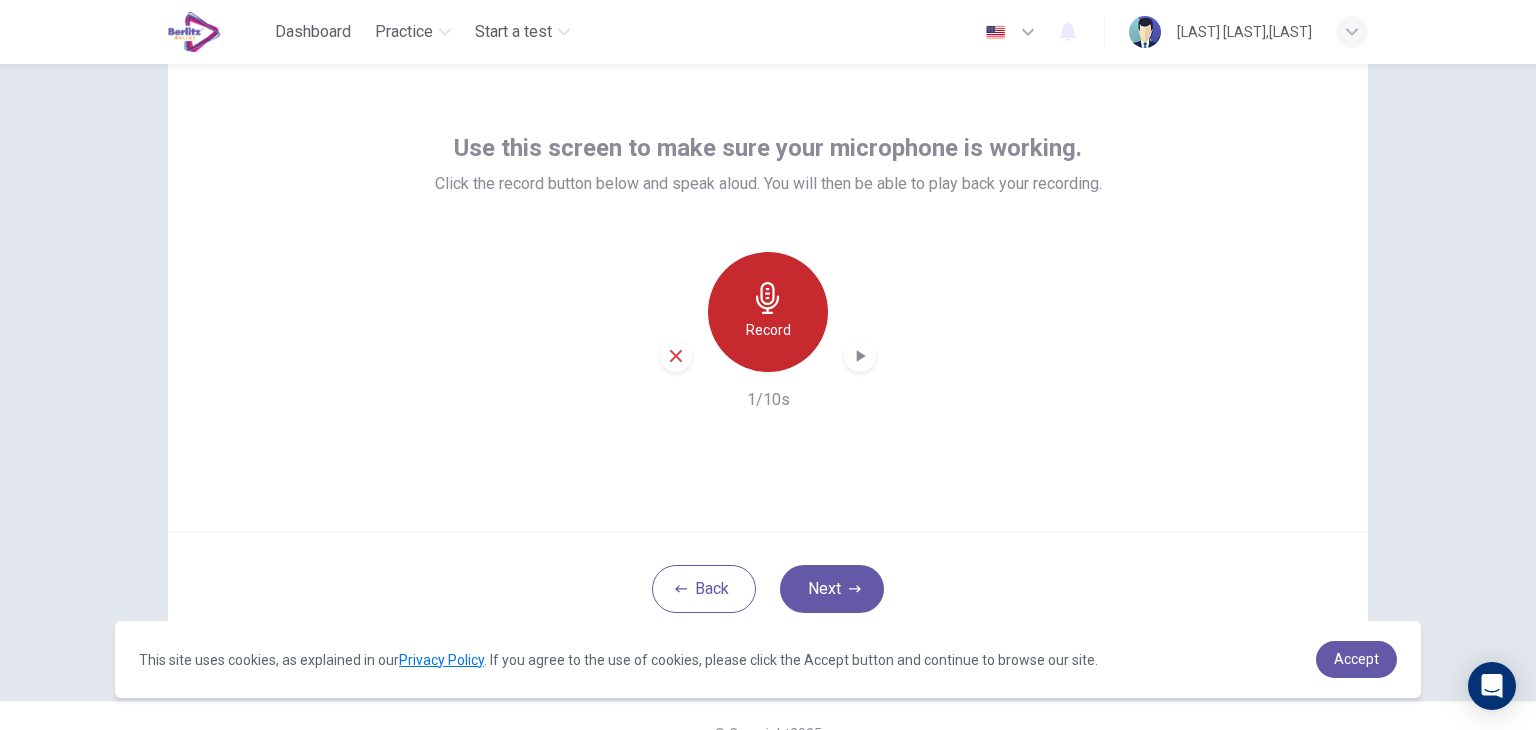 click on "Record" at bounding box center (768, 312) 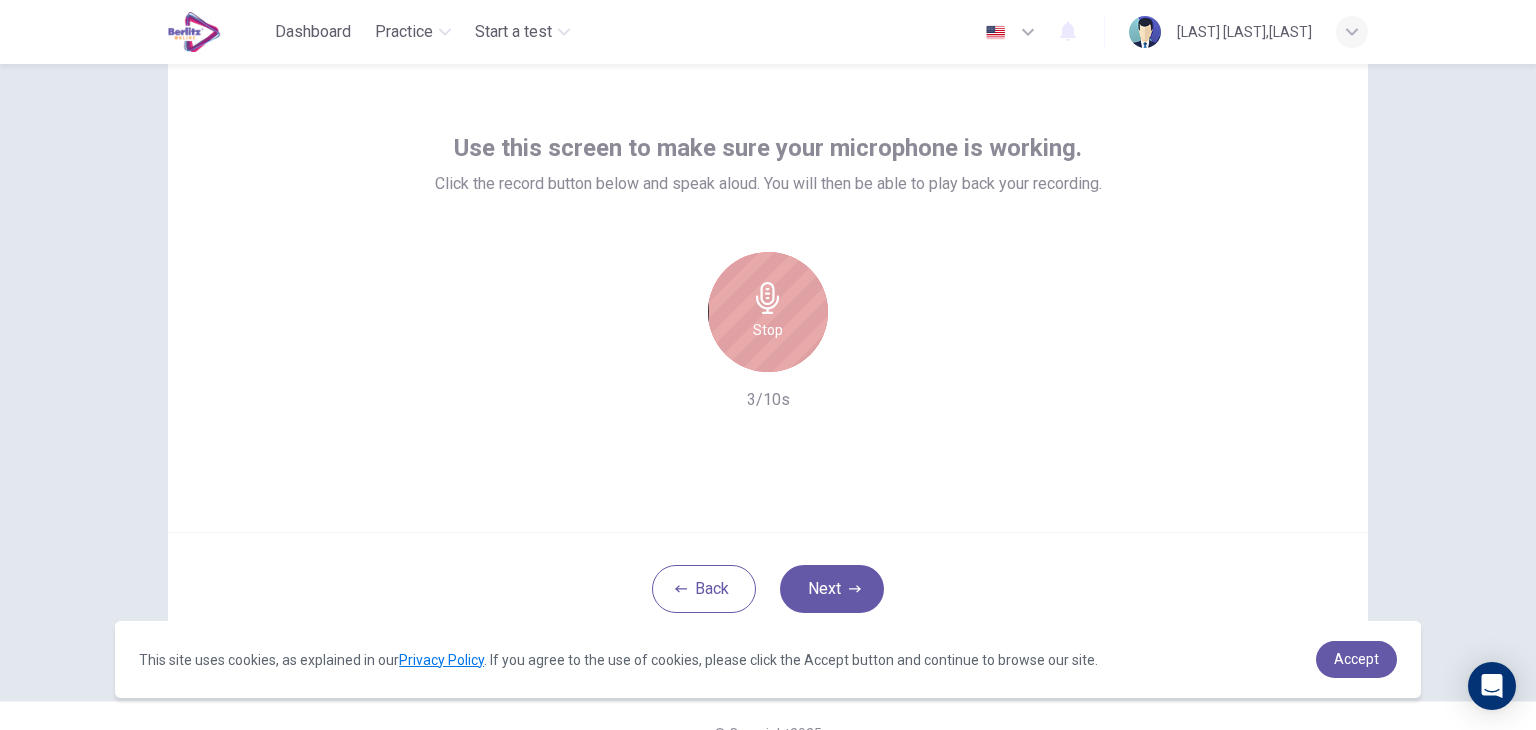 click on "Stop" at bounding box center [768, 312] 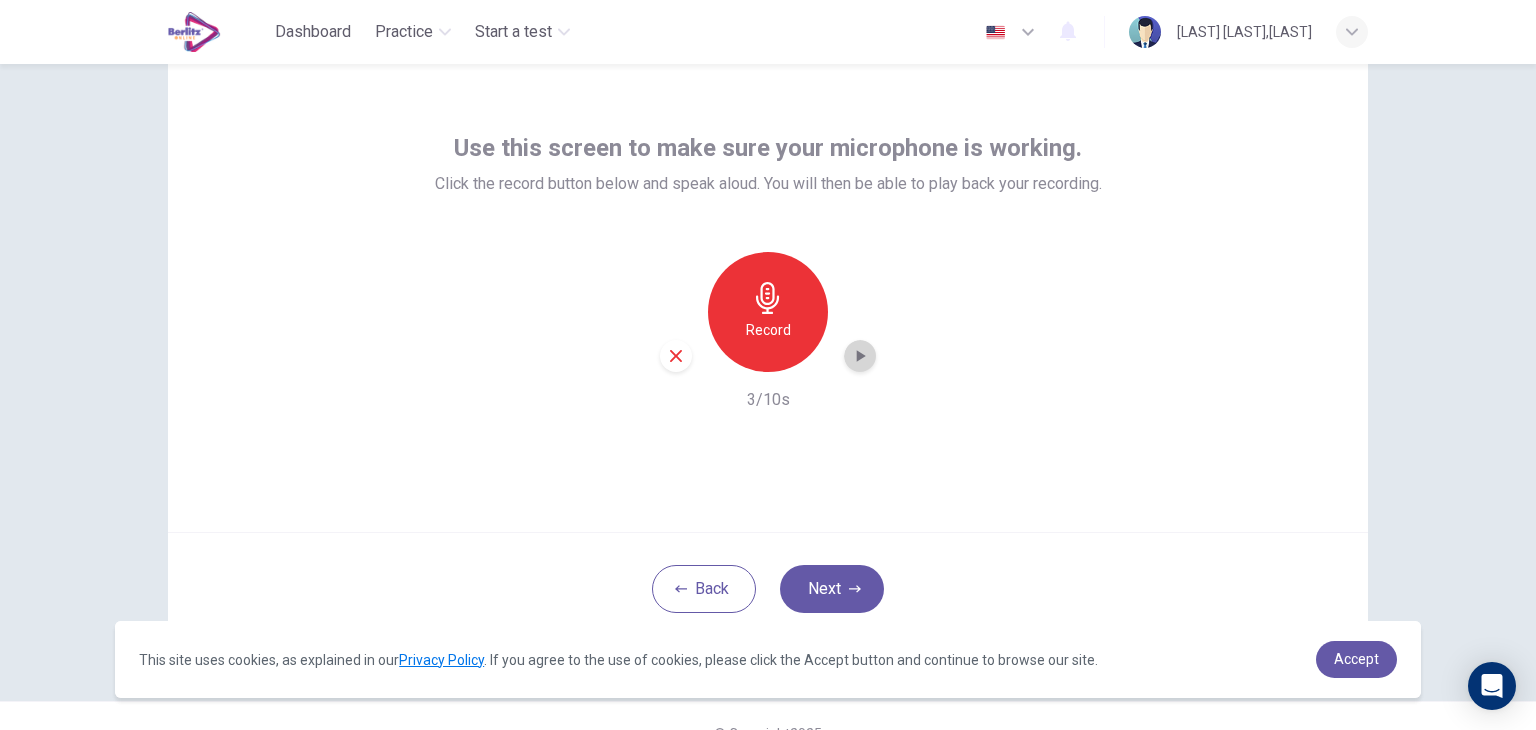 click 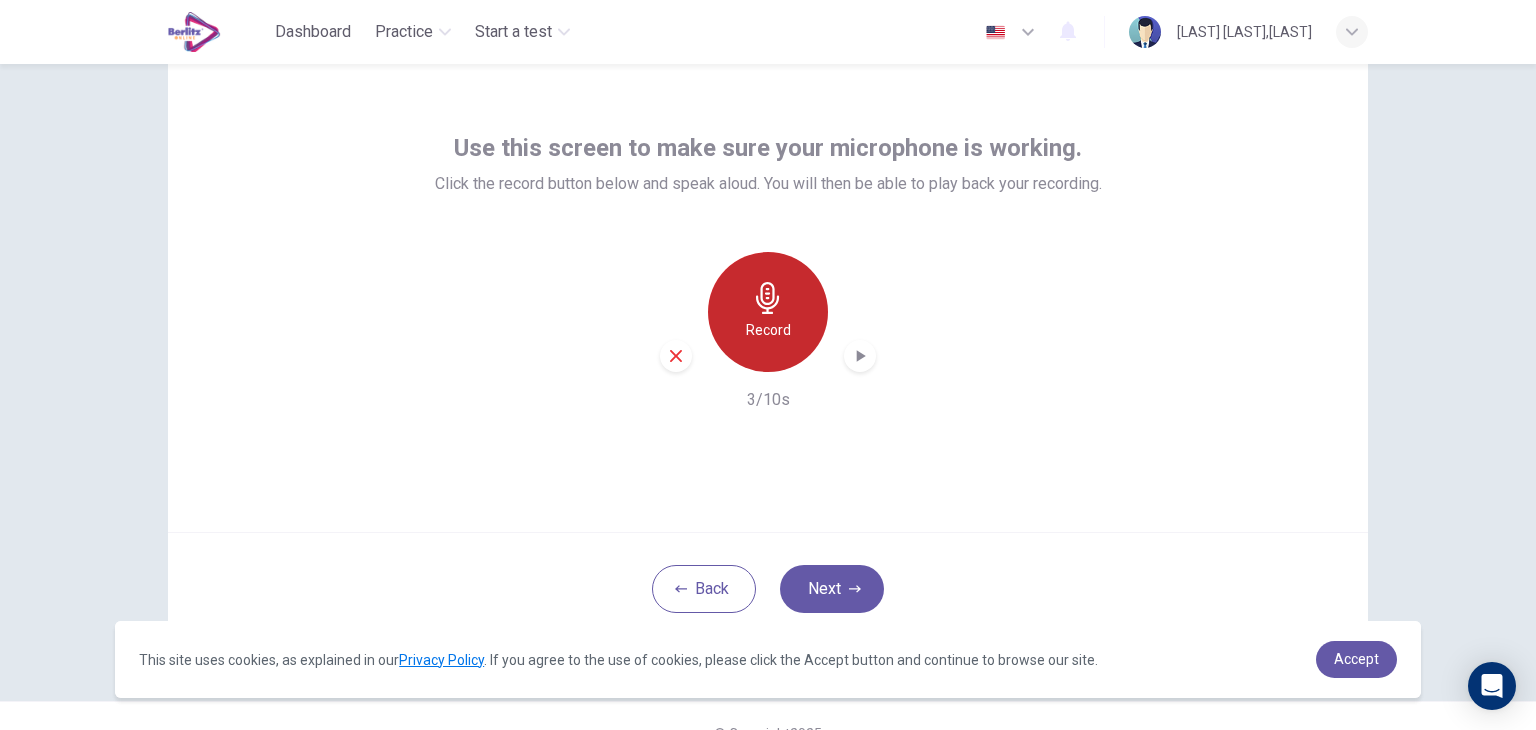 click on "Record" at bounding box center [768, 330] 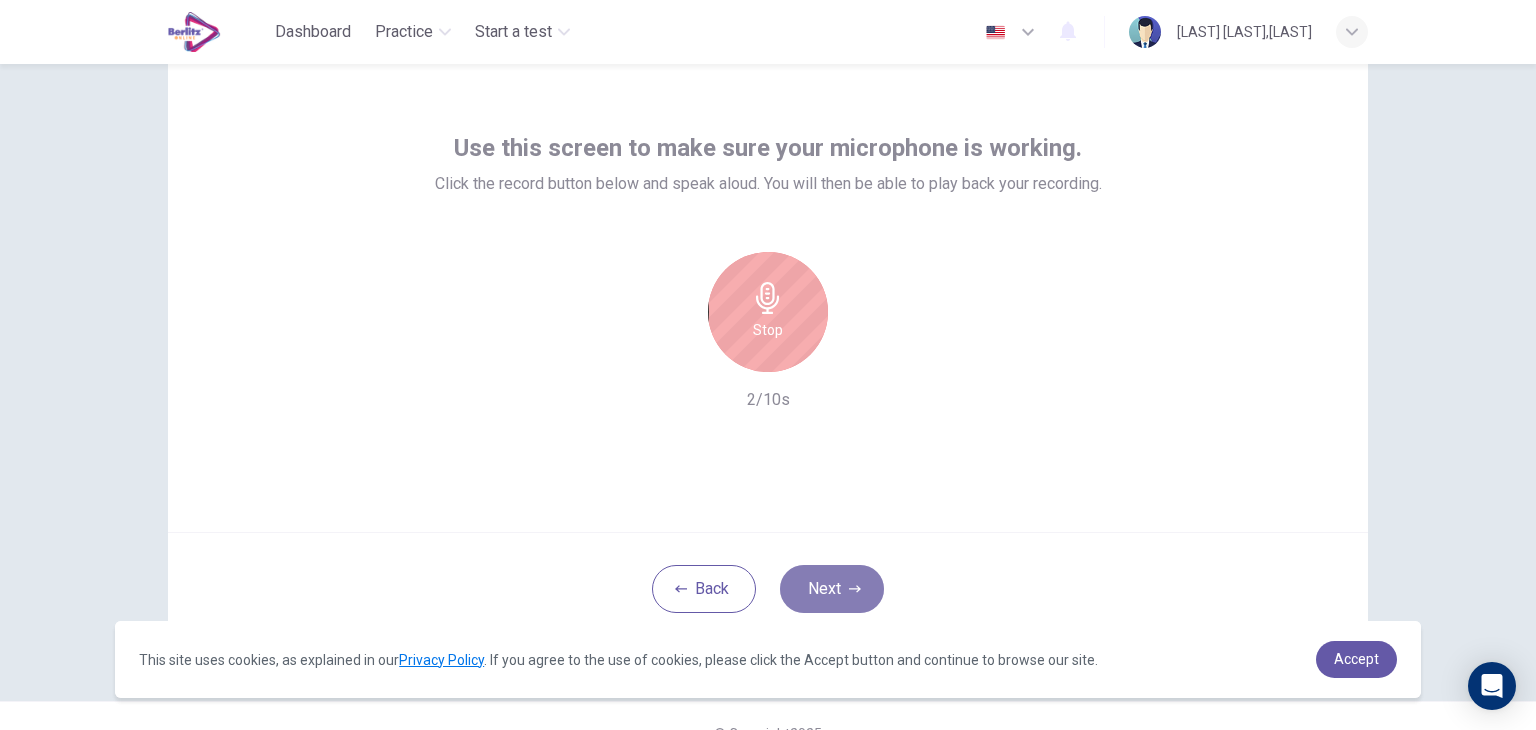 click on "Next" at bounding box center (832, 589) 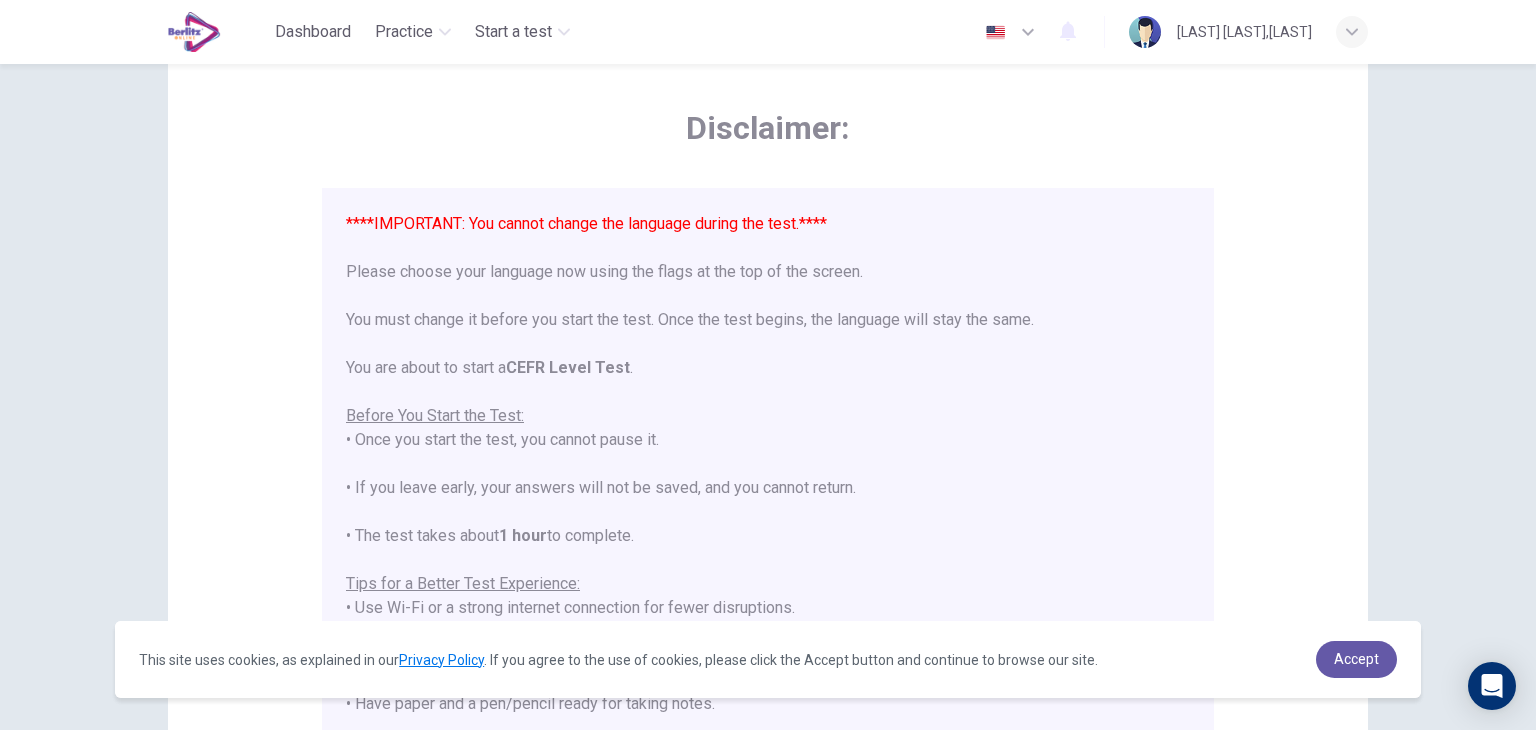 scroll, scrollTop: 191, scrollLeft: 0, axis: vertical 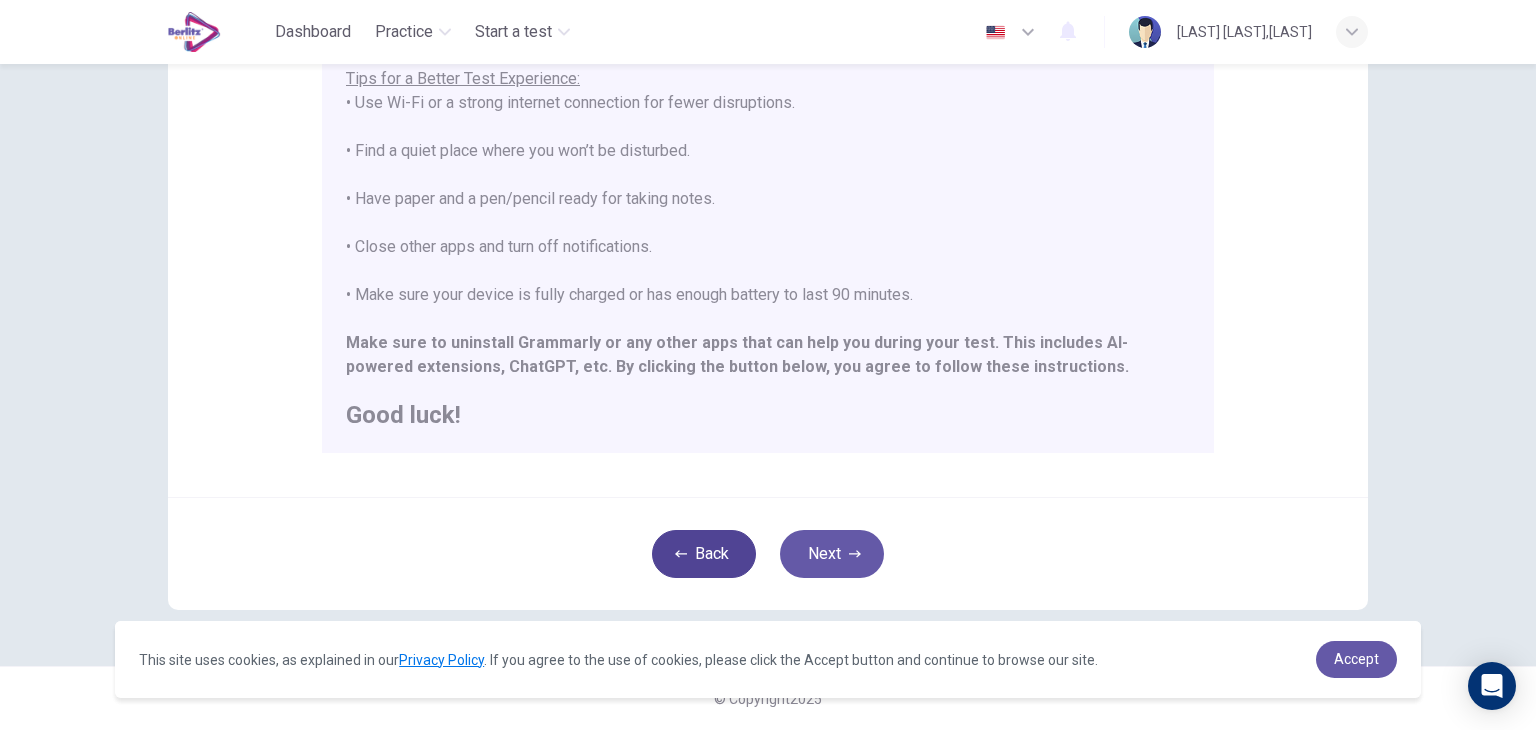 drag, startPoint x: 714, startPoint y: 518, endPoint x: 700, endPoint y: 548, distance: 33.105892 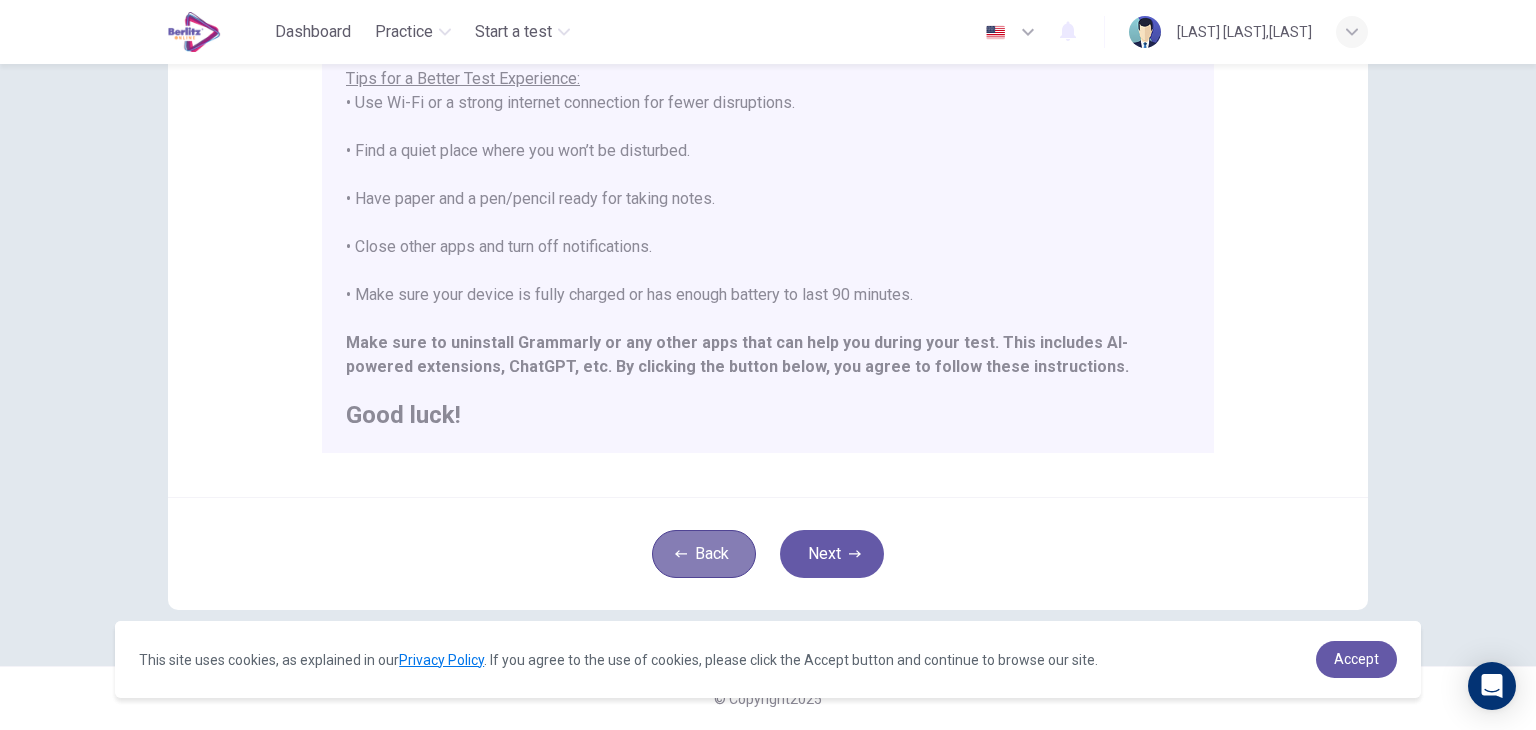 click on "Back" at bounding box center (704, 554) 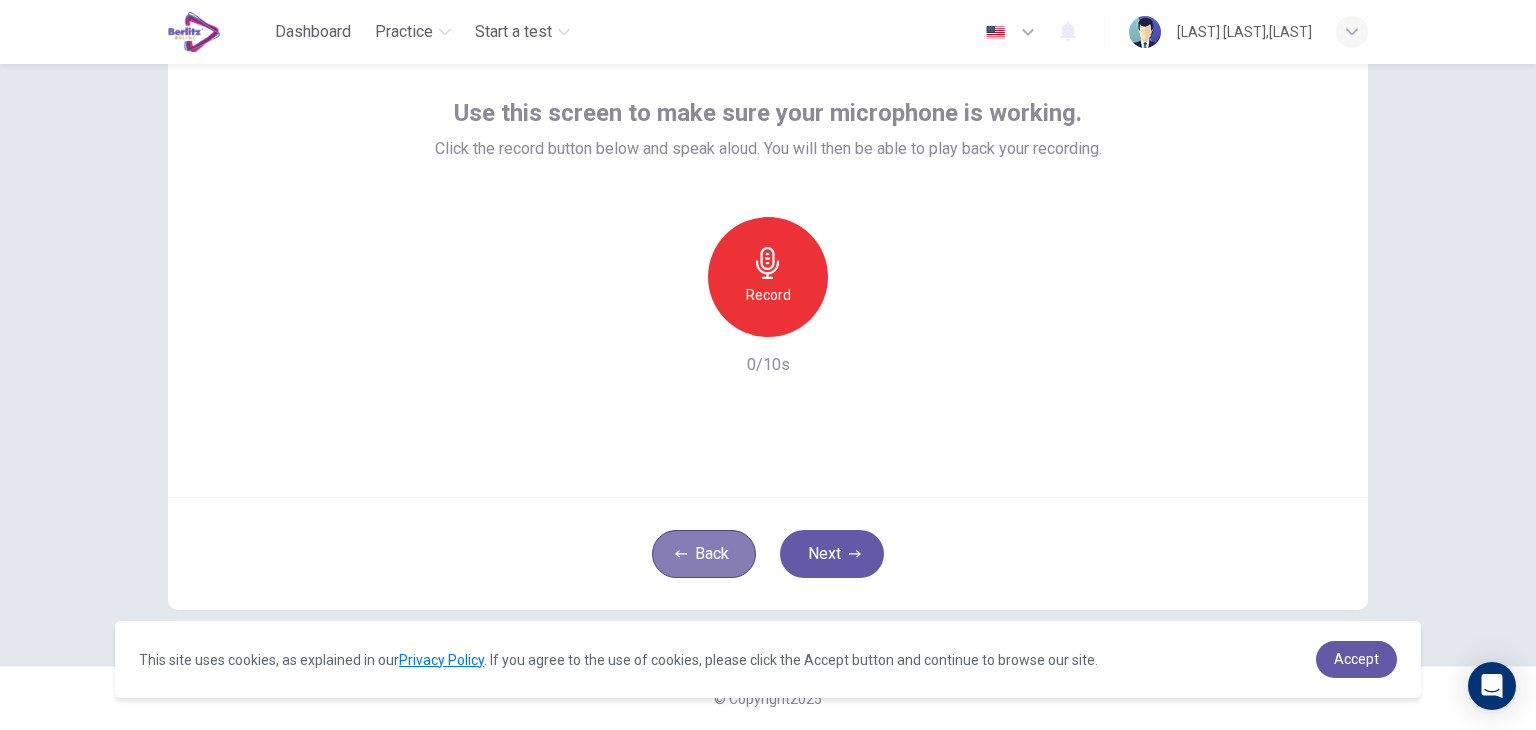 click on "Back" at bounding box center (704, 554) 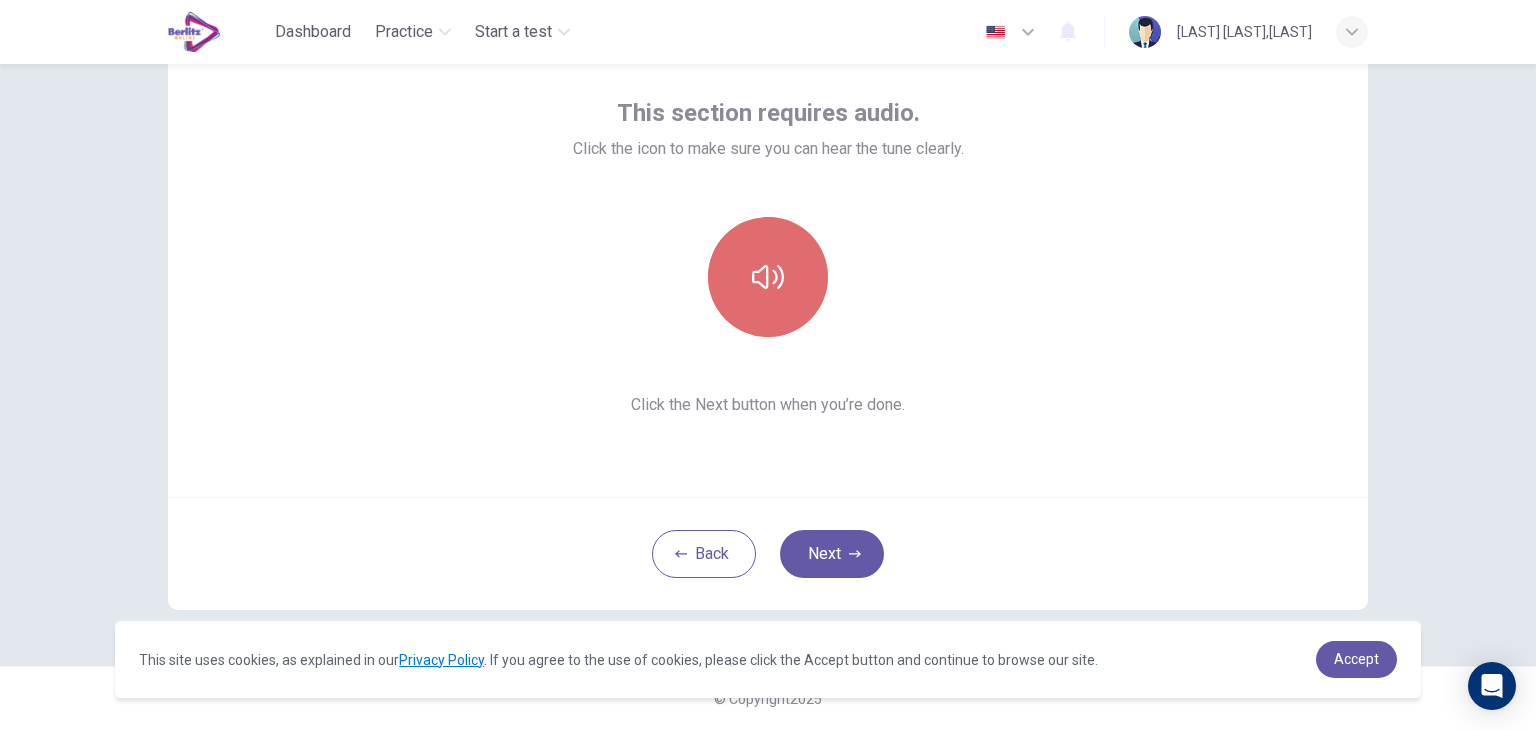click at bounding box center (768, 277) 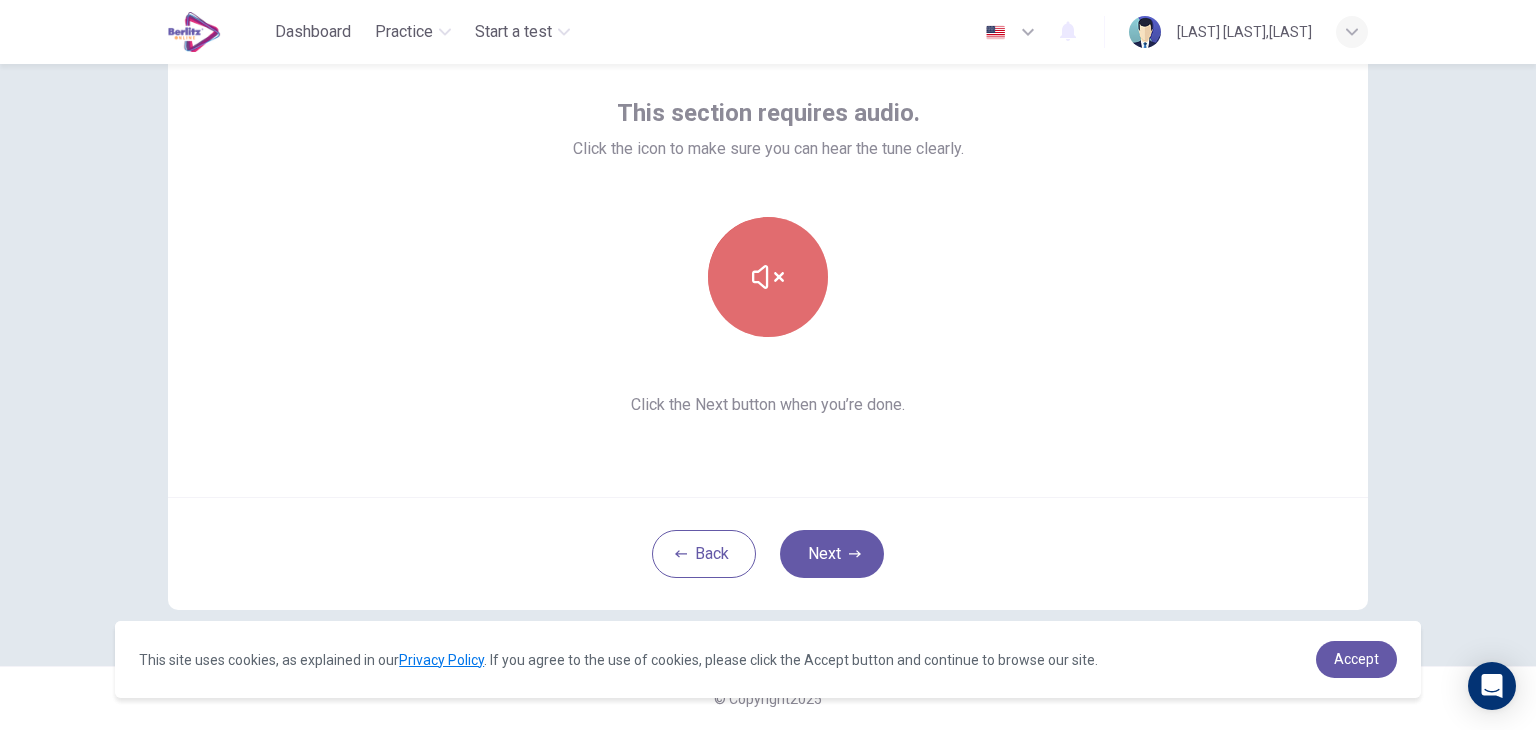 click at bounding box center [768, 277] 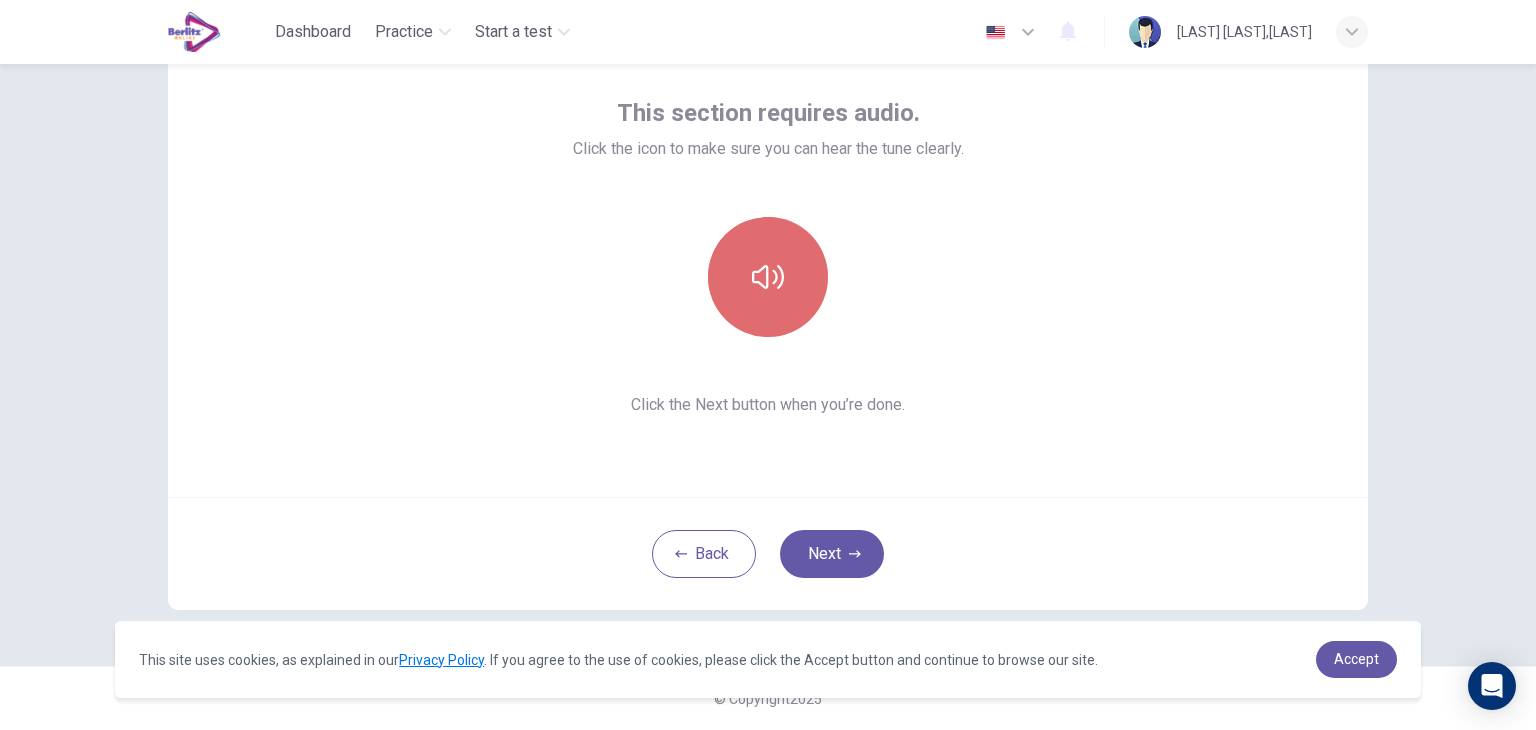 click 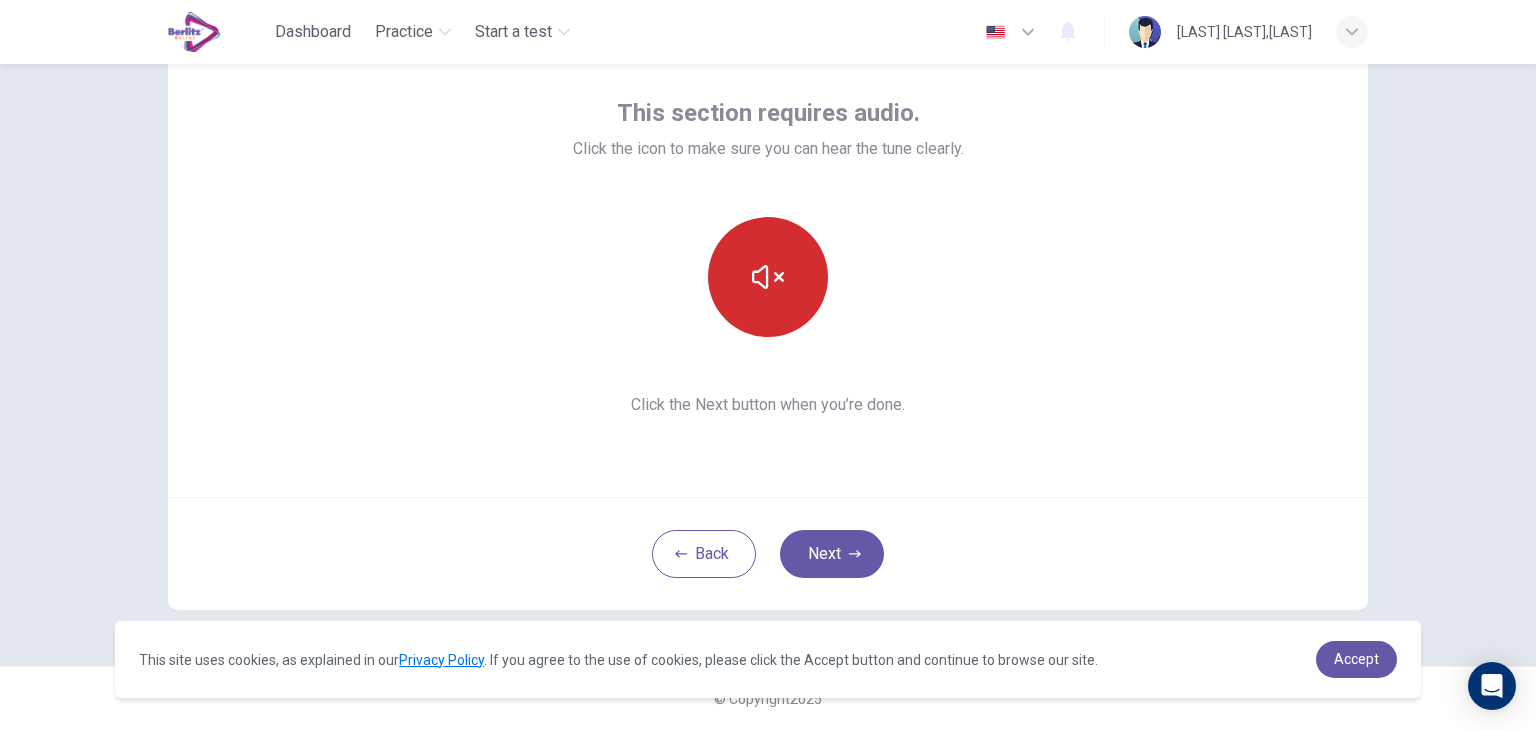 click 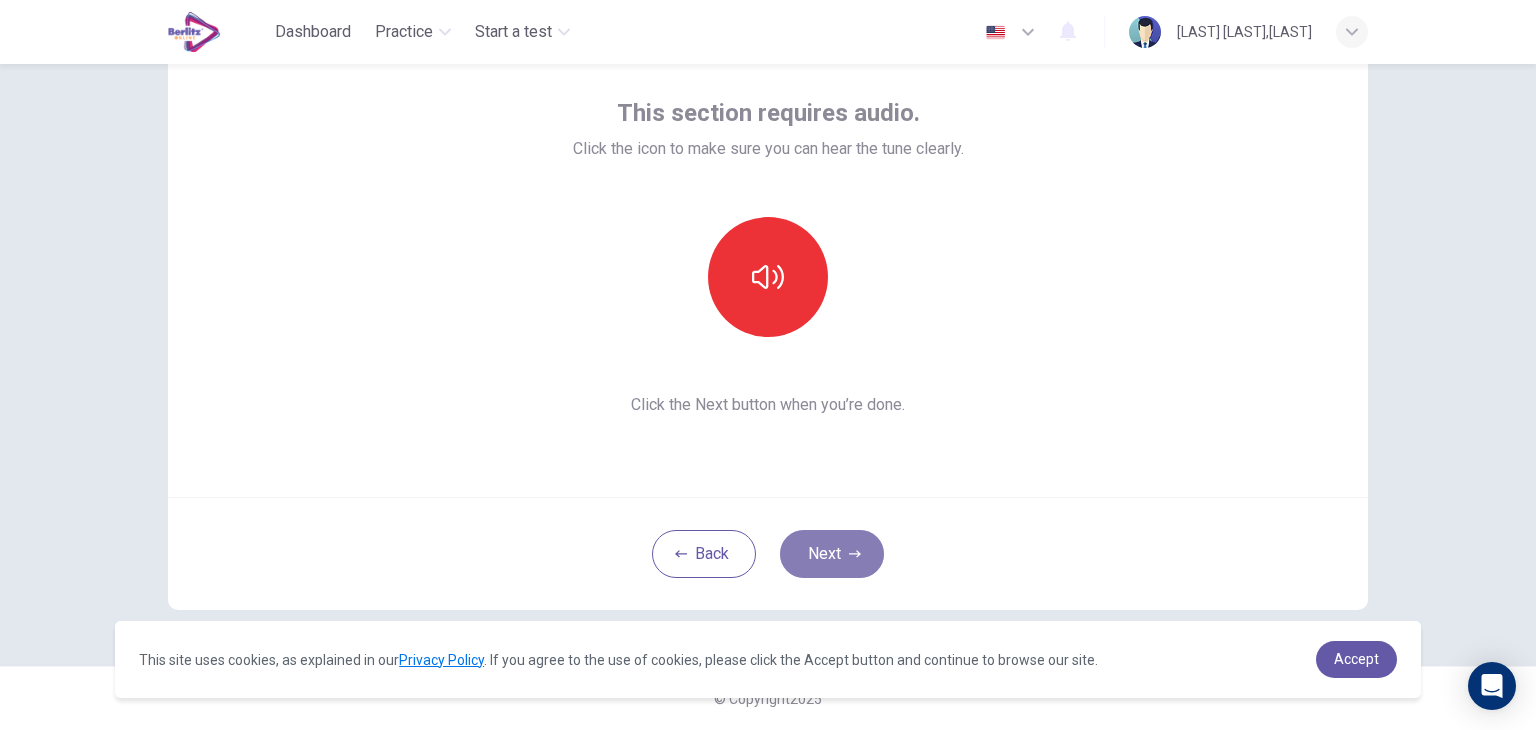 click on "Next" at bounding box center [832, 554] 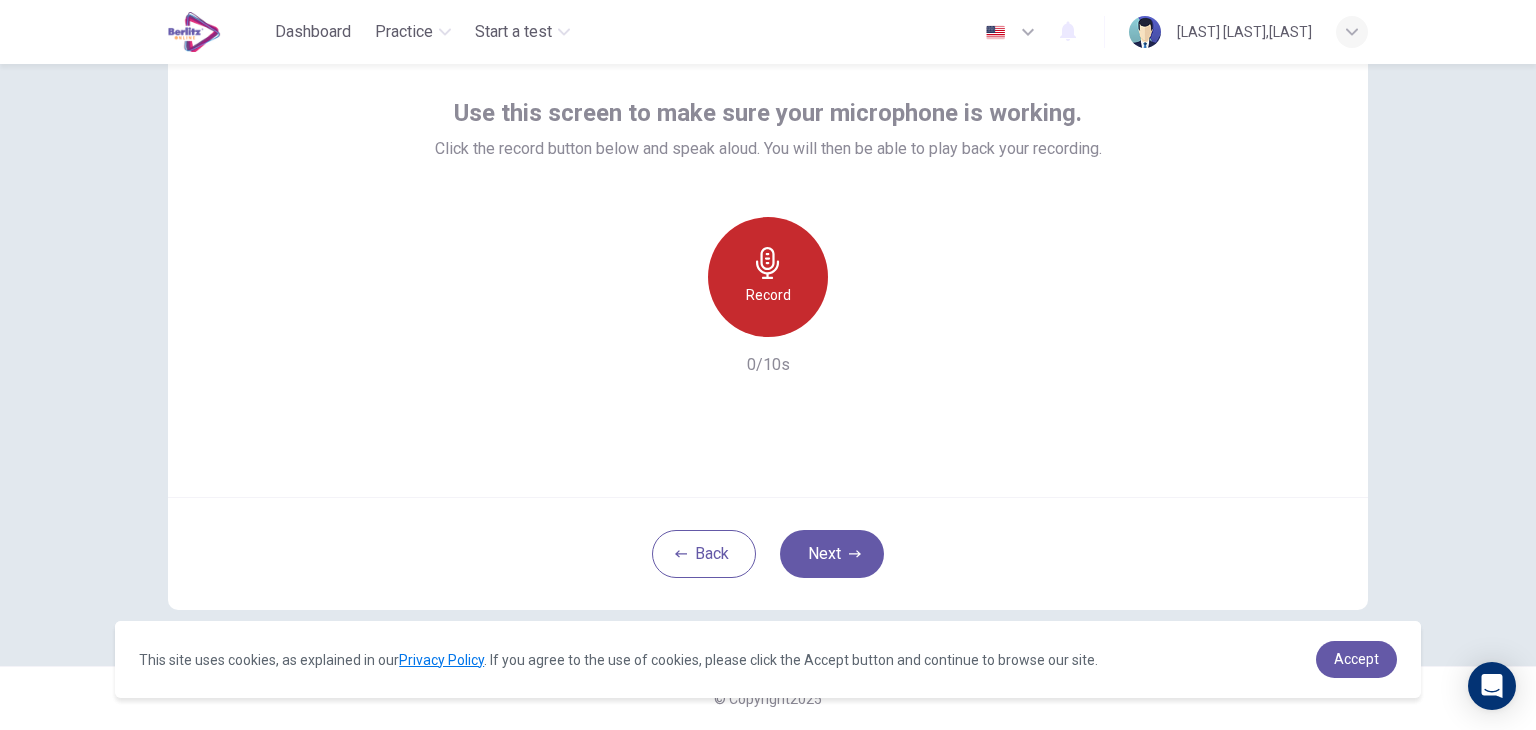 click on "Record" at bounding box center [768, 277] 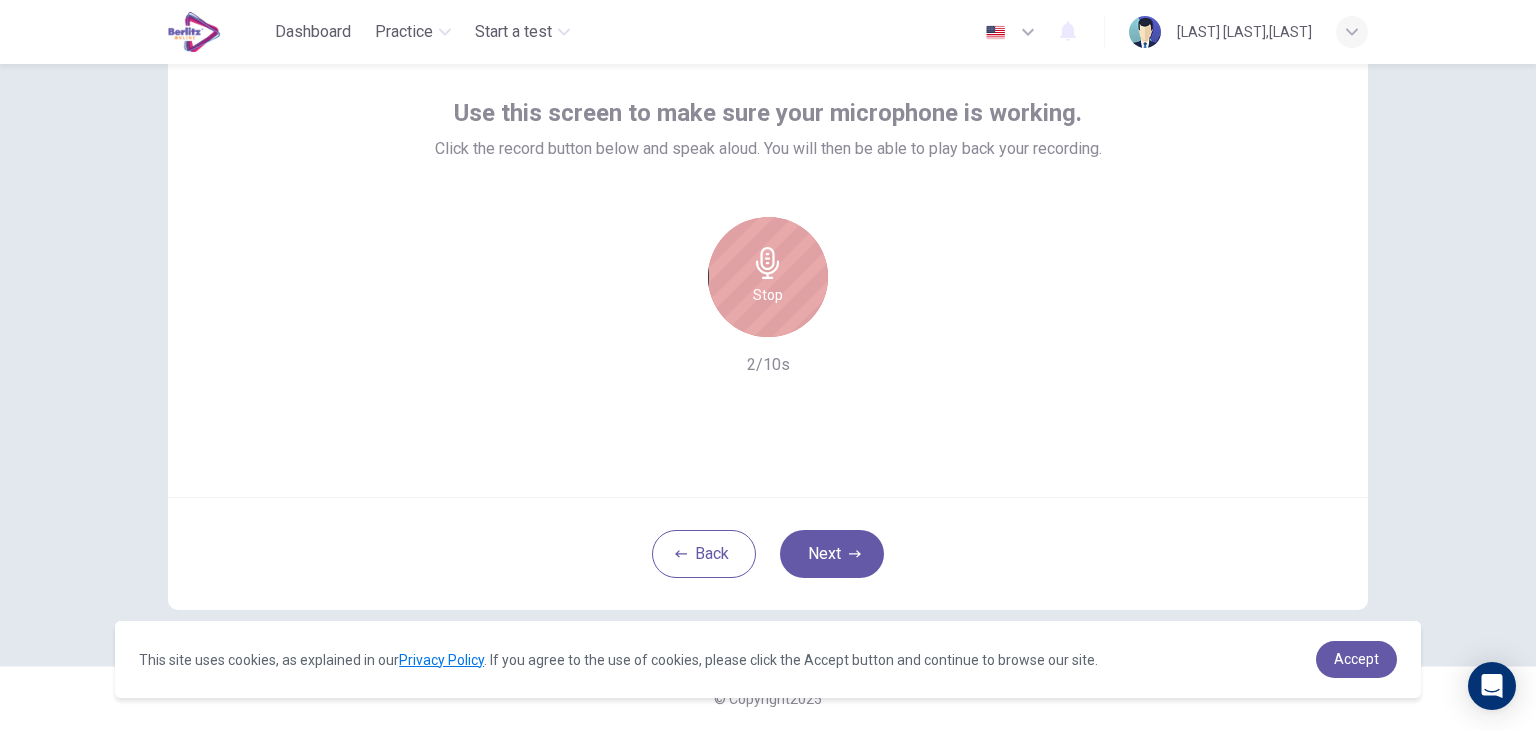click on "Stop" at bounding box center [768, 277] 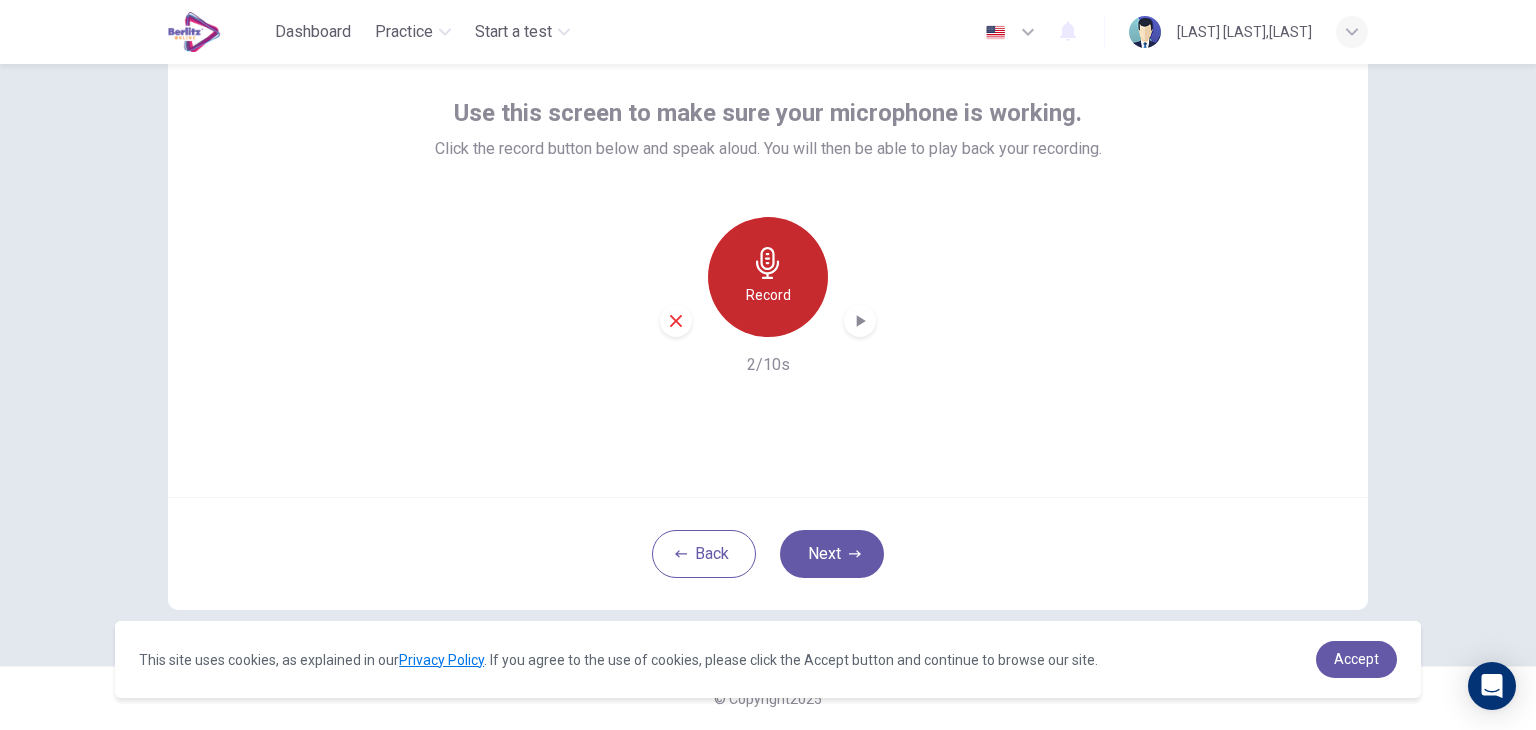 click on "Record" at bounding box center [768, 277] 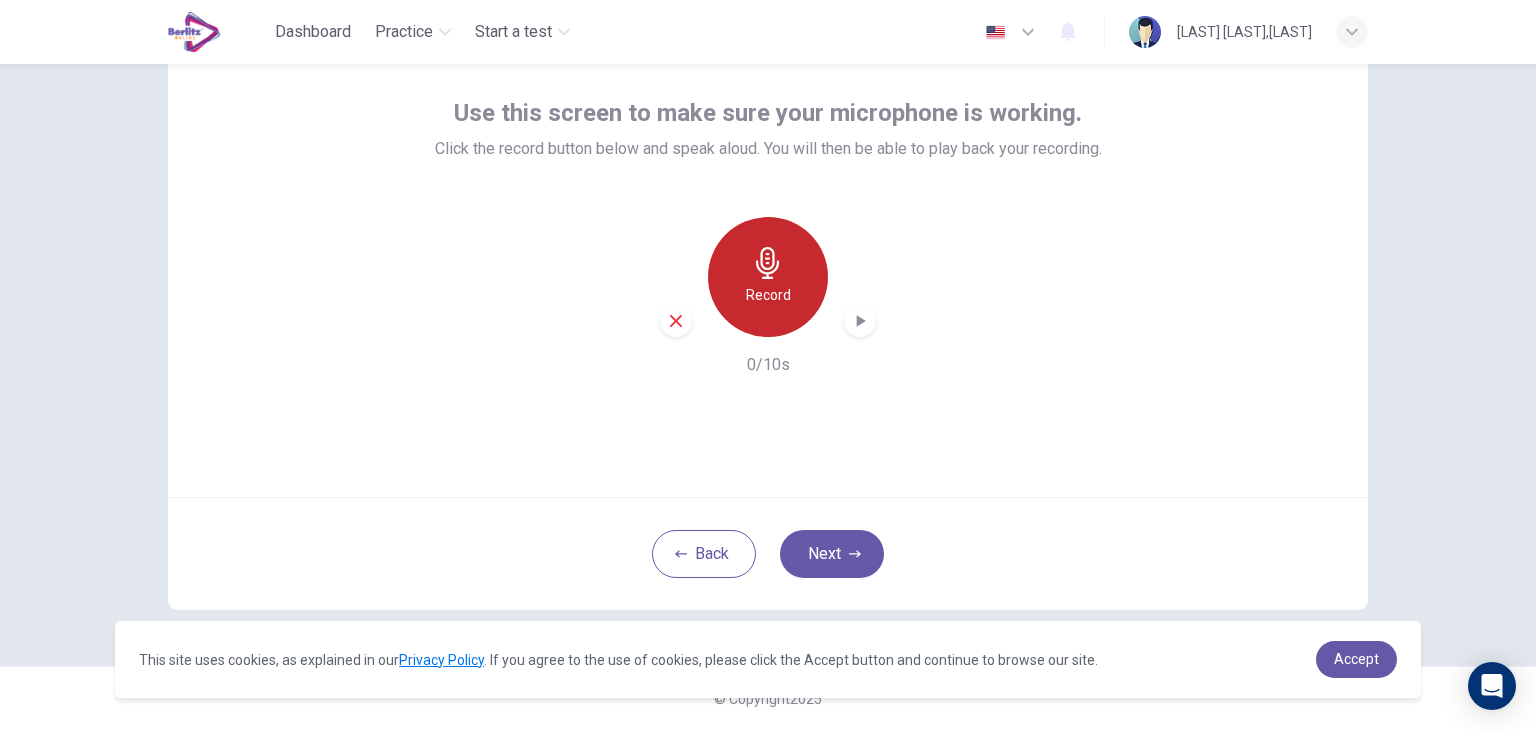 click on "Record" at bounding box center (768, 277) 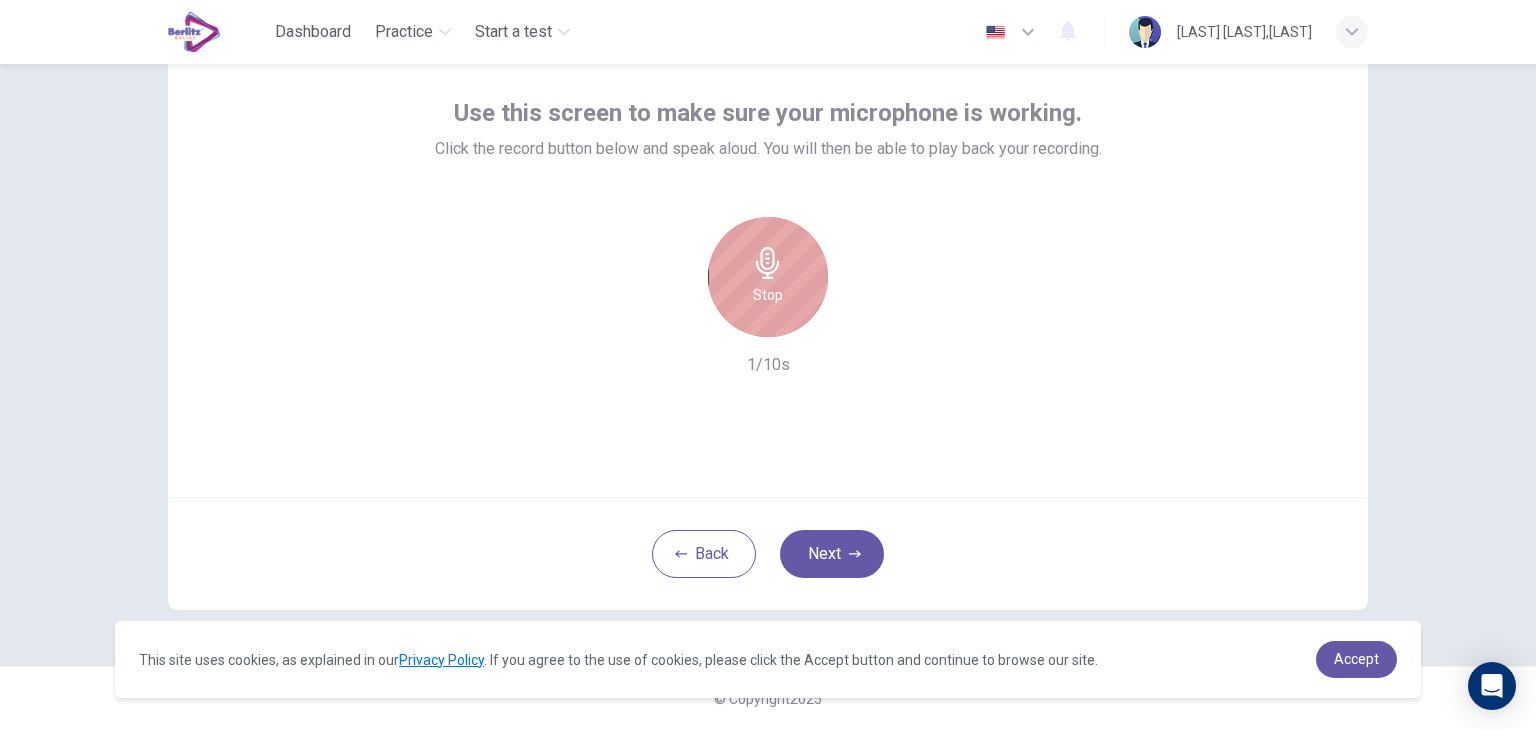 click on "Stop" at bounding box center (768, 277) 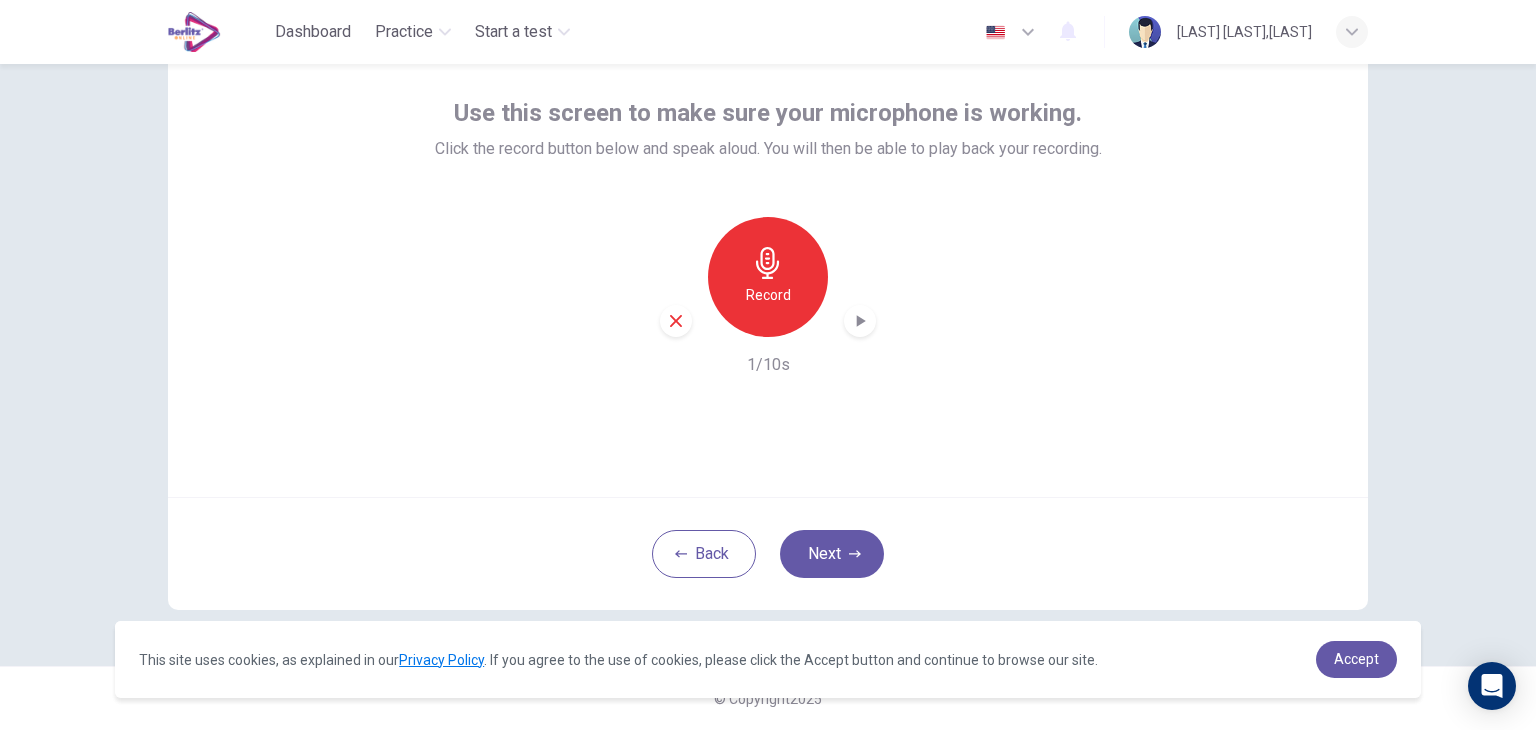 click on "Record" at bounding box center [768, 277] 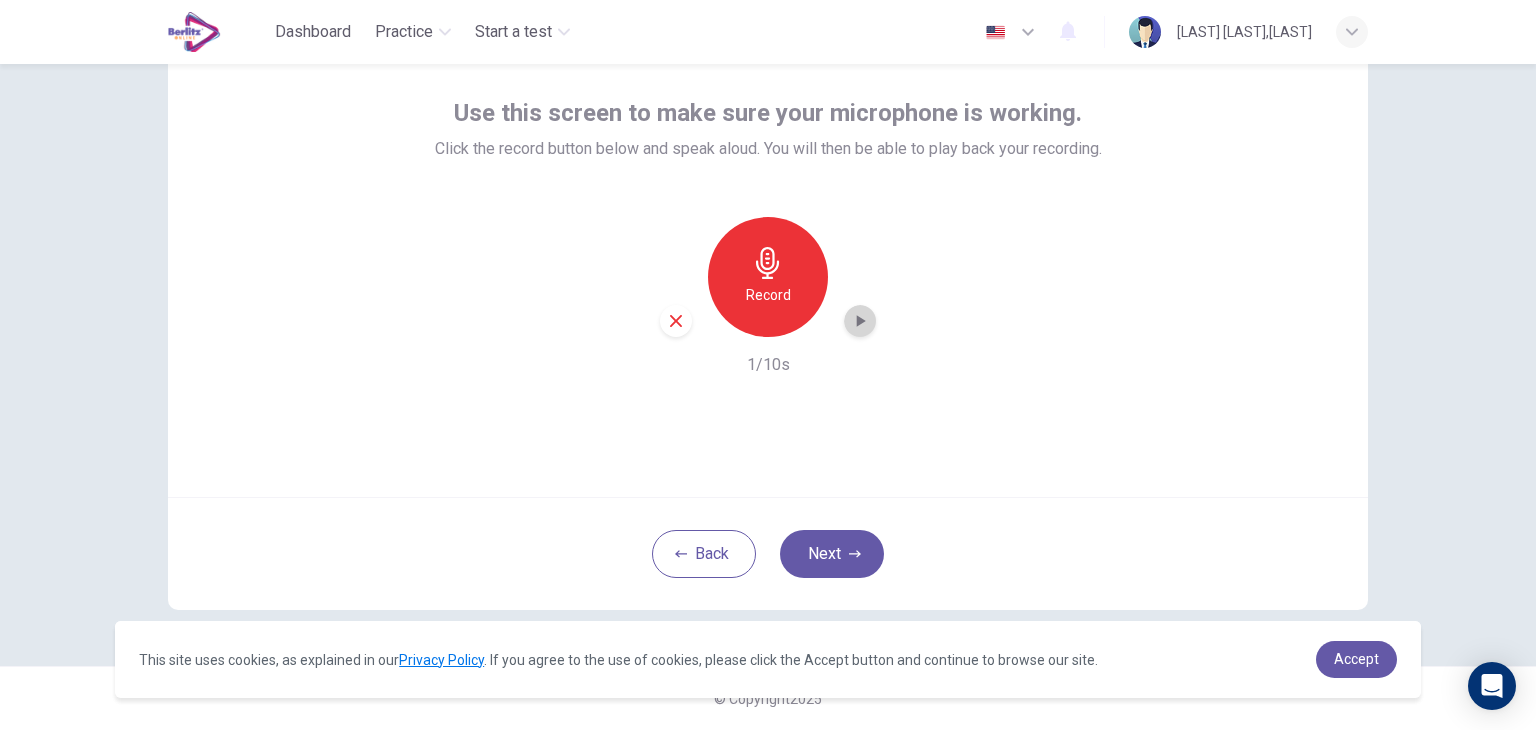 click at bounding box center (860, 321) 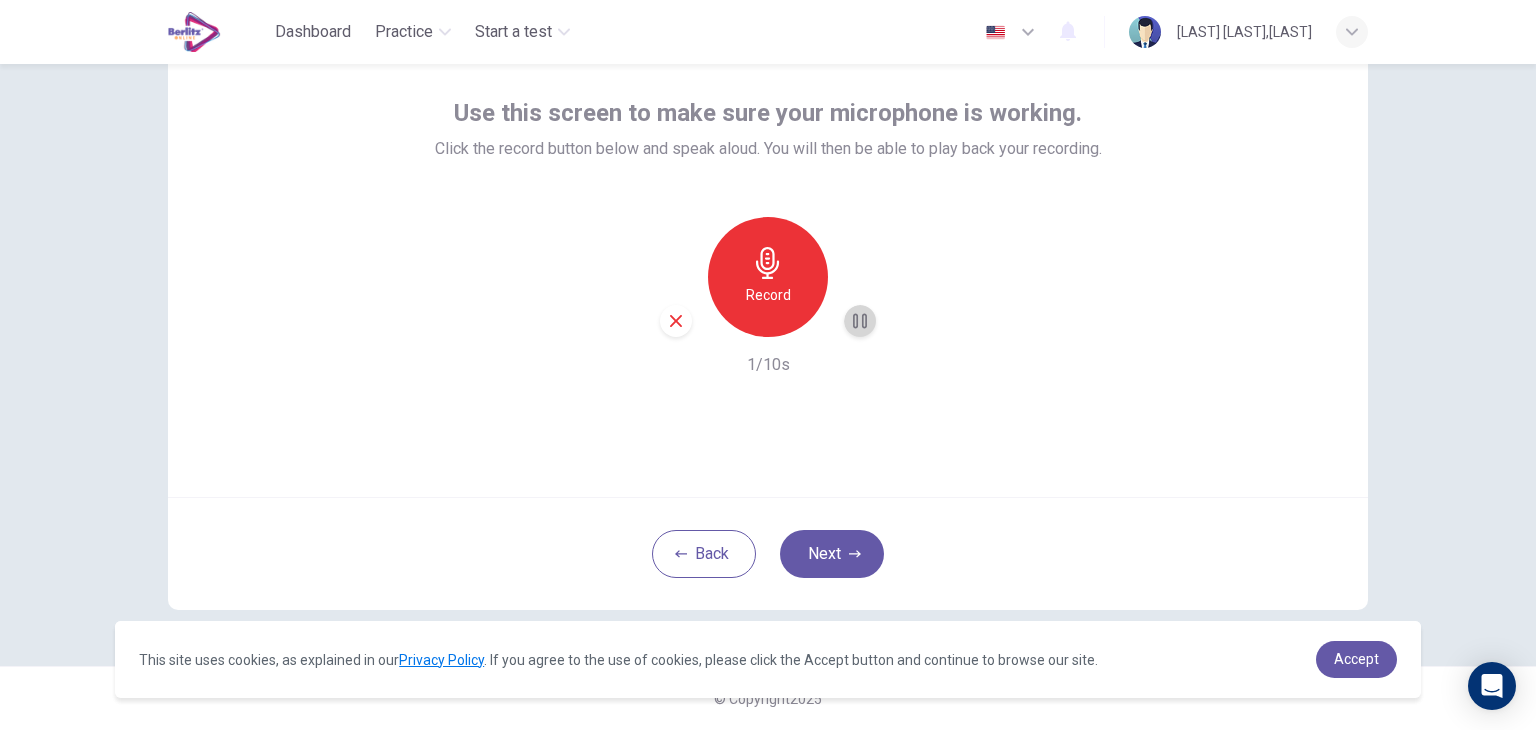 click at bounding box center (860, 321) 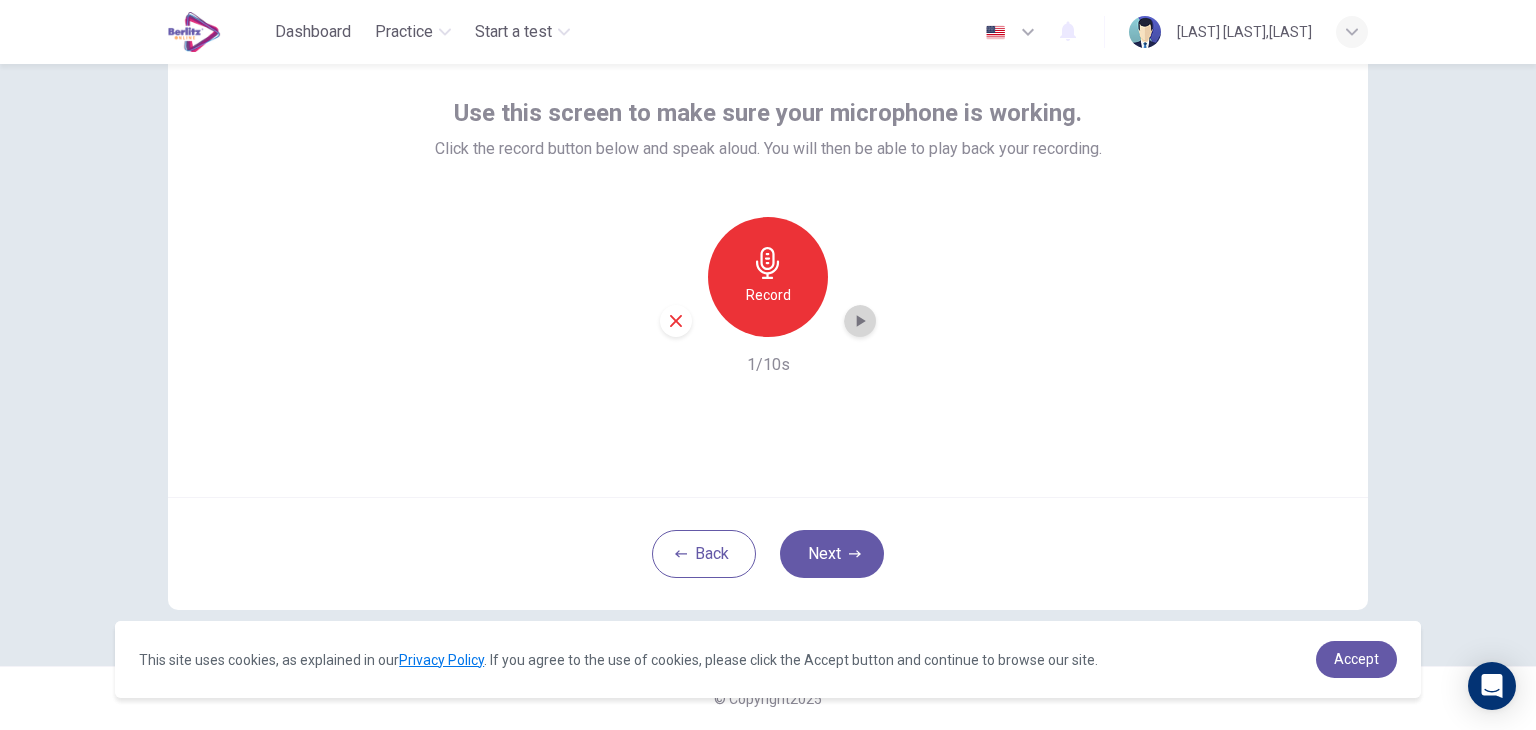 click at bounding box center (860, 321) 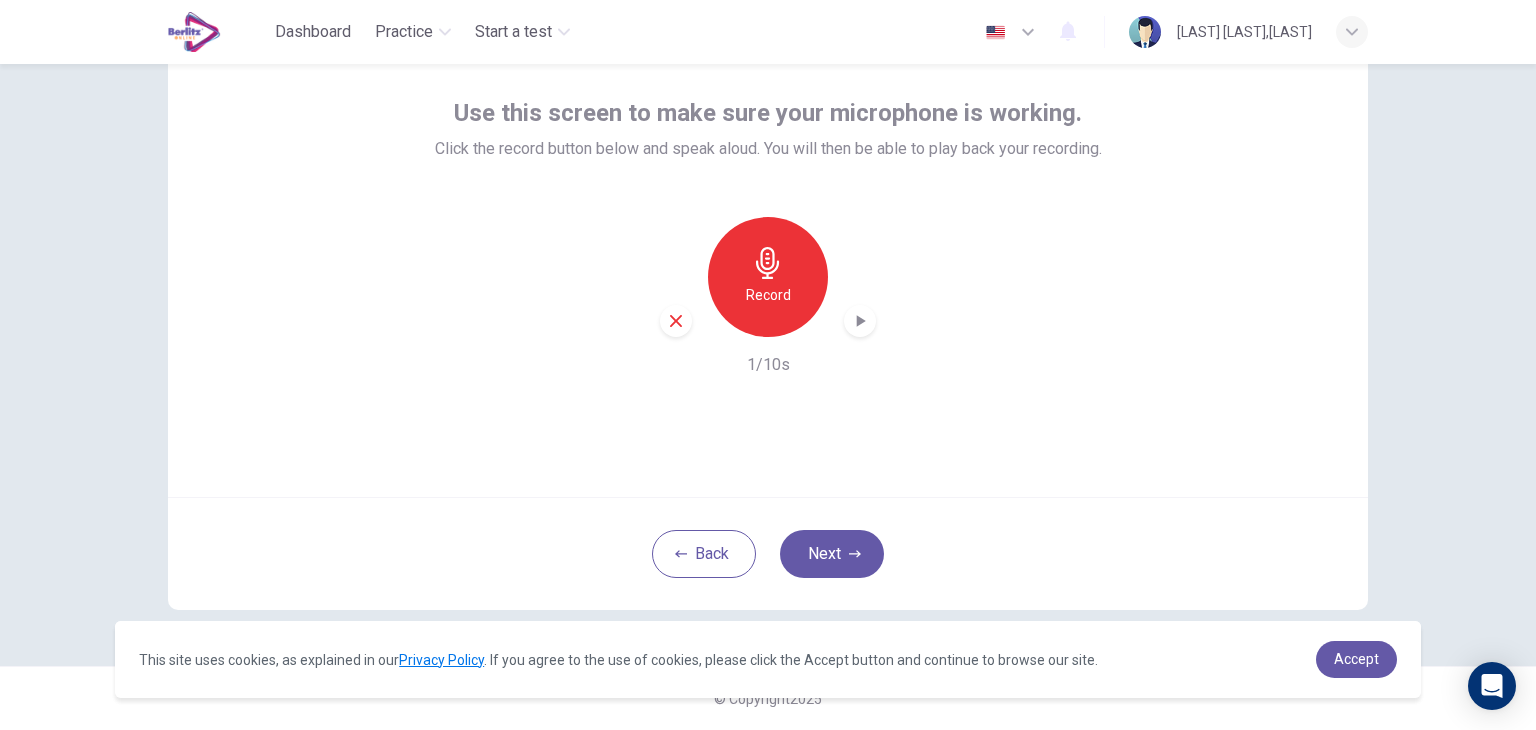 scroll, scrollTop: 0, scrollLeft: 0, axis: both 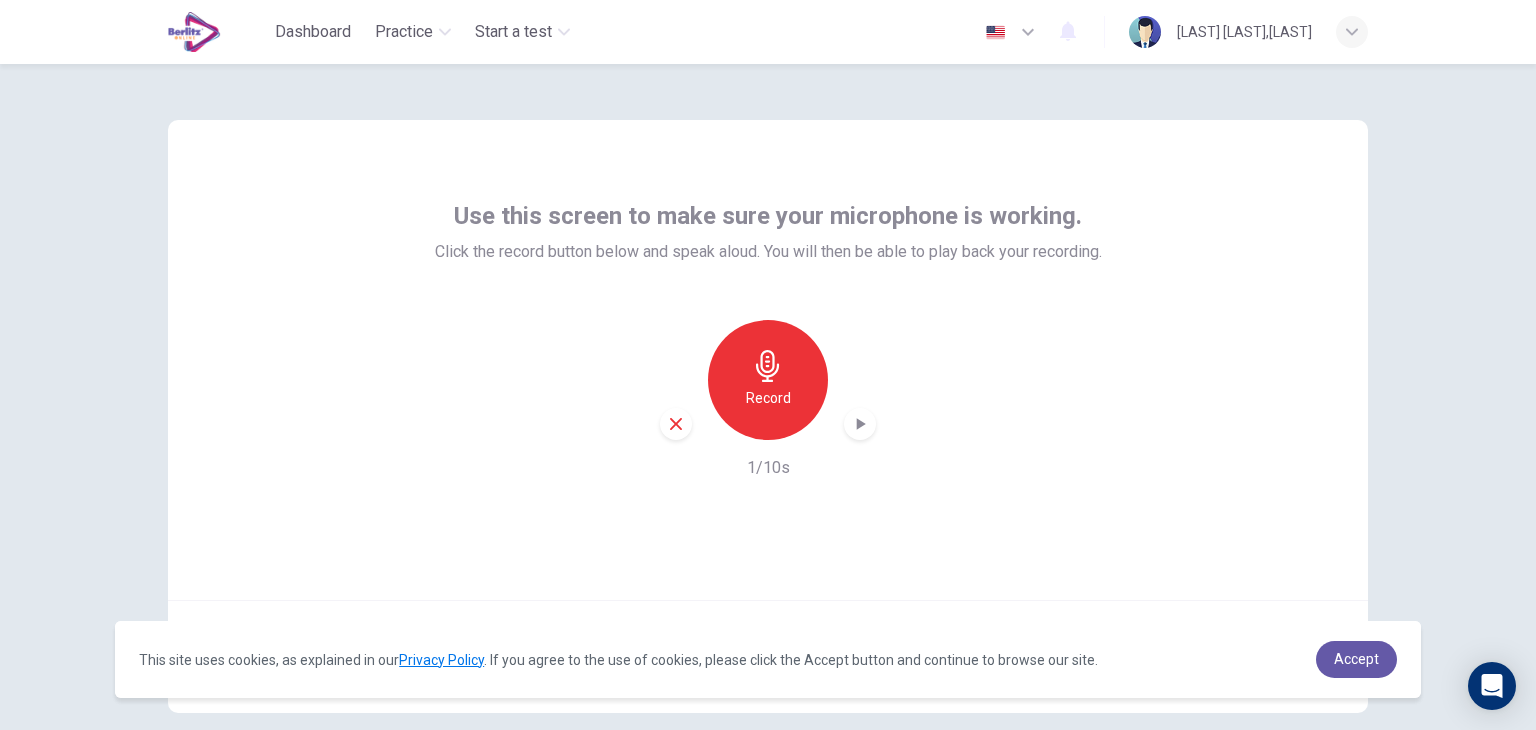 click on "Record 1/10s" at bounding box center (768, 400) 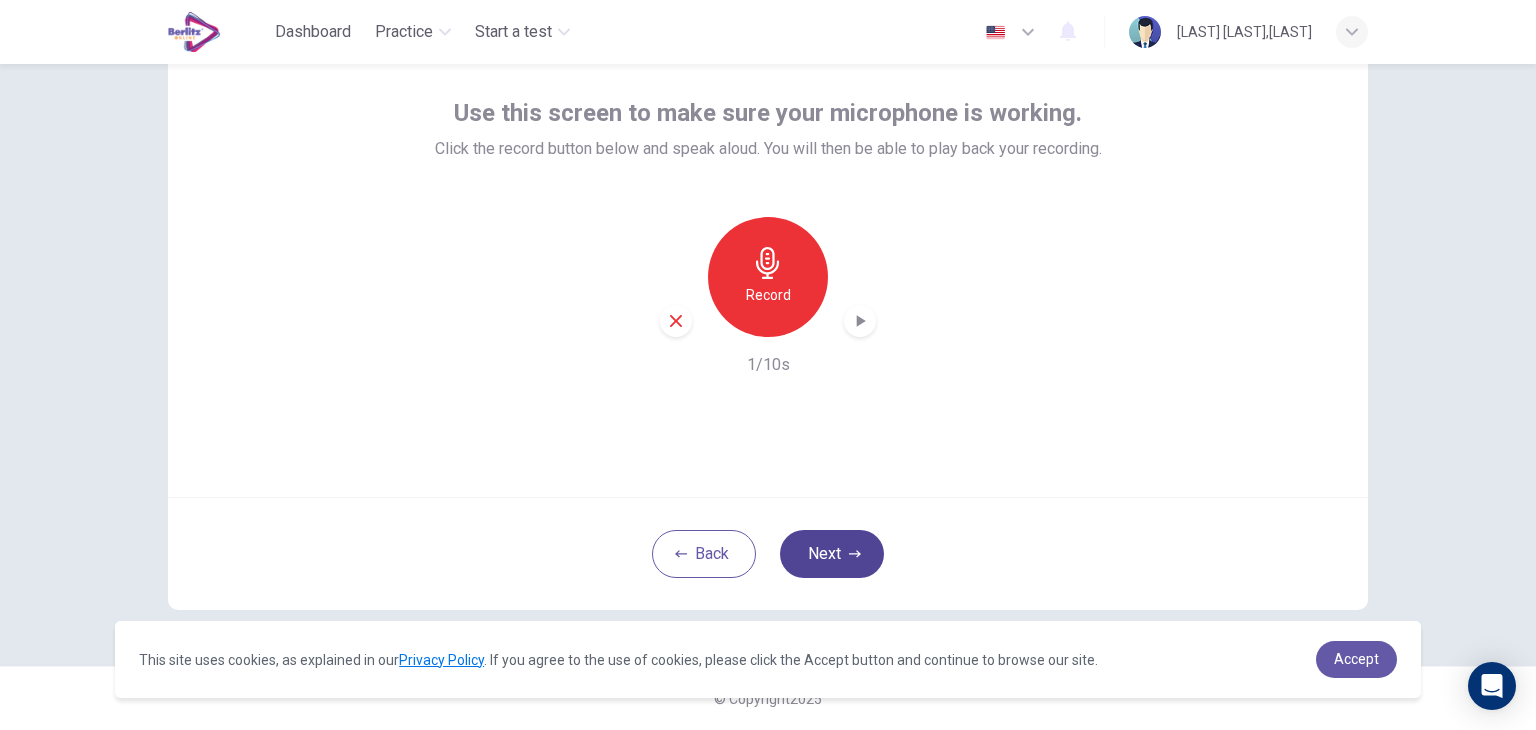 click on "Next" at bounding box center (832, 554) 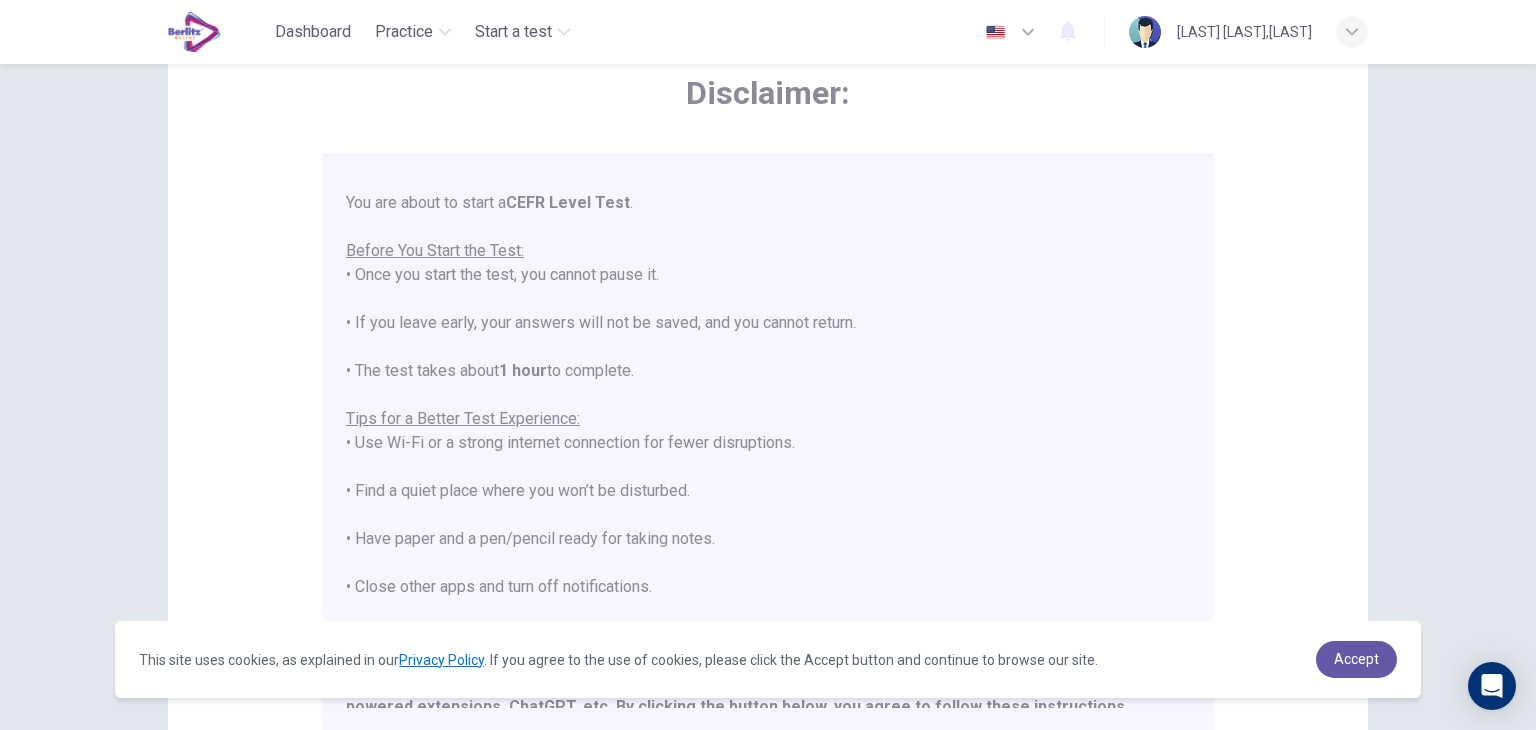 scroll, scrollTop: 191, scrollLeft: 0, axis: vertical 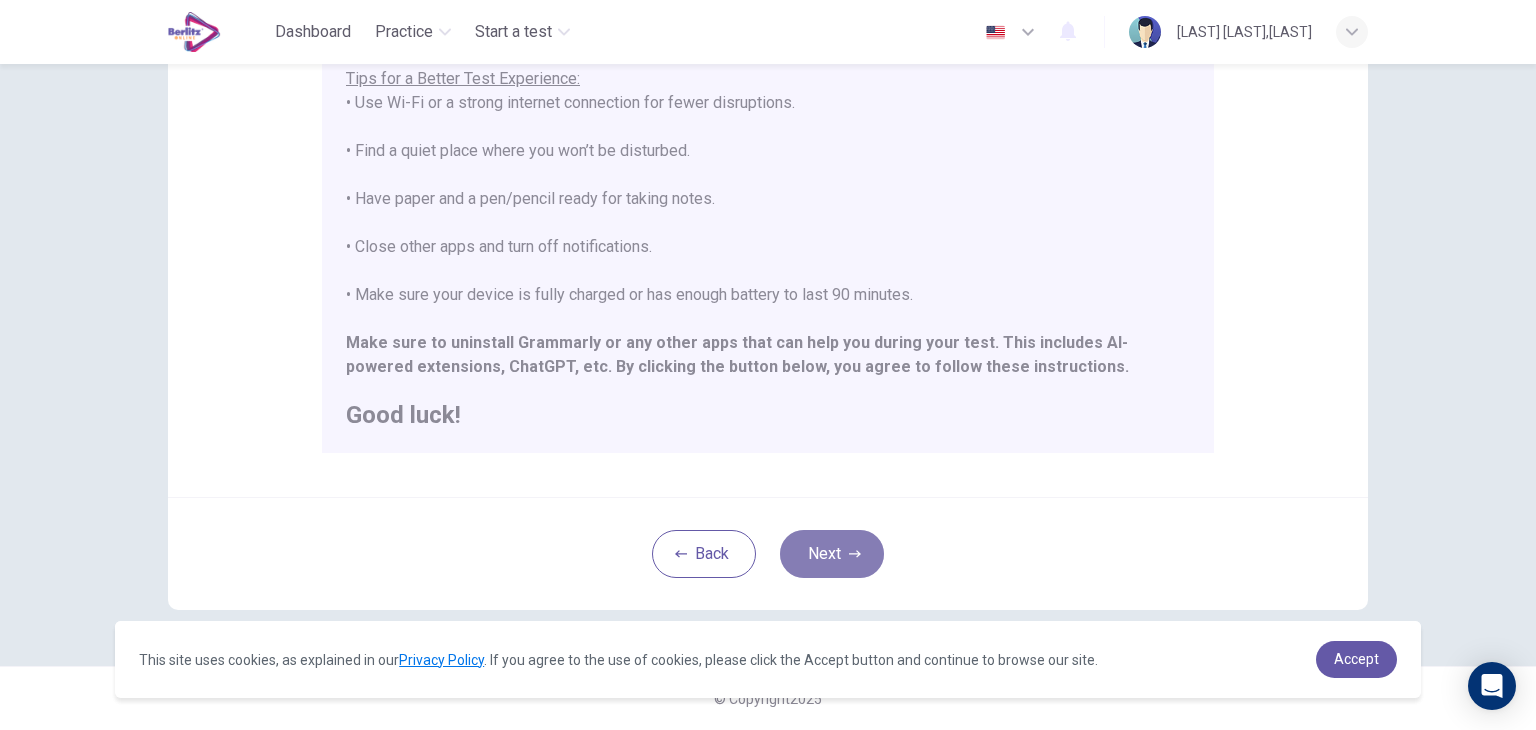 click on "Next" at bounding box center [832, 554] 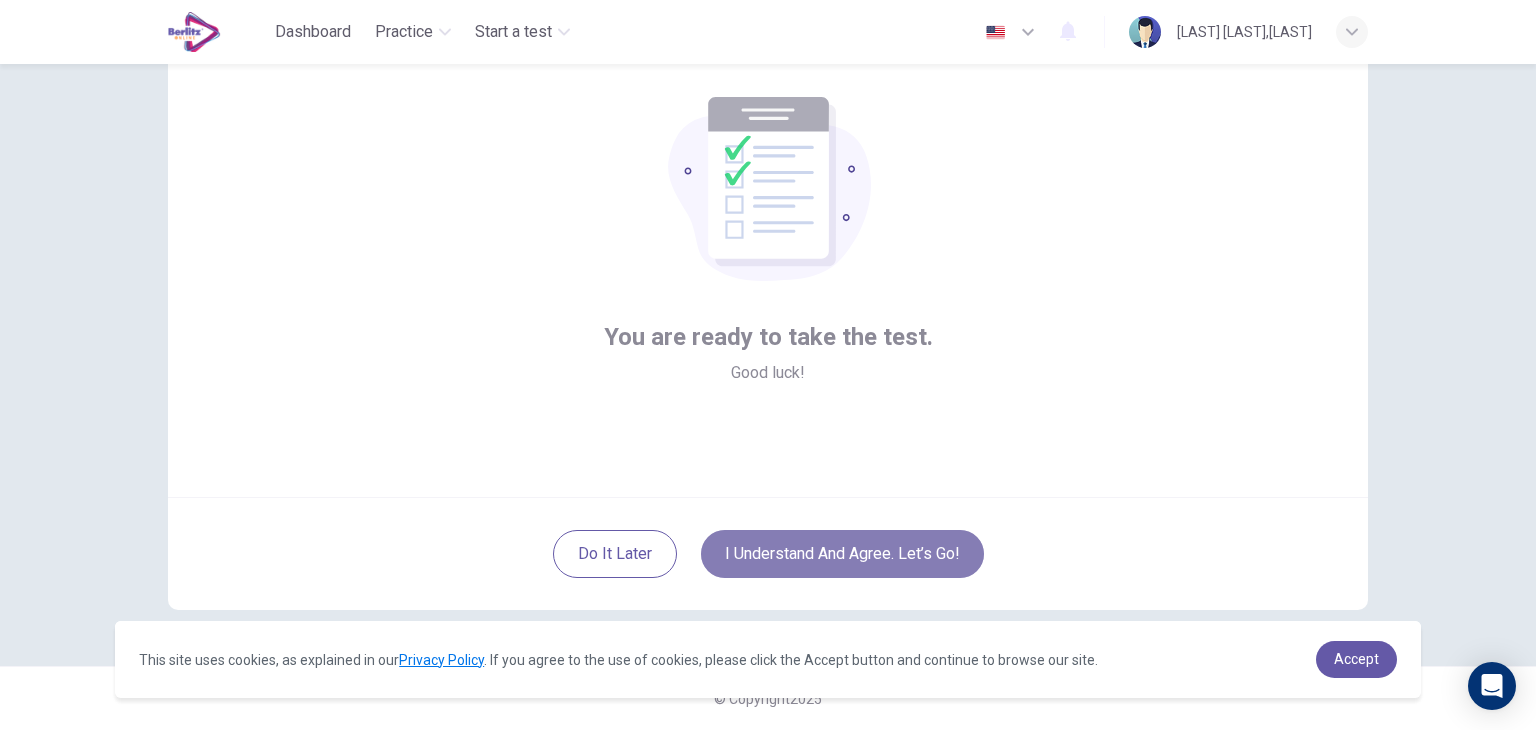 click on "I understand and agree. Let’s go!" at bounding box center [842, 554] 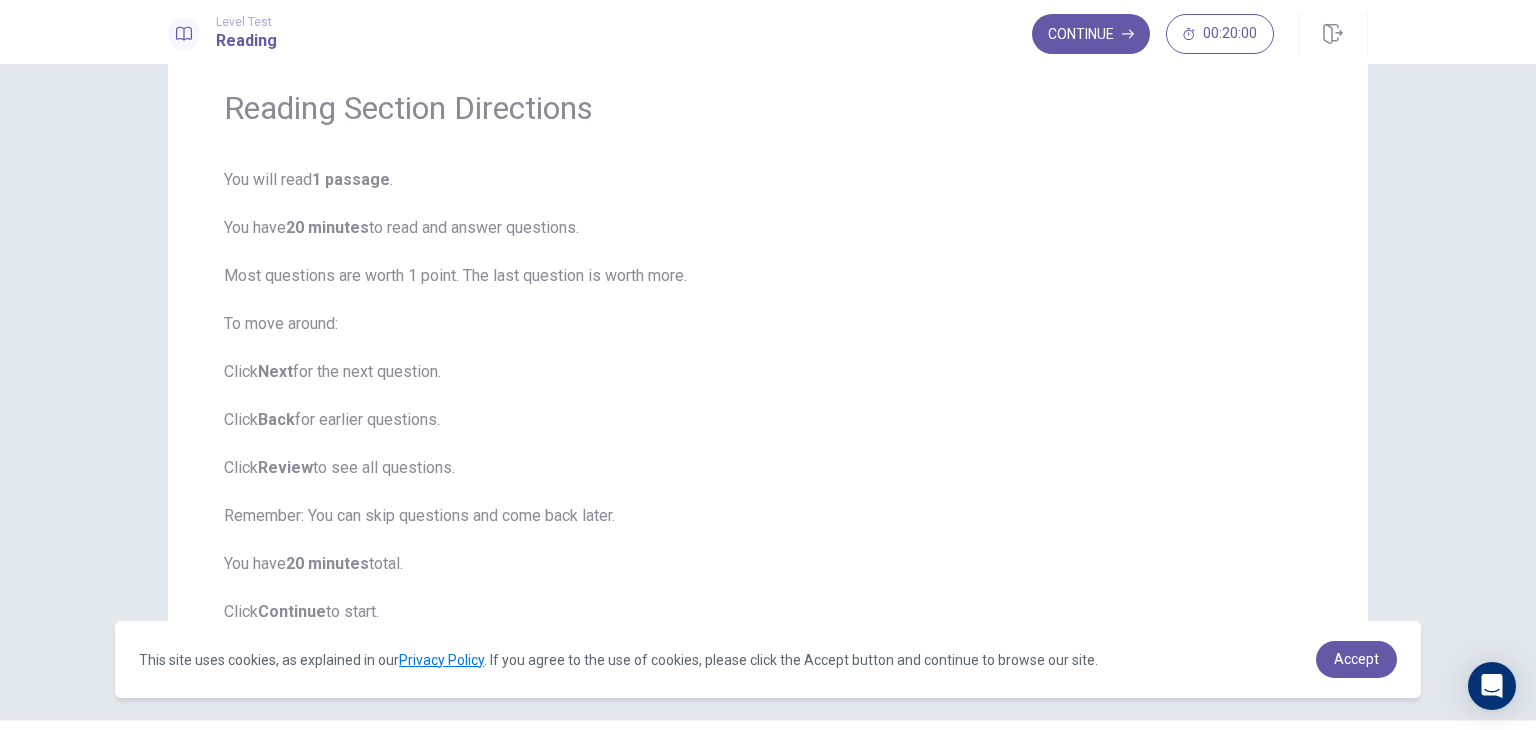 scroll, scrollTop: 126, scrollLeft: 0, axis: vertical 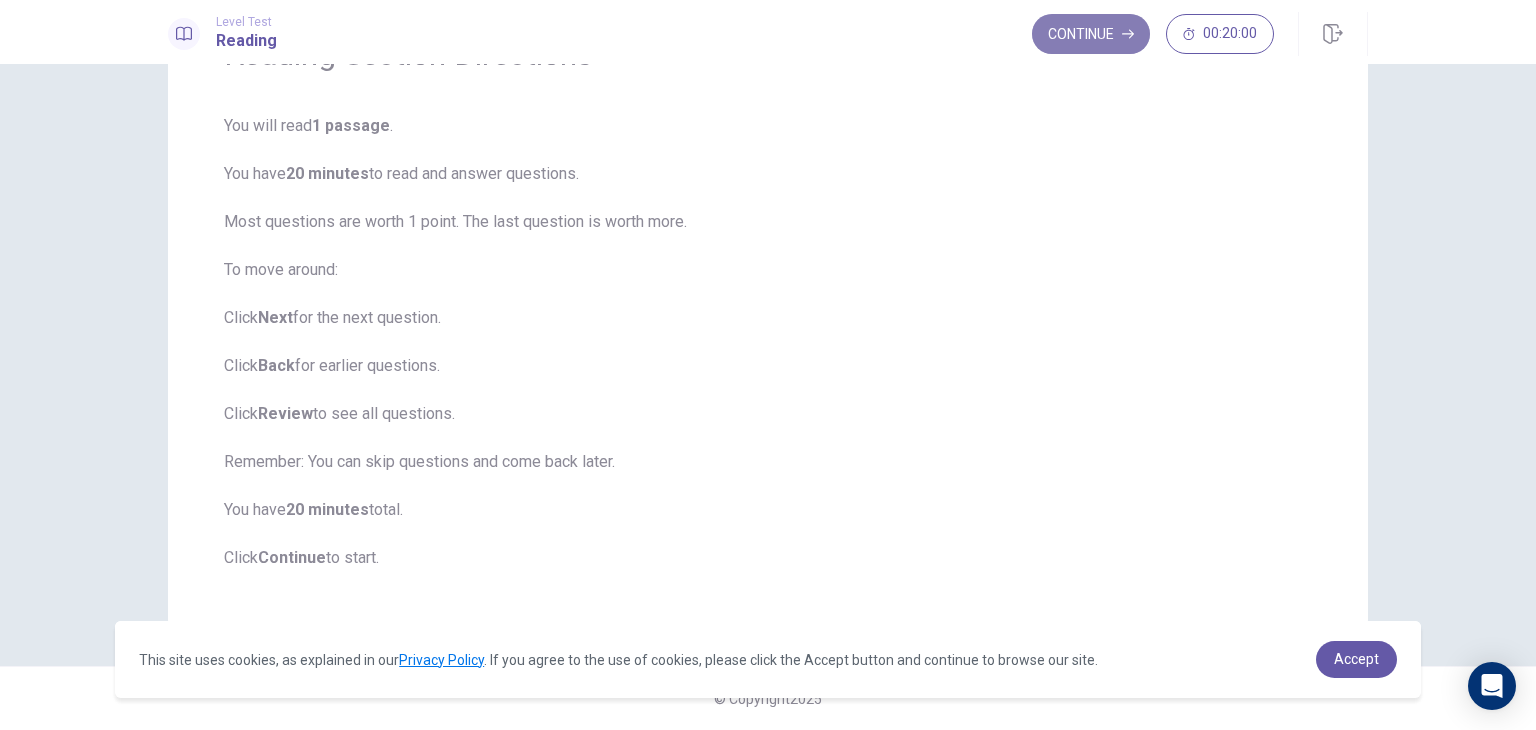 click on "Continue" at bounding box center [1091, 34] 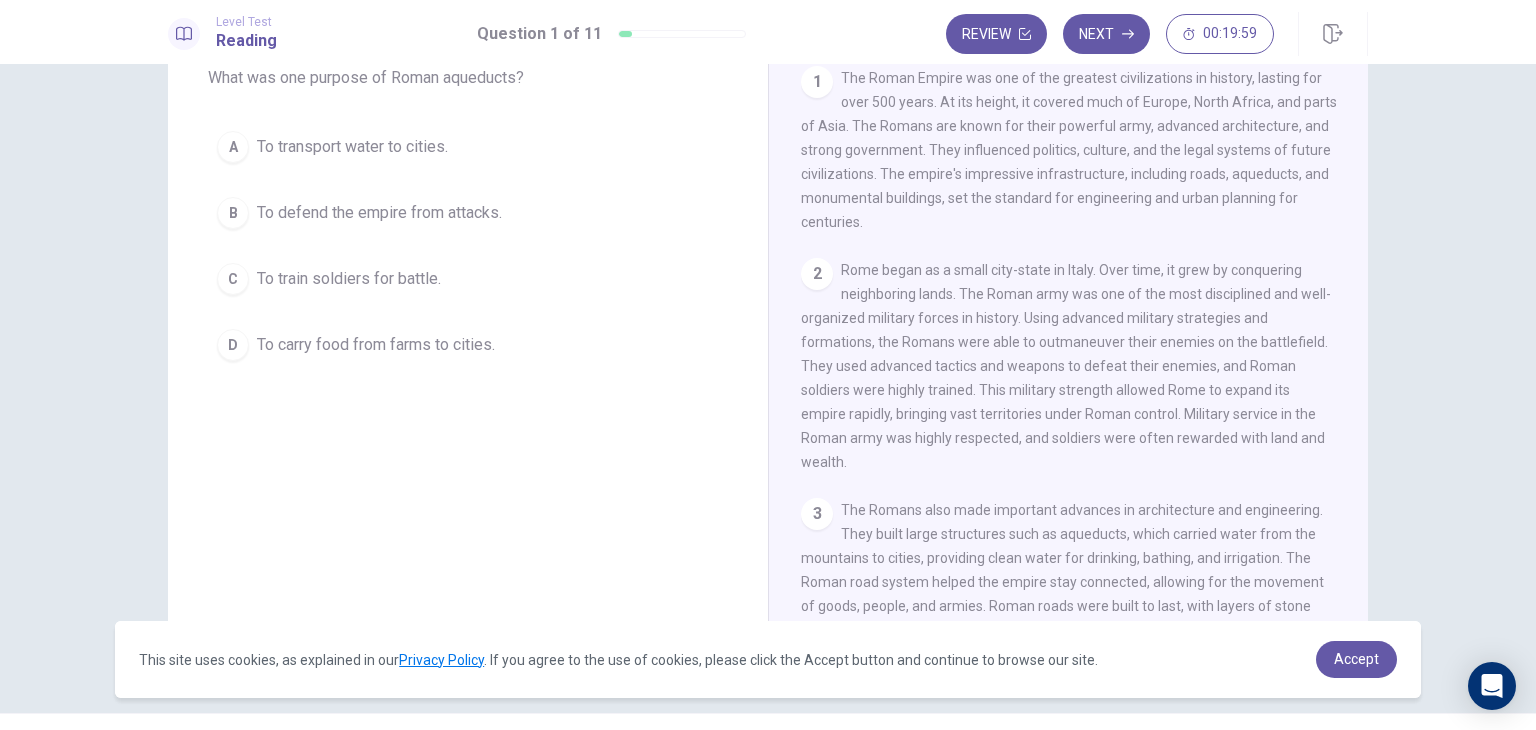 scroll, scrollTop: 0, scrollLeft: 0, axis: both 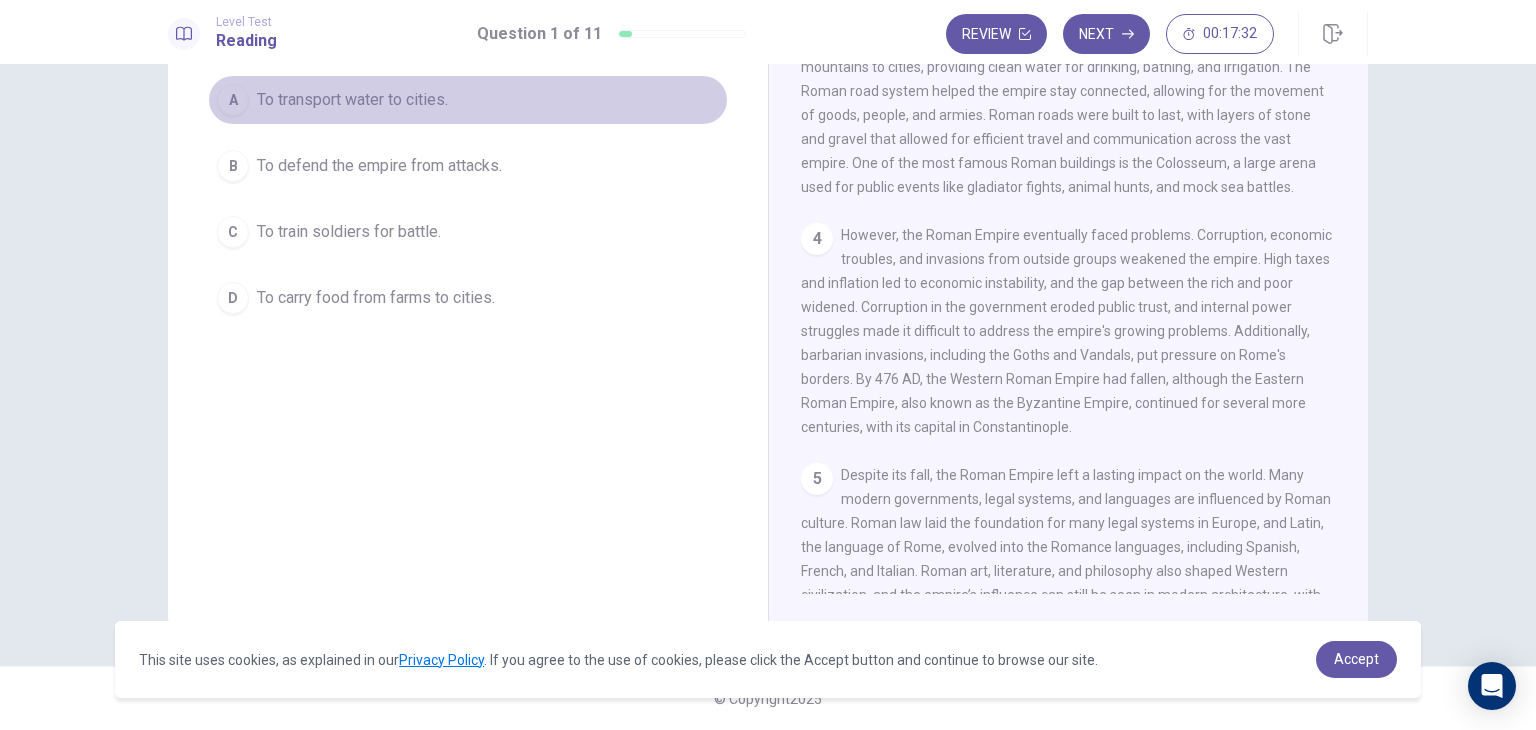 click on "A To transport water to cities." at bounding box center (468, 100) 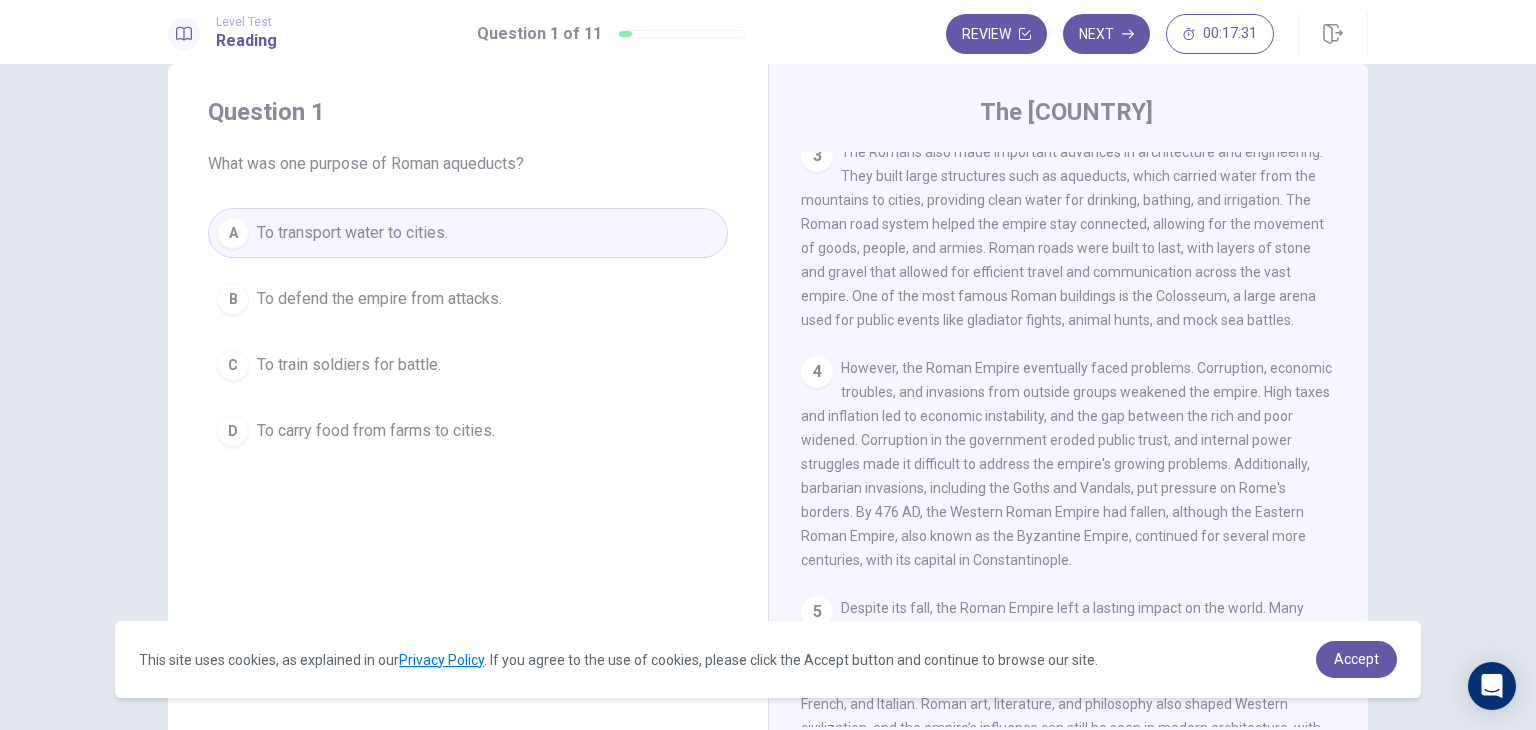 scroll, scrollTop: 37, scrollLeft: 0, axis: vertical 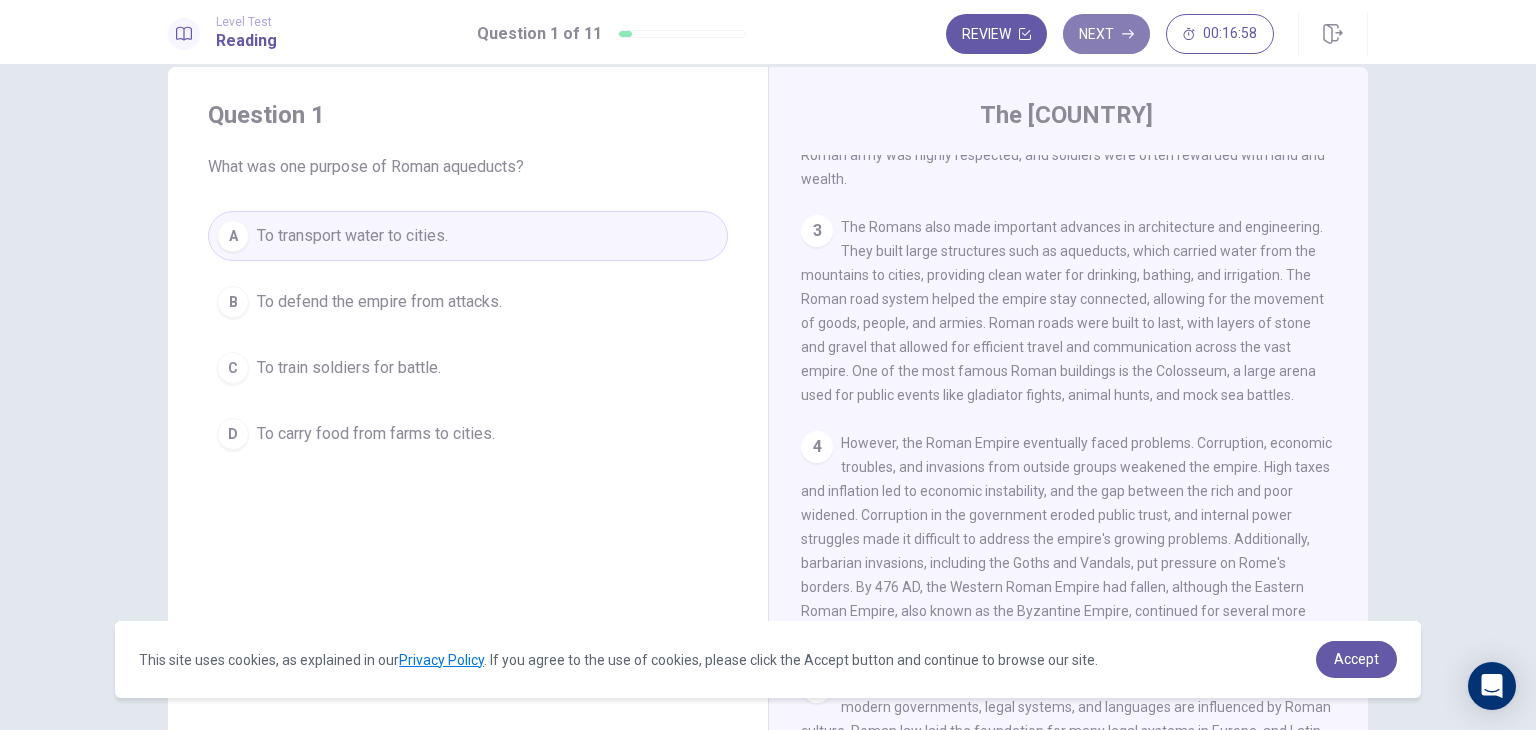 click on "Next" at bounding box center [1106, 34] 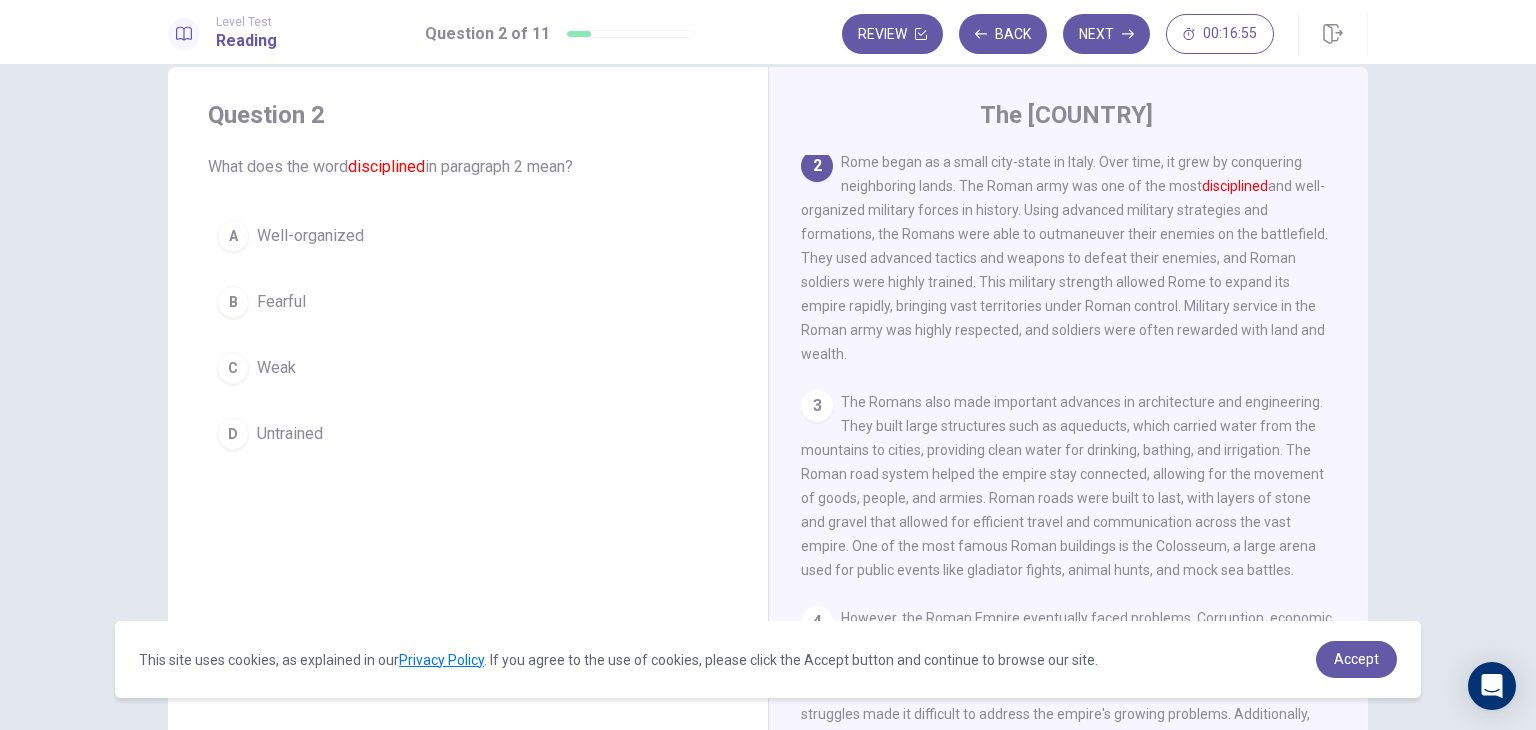 scroll, scrollTop: 0, scrollLeft: 0, axis: both 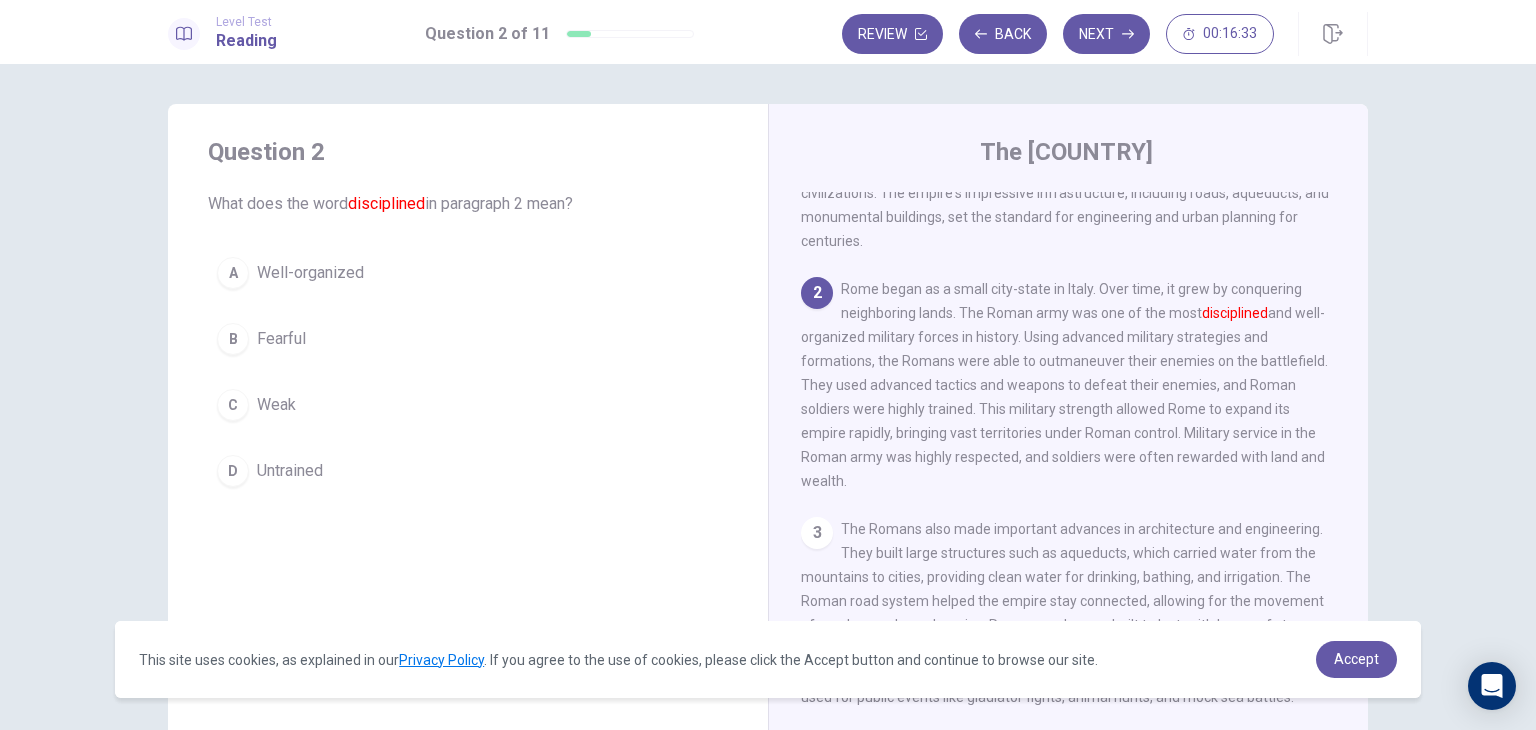 click on "A" at bounding box center [233, 273] 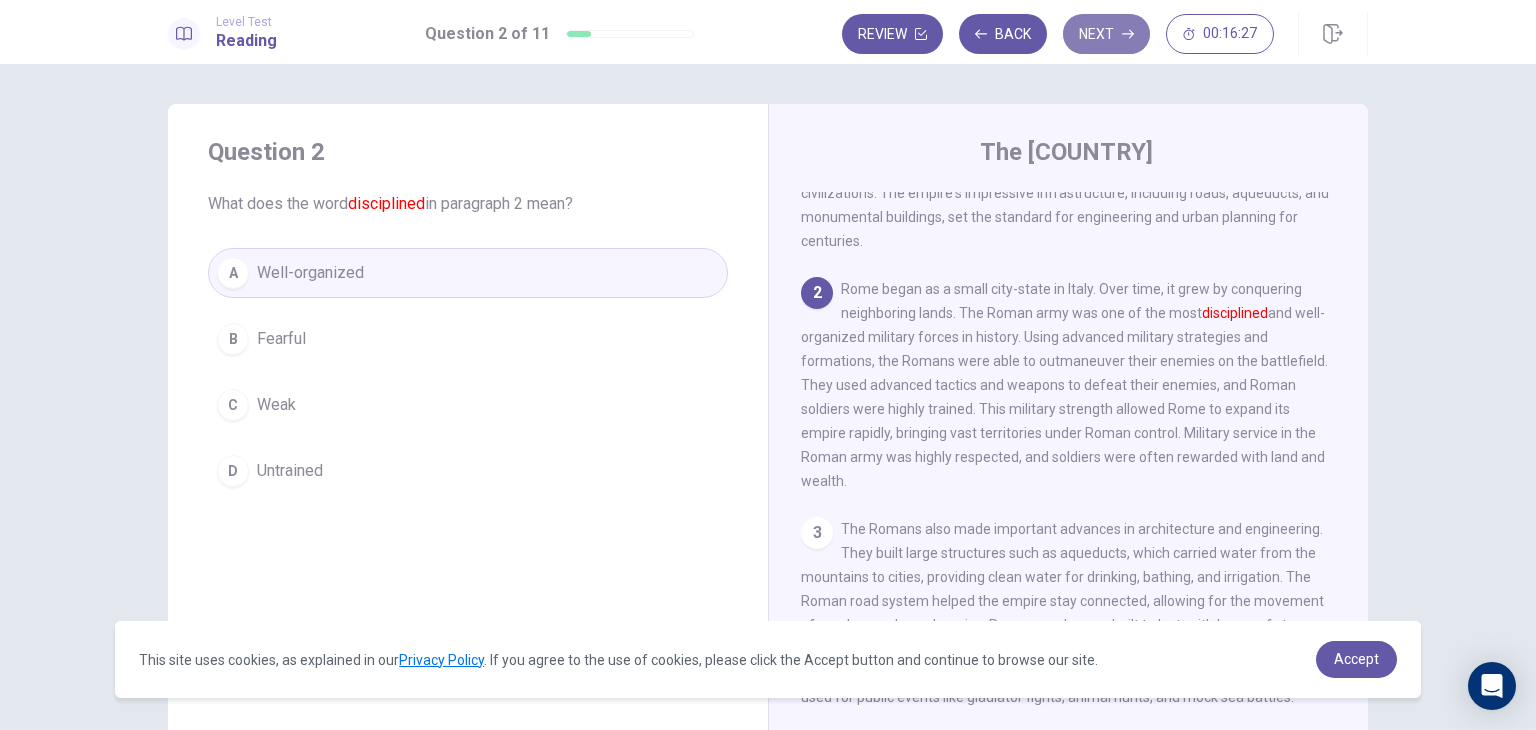 click on "Next" at bounding box center (1106, 34) 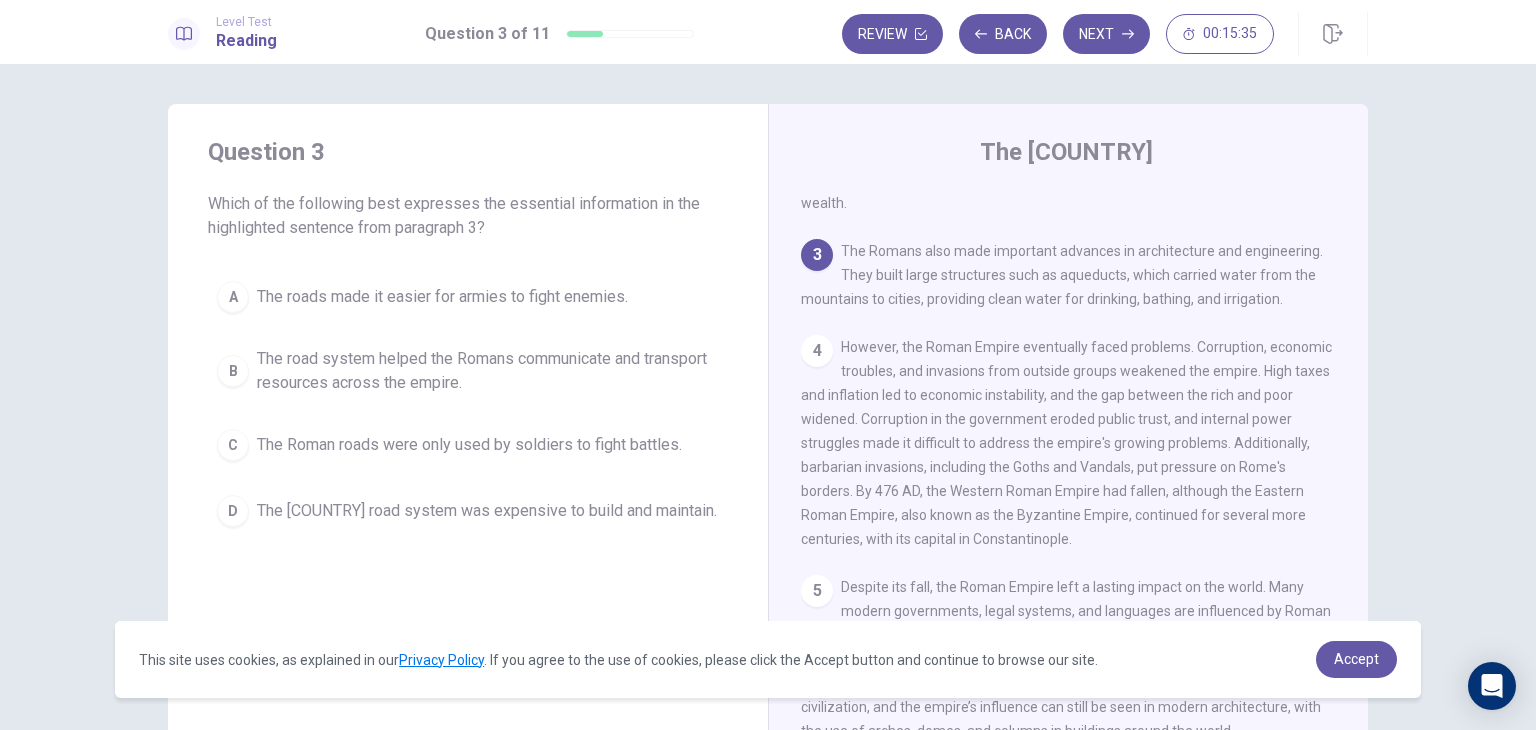 scroll, scrollTop: 412, scrollLeft: 0, axis: vertical 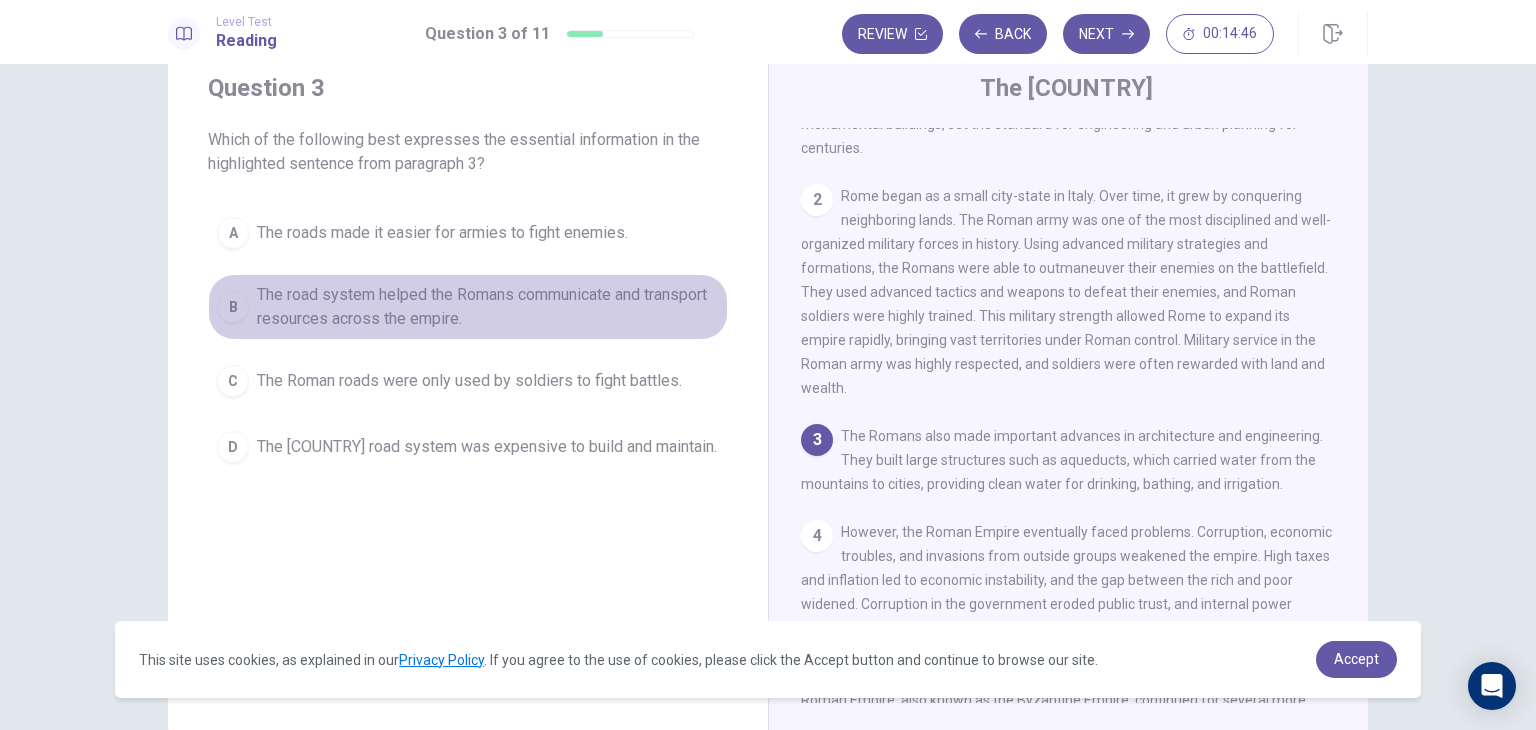 click on "B The road system helped the Romans communicate and transport resources across the empire." at bounding box center [468, 307] 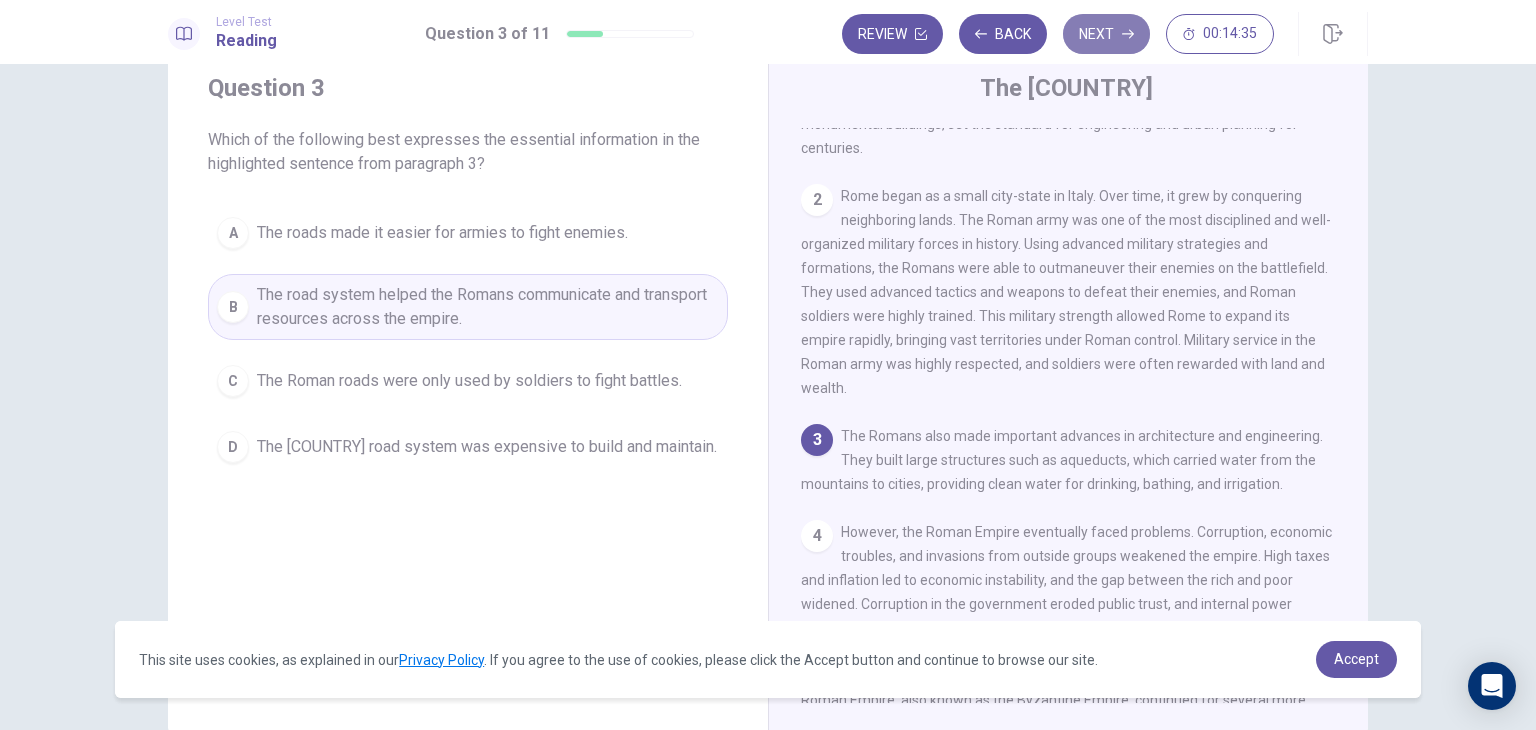 click on "Next" at bounding box center (1106, 34) 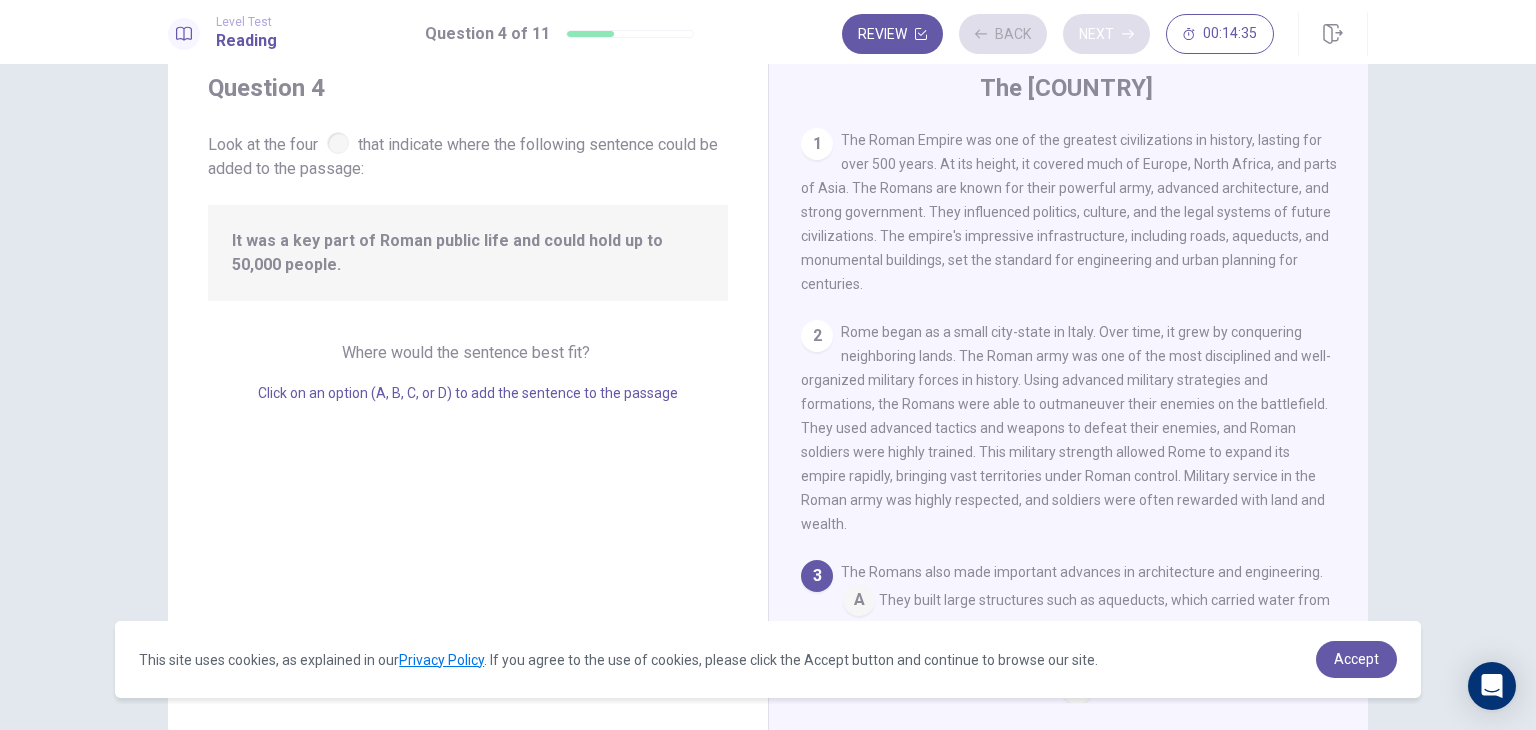 scroll, scrollTop: 317, scrollLeft: 0, axis: vertical 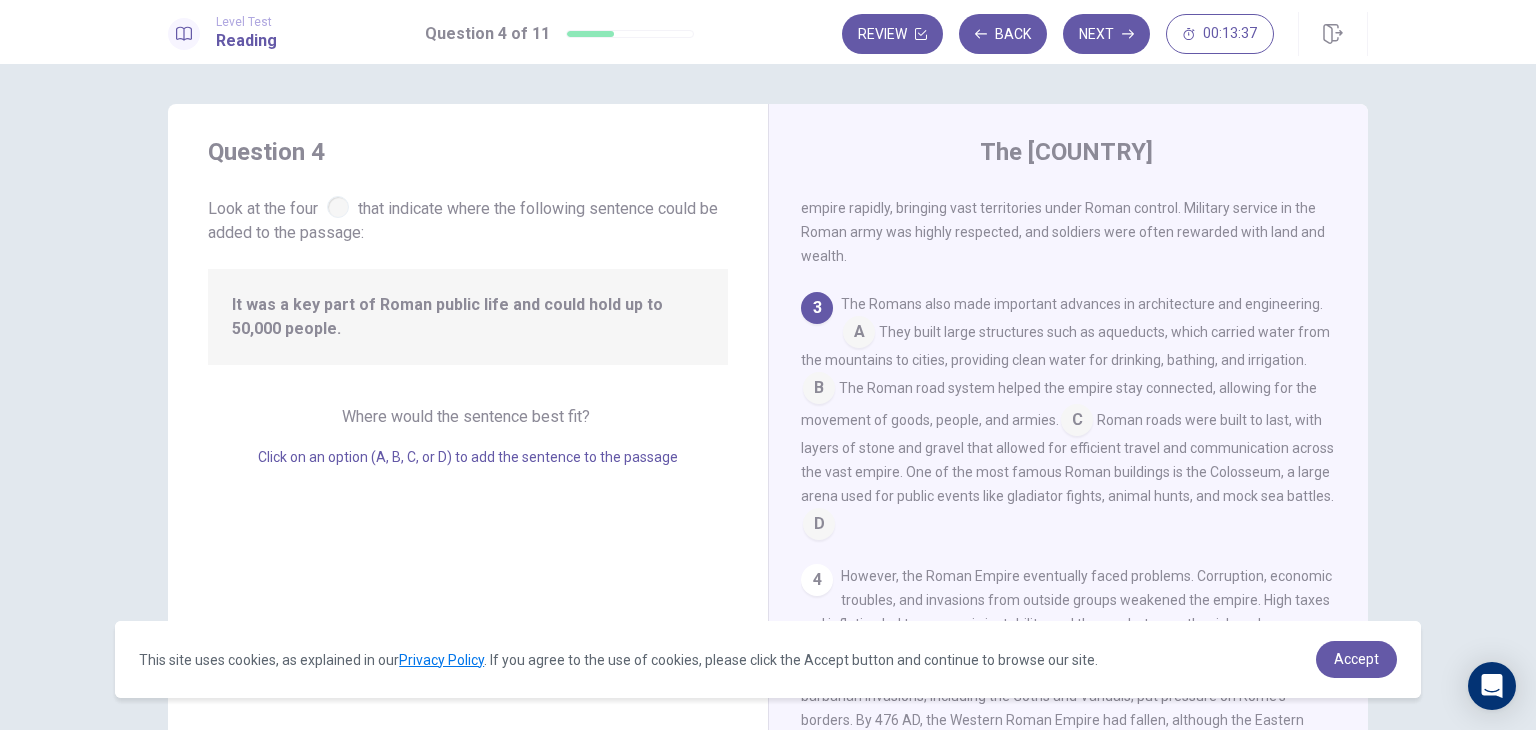 click at bounding box center [819, 390] 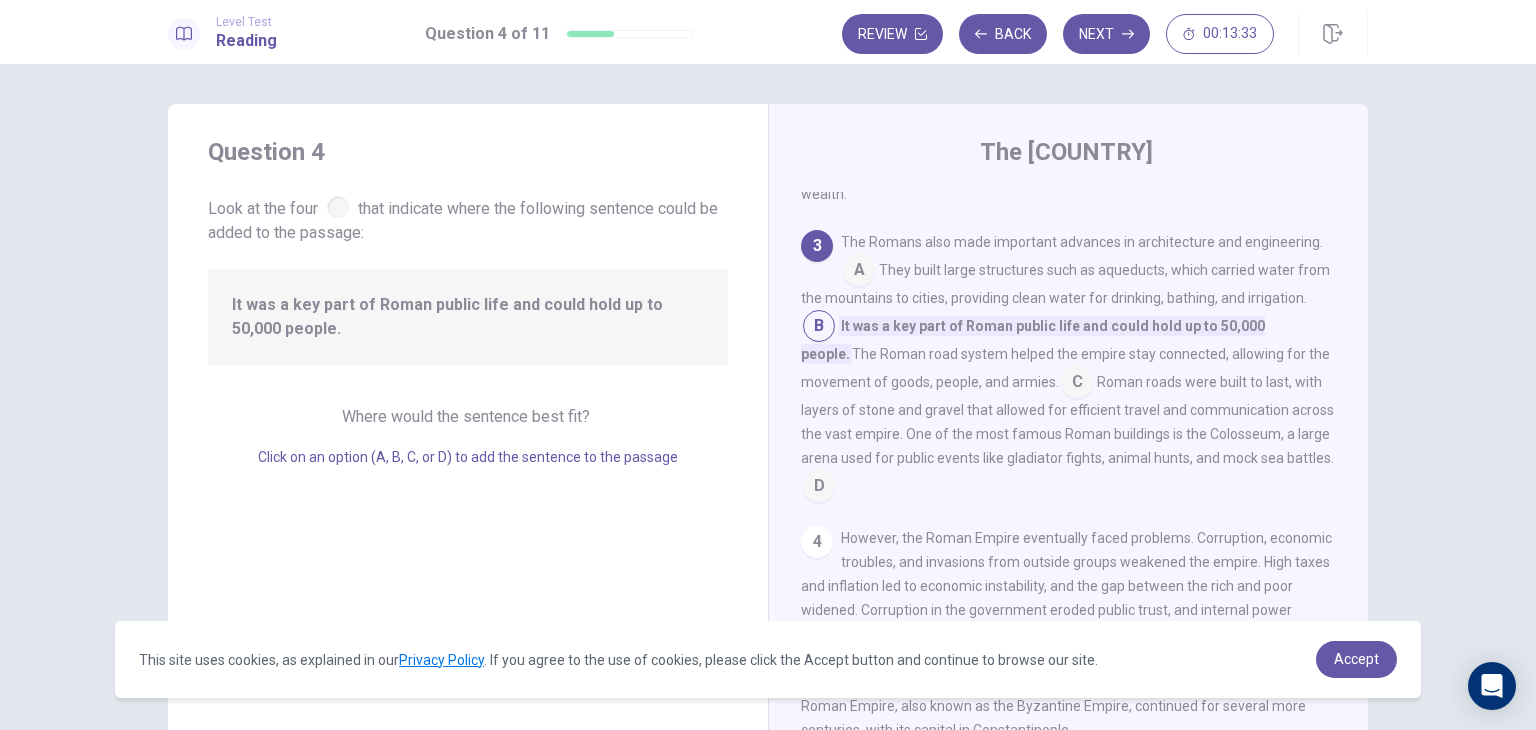 scroll, scrollTop: 395, scrollLeft: 0, axis: vertical 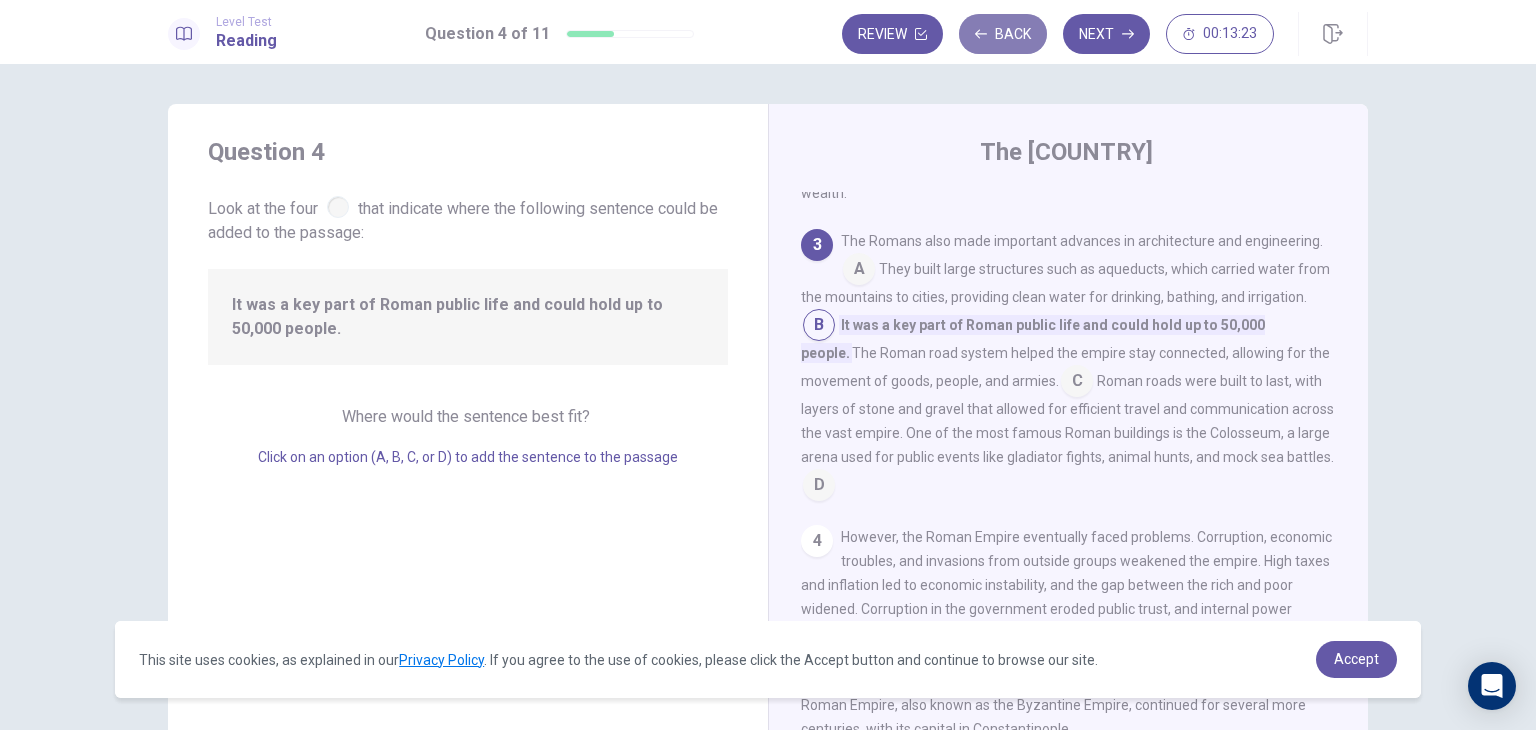 click on "Back" at bounding box center [1003, 34] 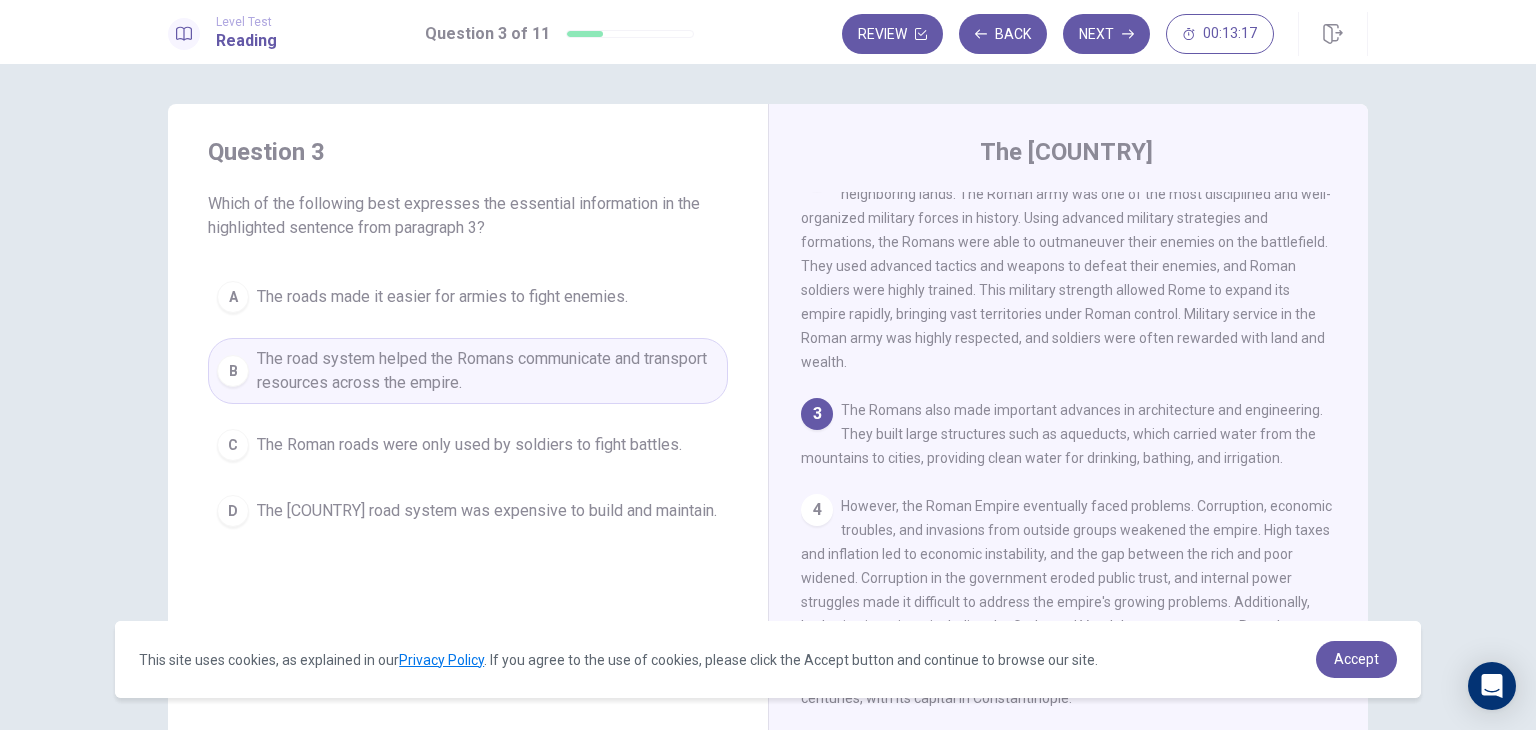 scroll, scrollTop: 227, scrollLeft: 0, axis: vertical 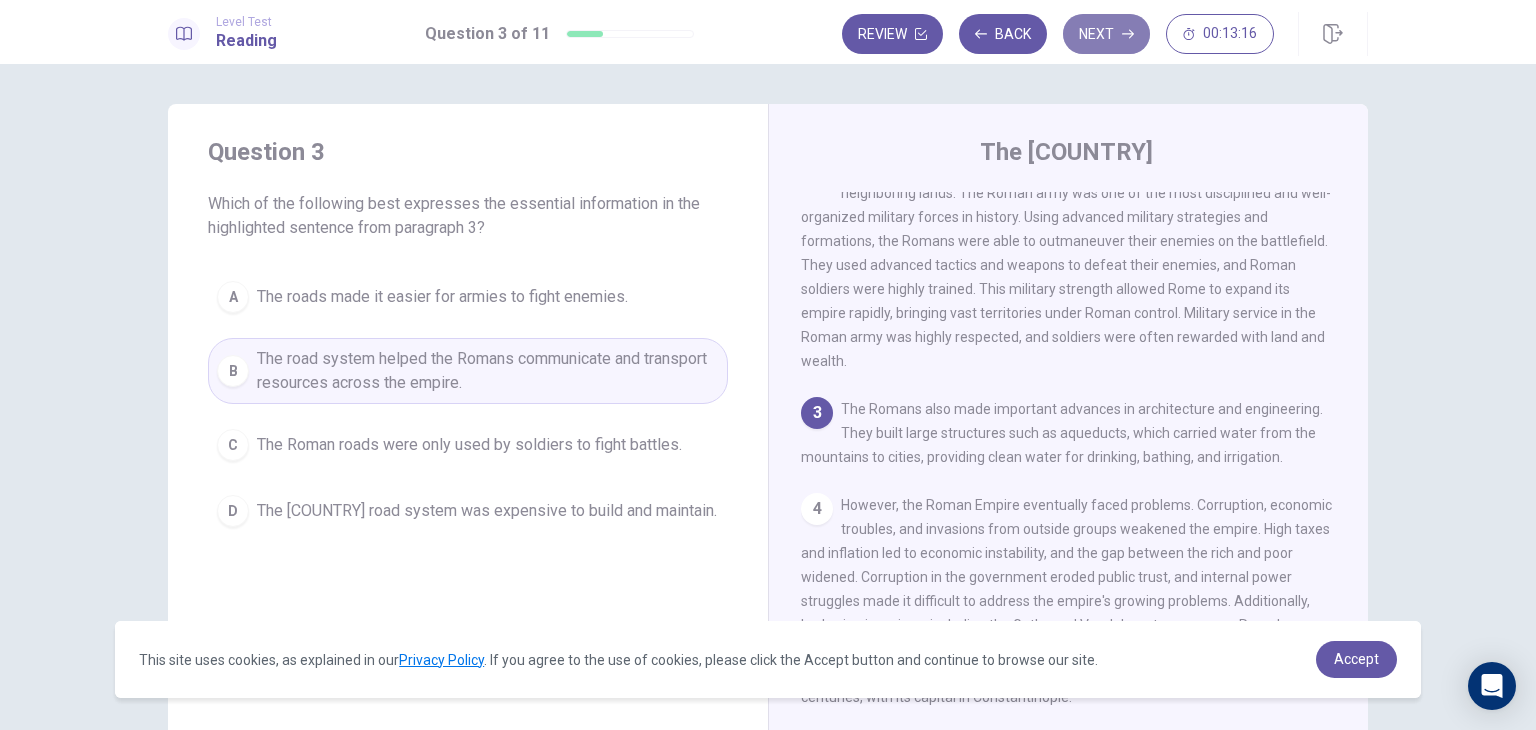 click on "Next" at bounding box center [1106, 34] 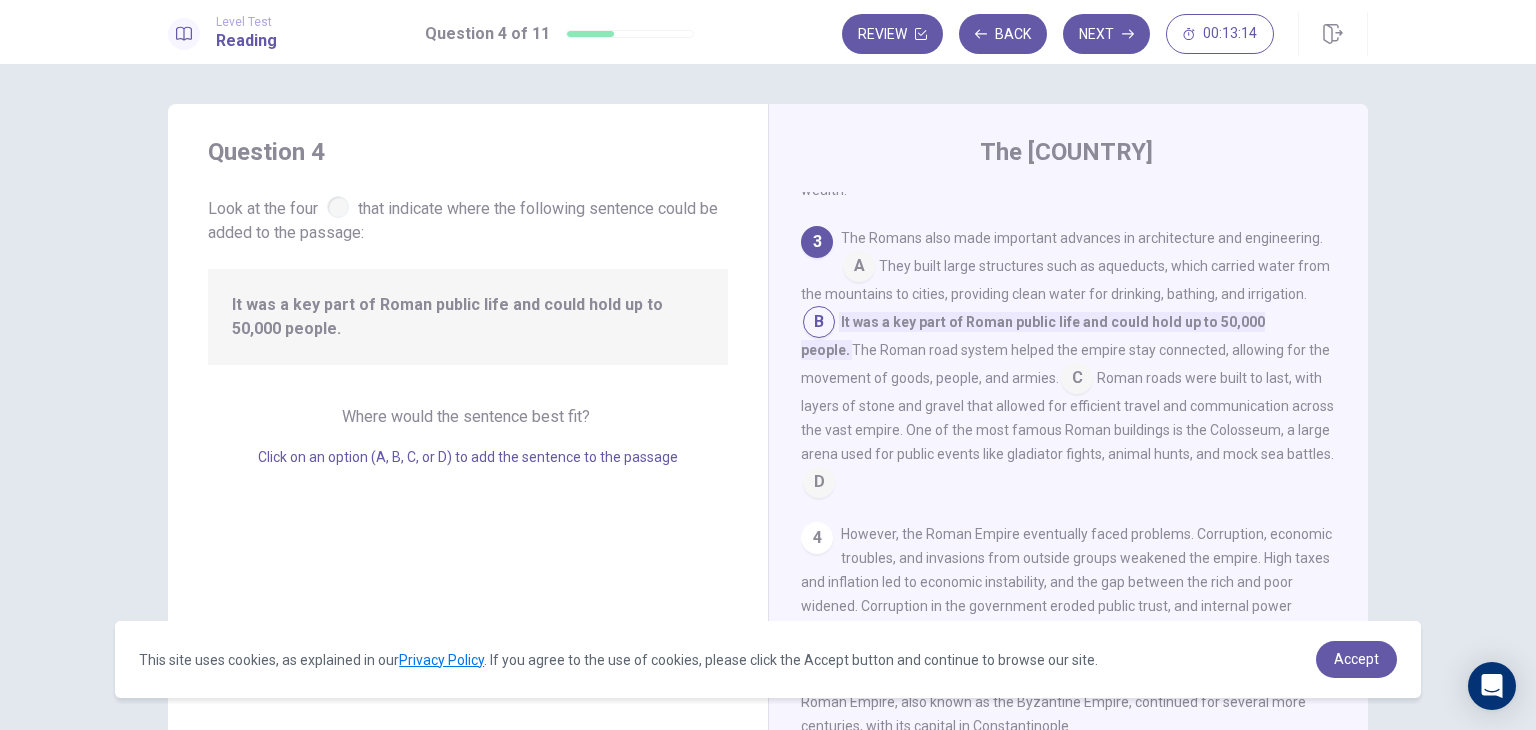 scroll, scrollTop: 401, scrollLeft: 0, axis: vertical 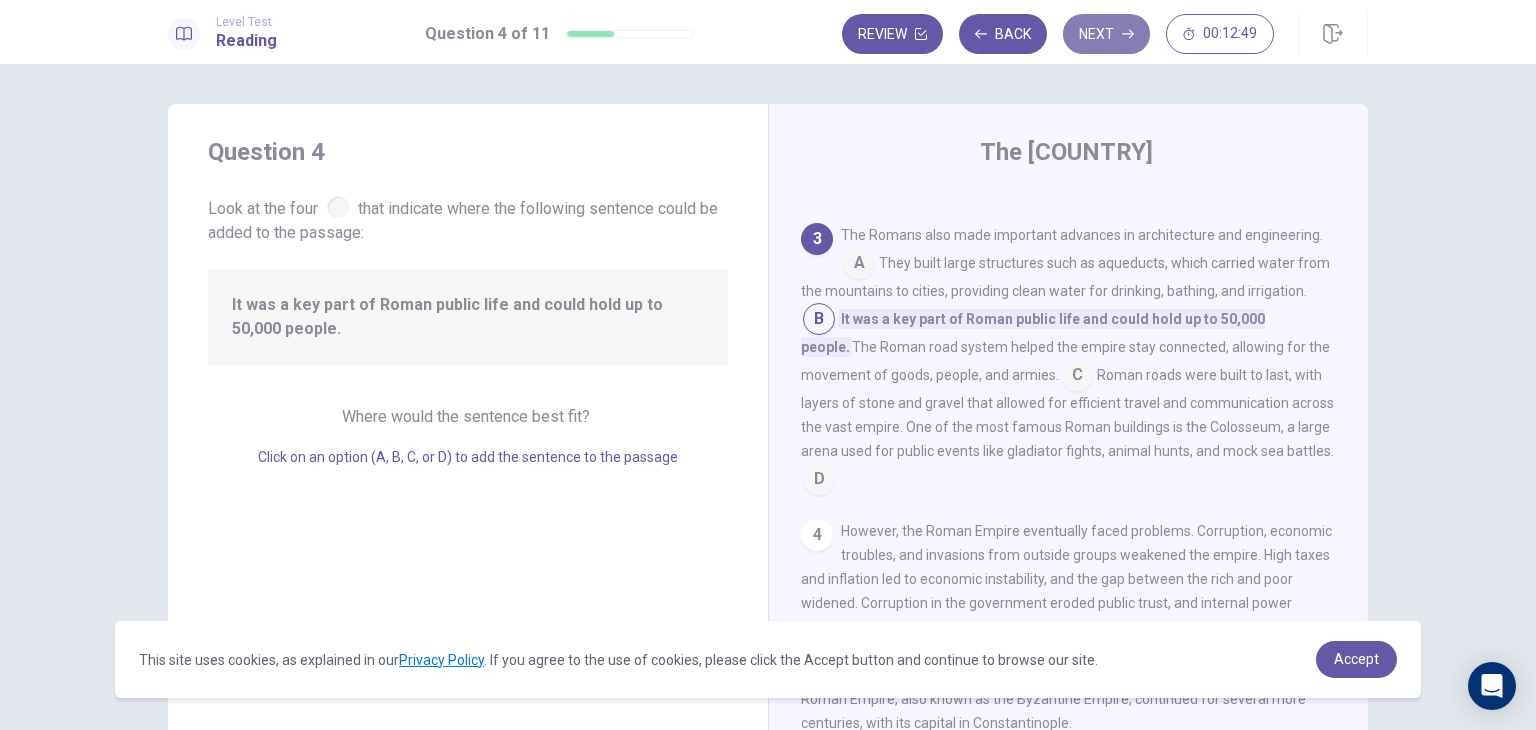 click on "Next" at bounding box center [1106, 34] 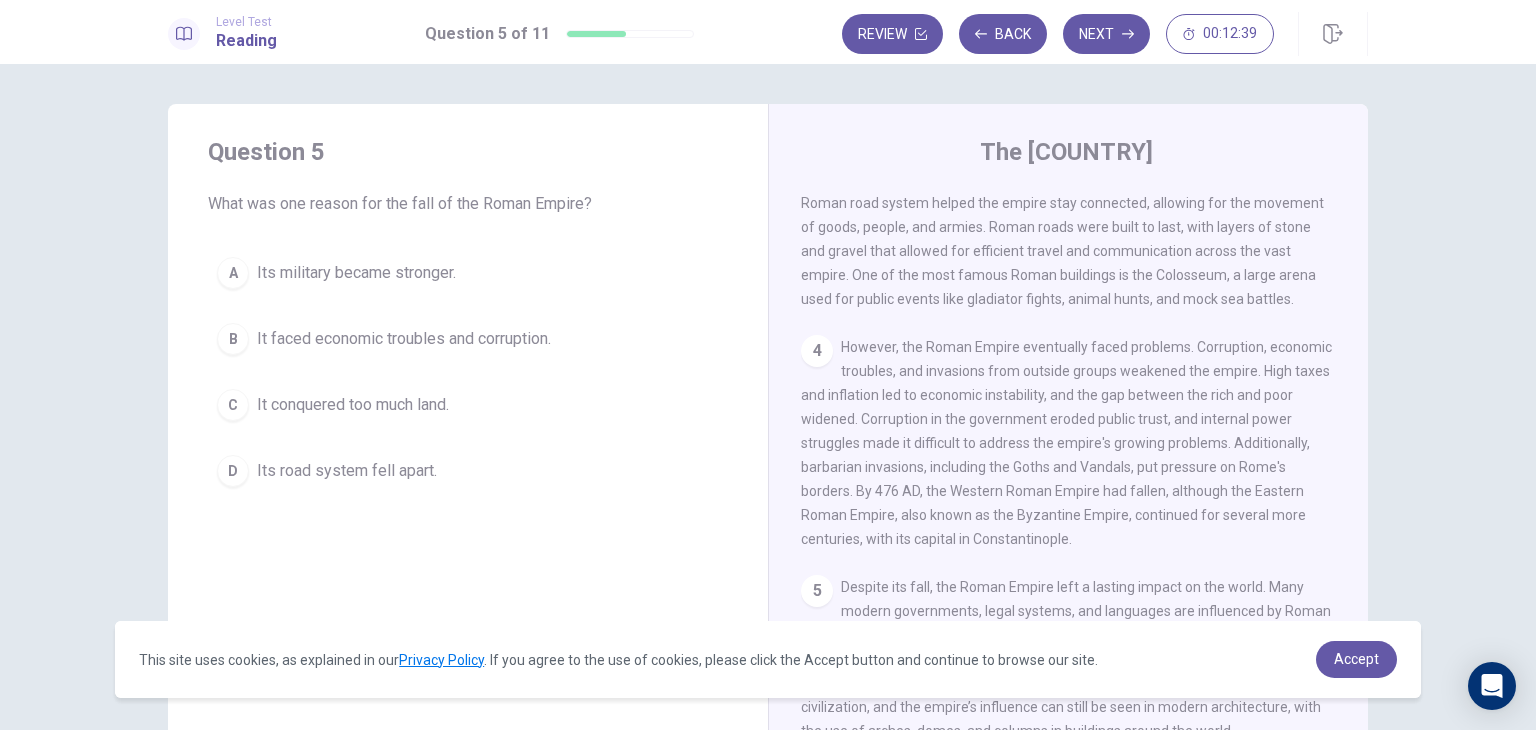scroll, scrollTop: 536, scrollLeft: 0, axis: vertical 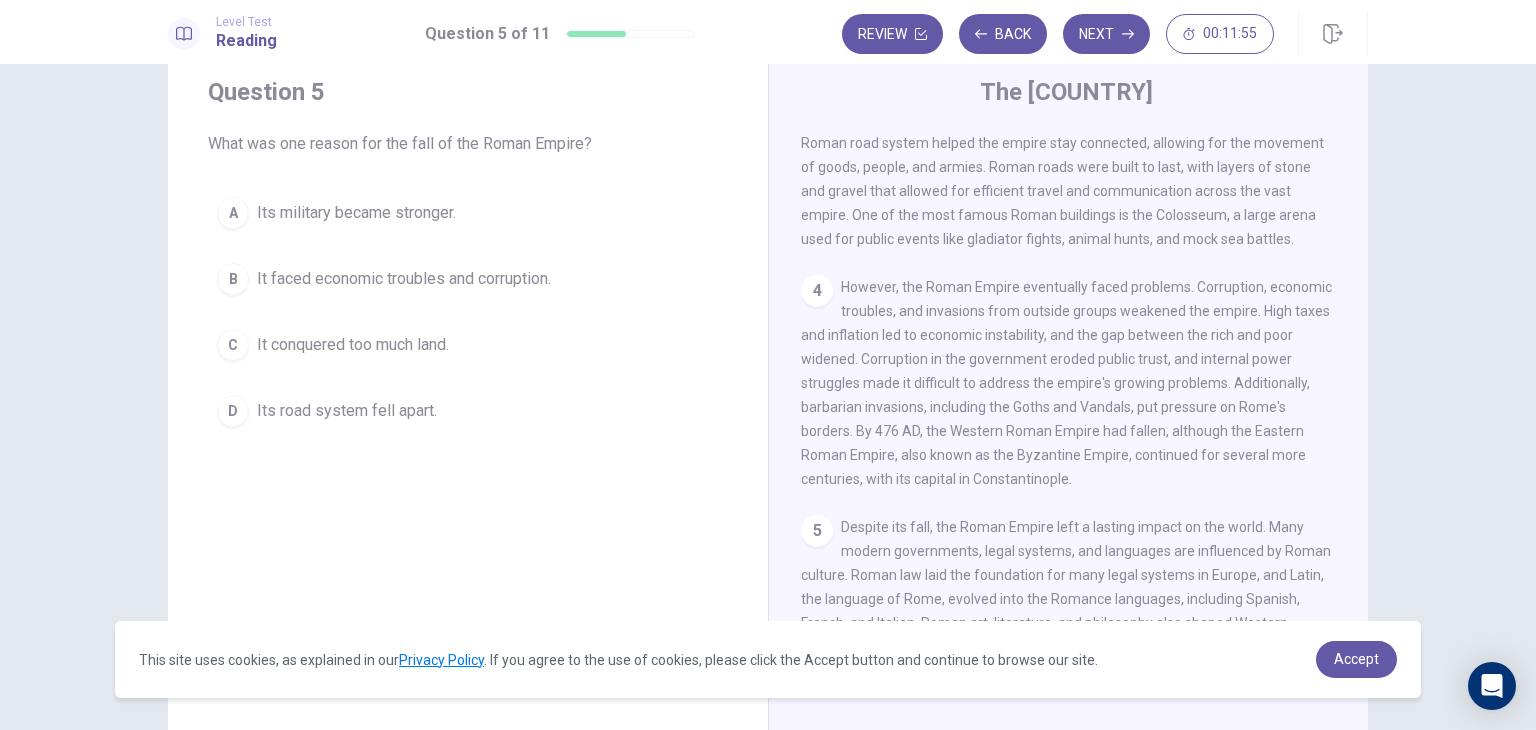 click on "It faced economic troubles and corruption." at bounding box center (404, 279) 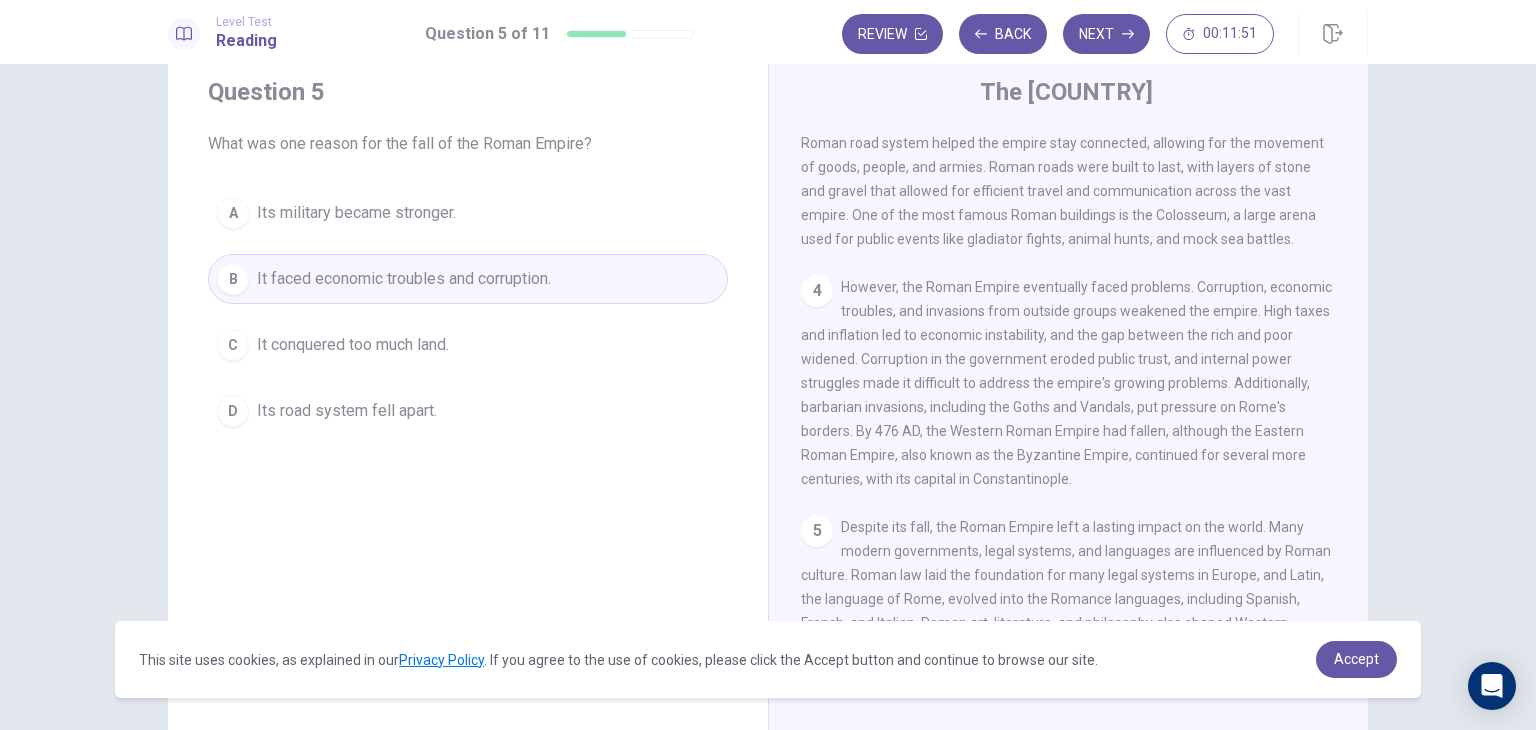 drag, startPoint x: 1217, startPoint y: 285, endPoint x: 1284, endPoint y: 305, distance: 69.92139 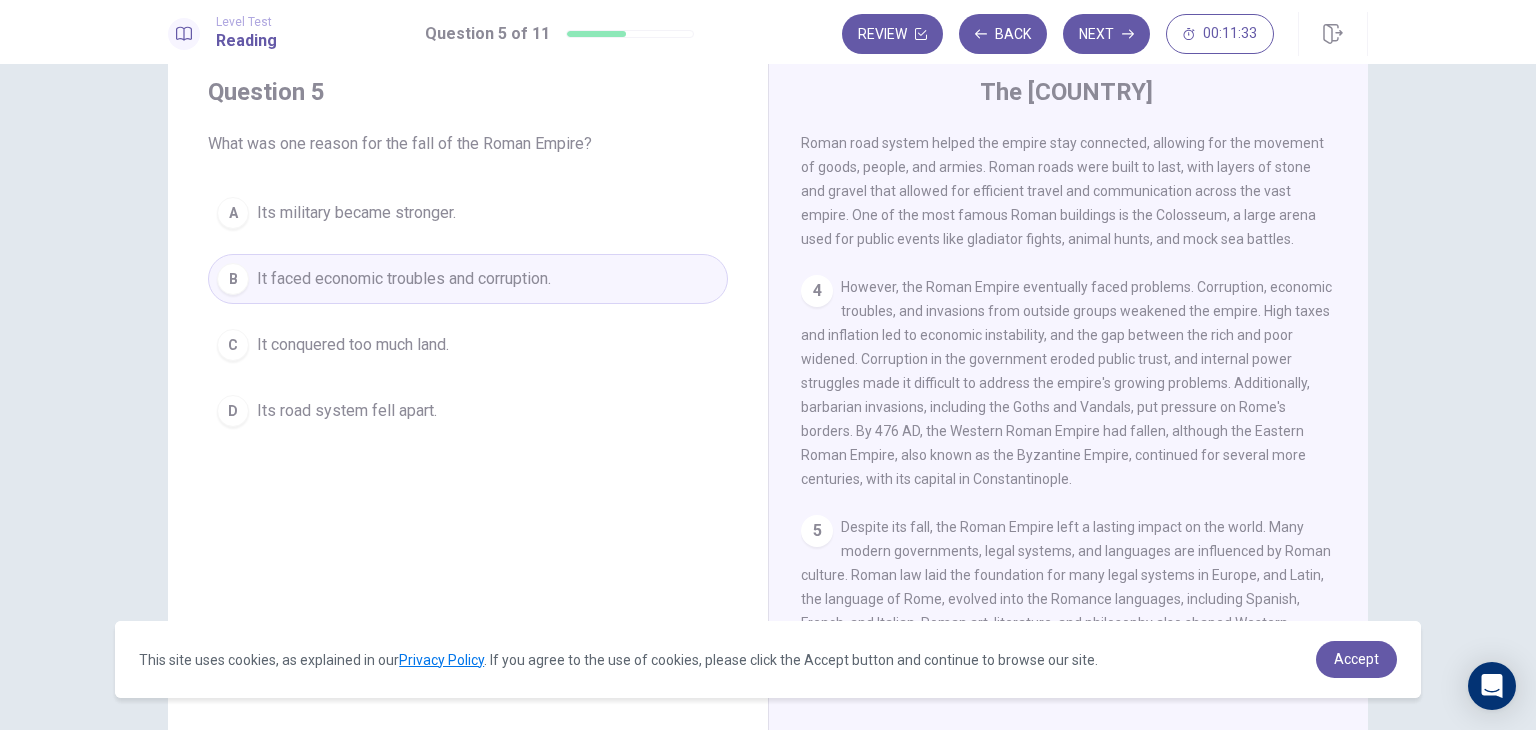 scroll, scrollTop: 536, scrollLeft: 0, axis: vertical 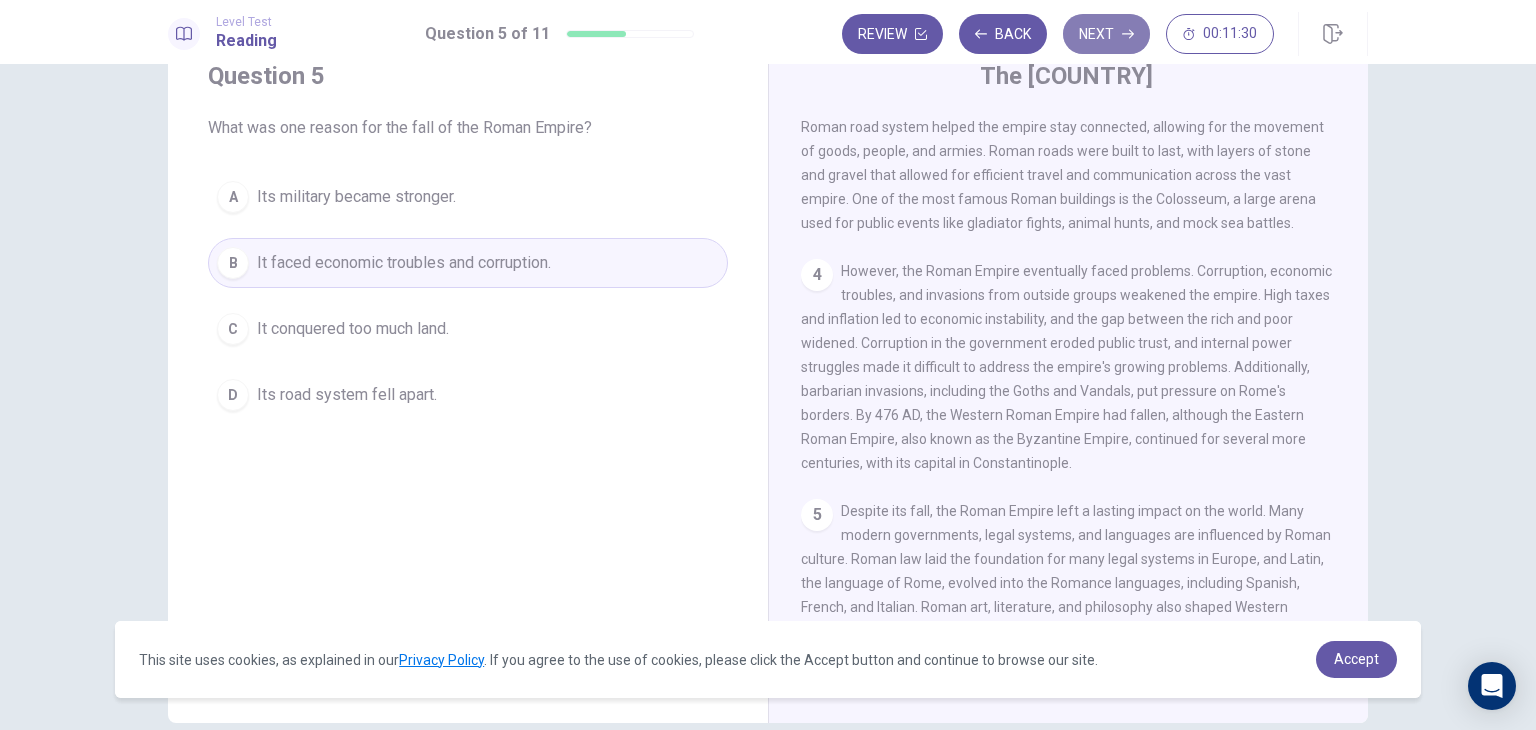 click on "Next" at bounding box center (1106, 34) 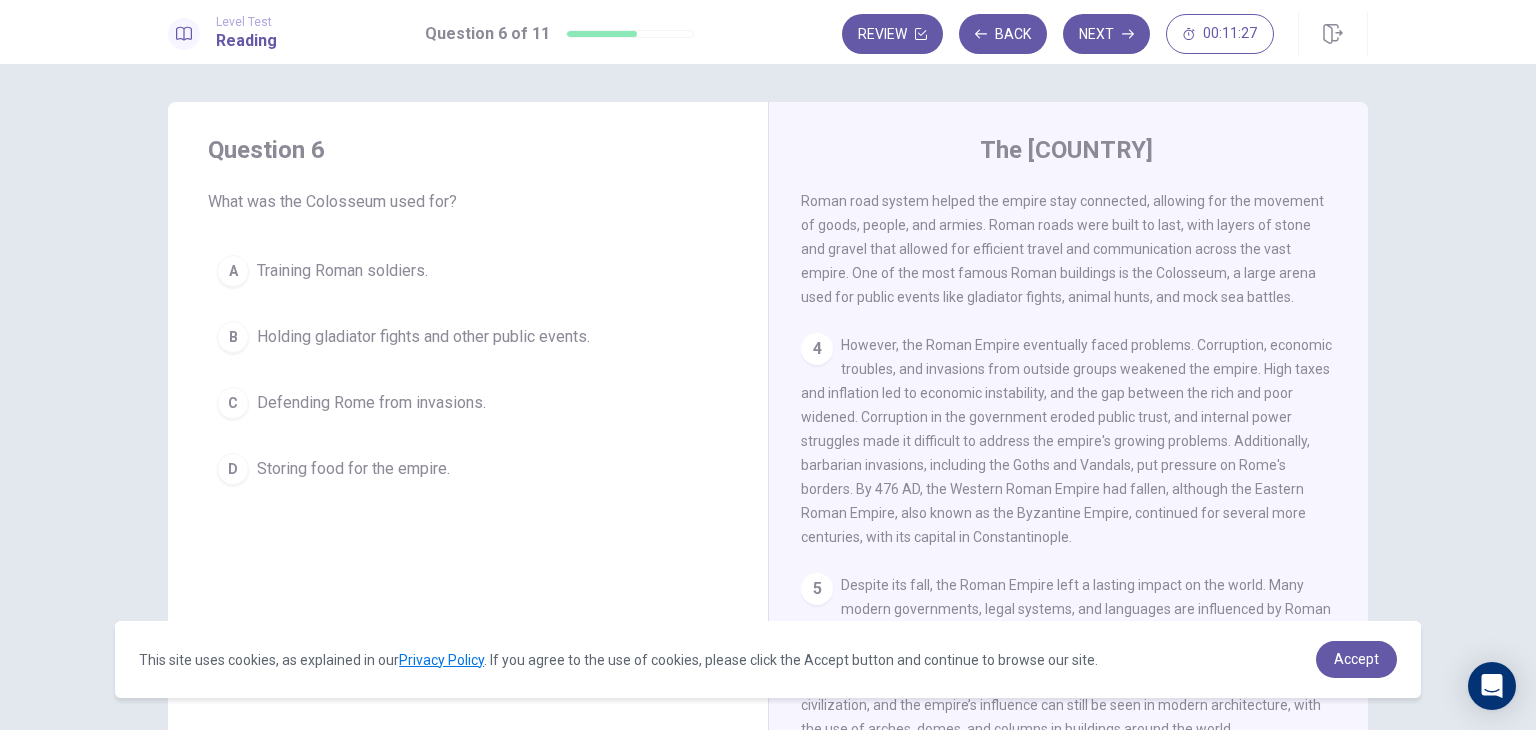 scroll, scrollTop: 0, scrollLeft: 0, axis: both 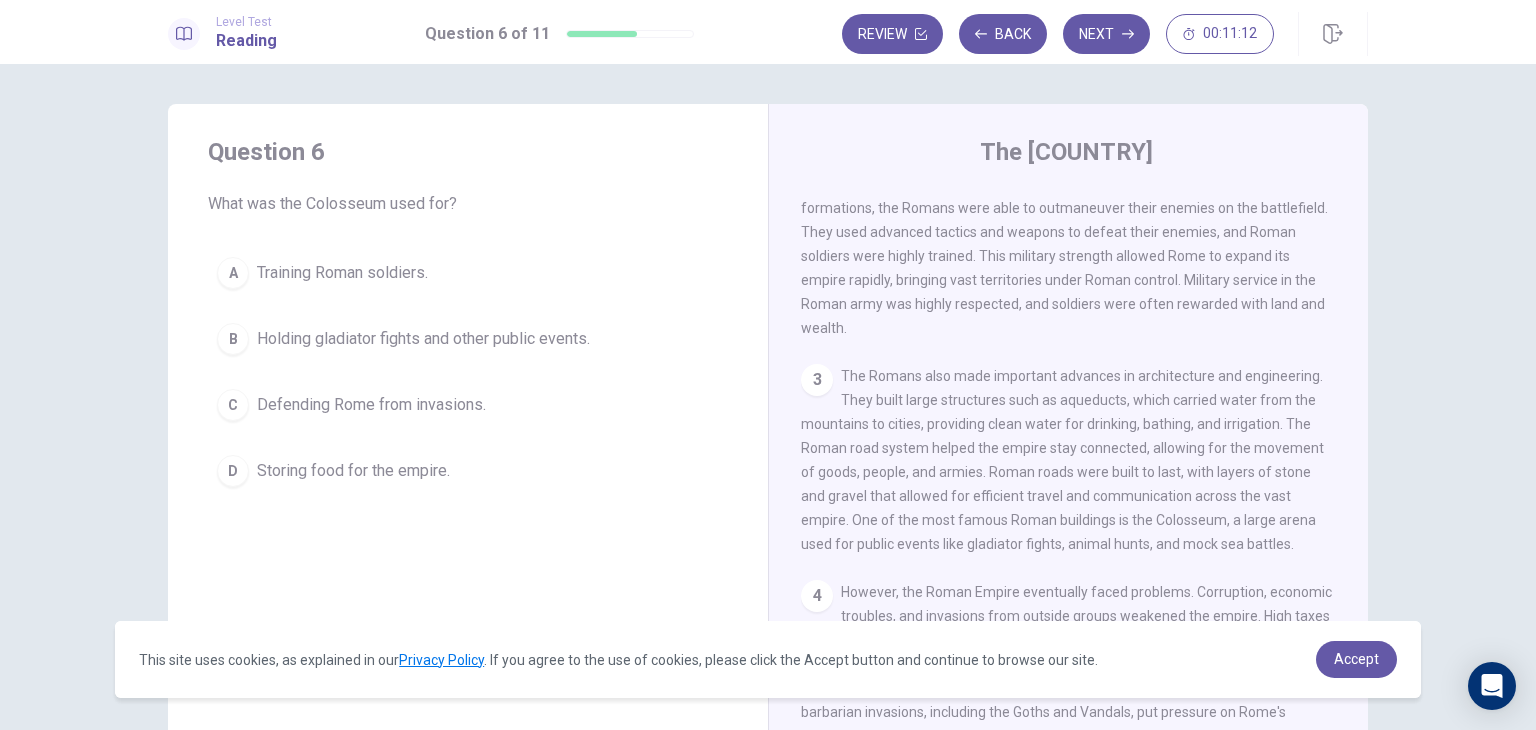 drag, startPoint x: 858, startPoint y: 562, endPoint x: 980, endPoint y: 565, distance: 122.03688 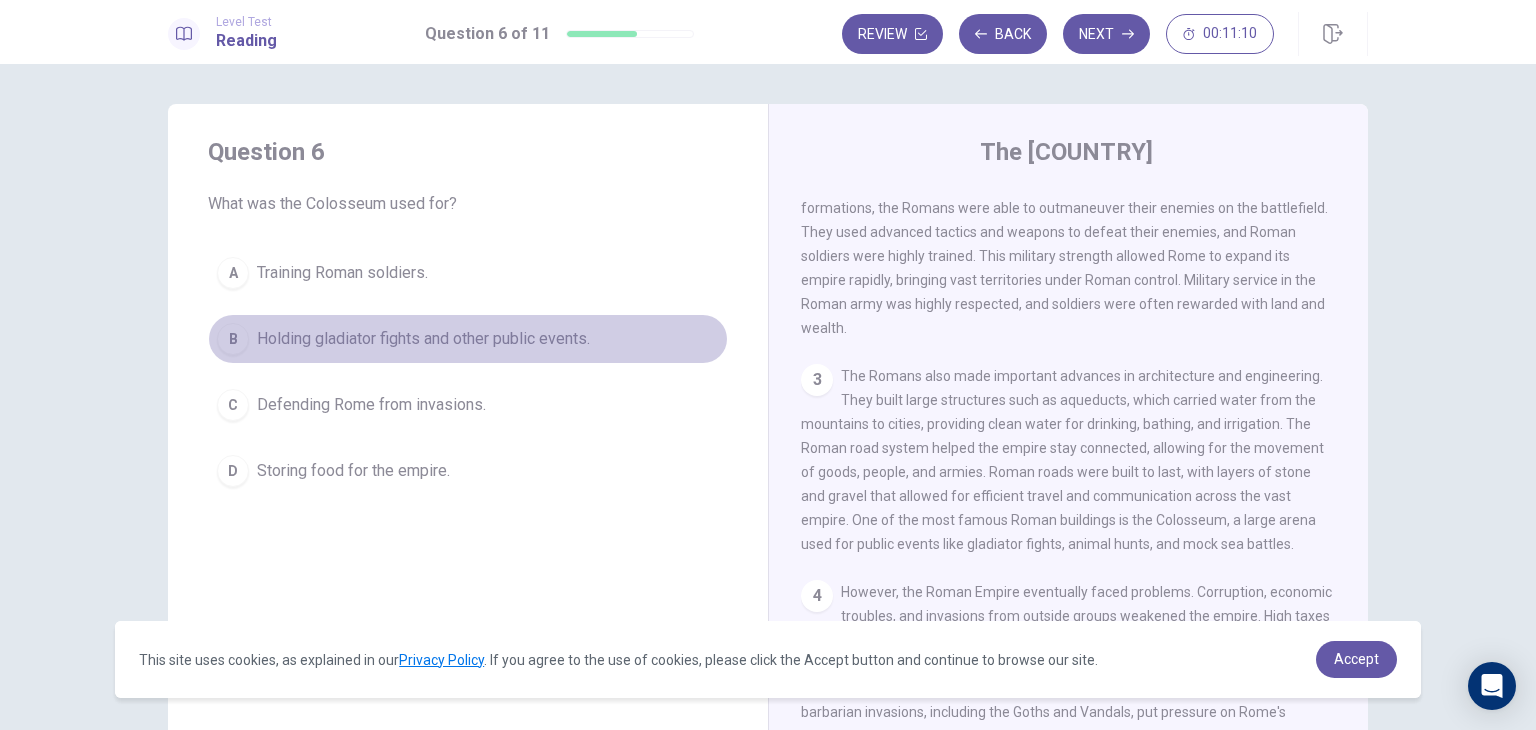 click on "Holding gladiator fights and other public events." at bounding box center (423, 339) 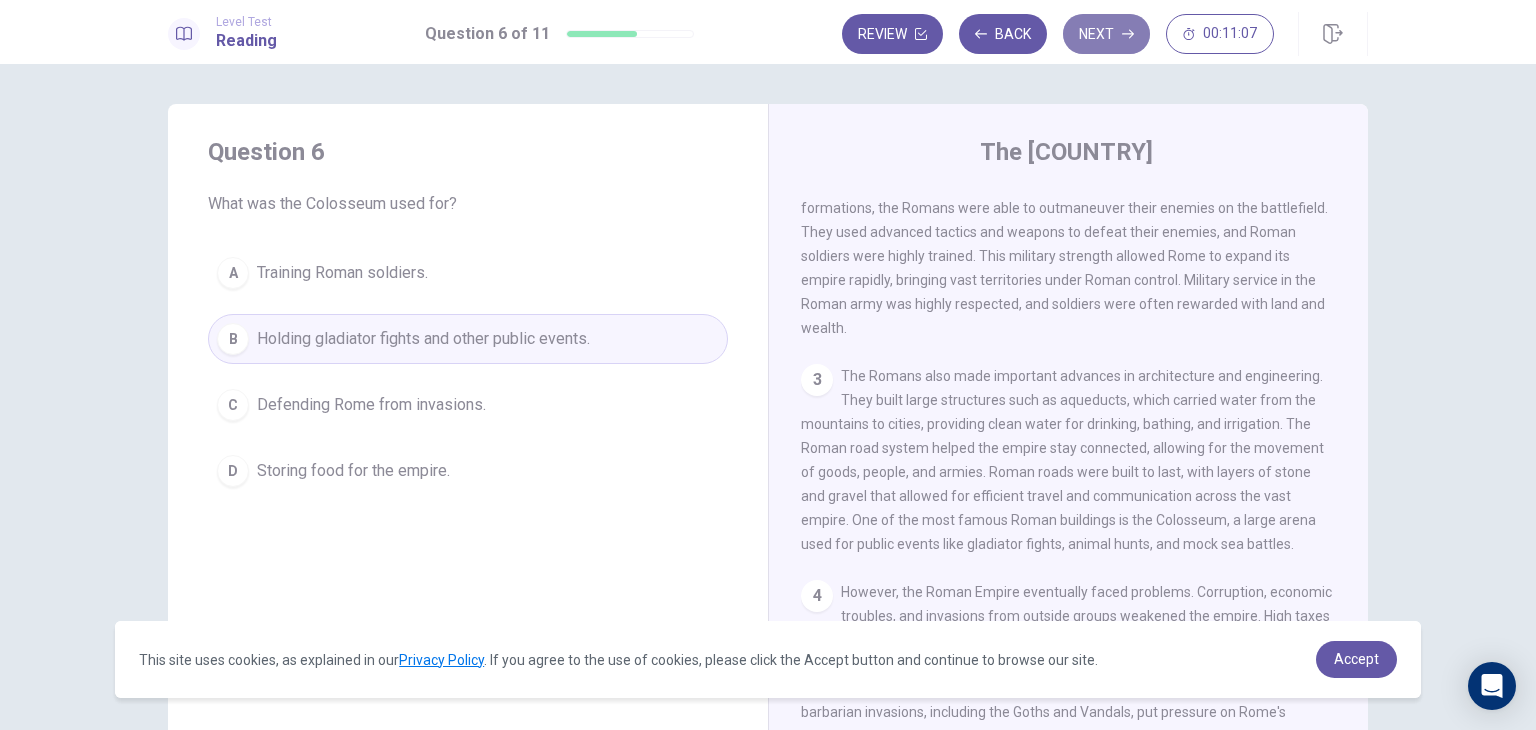 click on "Next" at bounding box center (1106, 34) 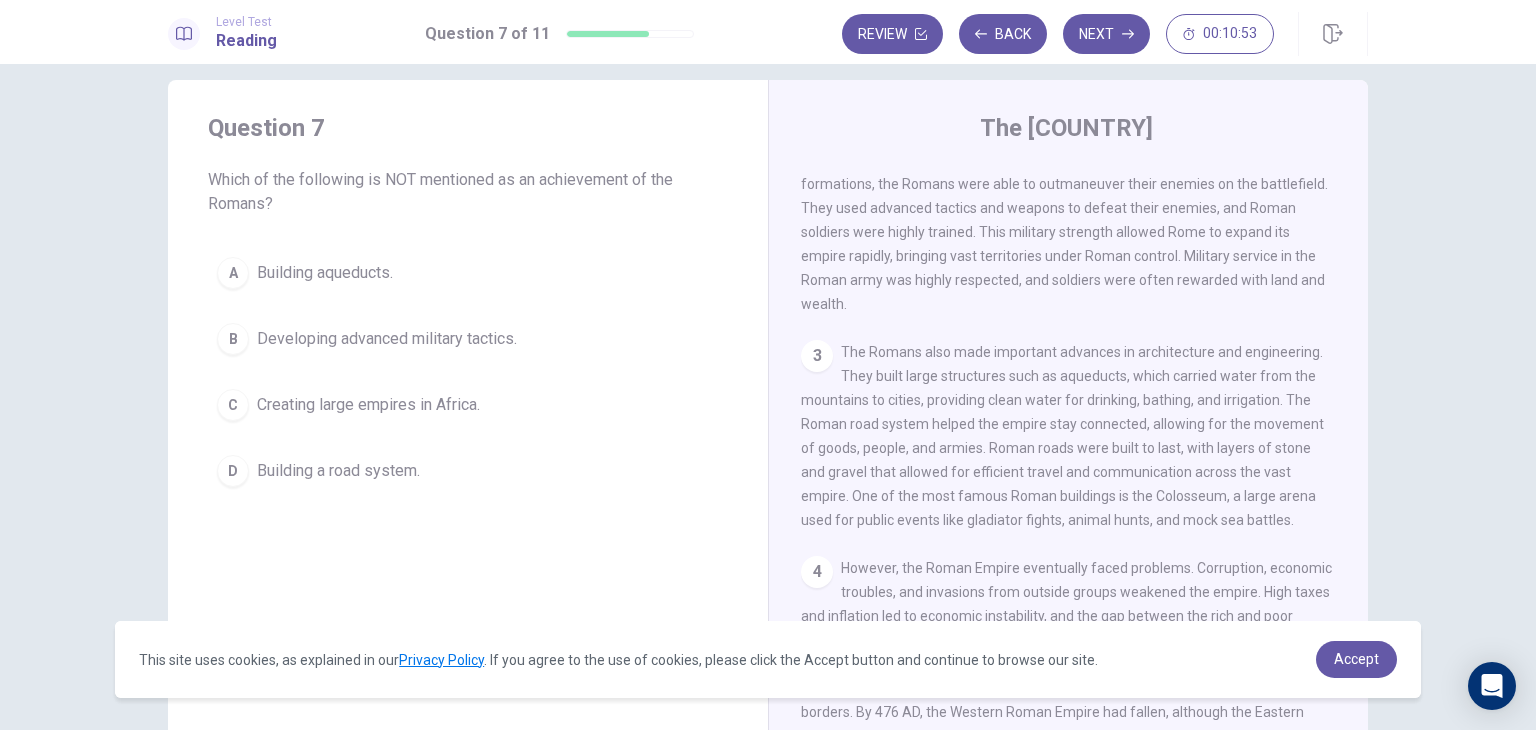 scroll, scrollTop: 24, scrollLeft: 0, axis: vertical 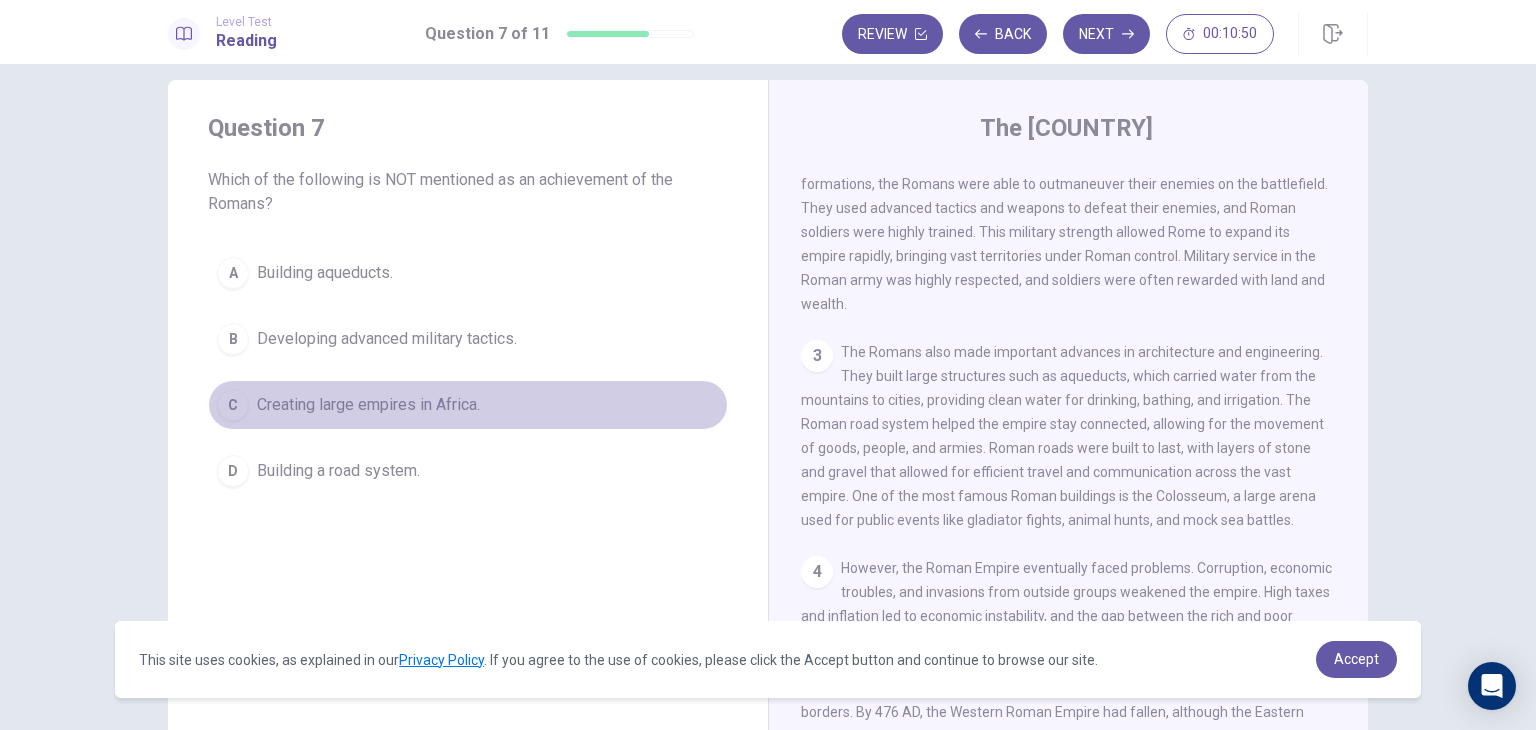 click on "Creating large empires in Africa." at bounding box center (368, 405) 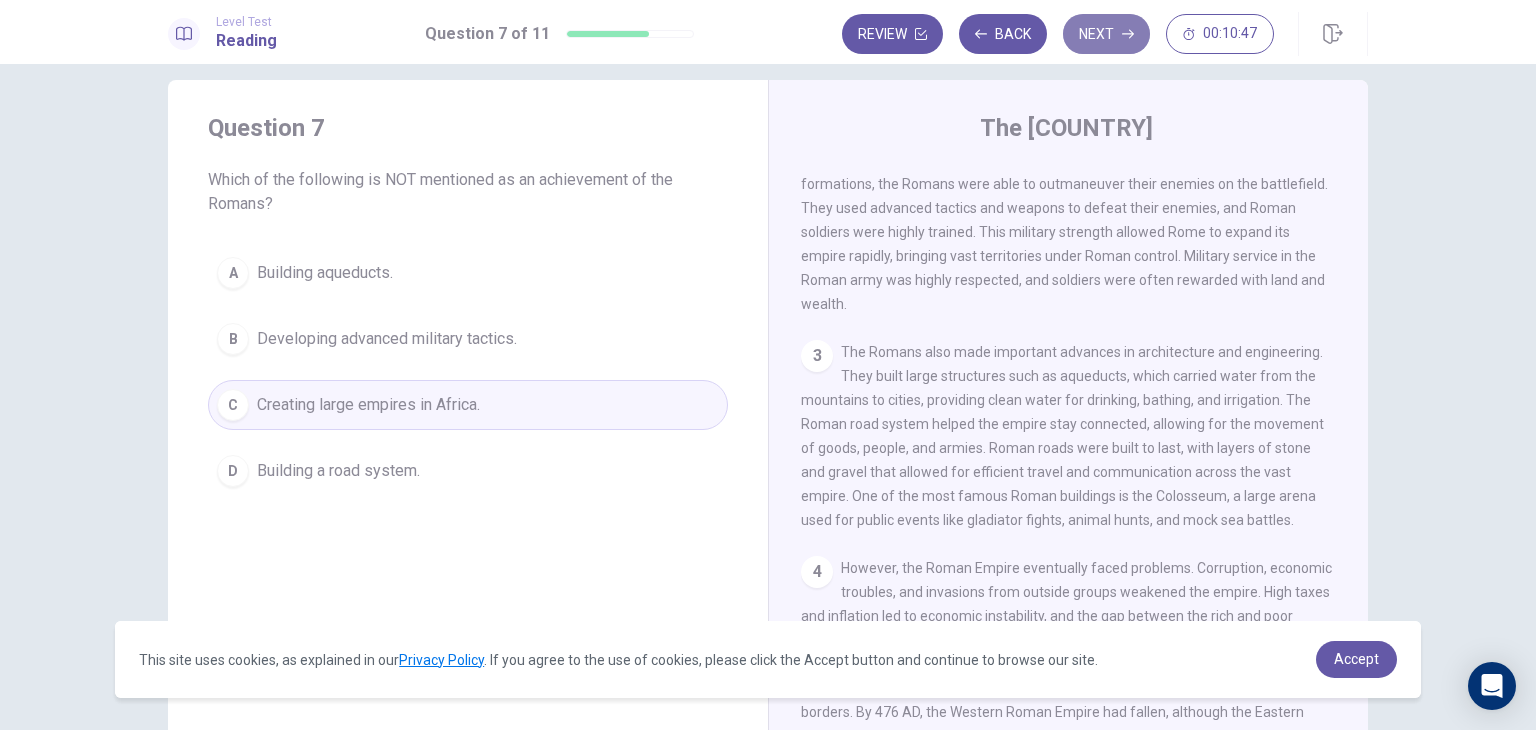 click on "Next" at bounding box center (1106, 34) 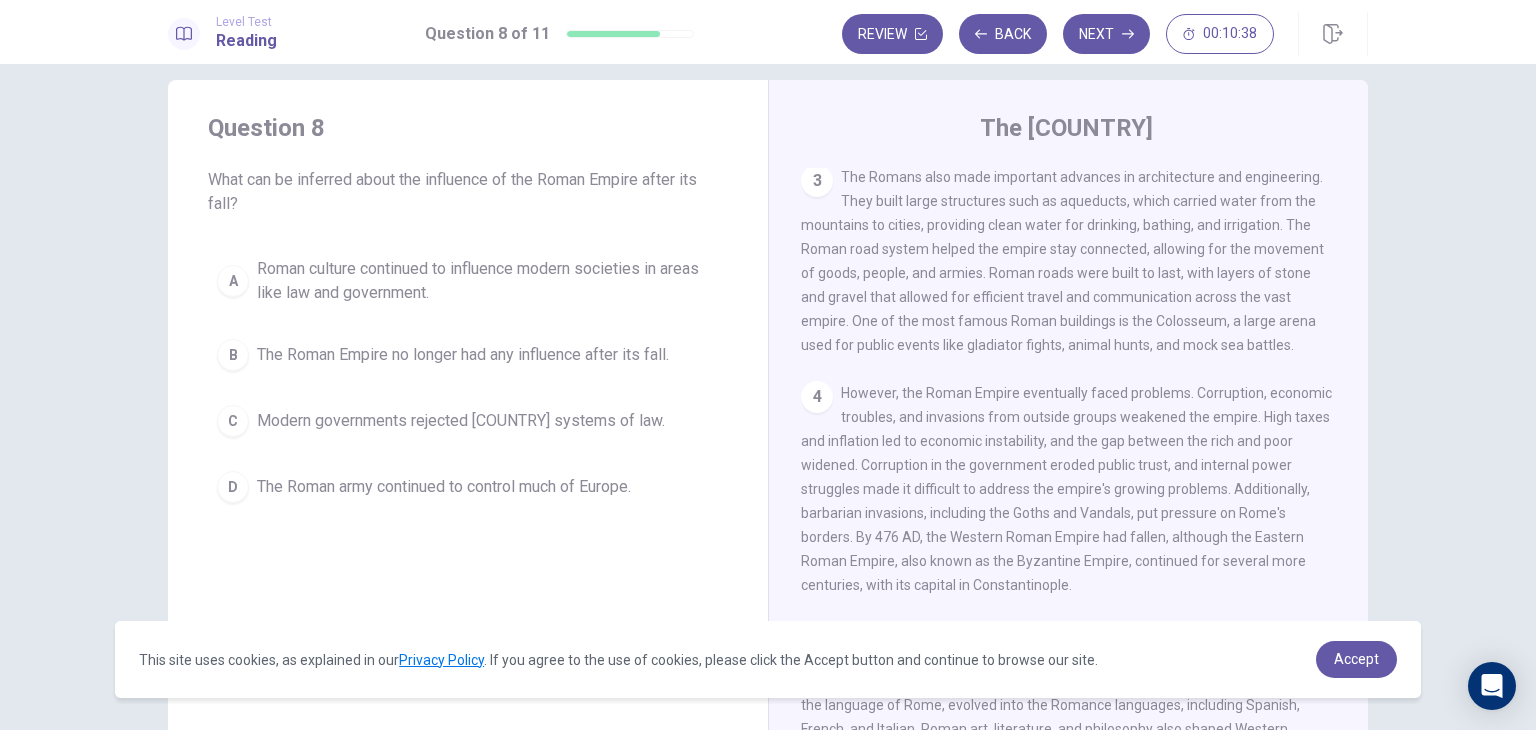 scroll, scrollTop: 536, scrollLeft: 0, axis: vertical 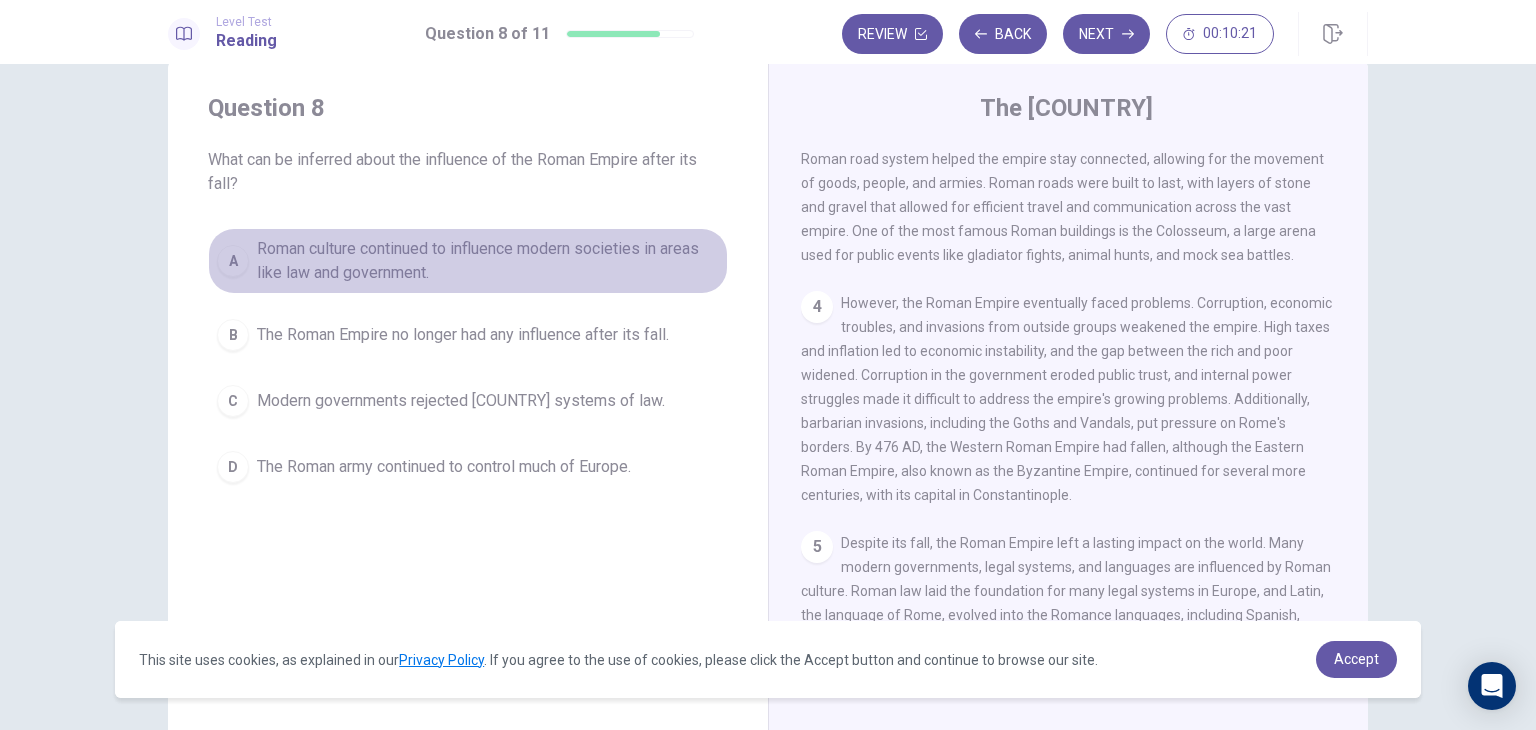 click on "Roman culture continued to influence modern societies in areas like law and government." at bounding box center (488, 261) 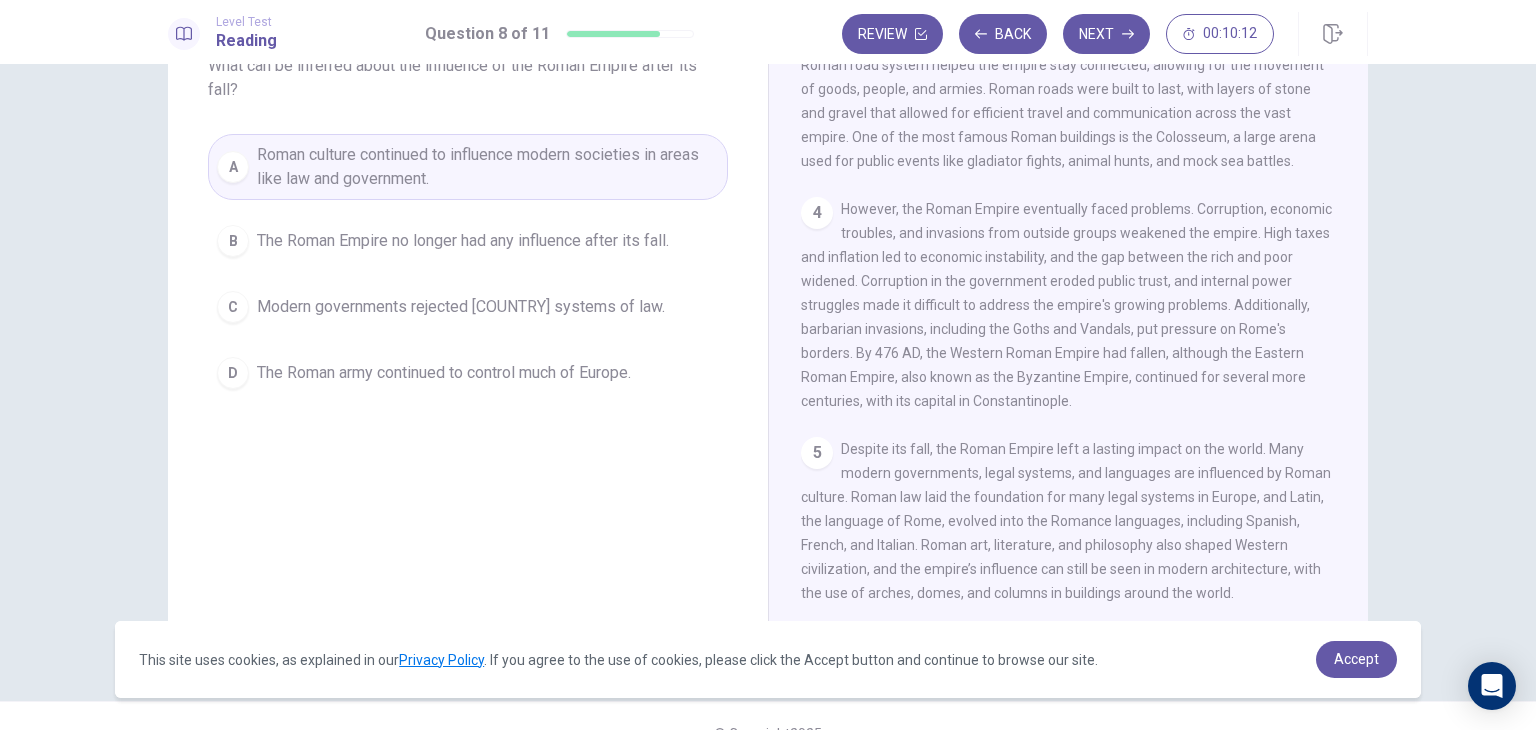 scroll, scrollTop: 136, scrollLeft: 0, axis: vertical 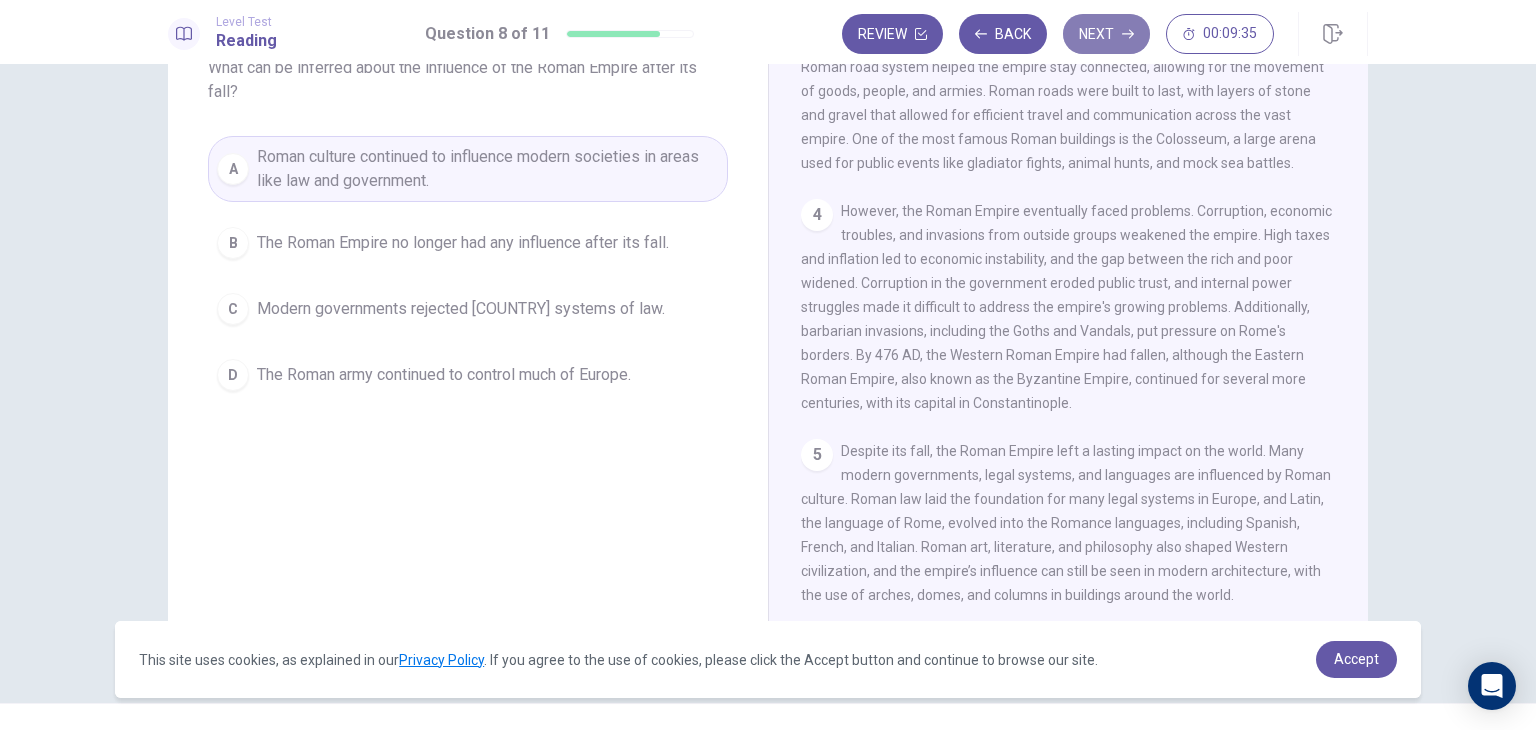 click on "Next" at bounding box center (1106, 34) 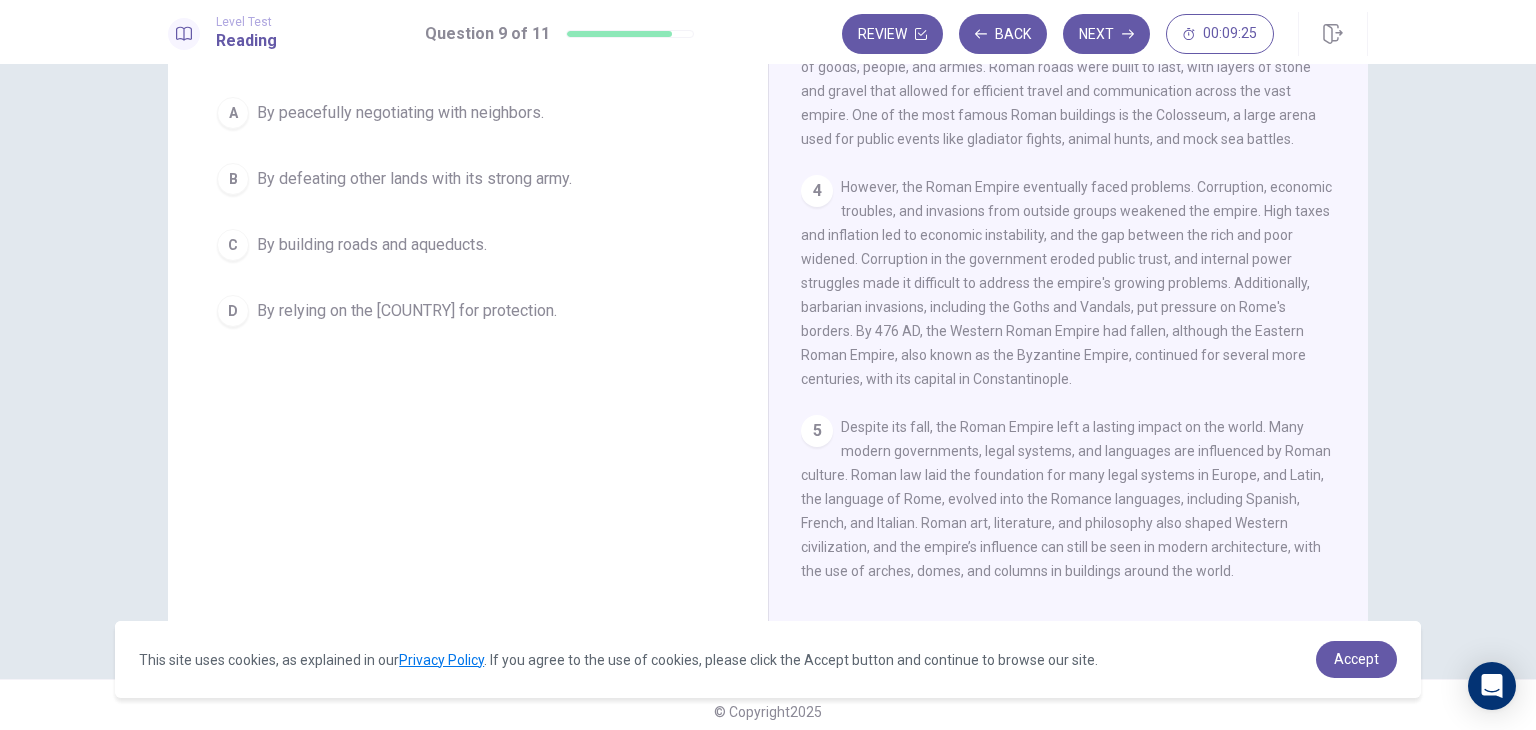 scroll, scrollTop: 173, scrollLeft: 0, axis: vertical 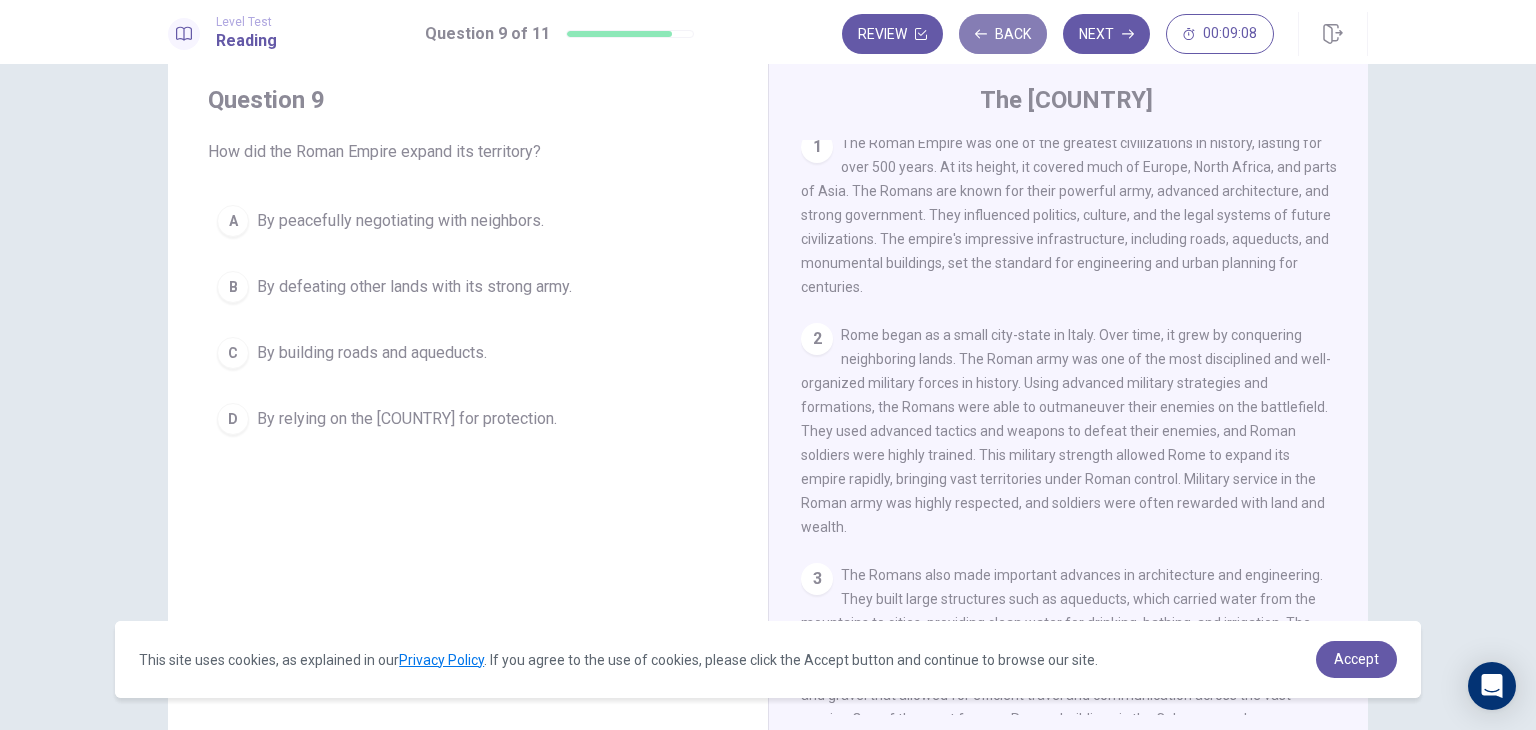 click on "Back" at bounding box center [1003, 34] 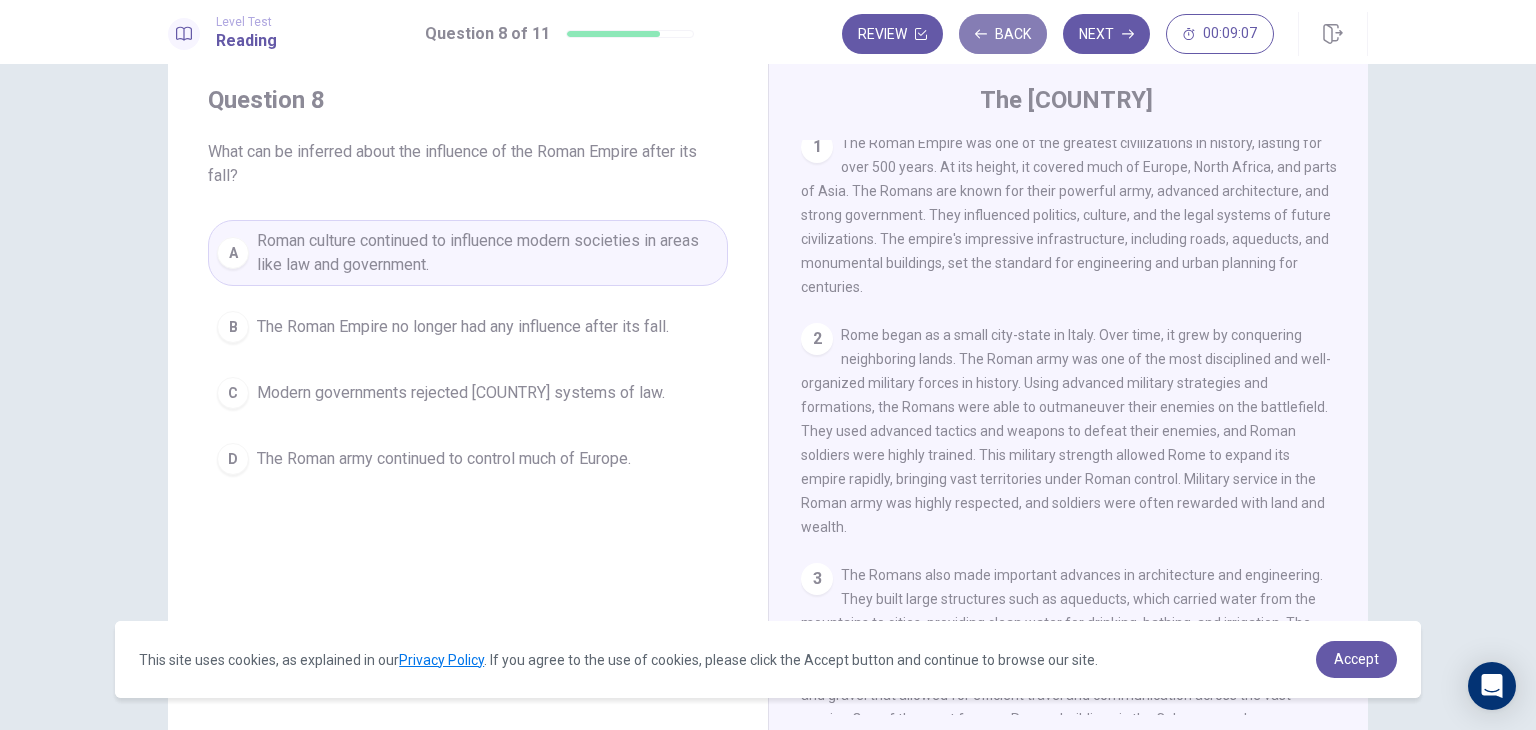 click on "Back" at bounding box center [1003, 34] 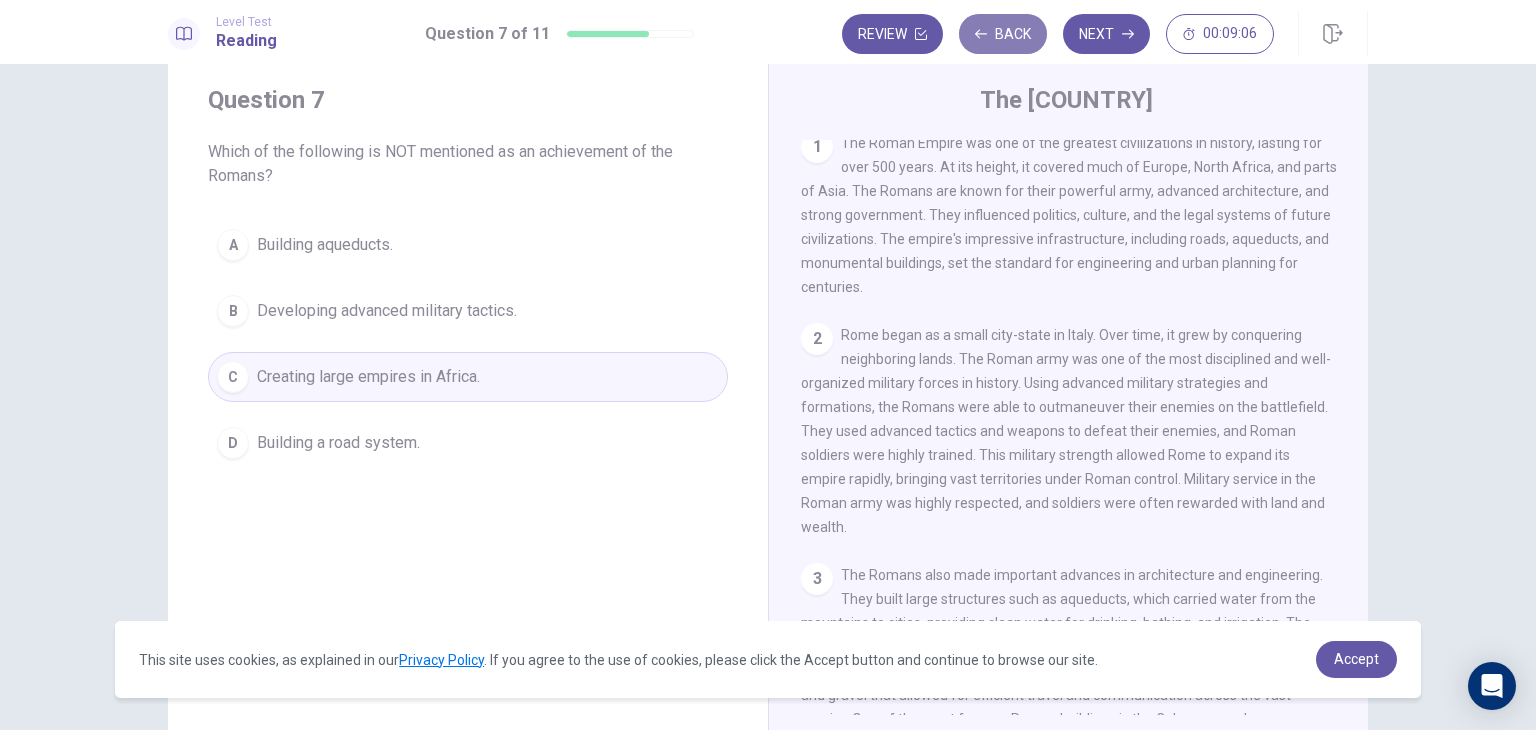 click on "Back" at bounding box center [1003, 34] 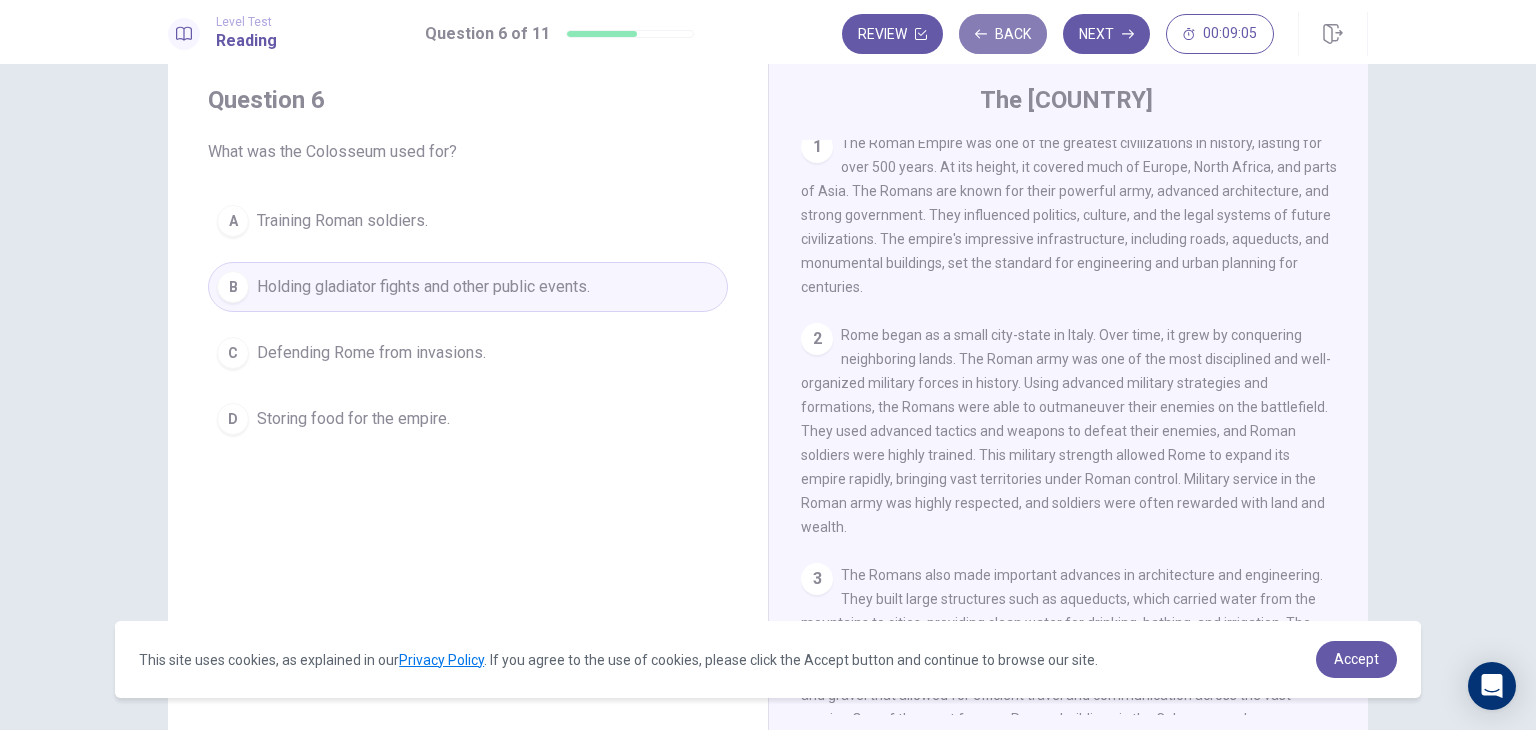 click on "Back" at bounding box center (1003, 34) 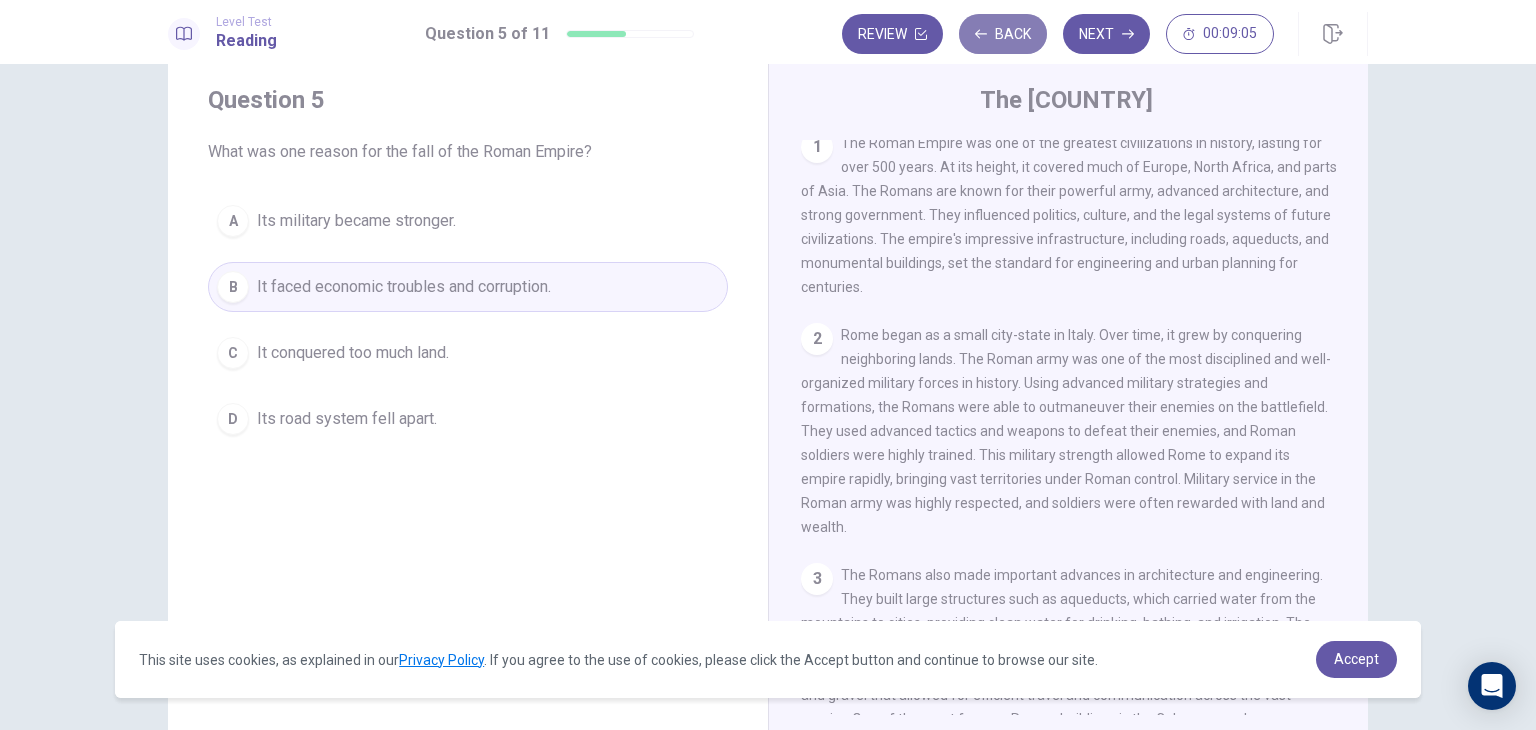 click on "Back" at bounding box center (1003, 34) 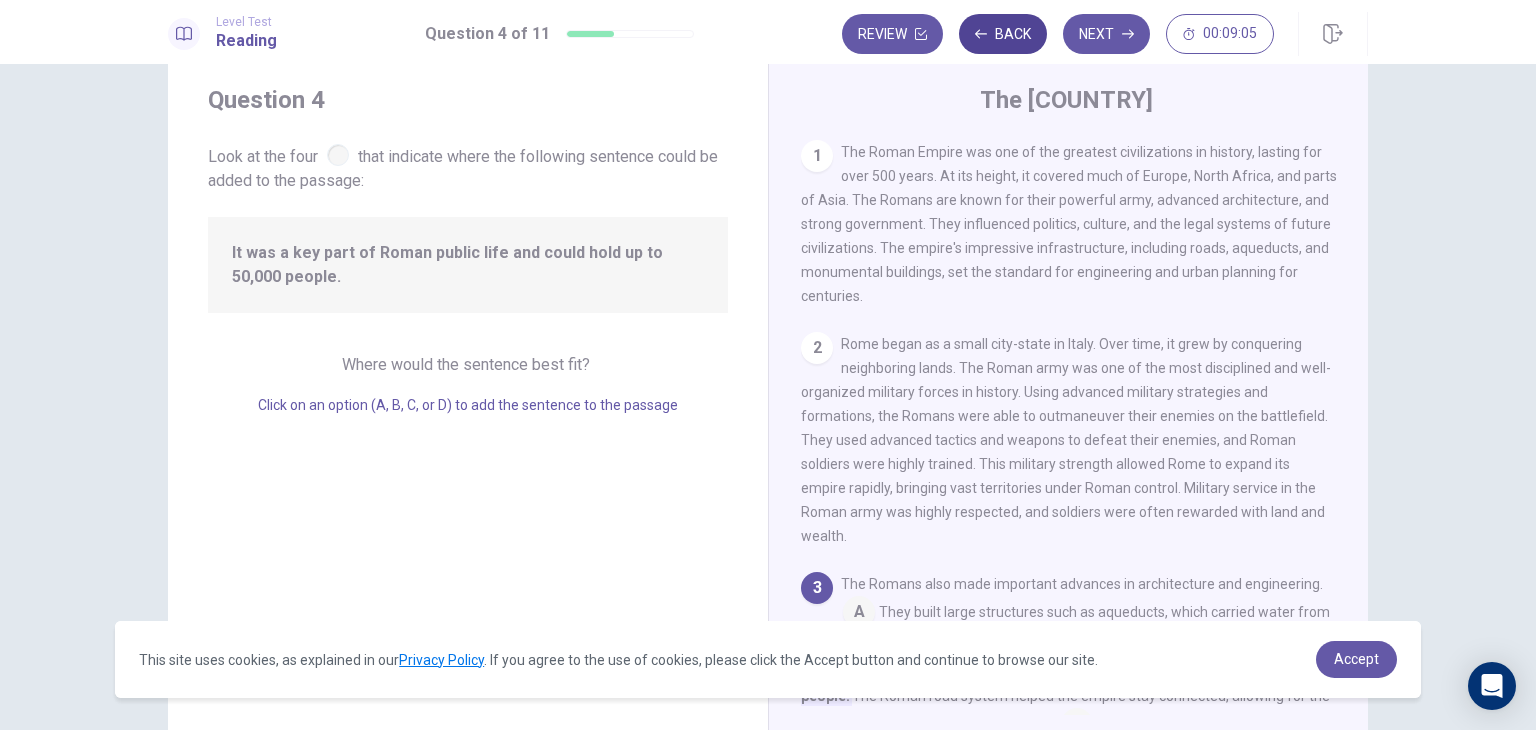 scroll, scrollTop: 341, scrollLeft: 0, axis: vertical 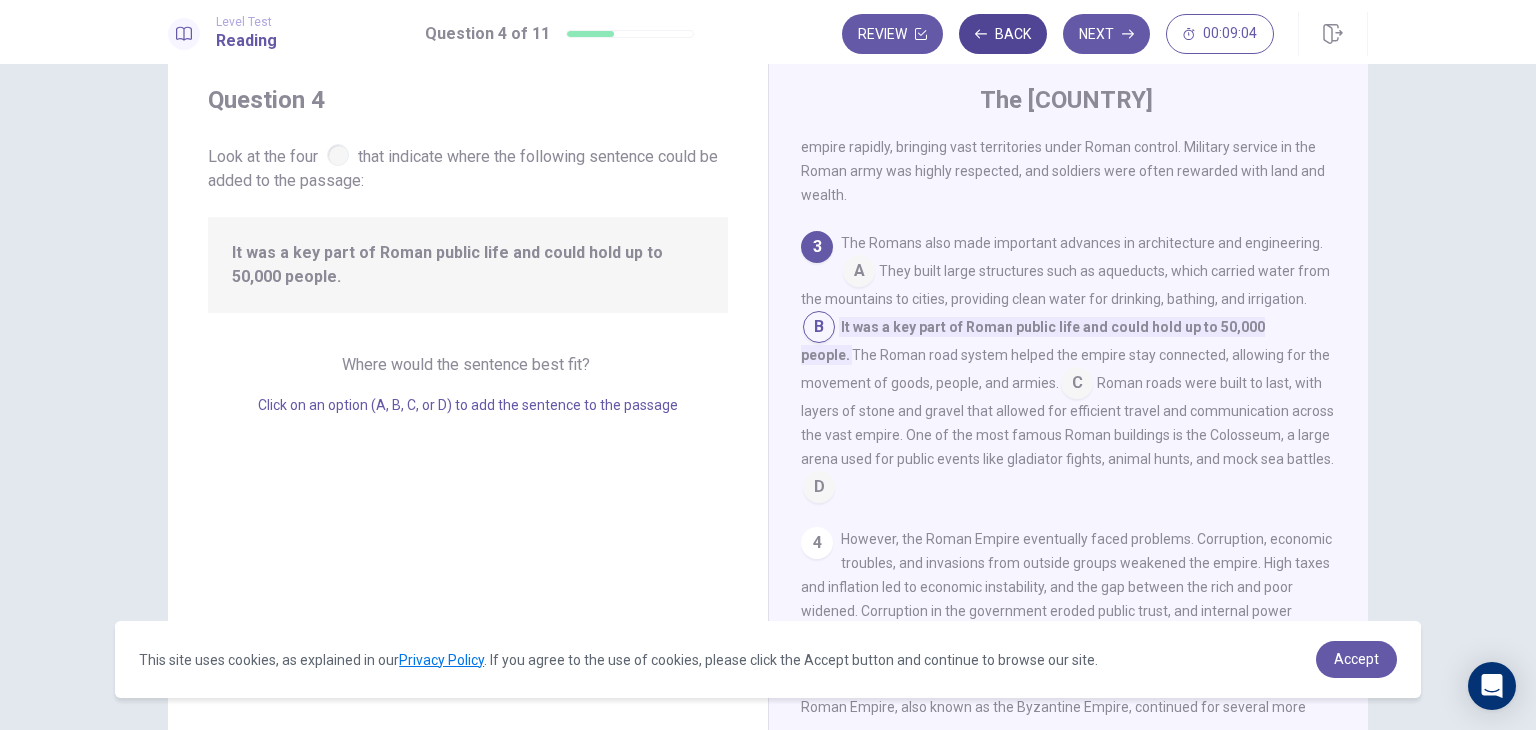 click on "Back" at bounding box center (1003, 34) 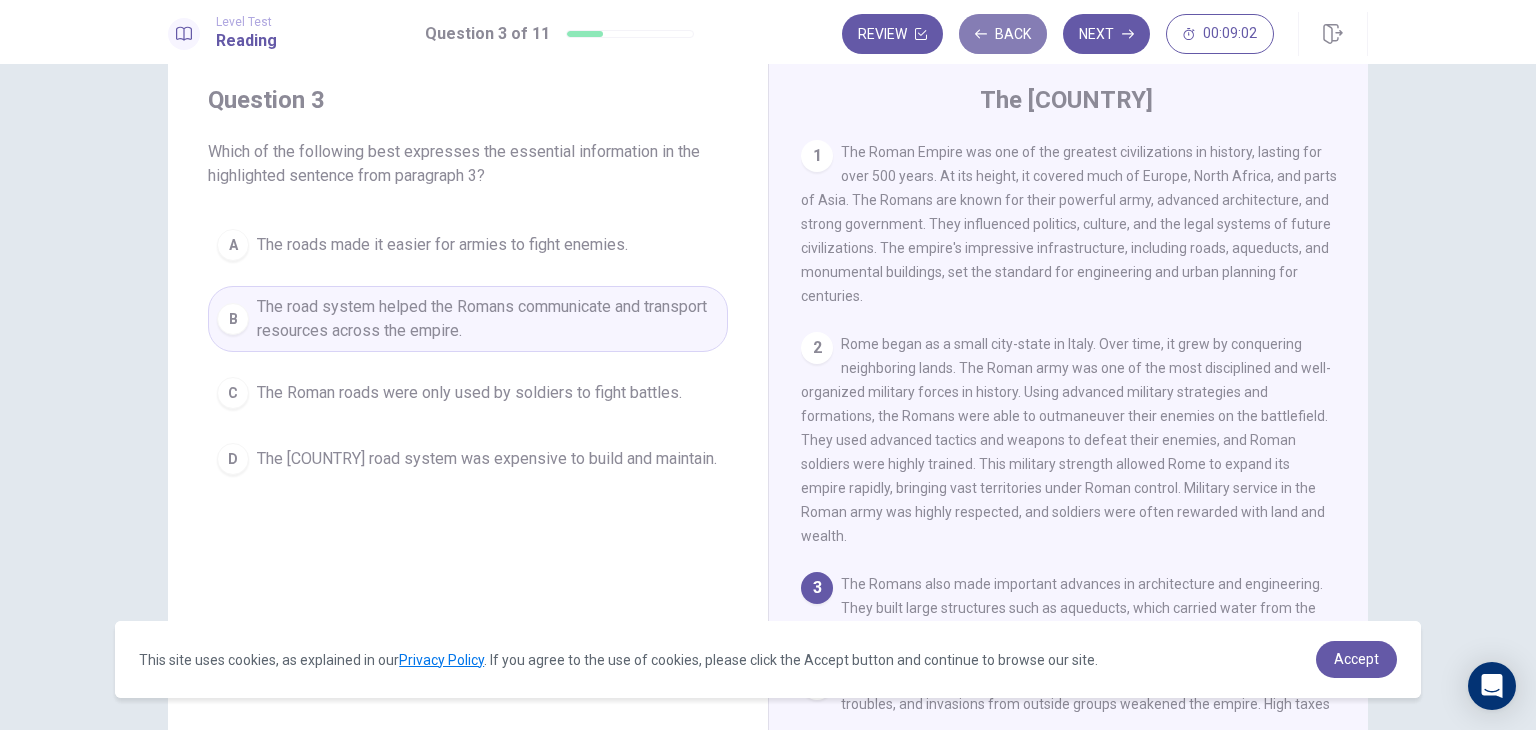 click on "Back" at bounding box center (1003, 34) 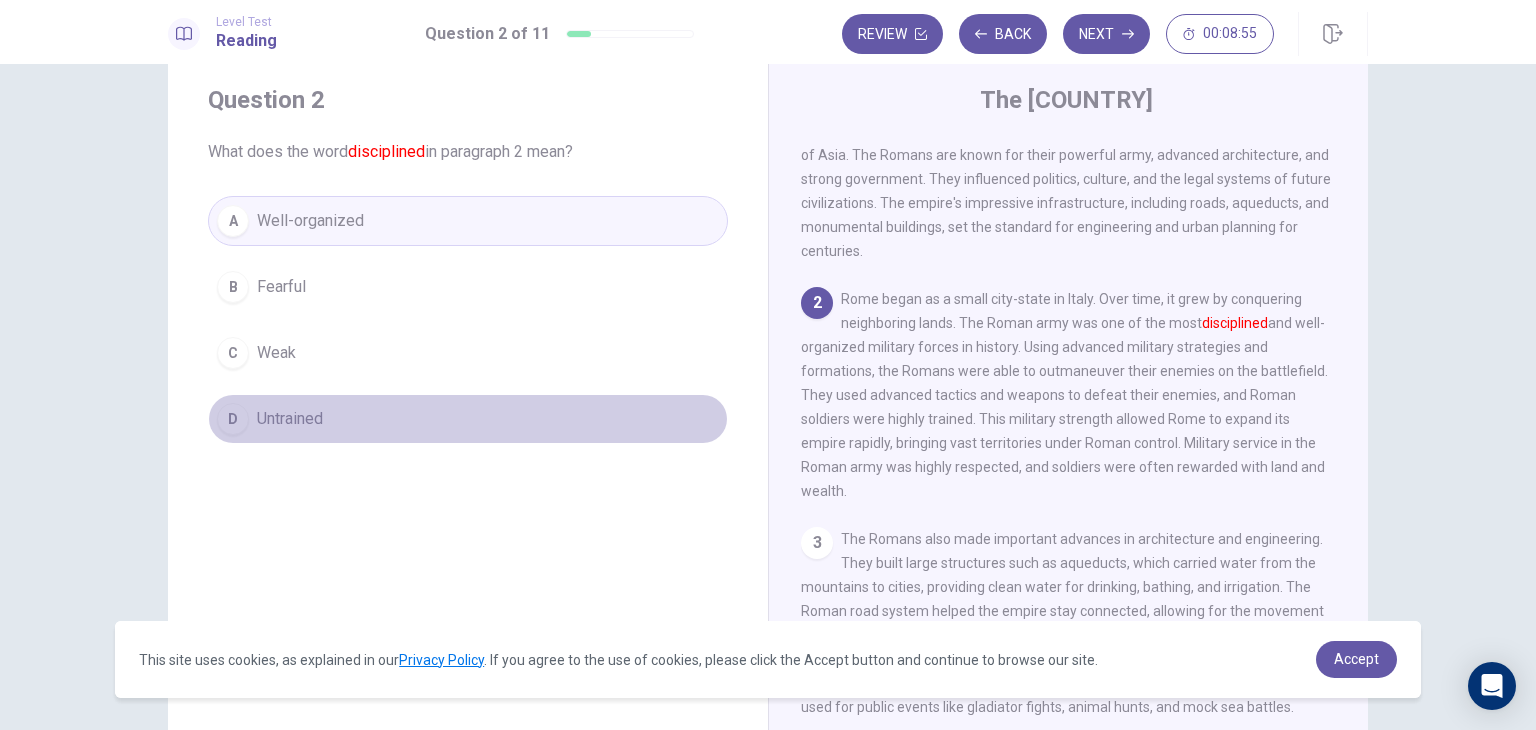 click on "D Untrained" at bounding box center [468, 419] 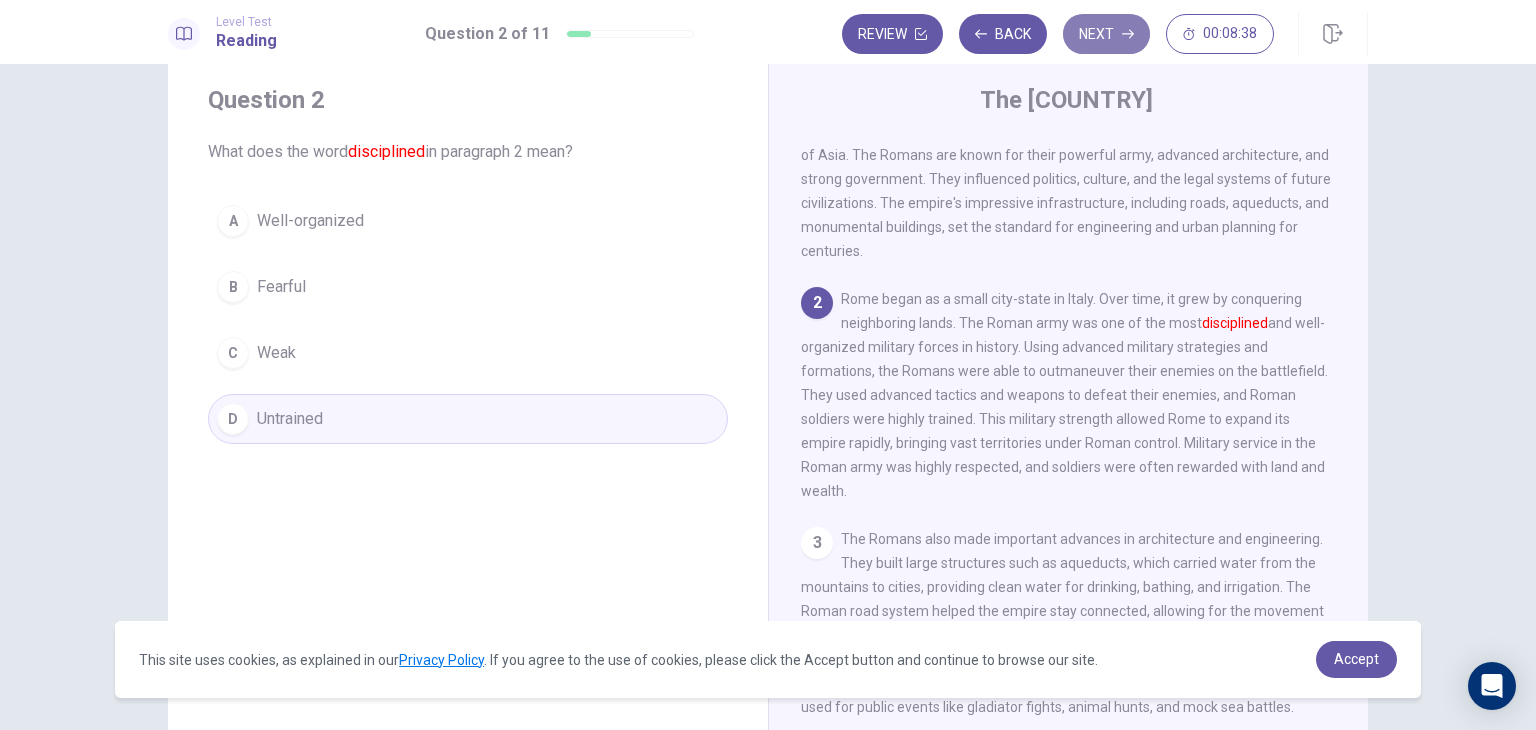 click on "Next" at bounding box center [1106, 34] 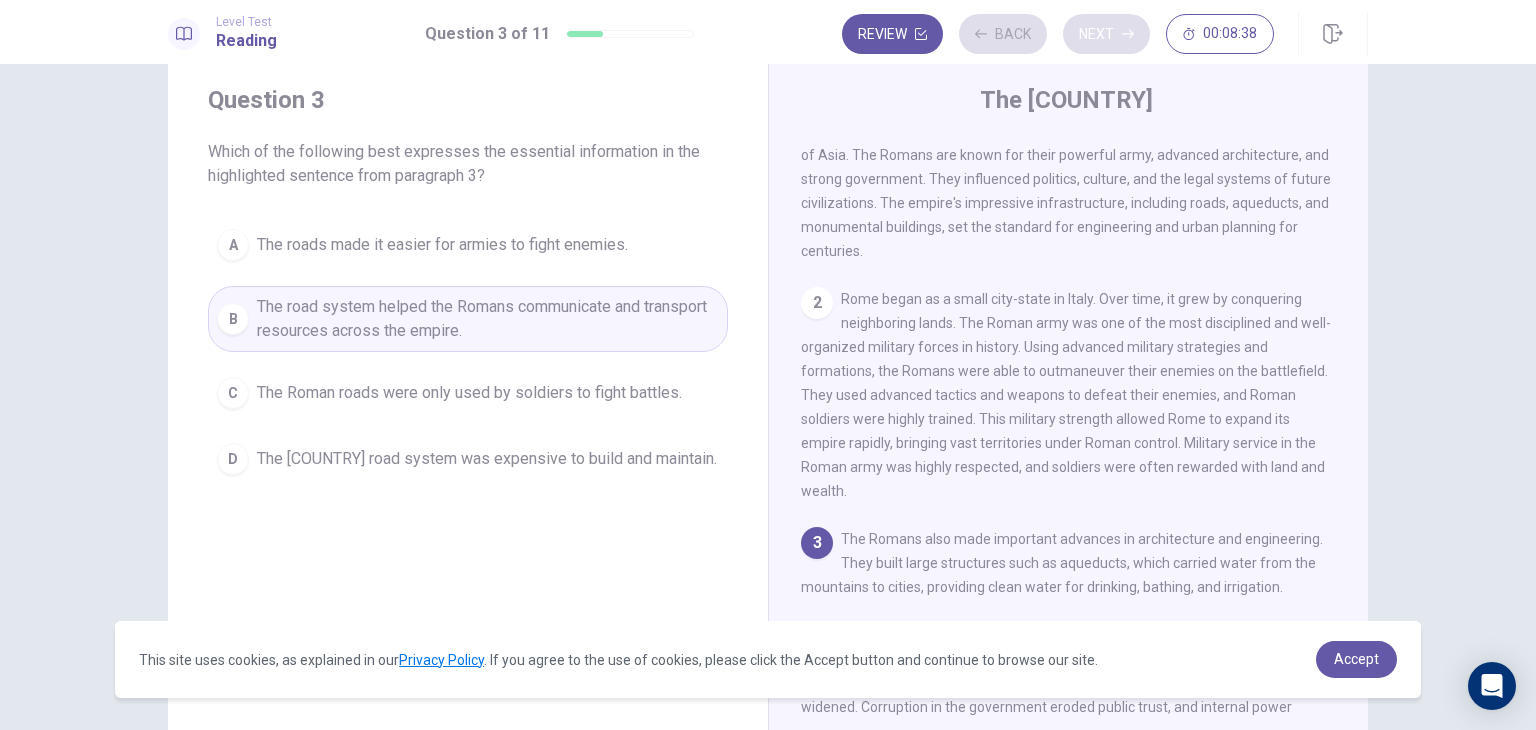 scroll, scrollTop: 144, scrollLeft: 0, axis: vertical 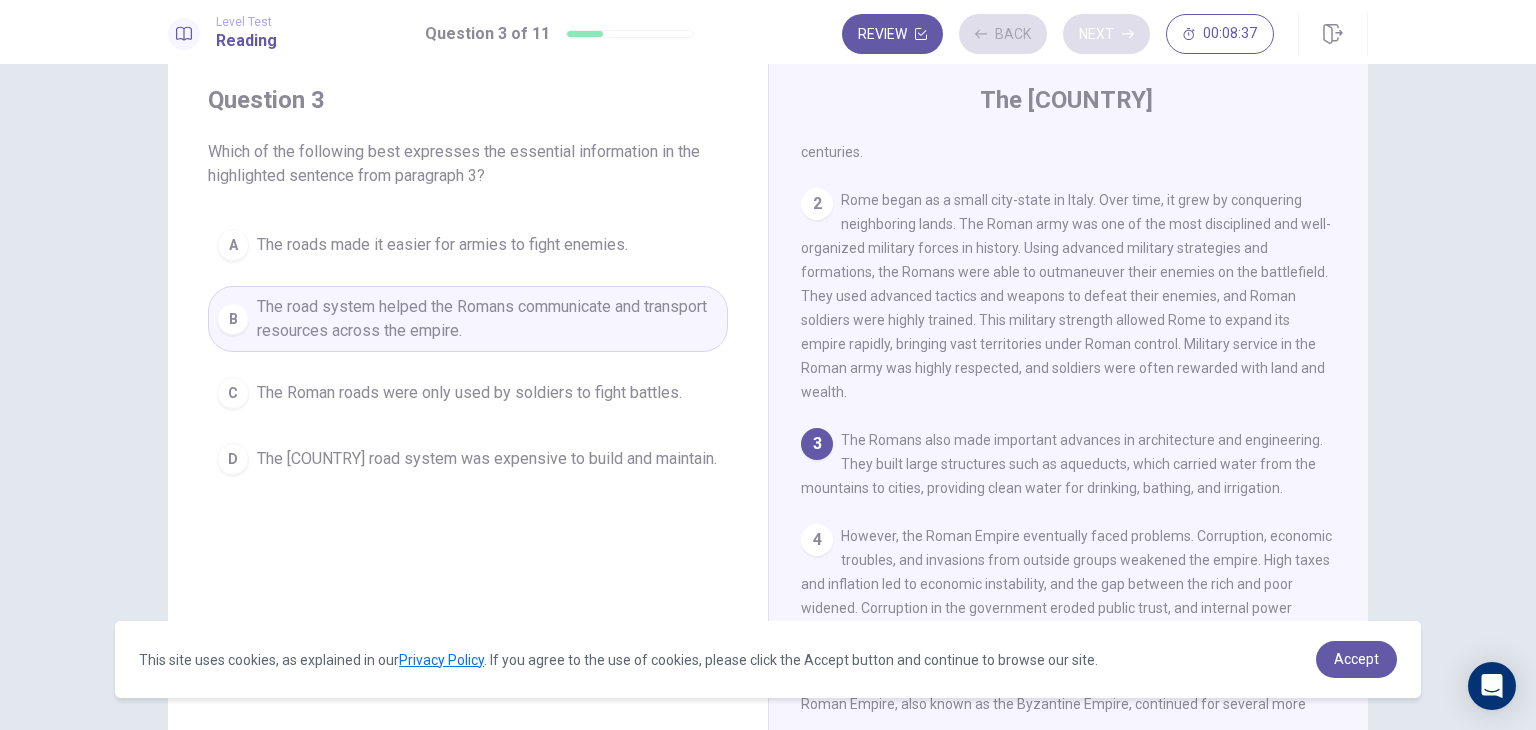 click on "Review Back Next [TIME]" at bounding box center (1058, 34) 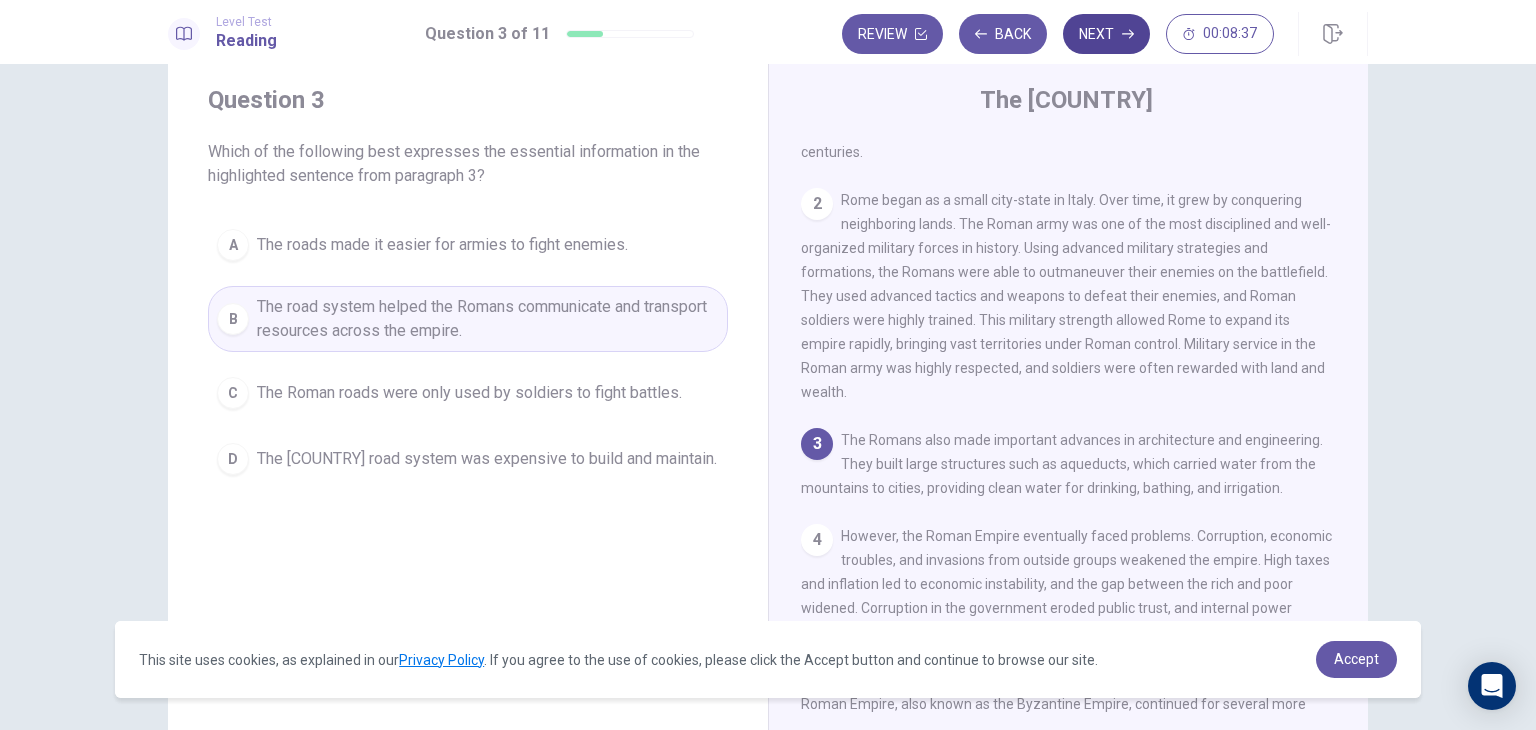 click on "Review Back Next [TIME]" at bounding box center (1058, 34) 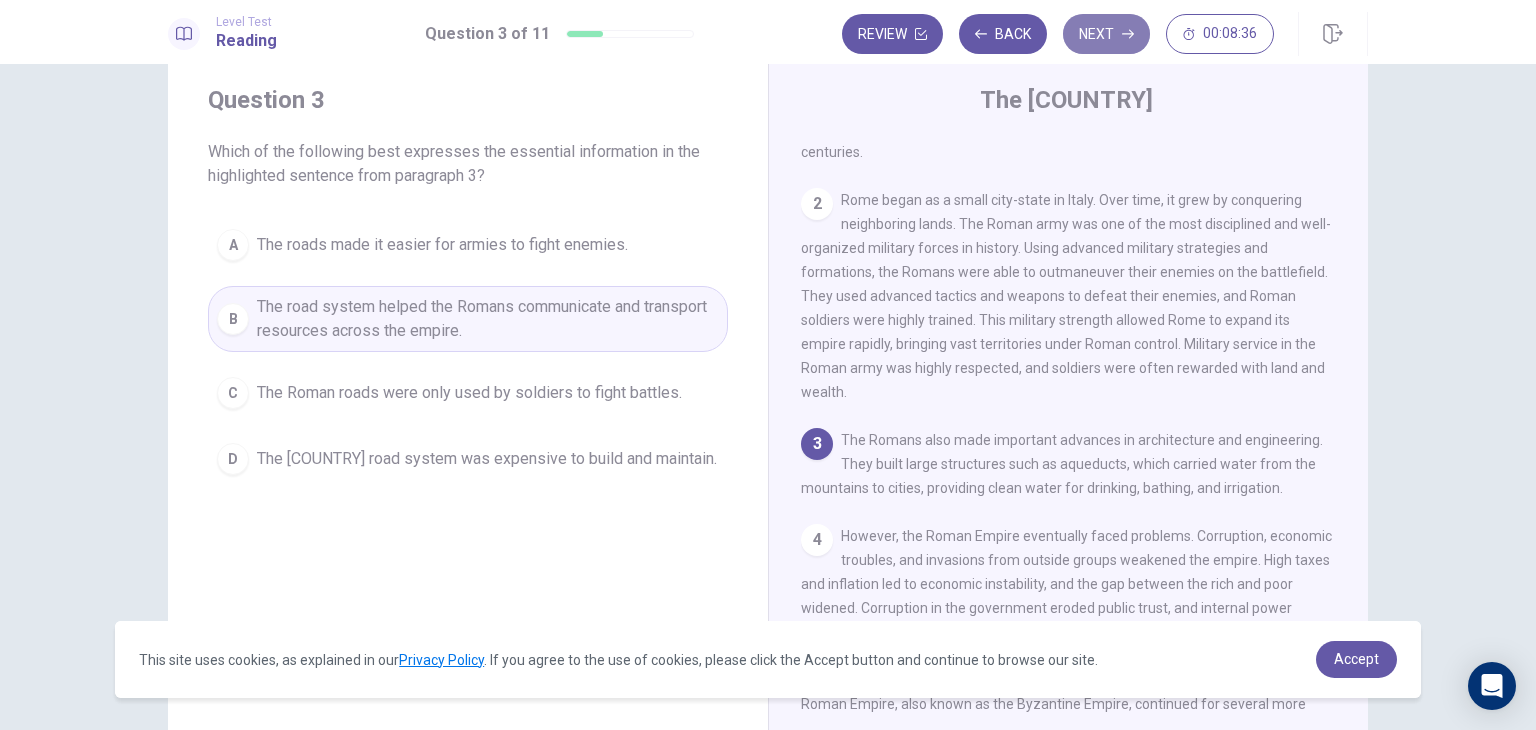 click on "Next" at bounding box center (1106, 34) 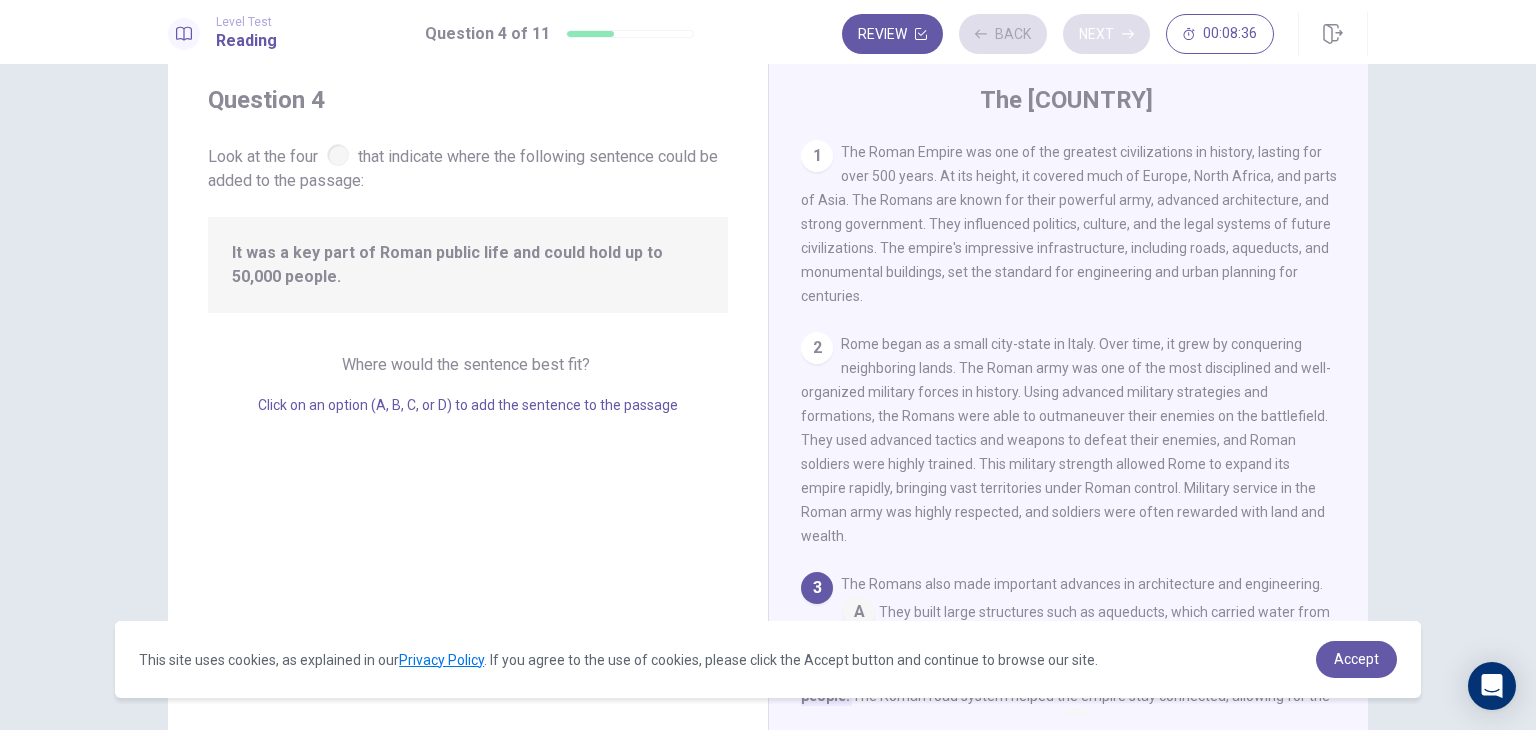 scroll, scrollTop: 341, scrollLeft: 0, axis: vertical 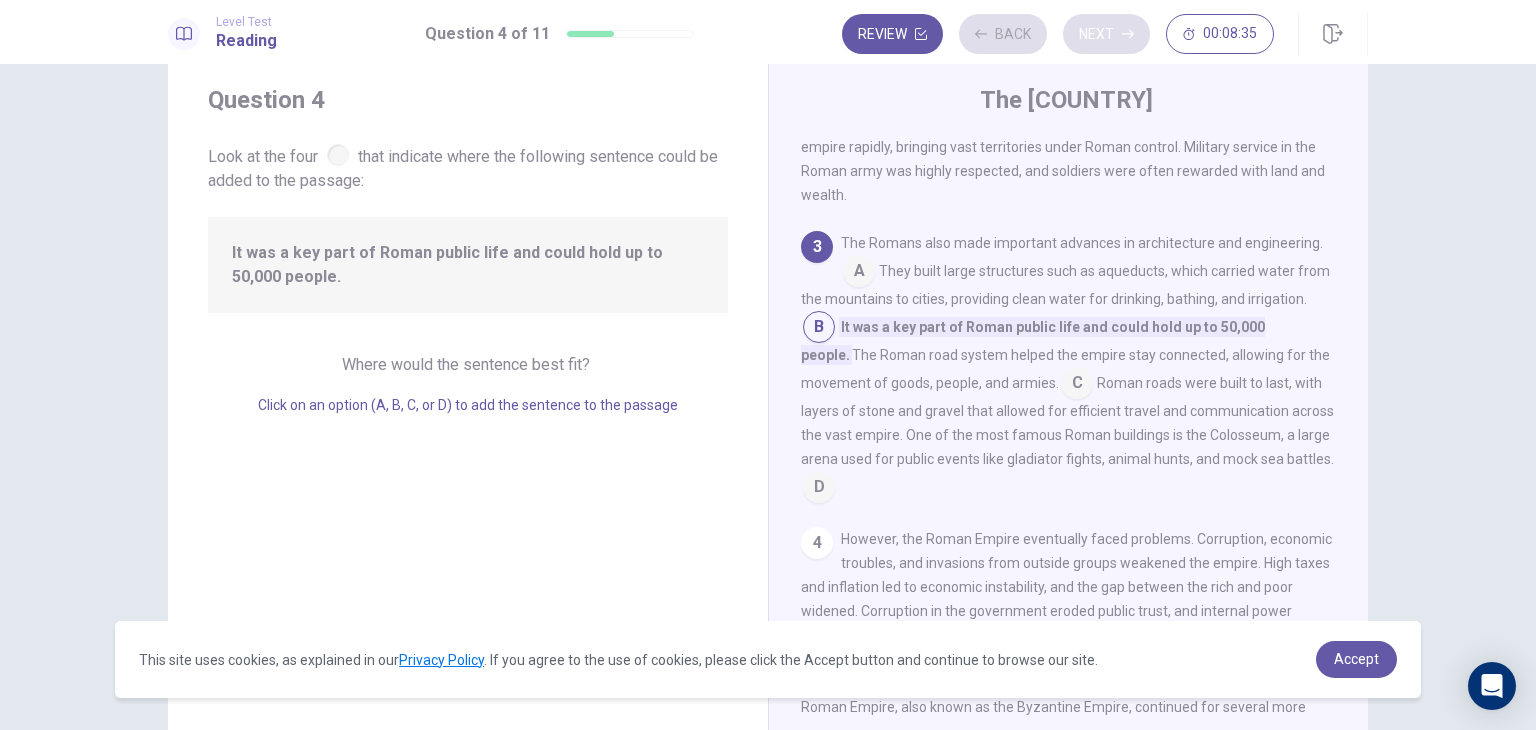 click on "Review Back Next [TIME]" at bounding box center (1058, 34) 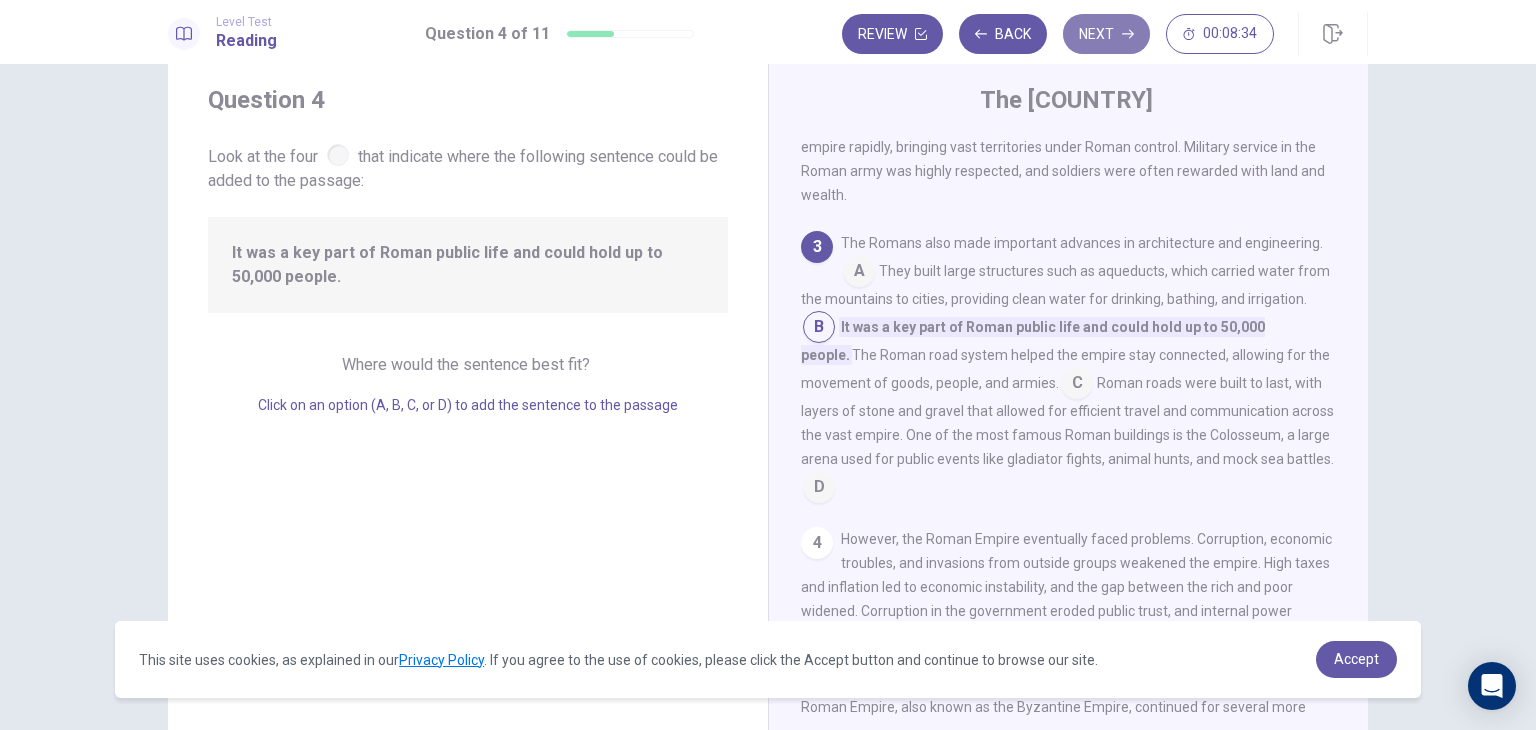 click on "Next" at bounding box center (1106, 34) 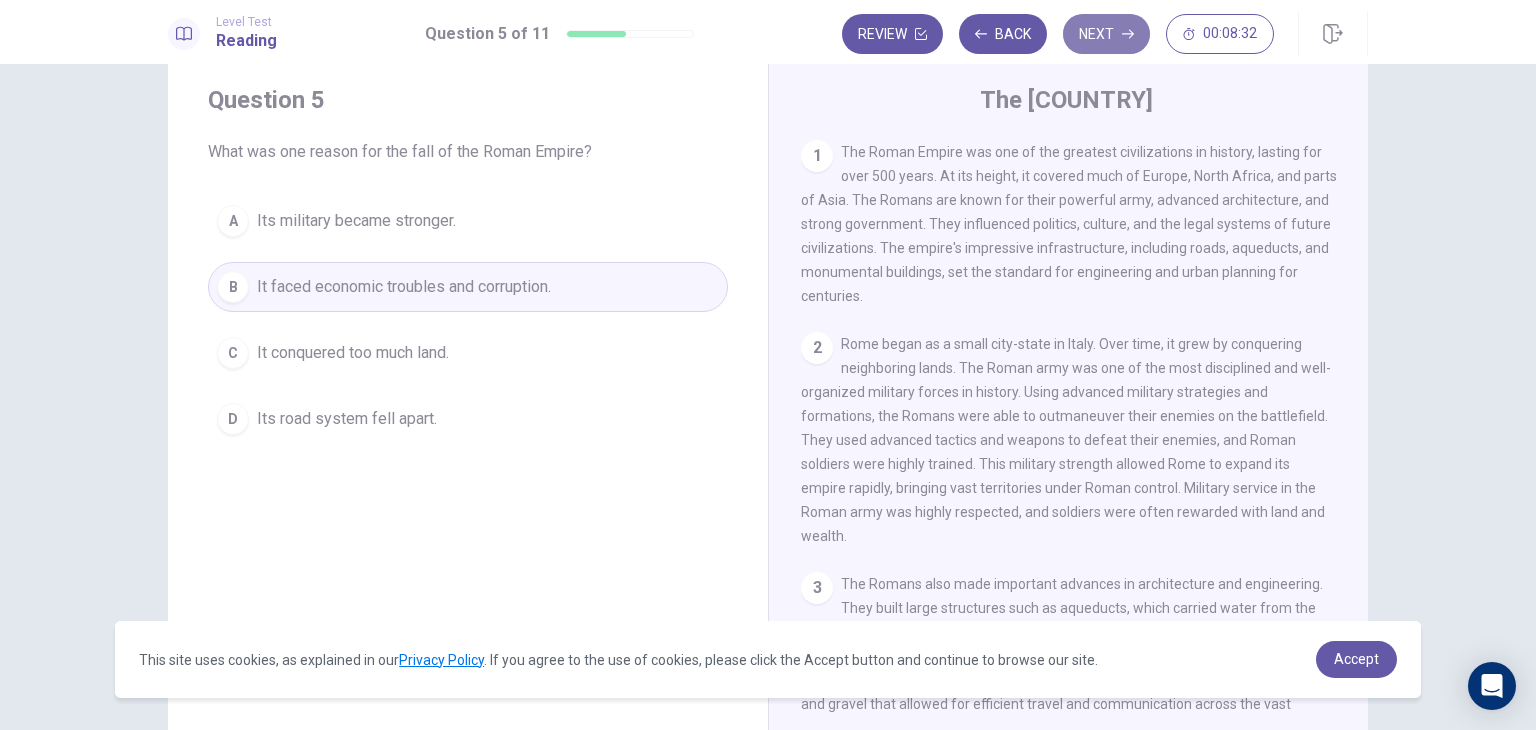 click on "Next" at bounding box center [1106, 34] 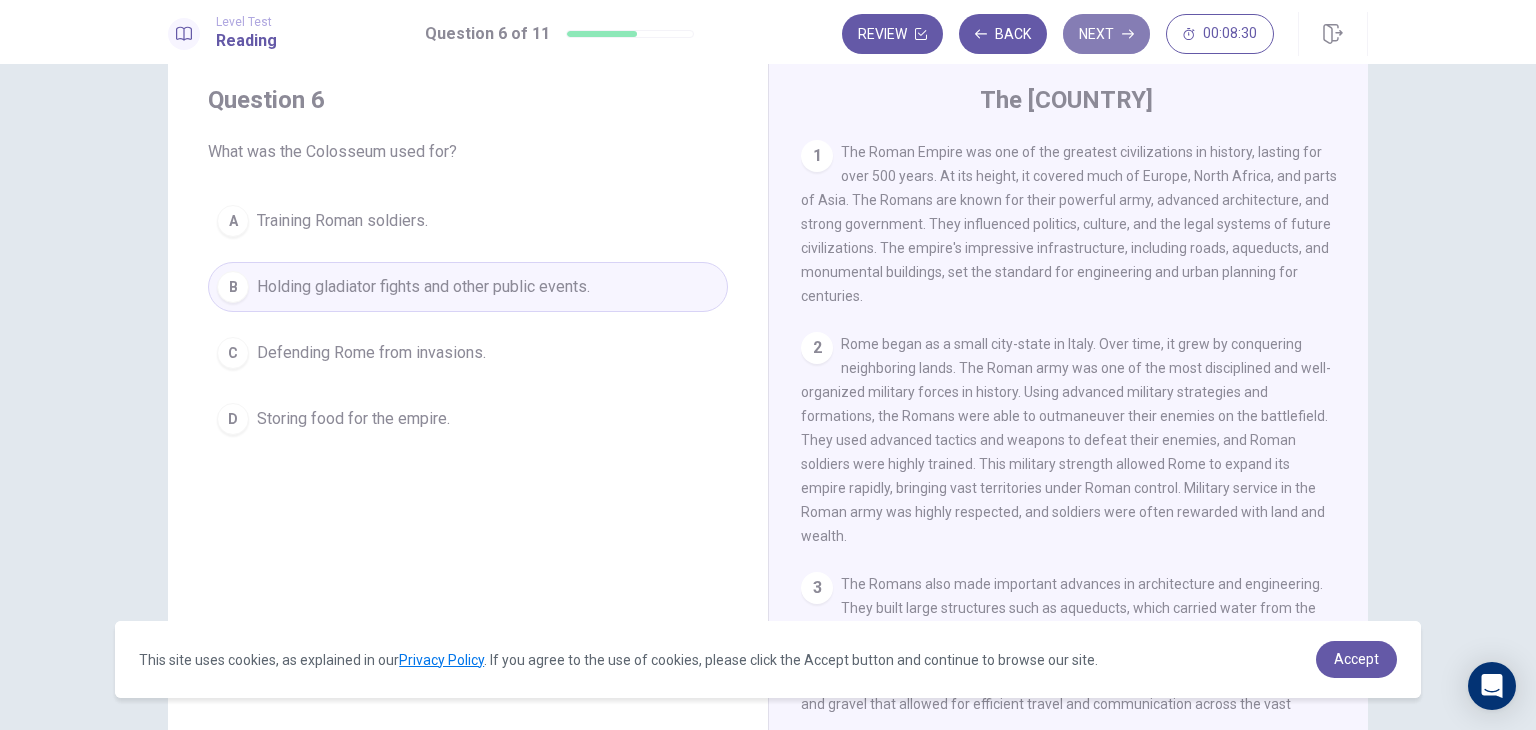 click on "Next" at bounding box center (1106, 34) 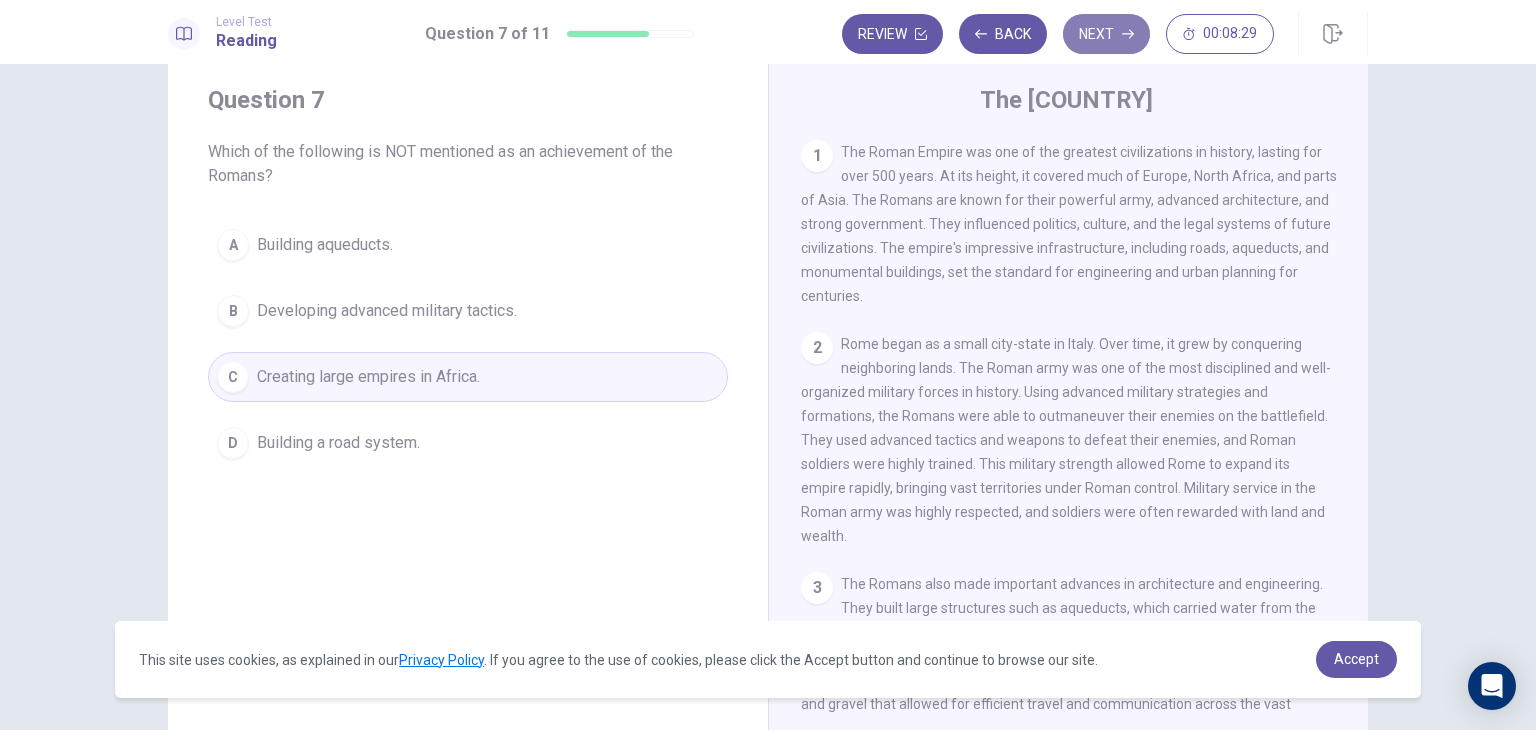 click on "Next" at bounding box center [1106, 34] 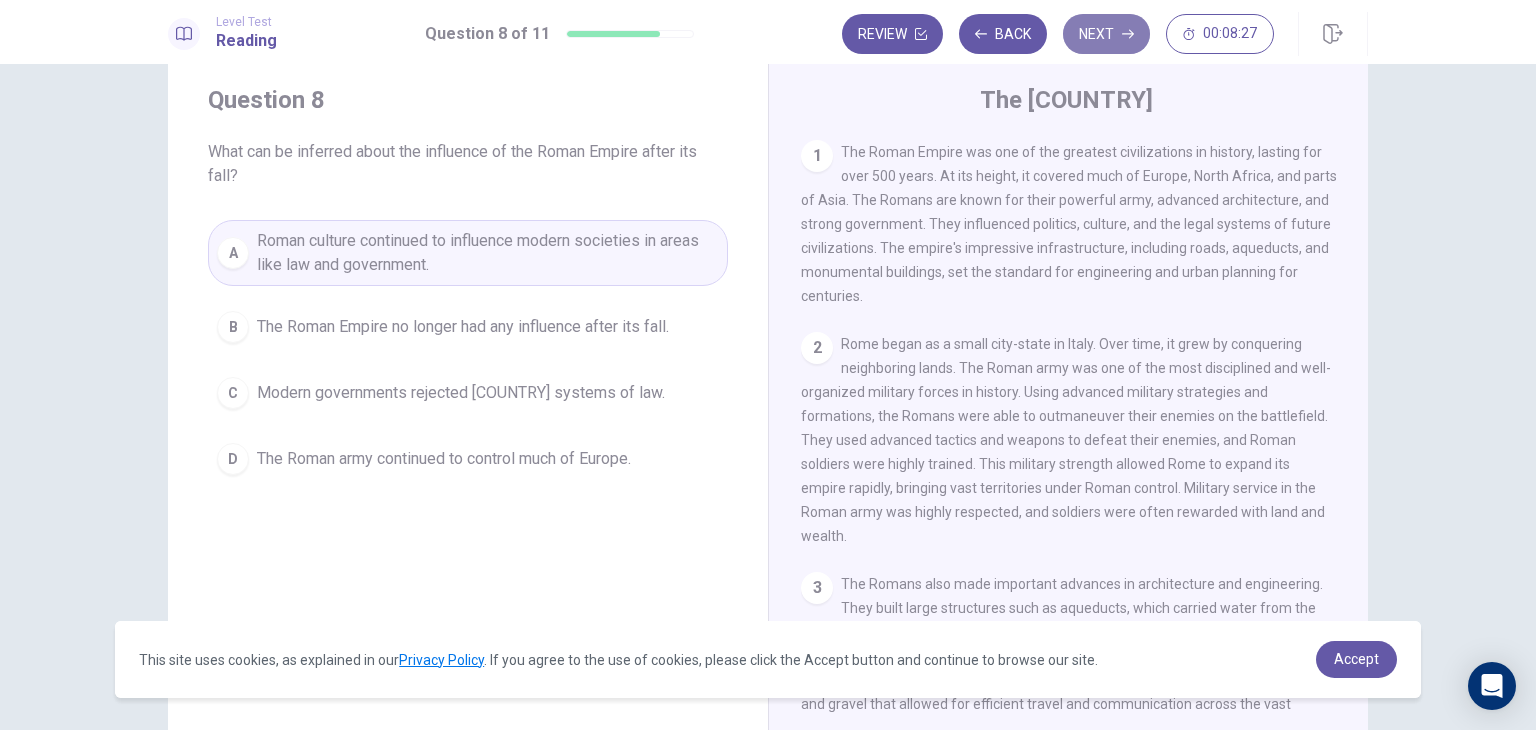 click on "Next" at bounding box center (1106, 34) 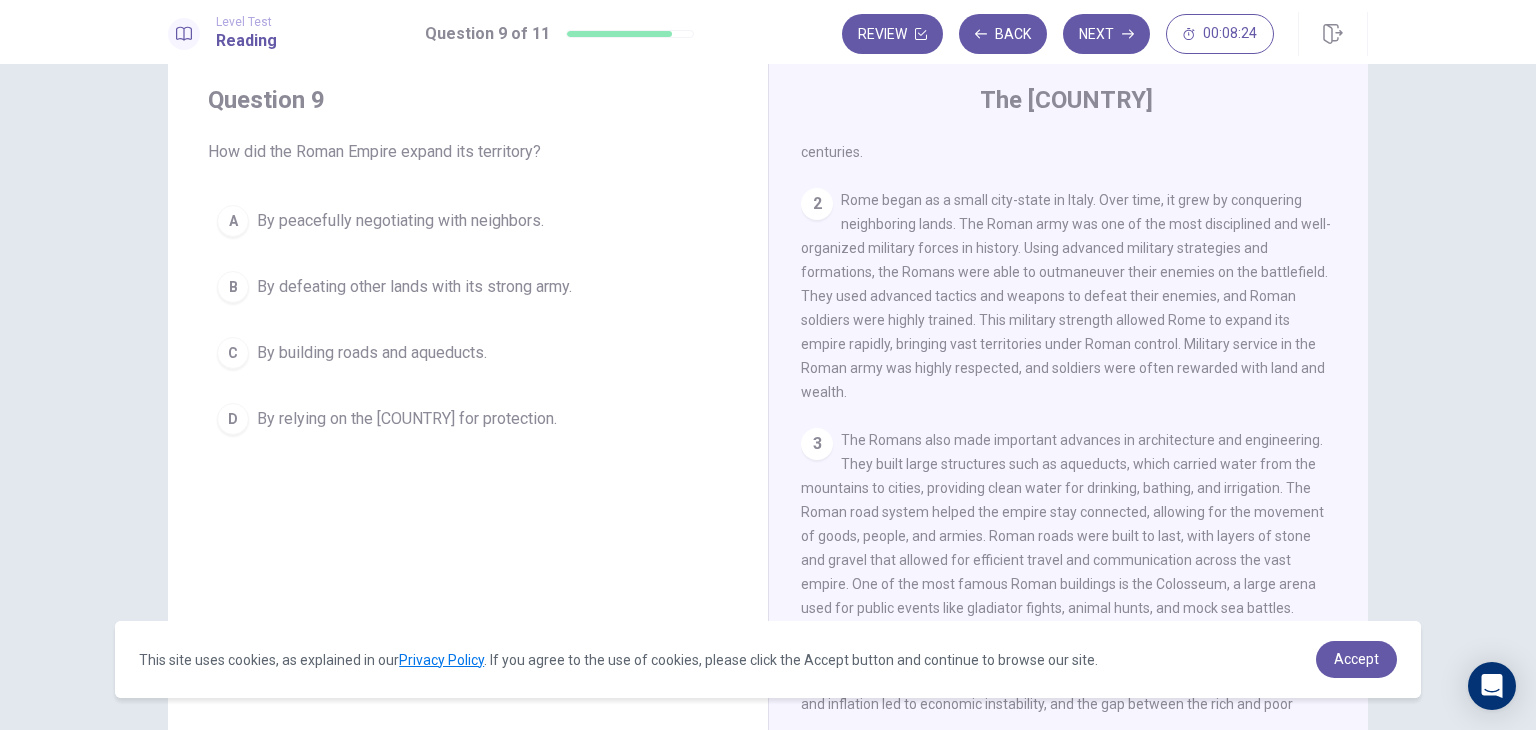 scroll, scrollTop: 144, scrollLeft: 0, axis: vertical 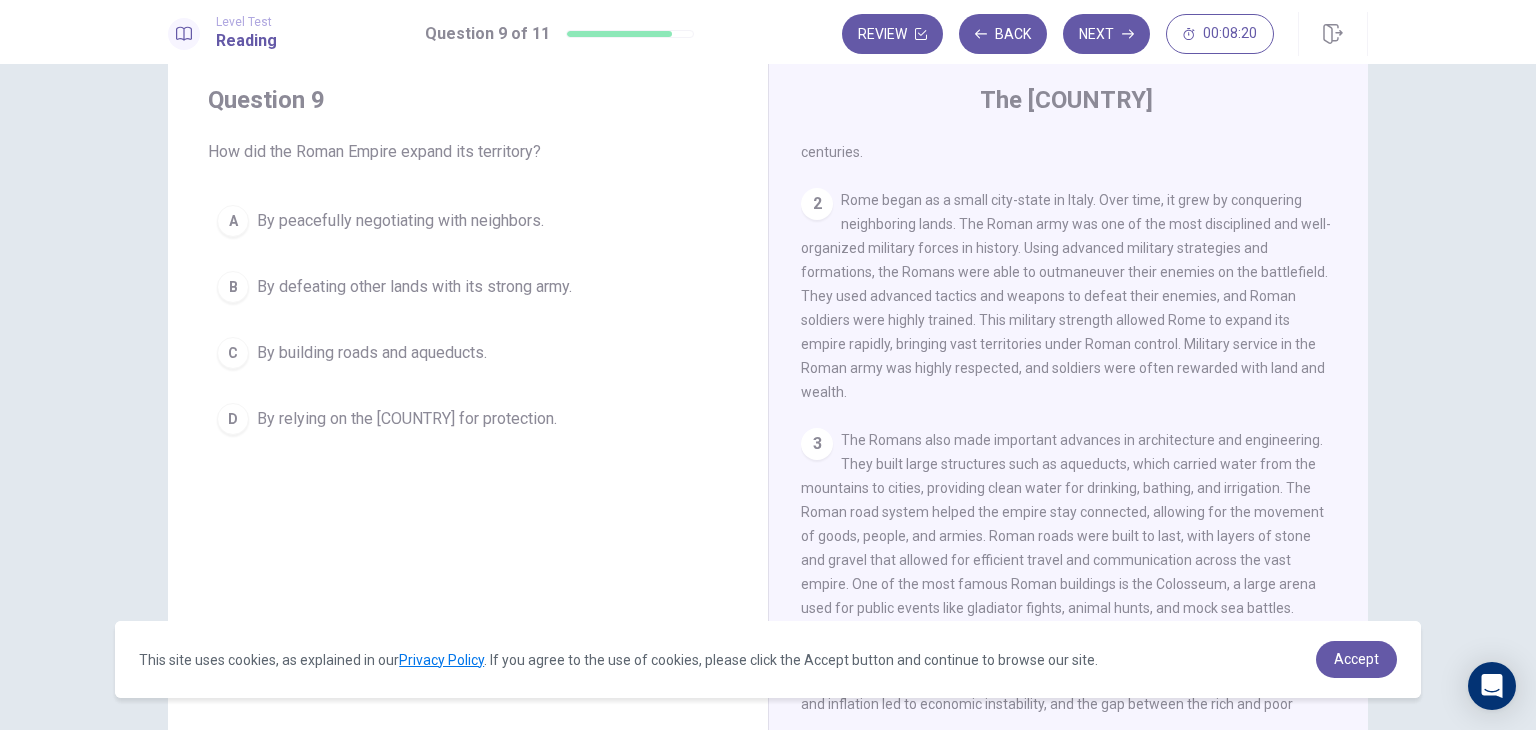 drag, startPoint x: 842, startPoint y: 233, endPoint x: 928, endPoint y: 231, distance: 86.023254 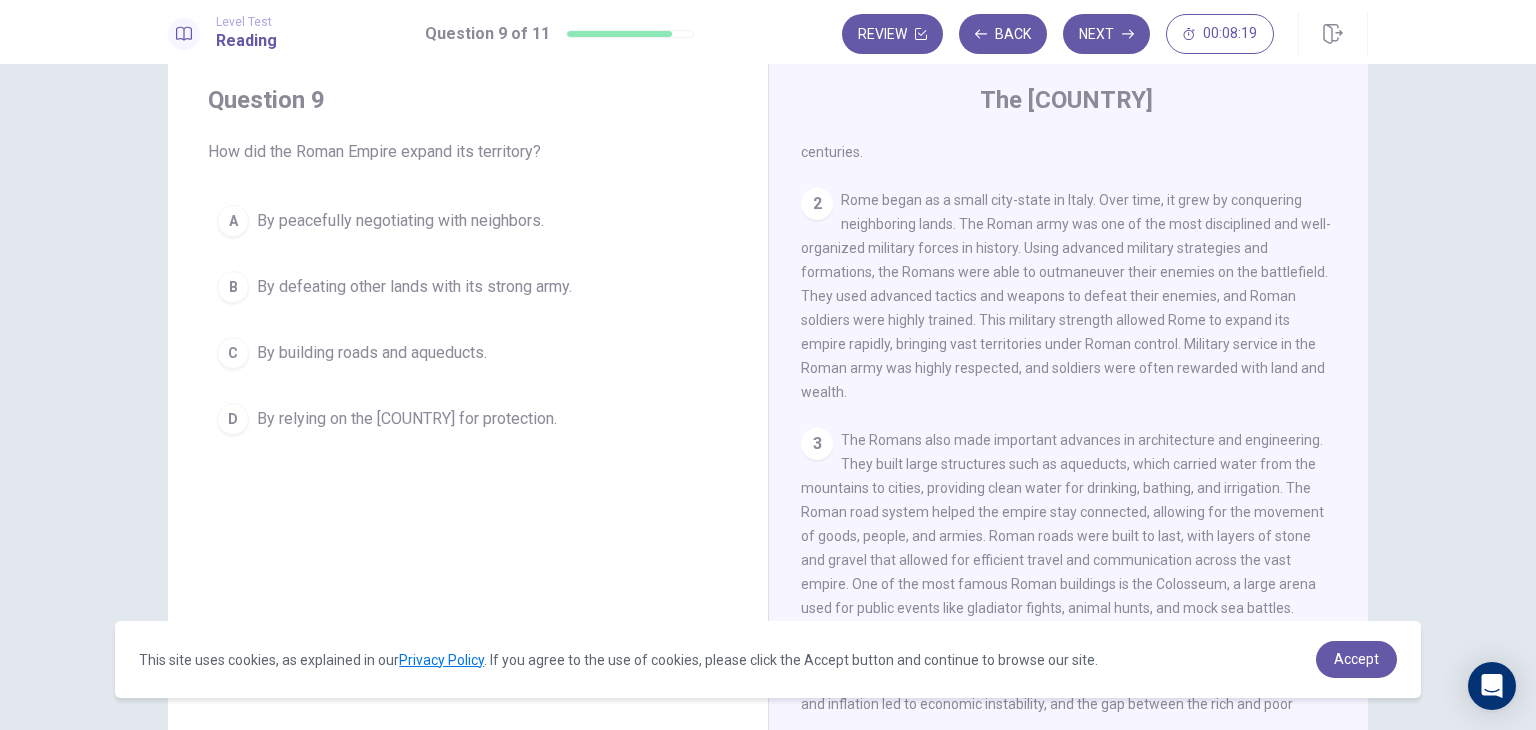 drag, startPoint x: 956, startPoint y: 231, endPoint x: 1124, endPoint y: 248, distance: 168.85793 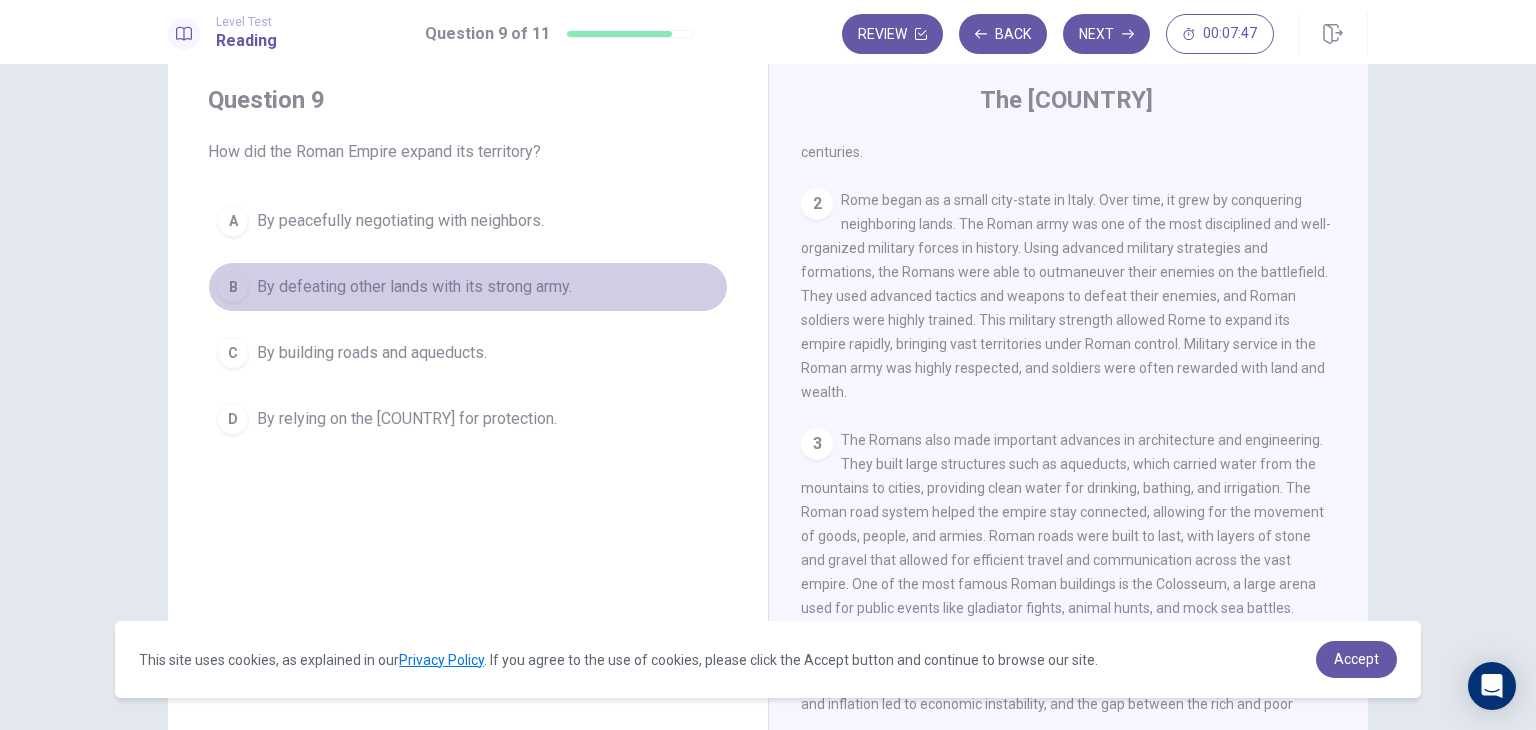 click on "By defeating other lands with its strong army." at bounding box center [414, 287] 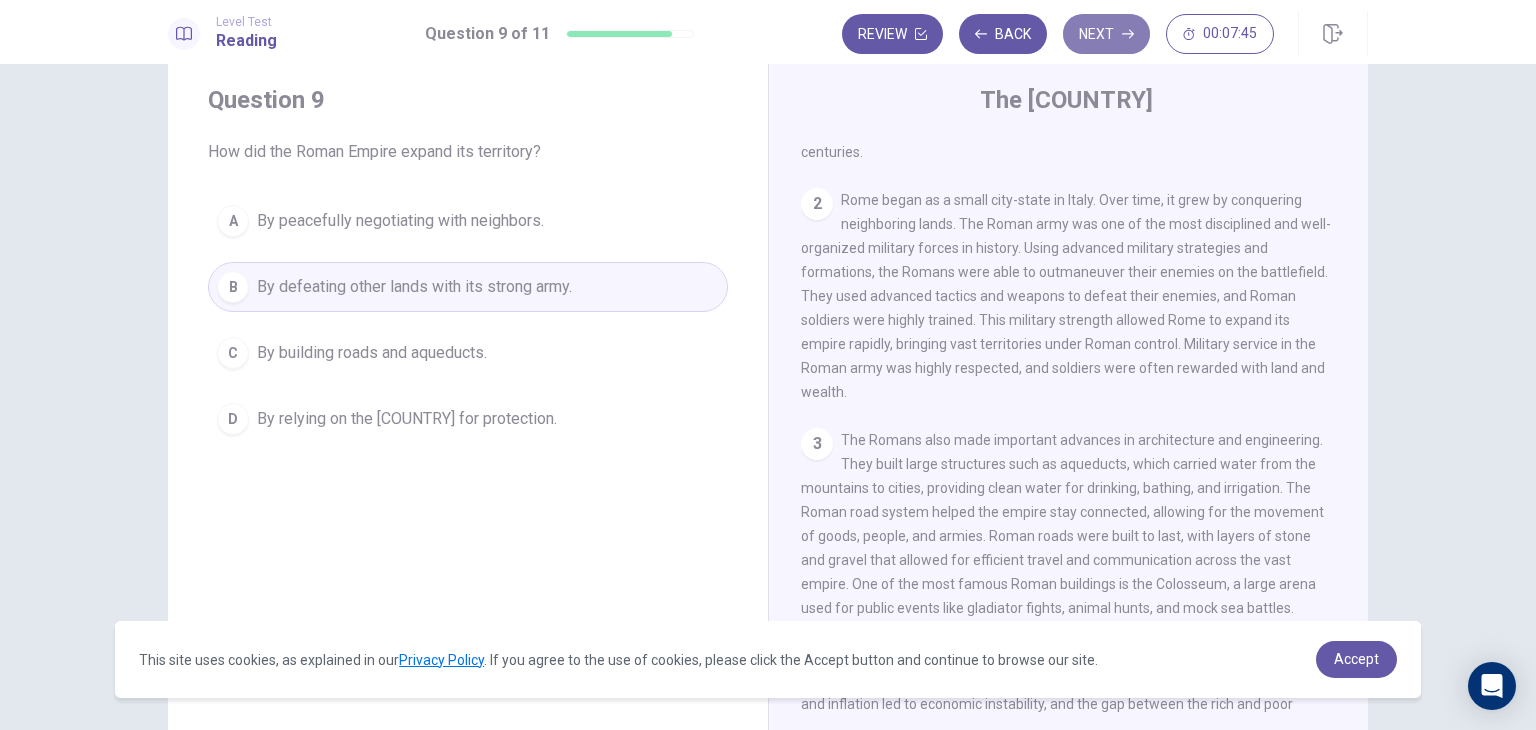 click on "Next" at bounding box center [1106, 34] 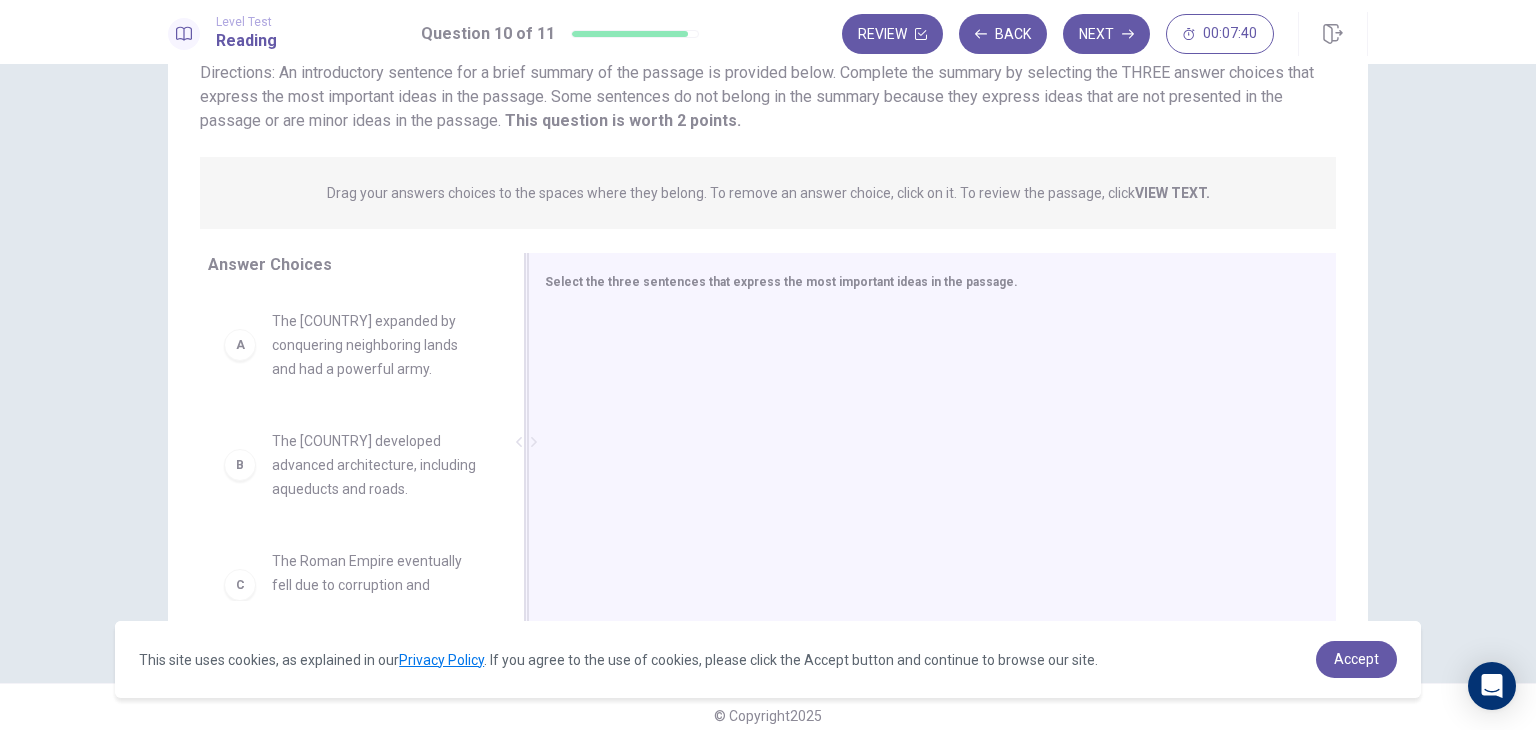 scroll, scrollTop: 173, scrollLeft: 0, axis: vertical 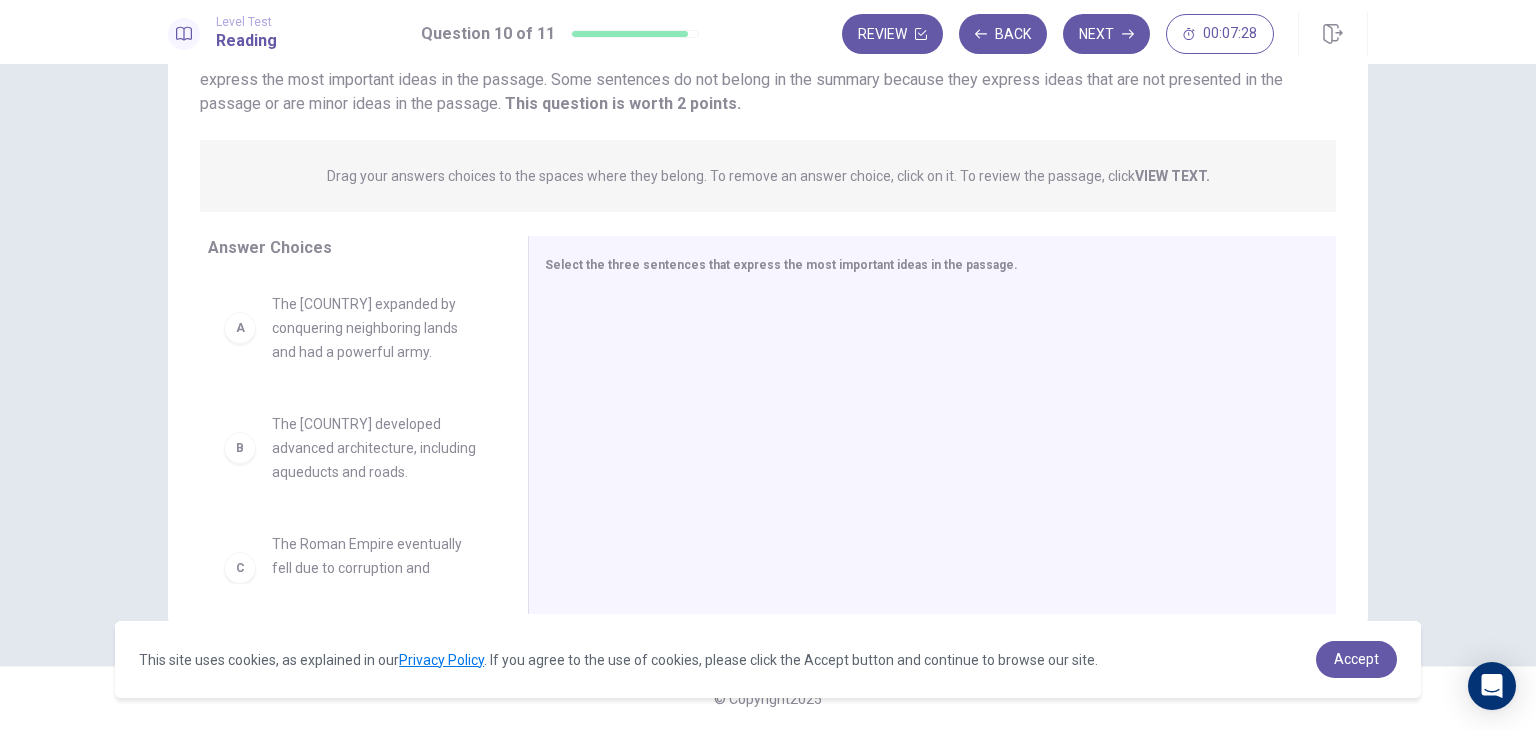 click on "The [COUNTRY] expanded by conquering neighboring lands and had a powerful army." at bounding box center [376, 328] 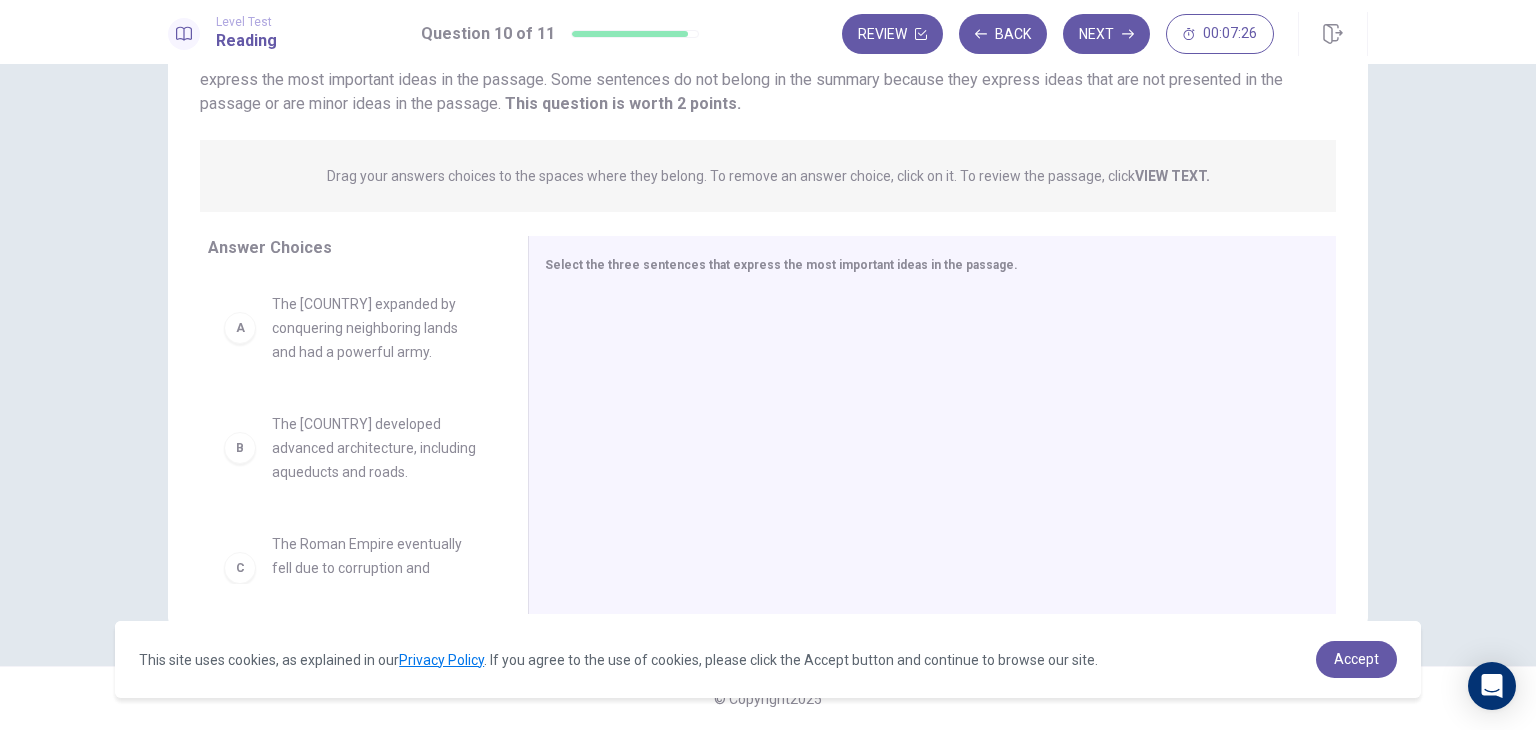 click on "A" at bounding box center (240, 328) 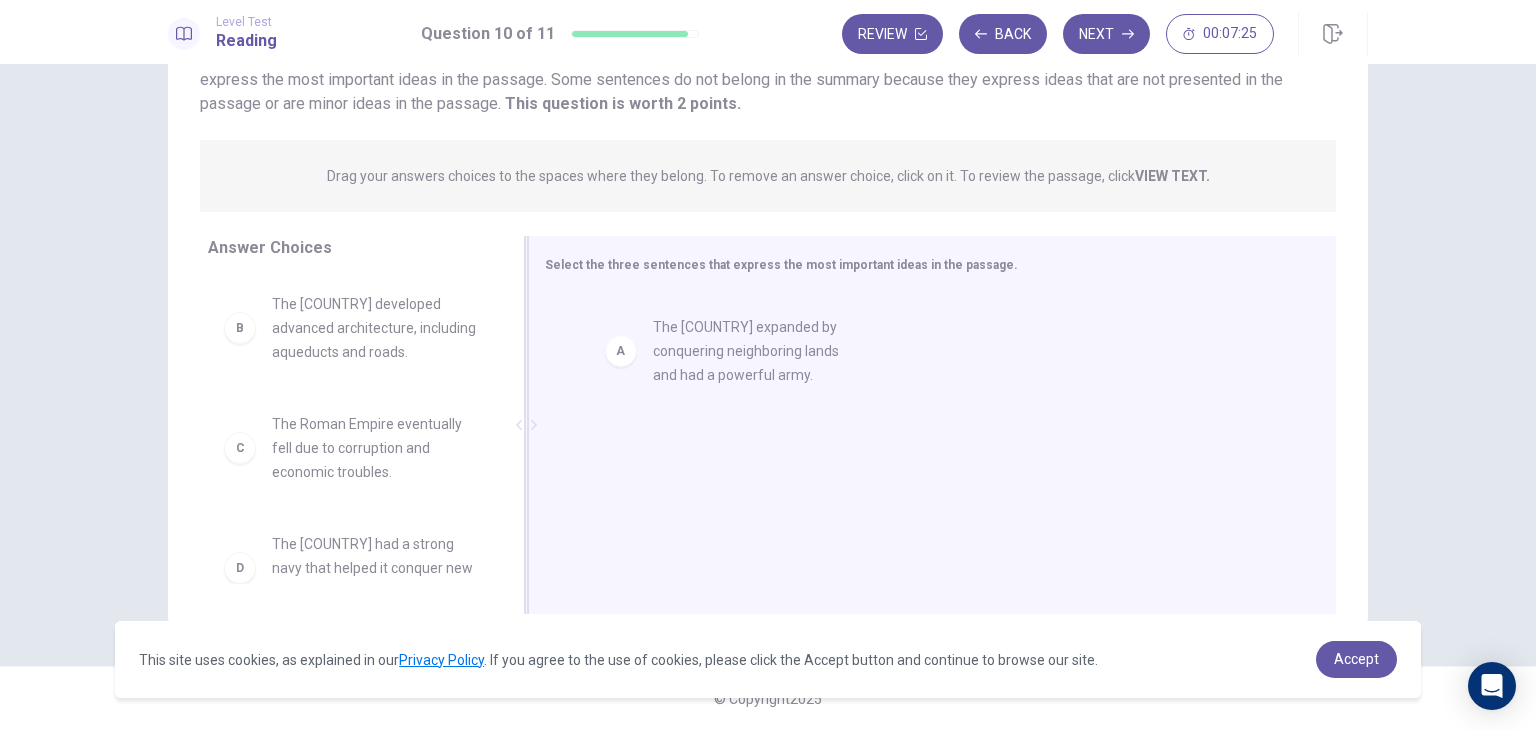 drag, startPoint x: 233, startPoint y: 333, endPoint x: 629, endPoint y: 361, distance: 396.98868 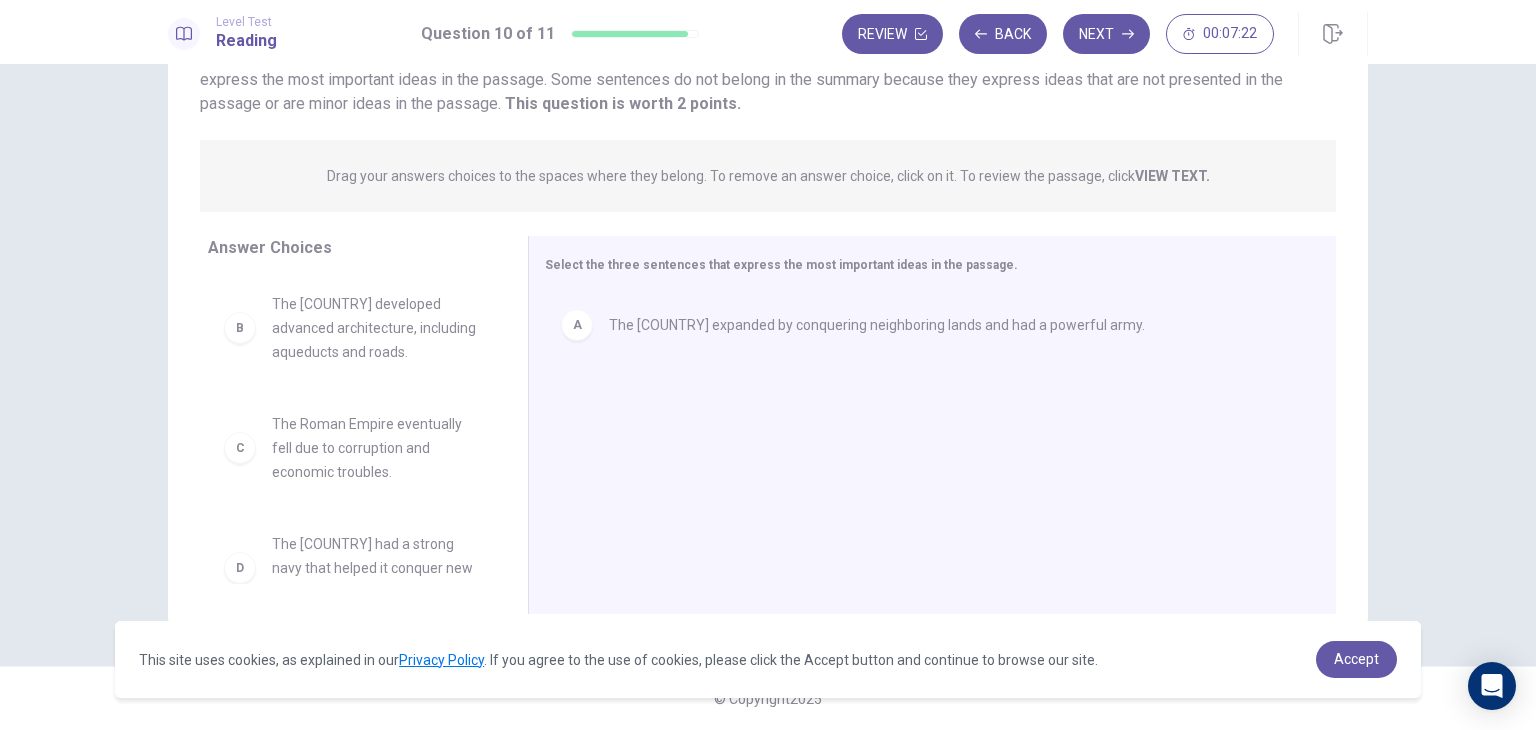 scroll, scrollTop: 172, scrollLeft: 0, axis: vertical 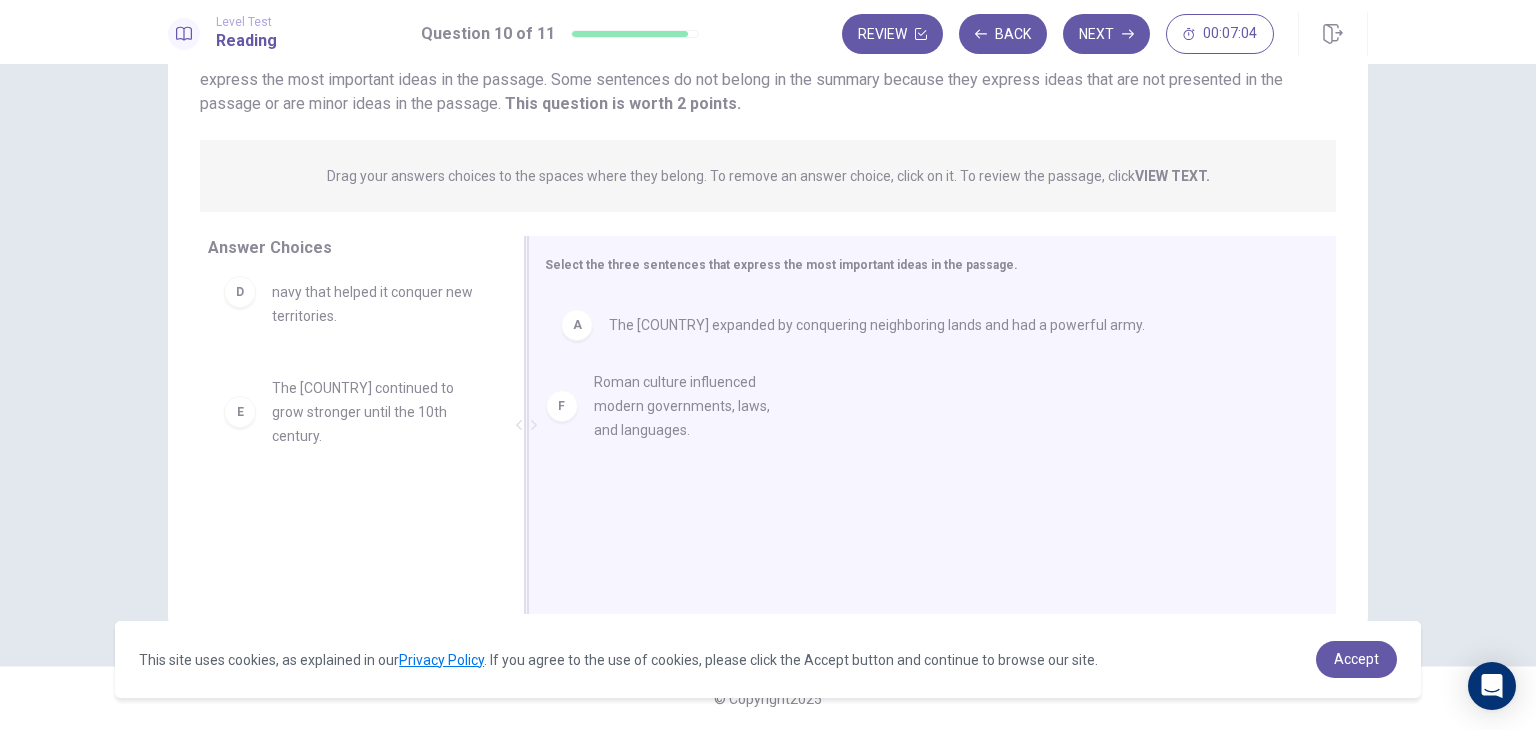 drag, startPoint x: 346, startPoint y: 529, endPoint x: 680, endPoint y: 401, distance: 357.687 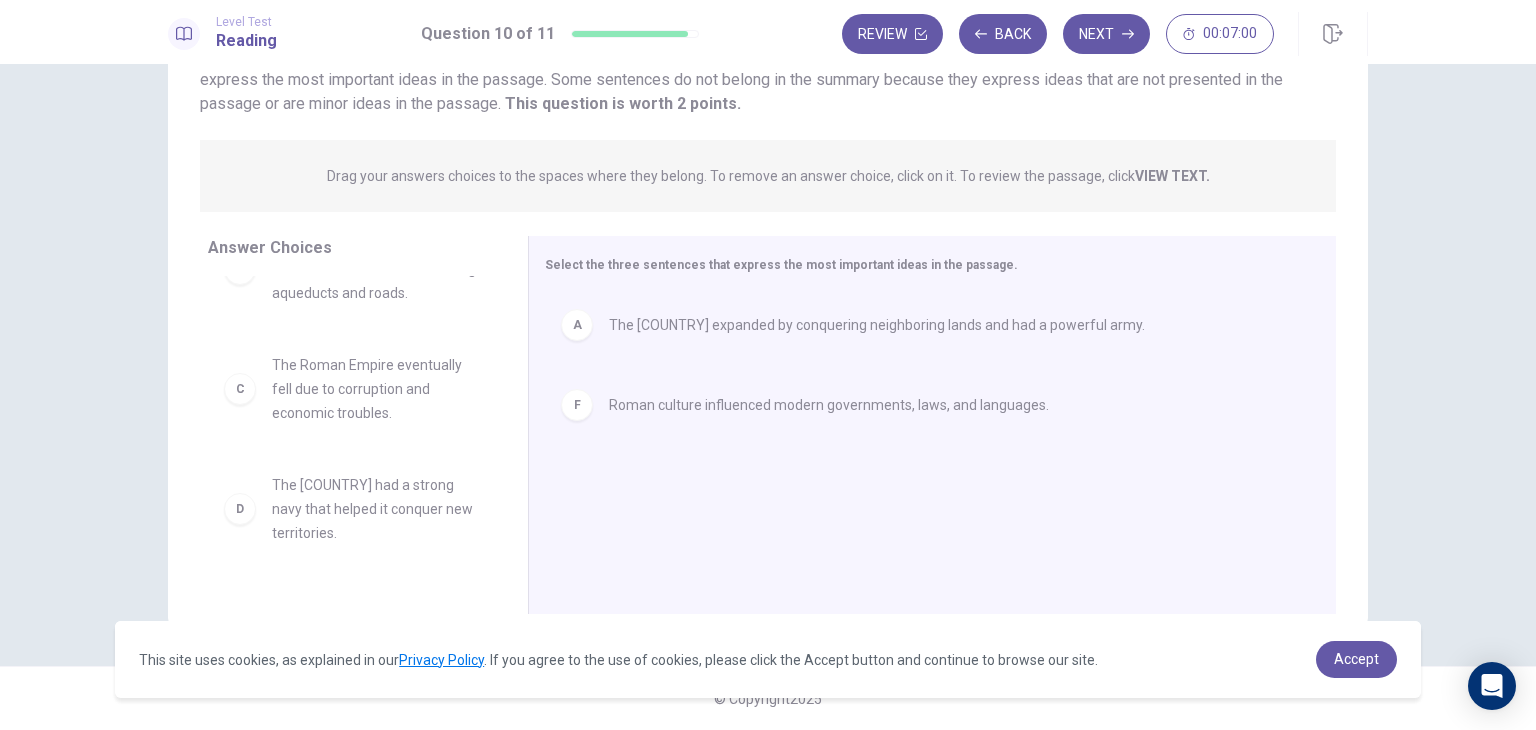 scroll, scrollTop: 52, scrollLeft: 0, axis: vertical 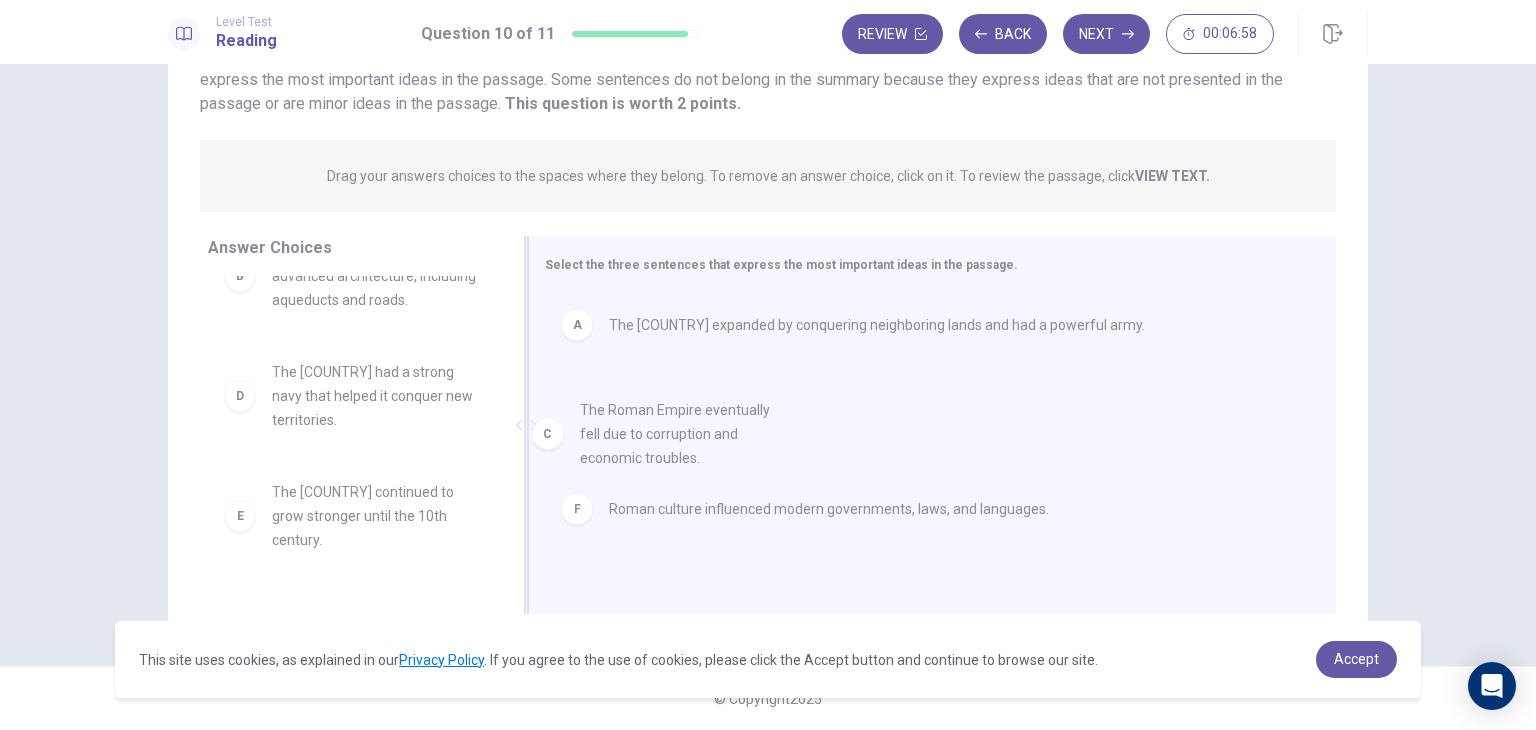 drag, startPoint x: 336, startPoint y: 413, endPoint x: 681, endPoint y: 428, distance: 345.32593 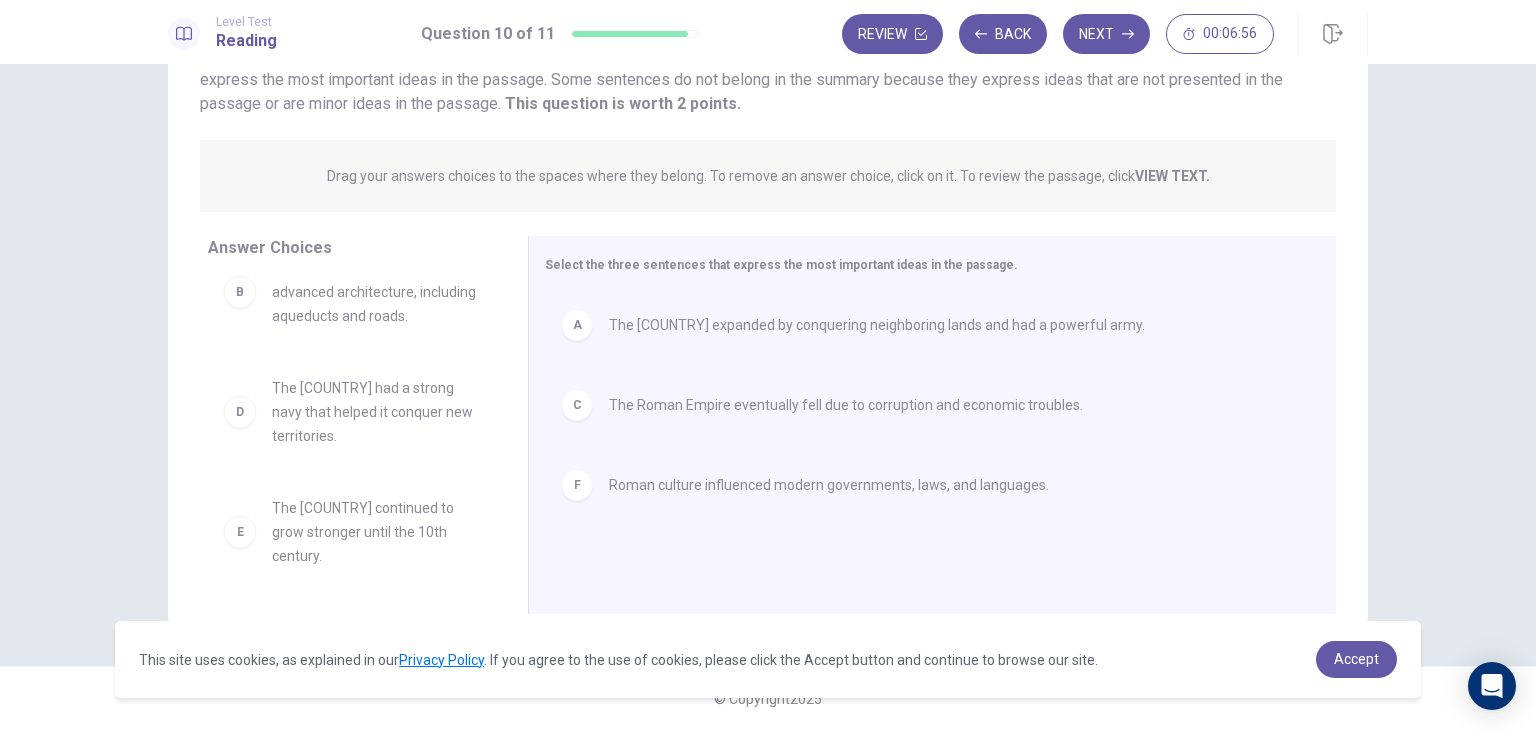 scroll, scrollTop: 0, scrollLeft: 0, axis: both 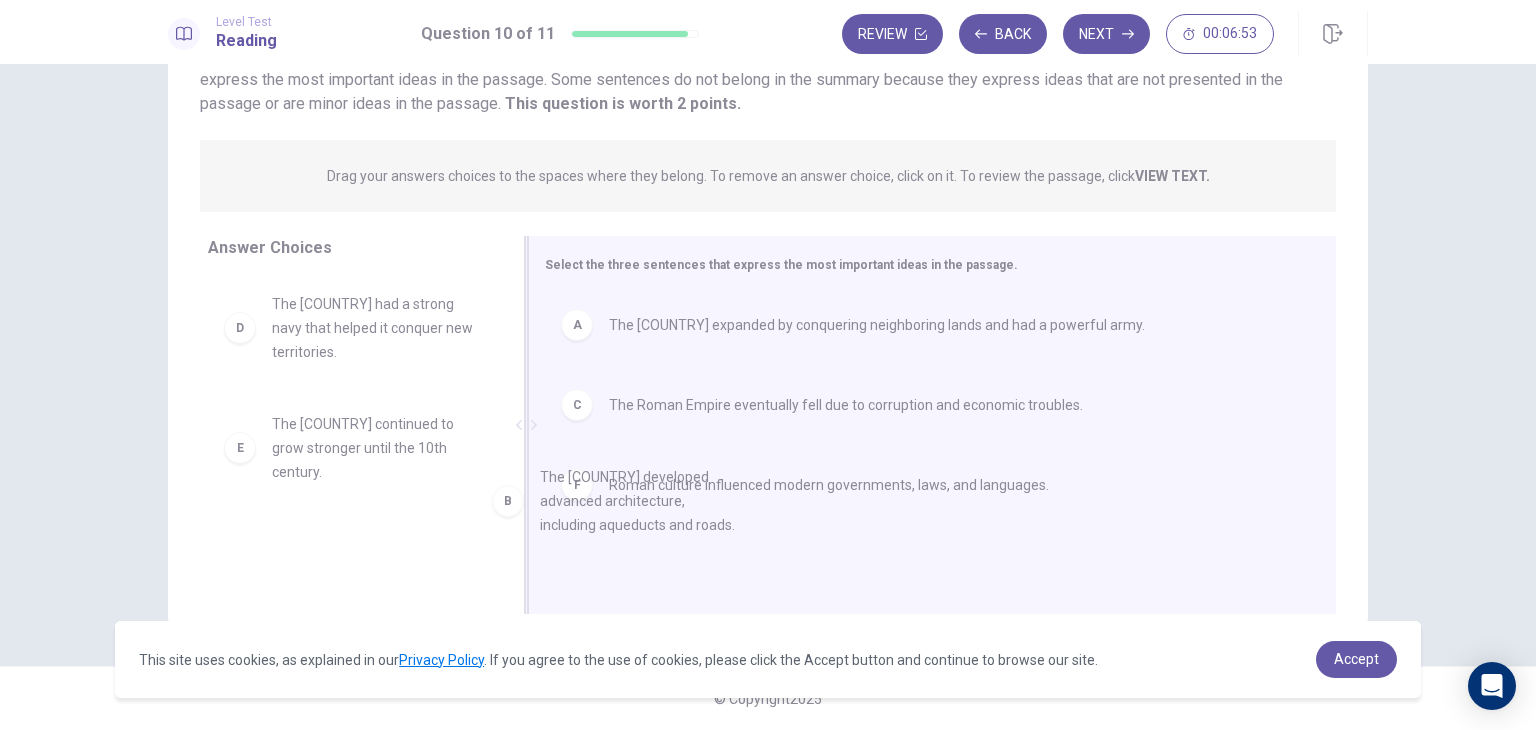drag, startPoint x: 408, startPoint y: 346, endPoint x: 715, endPoint y: 557, distance: 372.51846 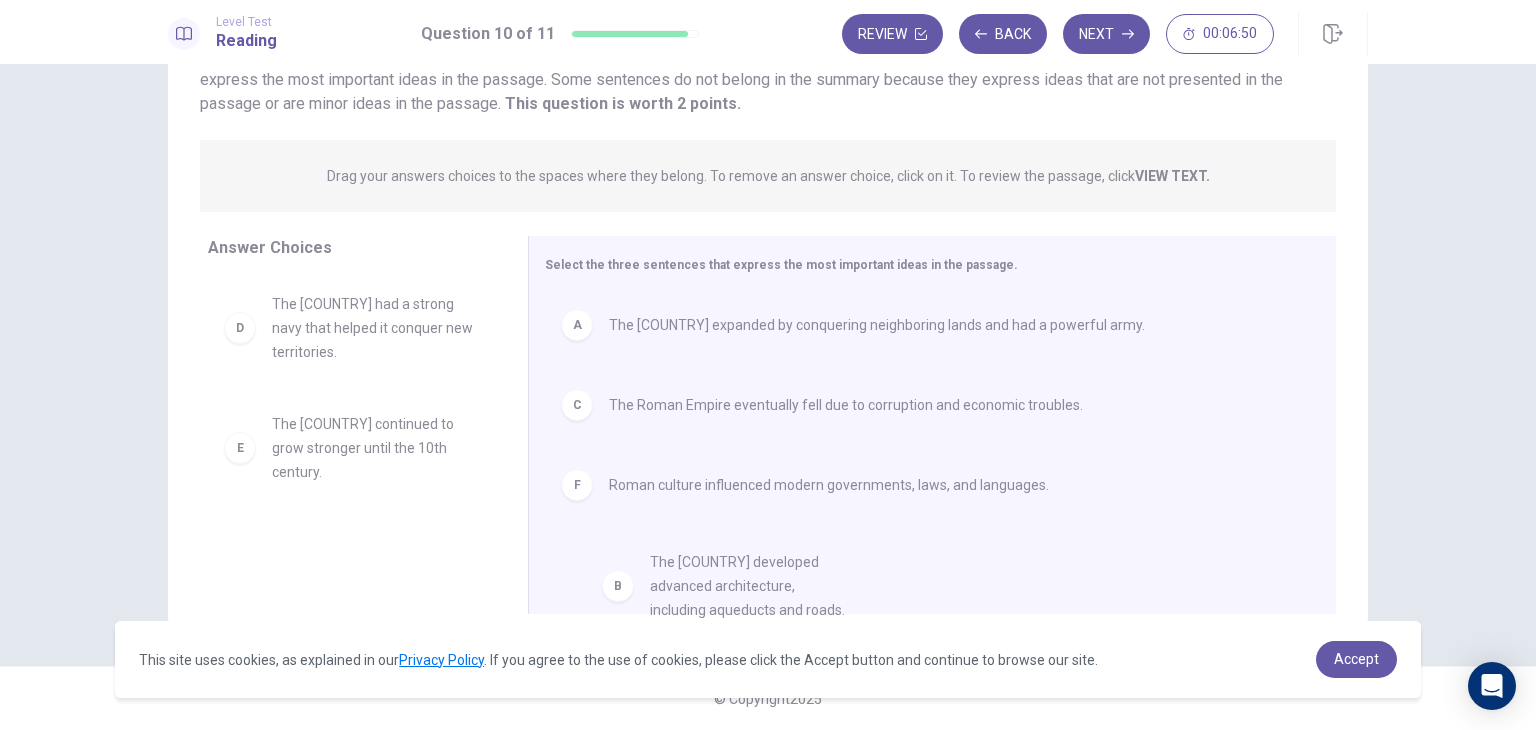 drag, startPoint x: 350, startPoint y: 361, endPoint x: 756, endPoint y: 633, distance: 488.69214 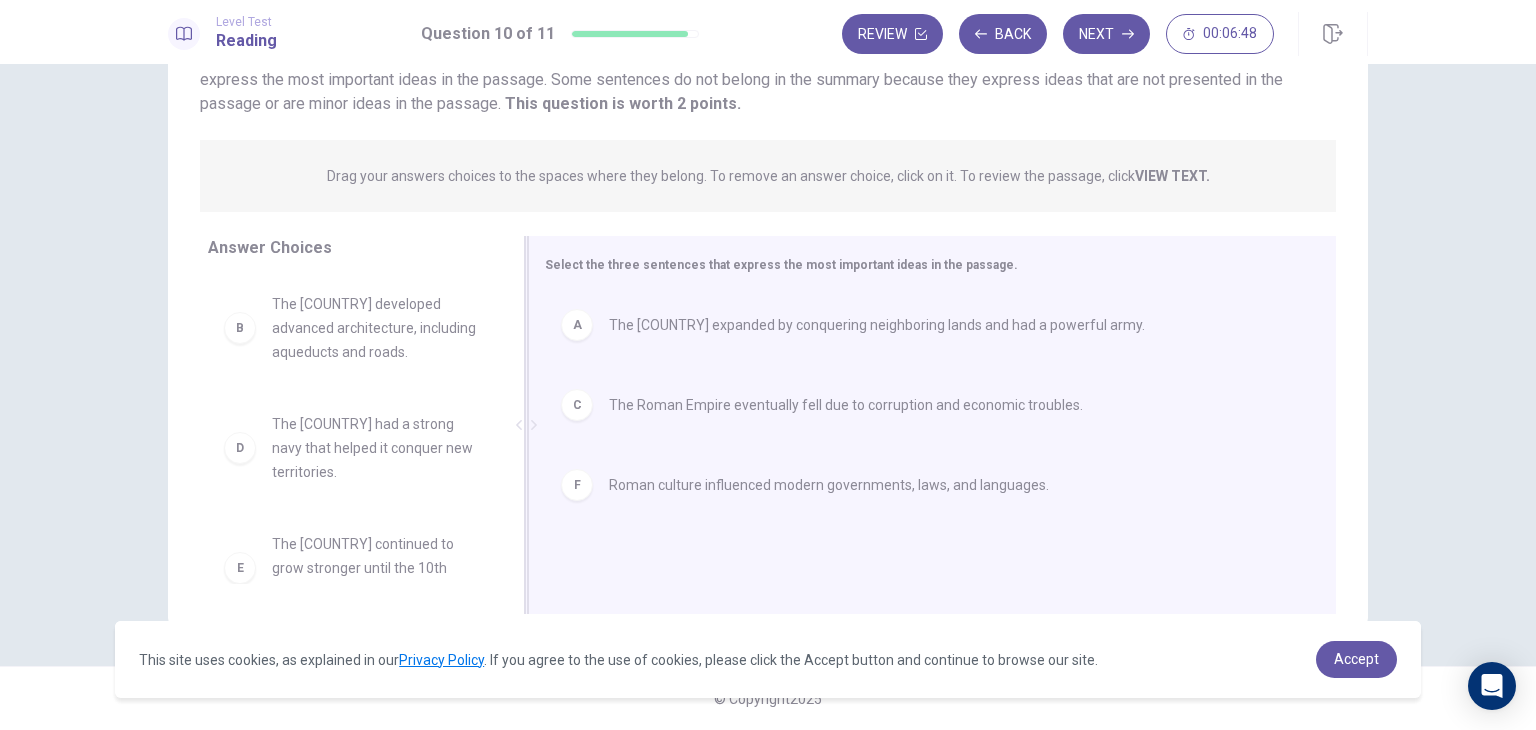 click on "A The [COUNTRY] expanded by conquering neighboring lands and had a powerful army.
C The [COUNTRY] eventually fell due to corruption and economic troubles.
F [COUNTRY] culture influenced modern governments, laws, and languages." at bounding box center [924, 427] 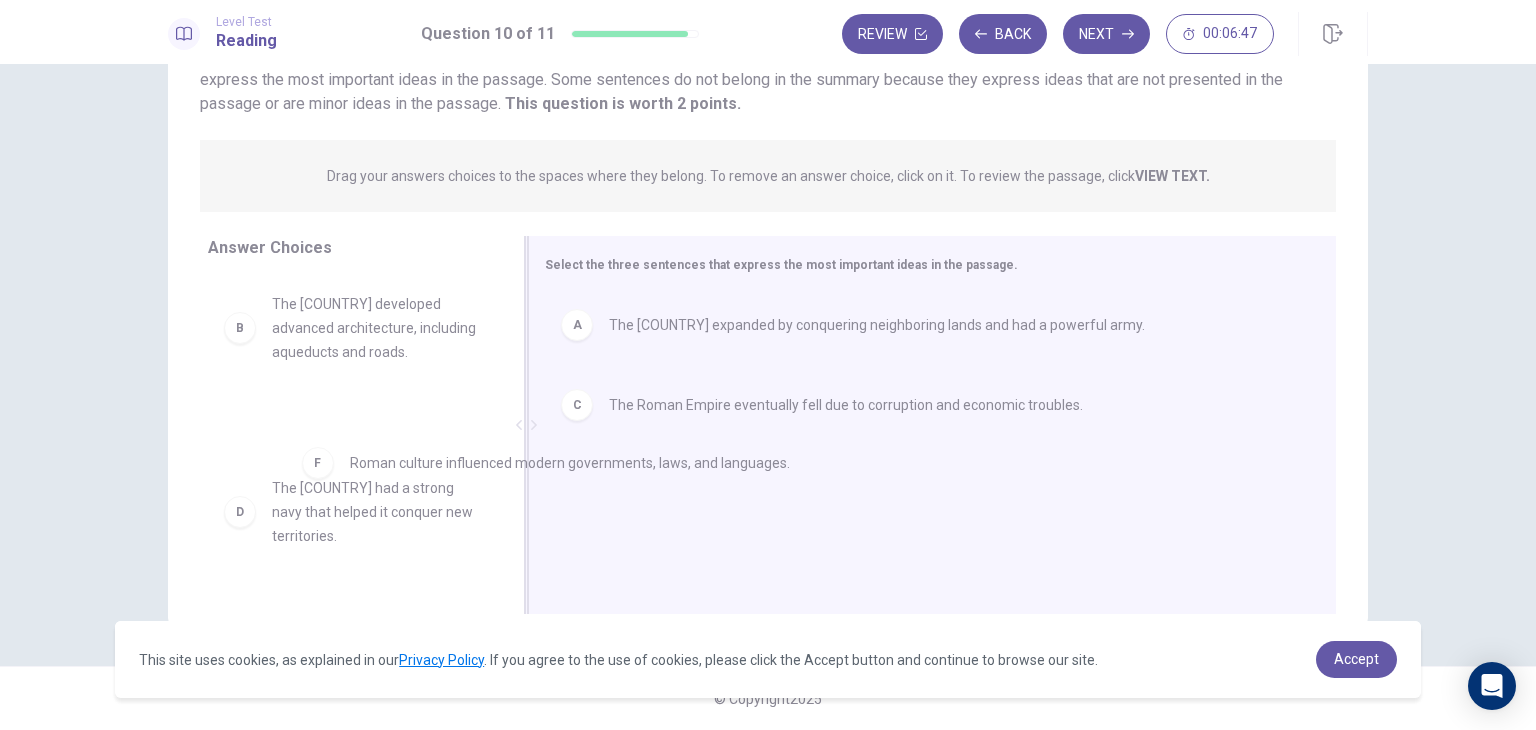 drag, startPoint x: 653, startPoint y: 495, endPoint x: 353, endPoint y: 463, distance: 301.70184 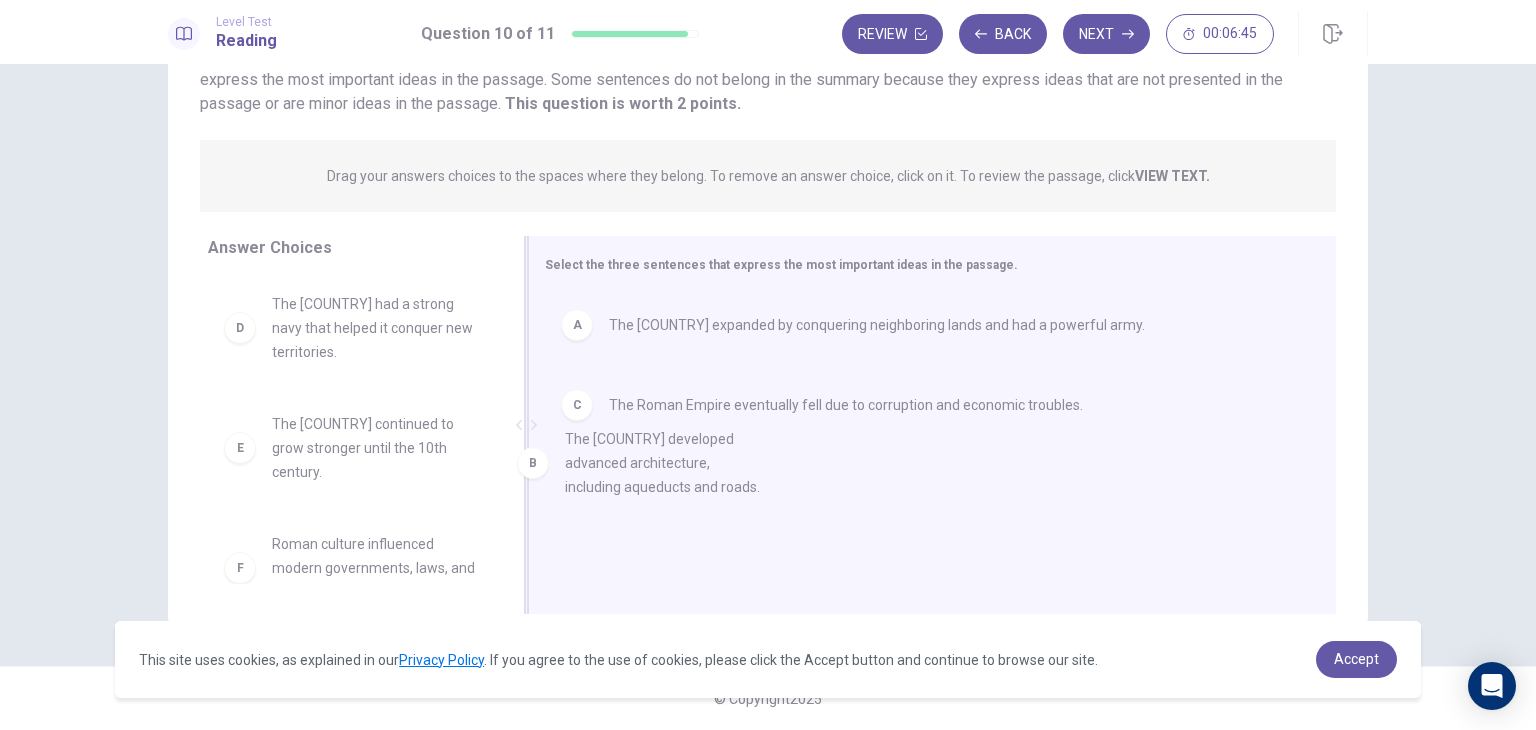 drag, startPoint x: 478, startPoint y: 389, endPoint x: 720, endPoint y: 533, distance: 281.60257 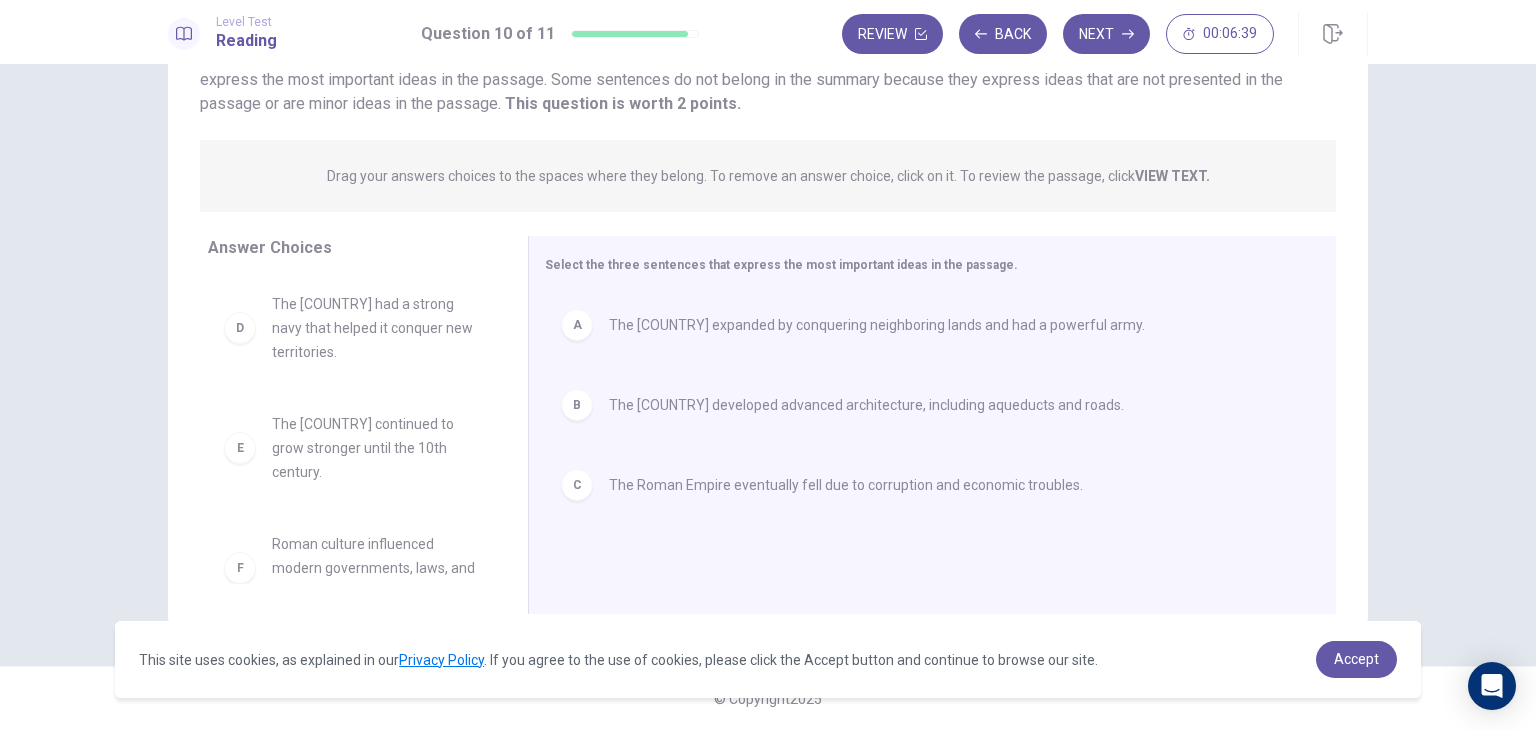 scroll, scrollTop: 36, scrollLeft: 0, axis: vertical 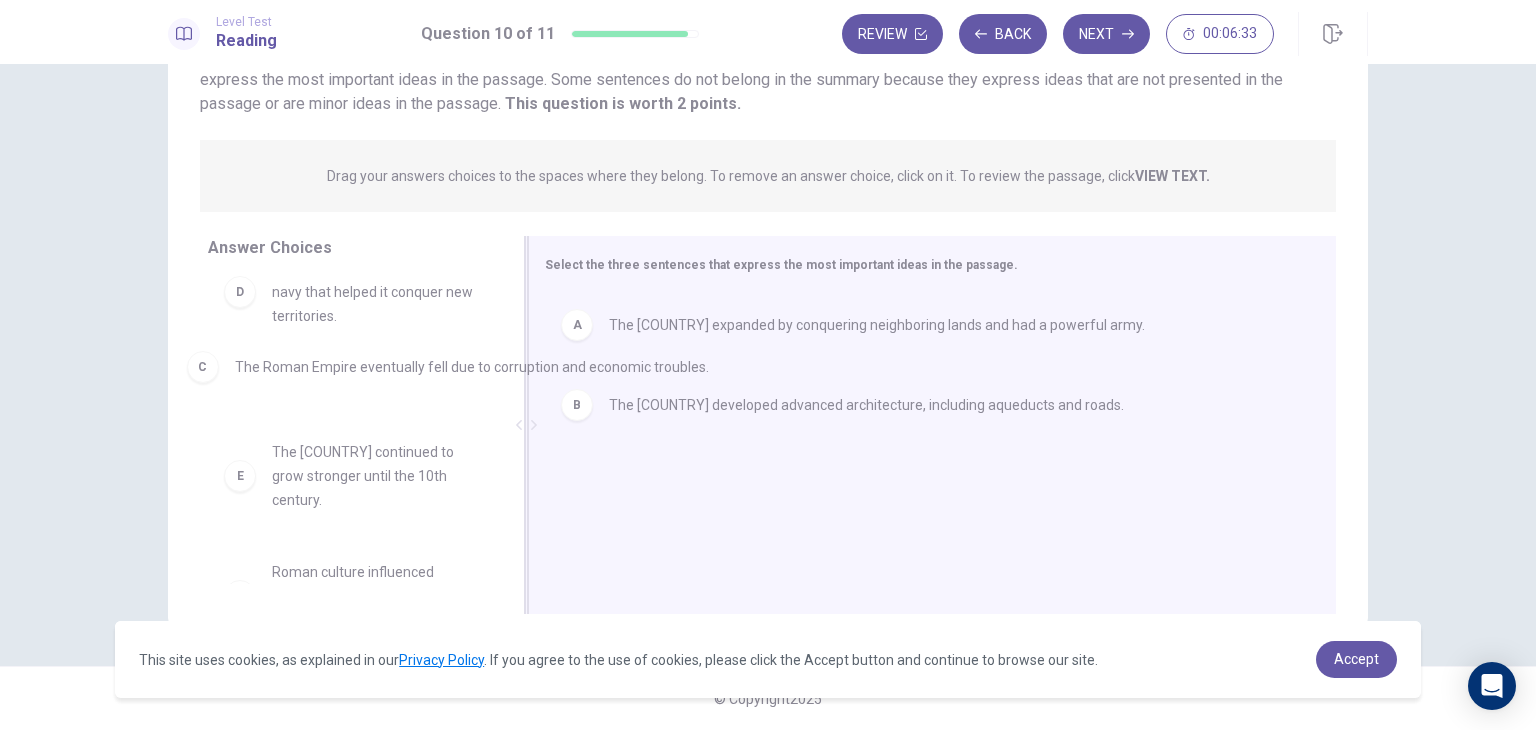 drag, startPoint x: 710, startPoint y: 492, endPoint x: 335, endPoint y: 372, distance: 393.73215 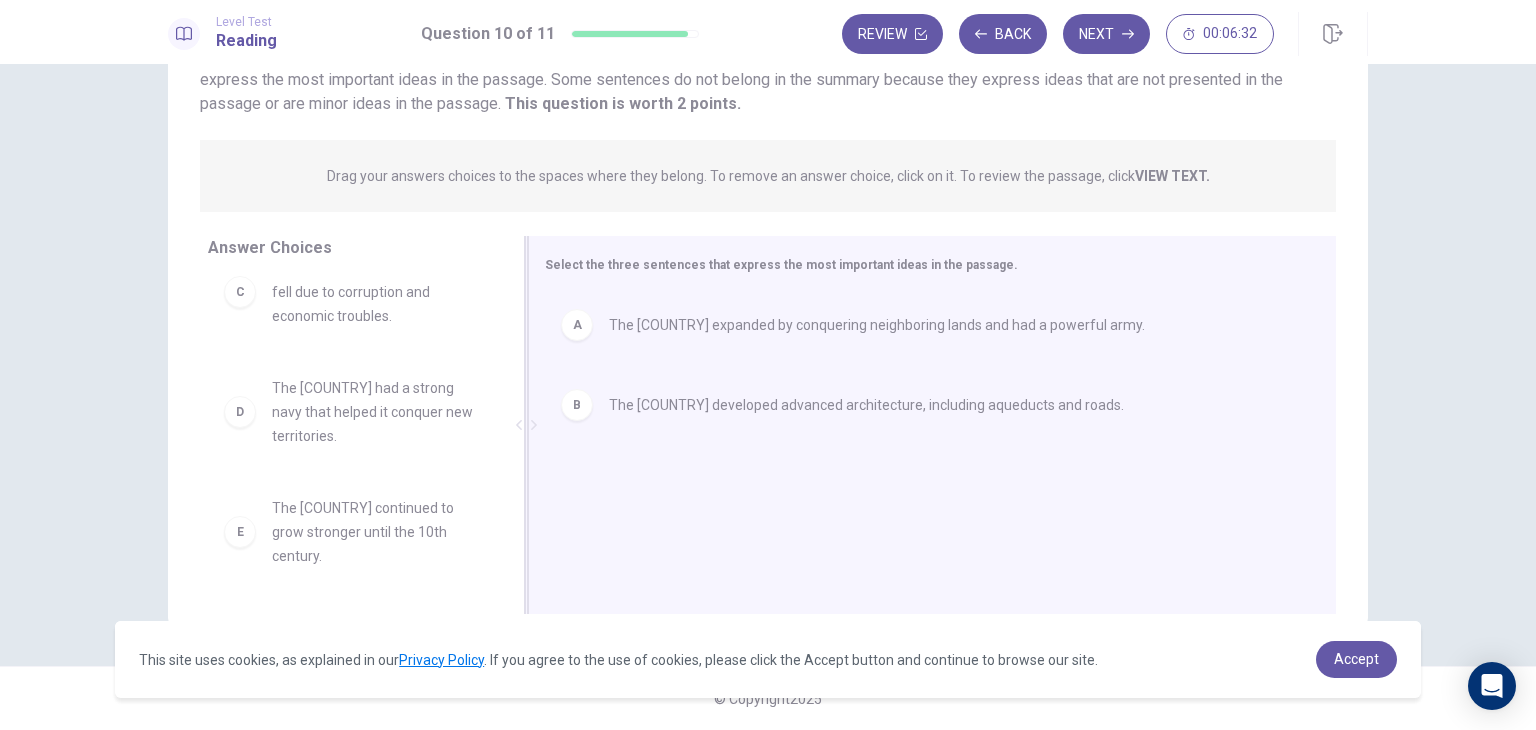 scroll, scrollTop: 156, scrollLeft: 0, axis: vertical 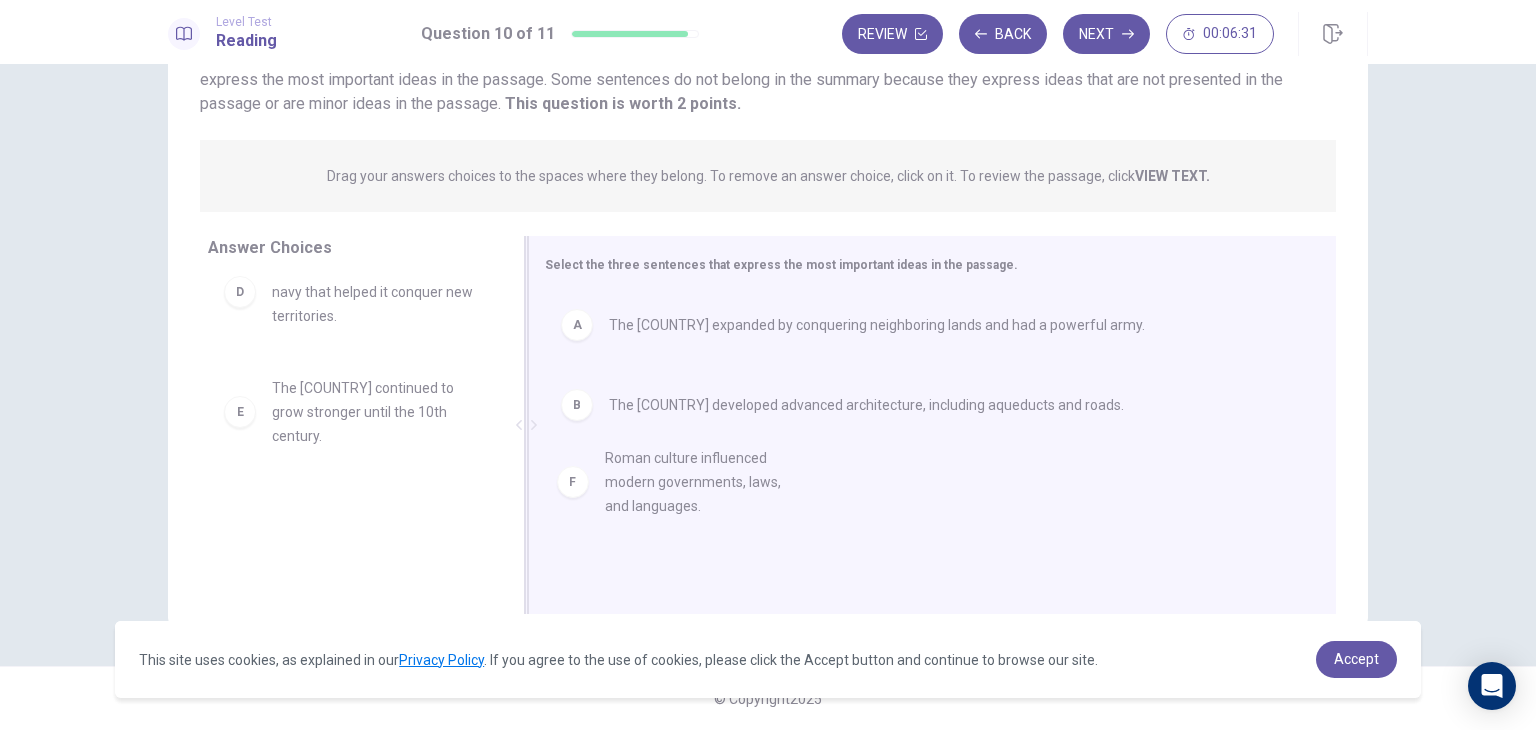drag, startPoint x: 336, startPoint y: 535, endPoint x: 777, endPoint y: 469, distance: 445.91144 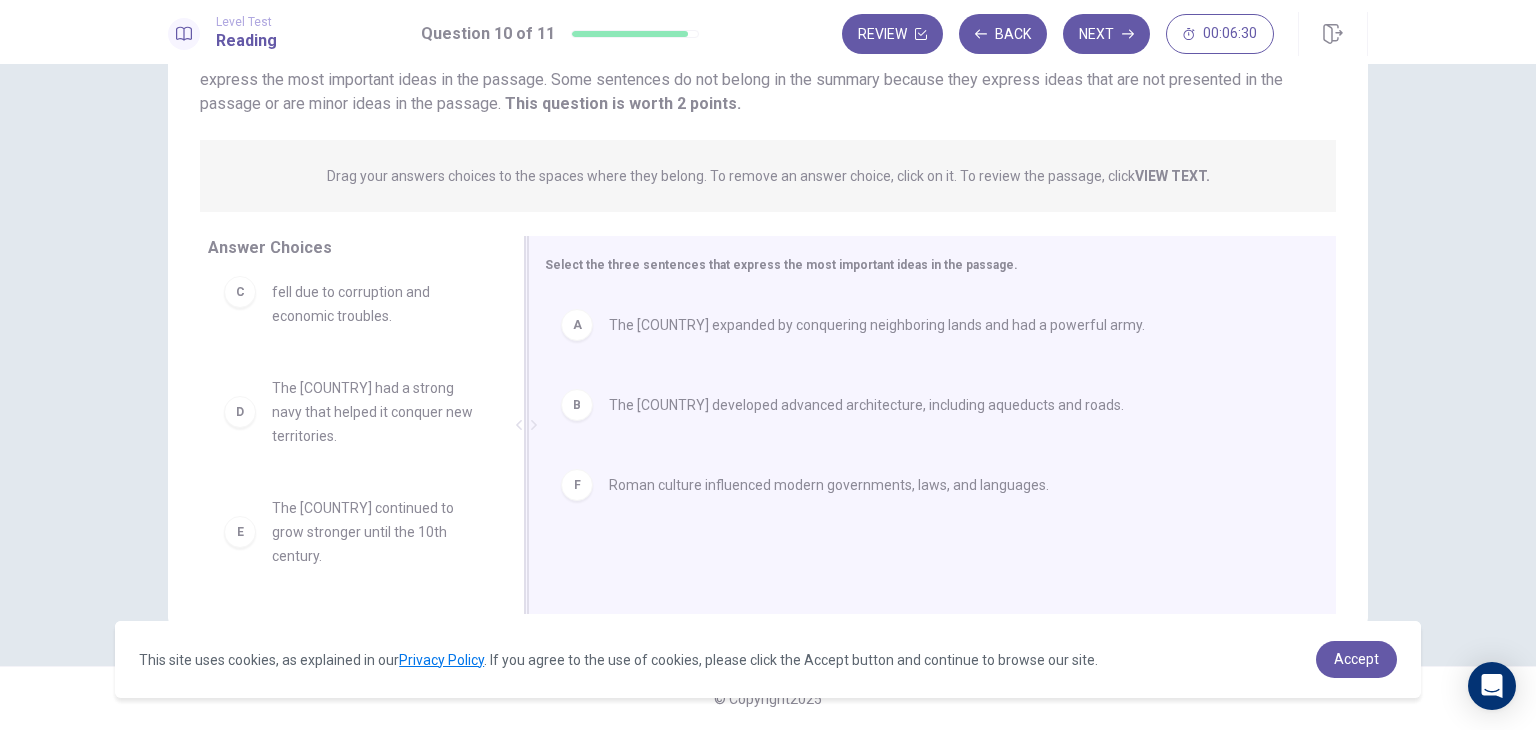 scroll, scrollTop: 36, scrollLeft: 0, axis: vertical 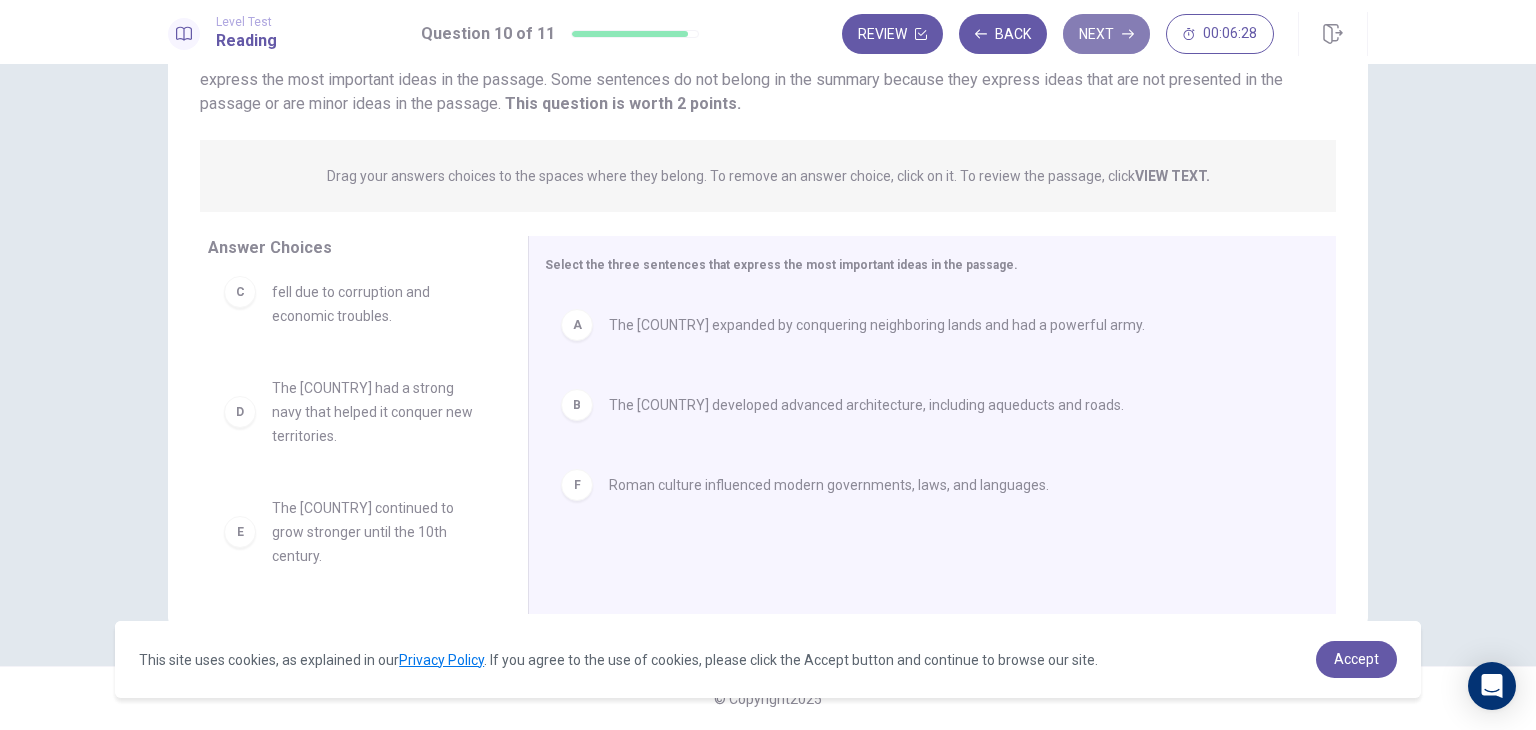 click on "Next" at bounding box center (1106, 34) 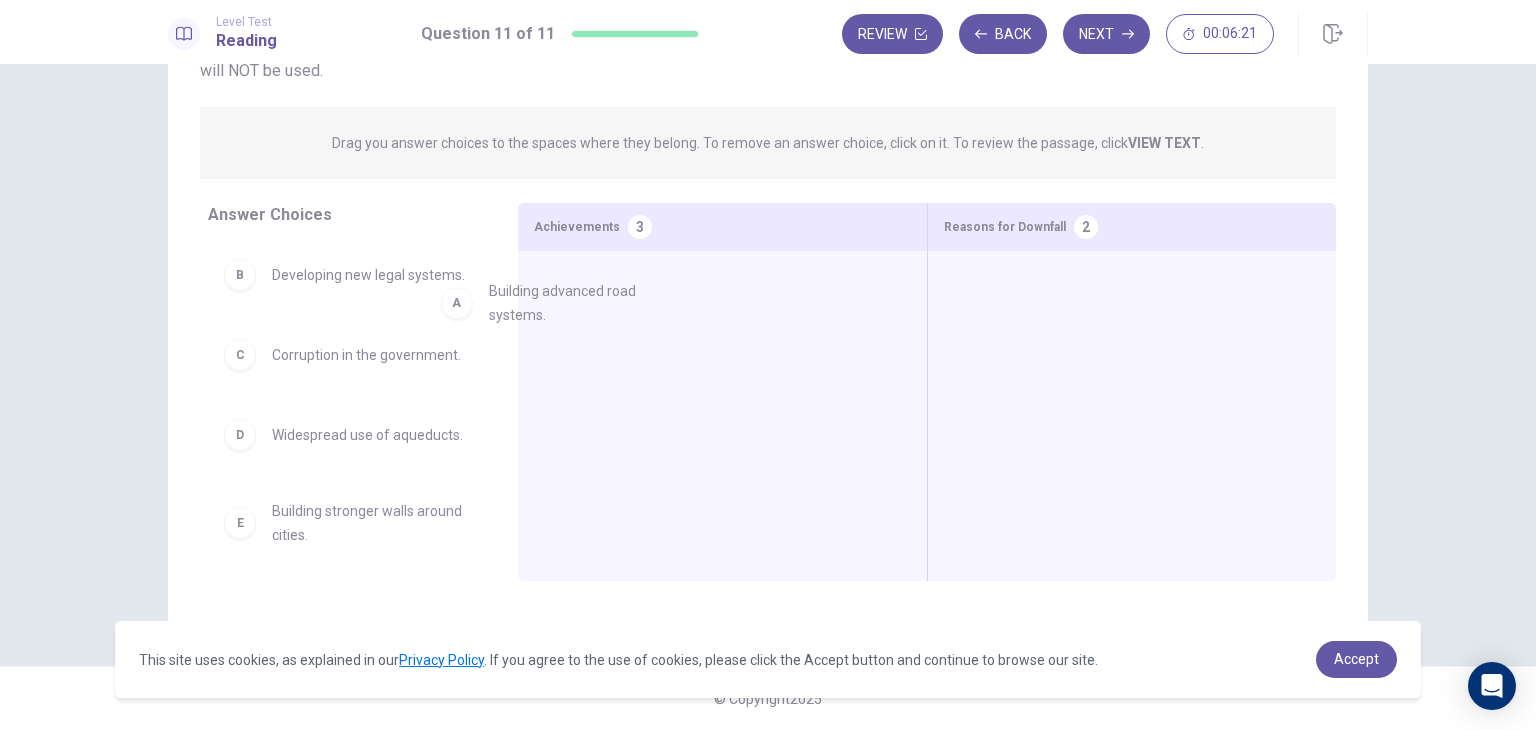 drag, startPoint x: 334, startPoint y: 290, endPoint x: 656, endPoint y: 305, distance: 322.34918 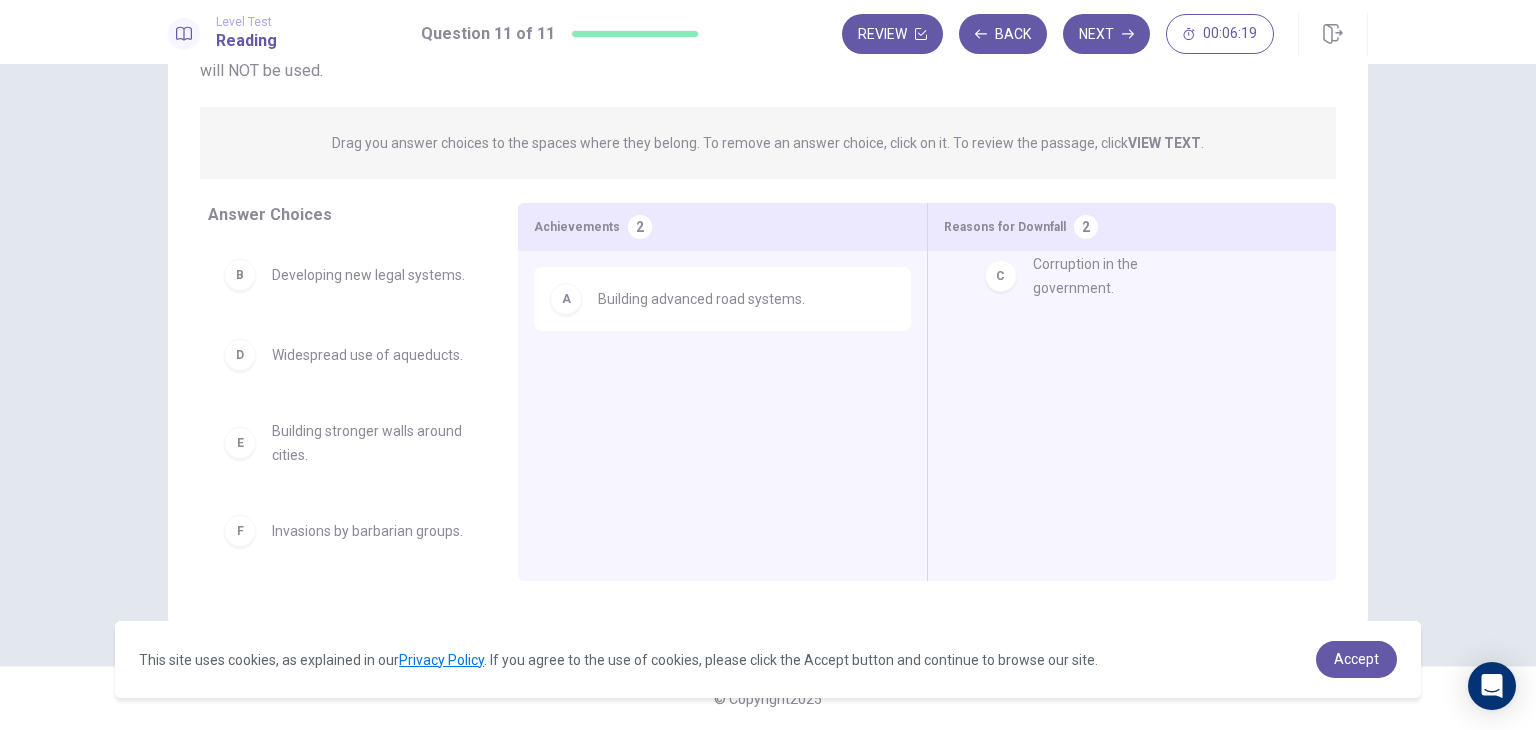 drag, startPoint x: 360, startPoint y: 390, endPoint x: 1154, endPoint y: 282, distance: 801.3114 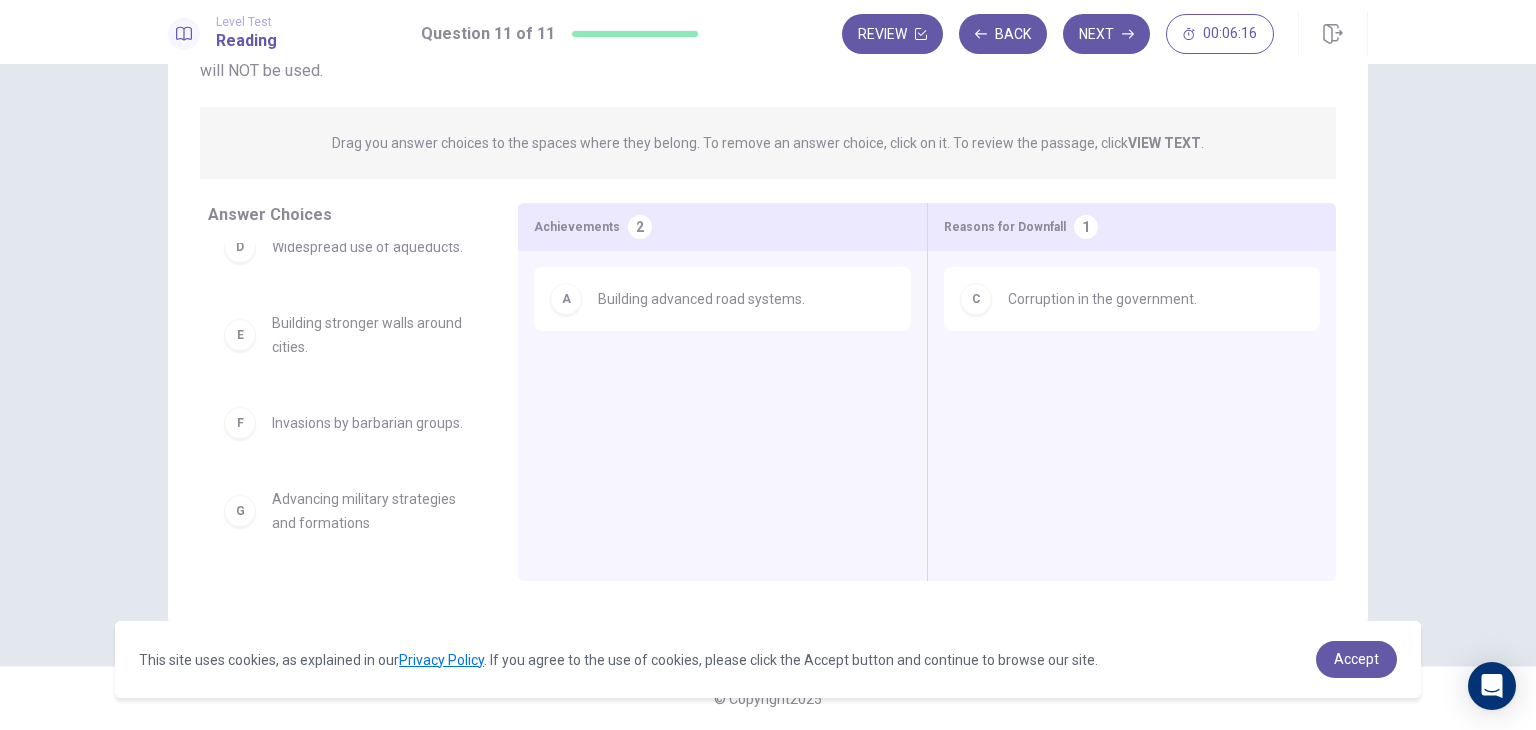 scroll, scrollTop: 0, scrollLeft: 0, axis: both 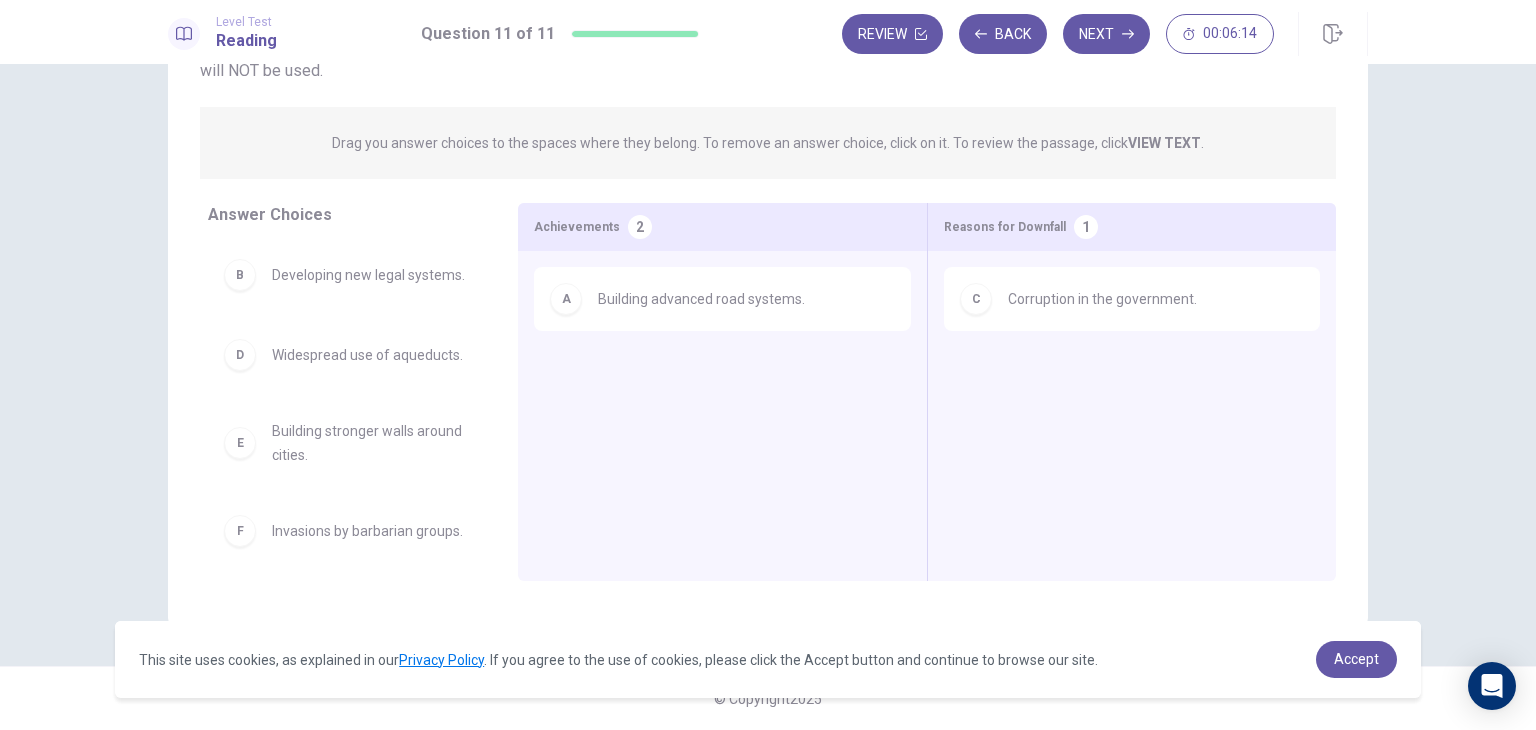 click on "2" at bounding box center (640, 227) 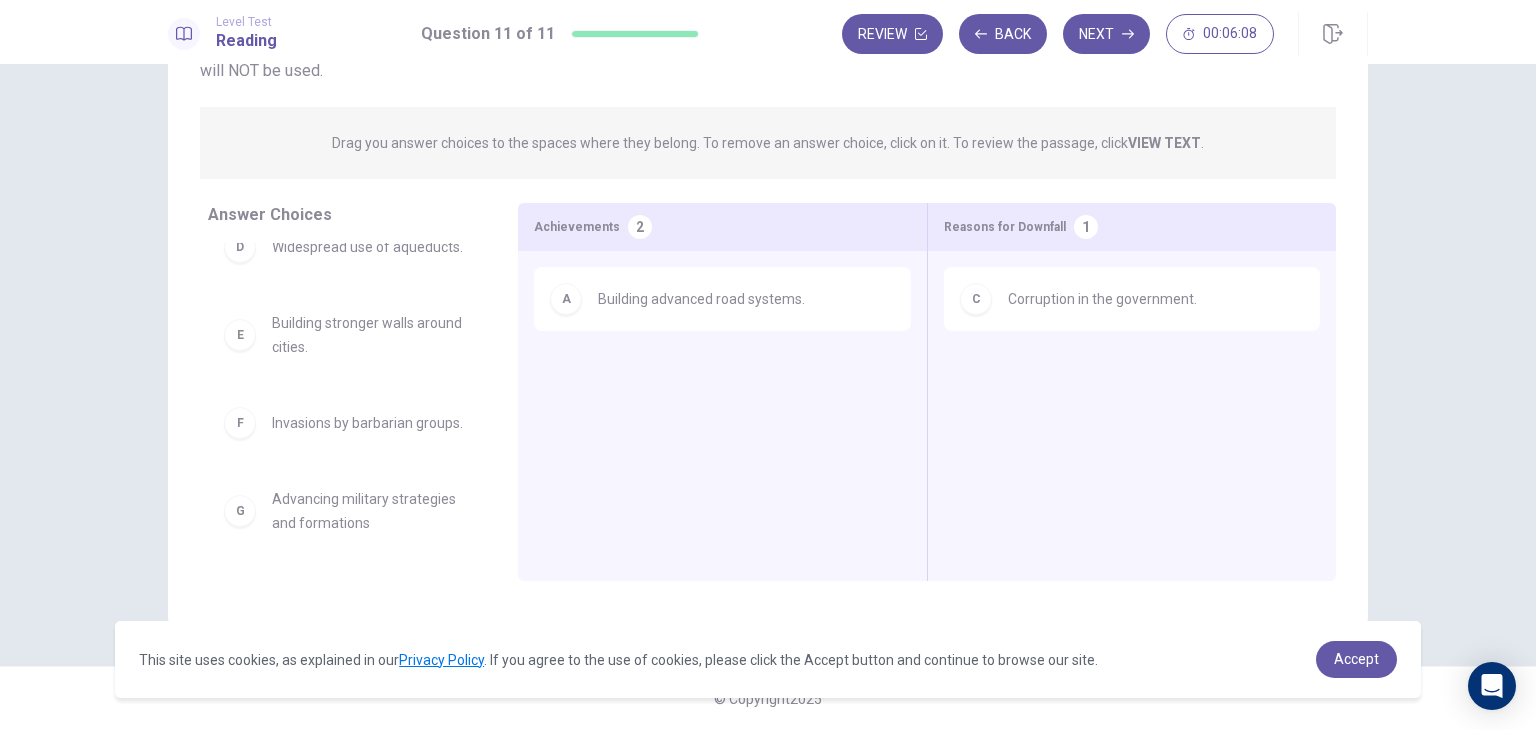 scroll, scrollTop: 156, scrollLeft: 0, axis: vertical 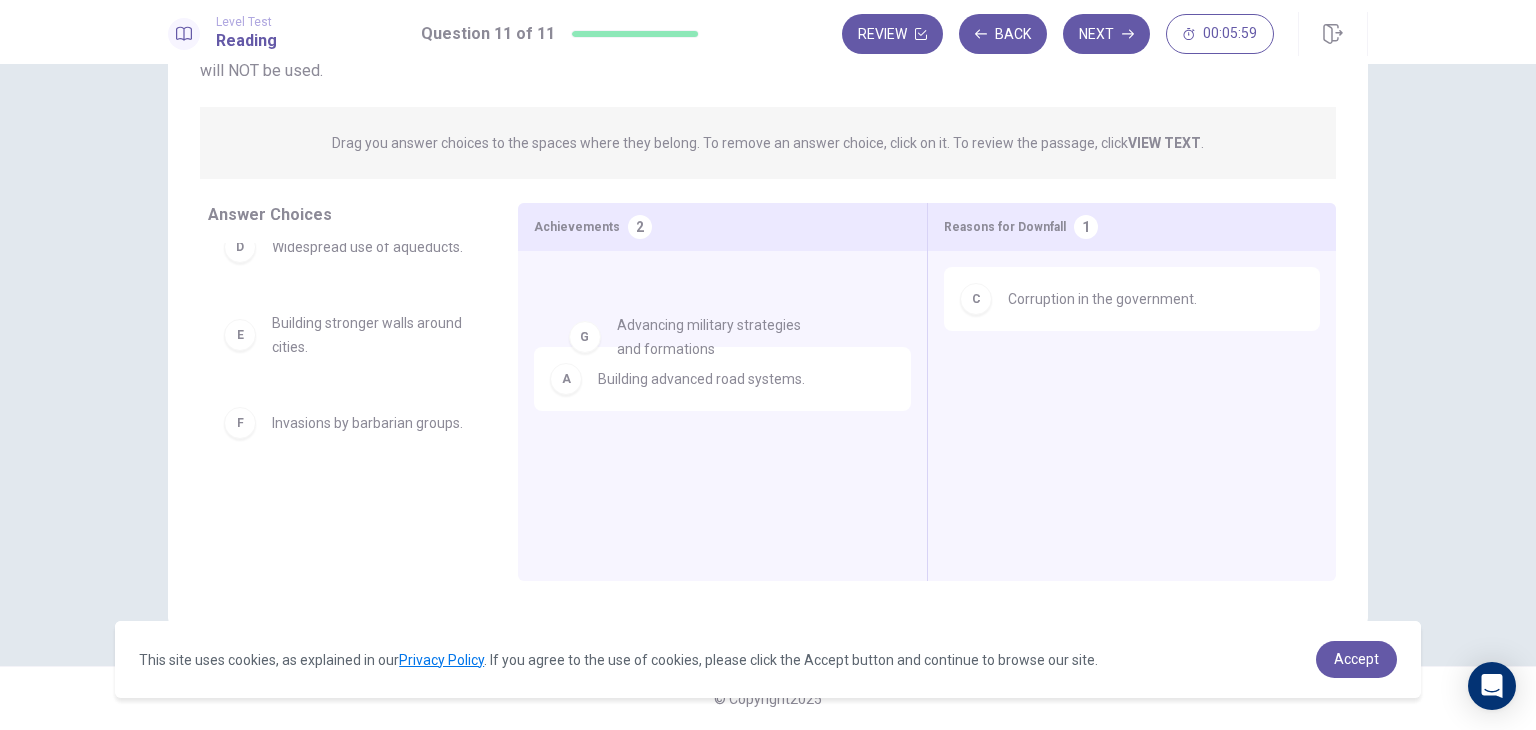 drag, startPoint x: 334, startPoint y: 524, endPoint x: 700, endPoint y: 344, distance: 407.8676 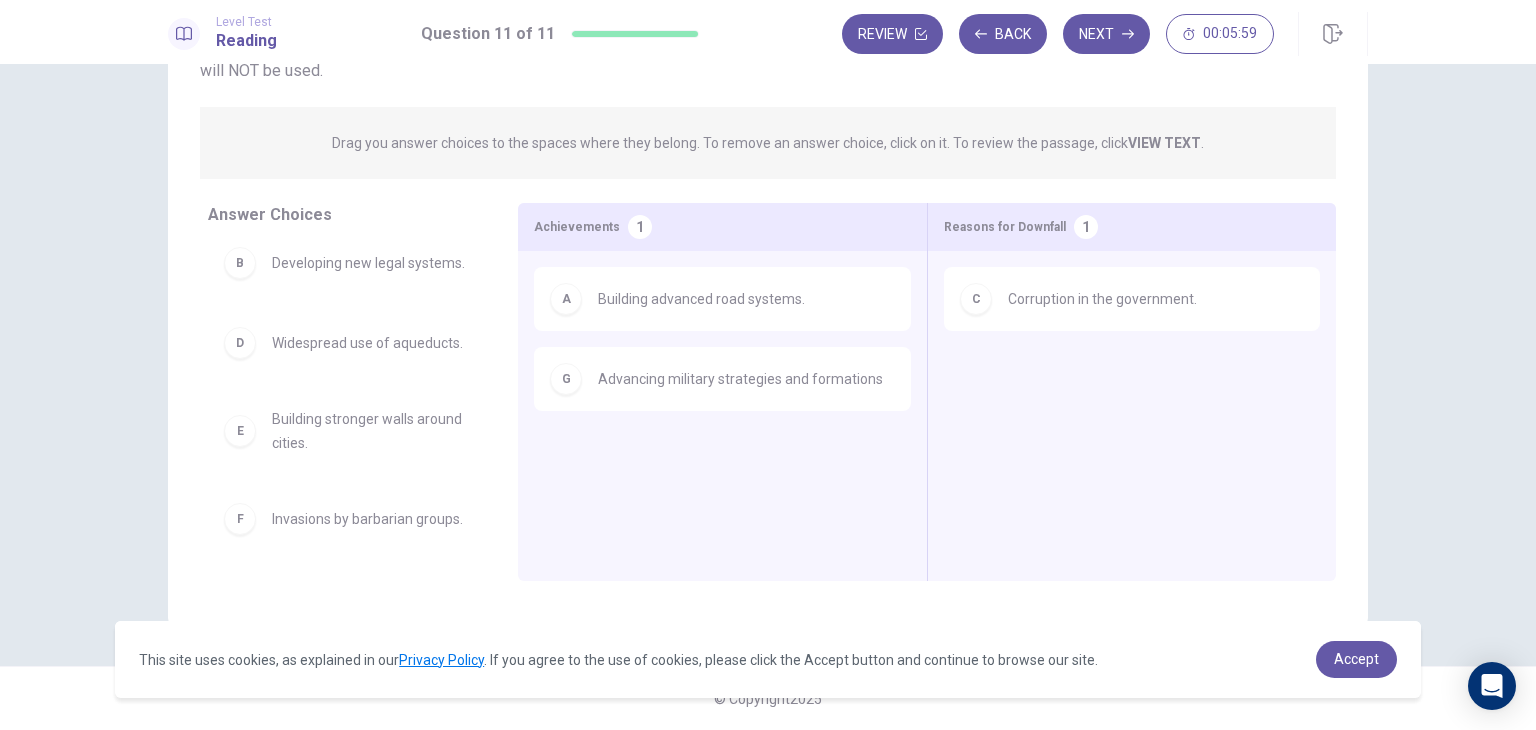 scroll, scrollTop: 60, scrollLeft: 0, axis: vertical 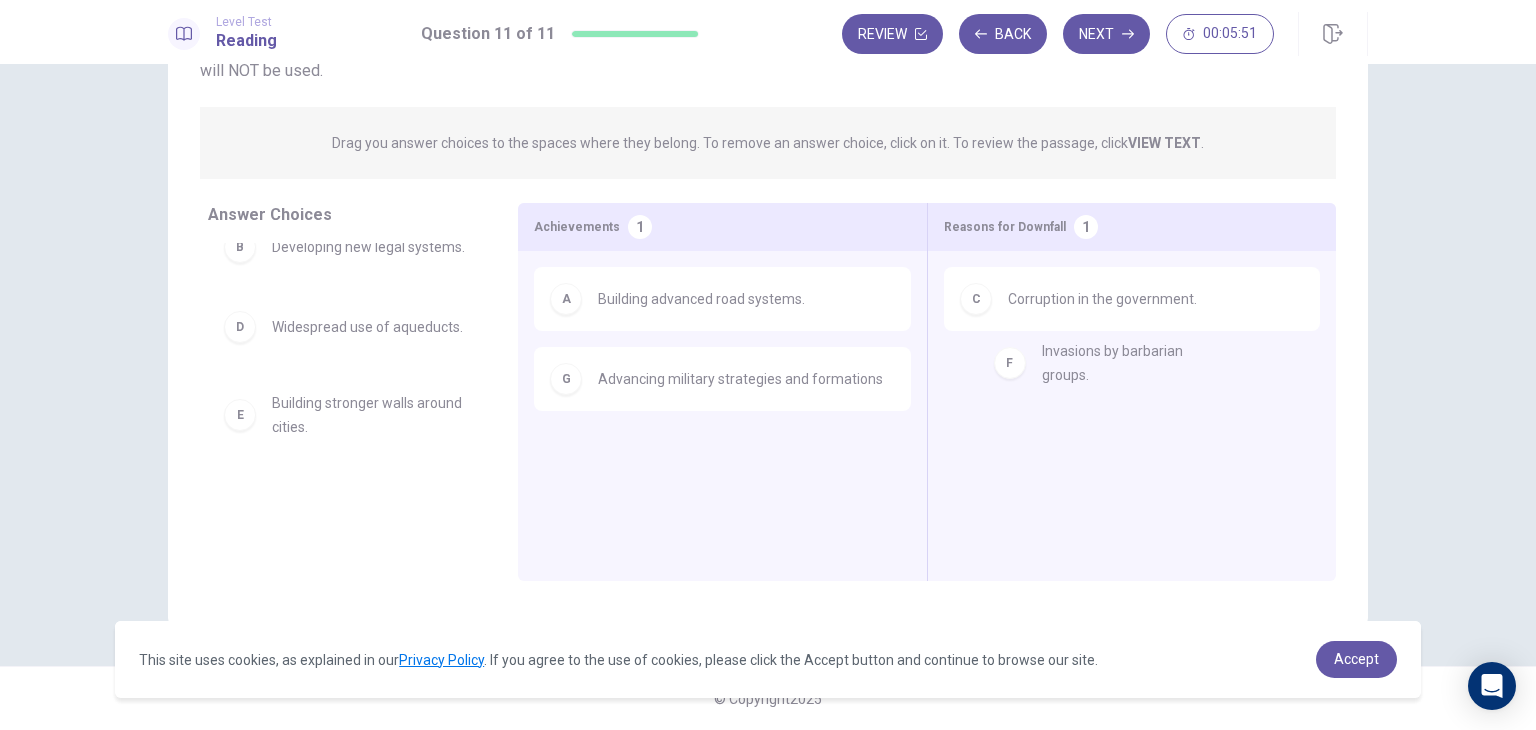 drag, startPoint x: 341, startPoint y: 508, endPoint x: 1131, endPoint y: 359, distance: 803.92847 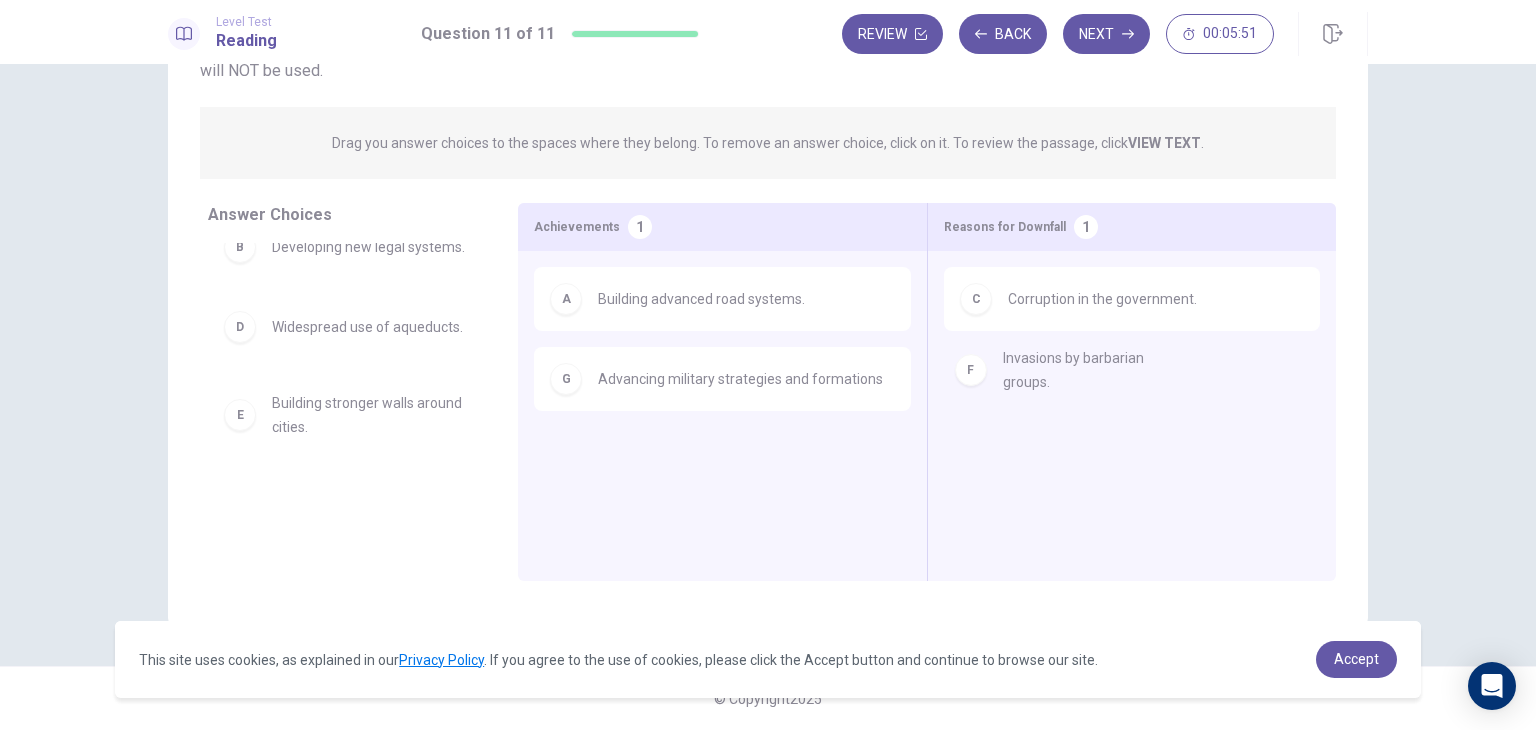 scroll, scrollTop: 0, scrollLeft: 0, axis: both 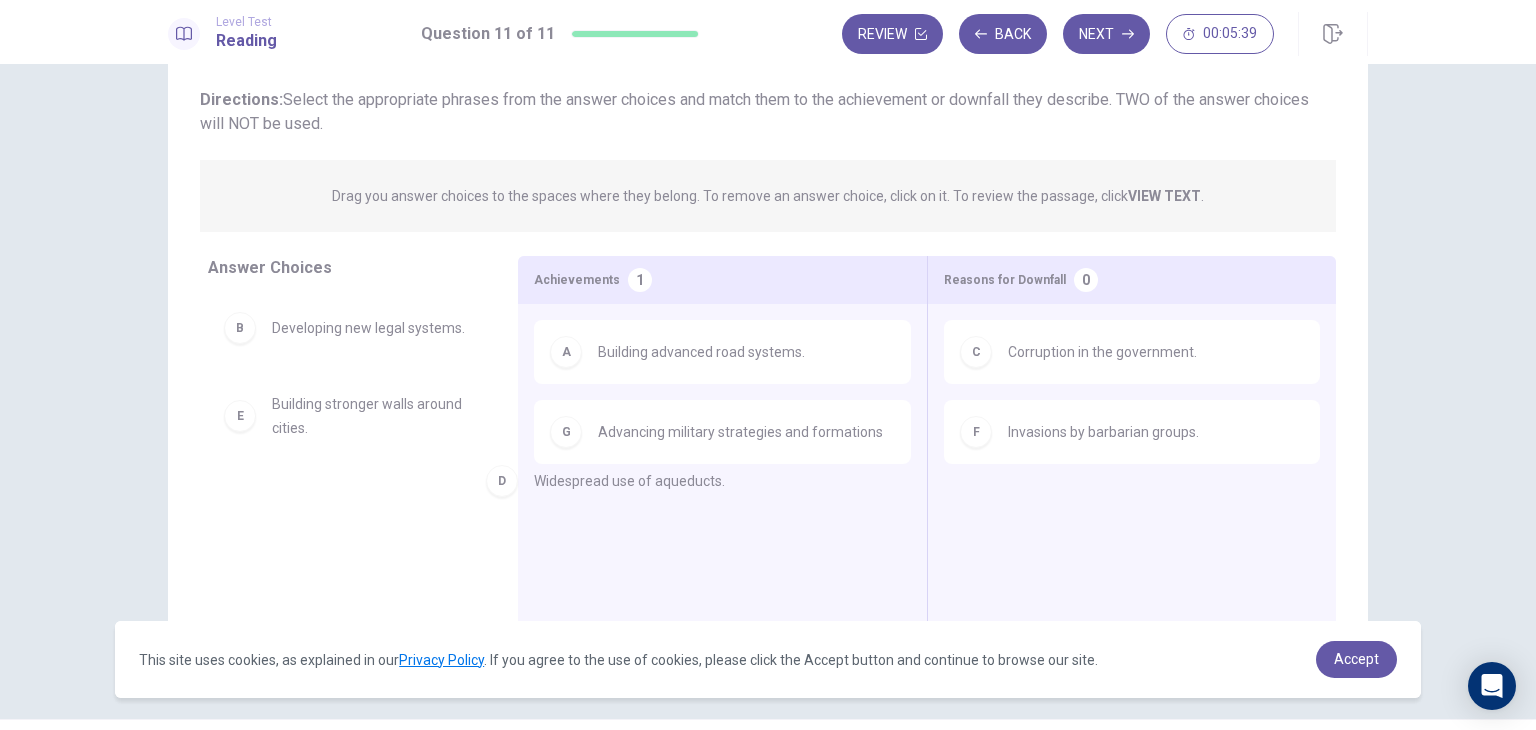 drag, startPoint x: 411, startPoint y: 425, endPoint x: 697, endPoint y: 505, distance: 296.97812 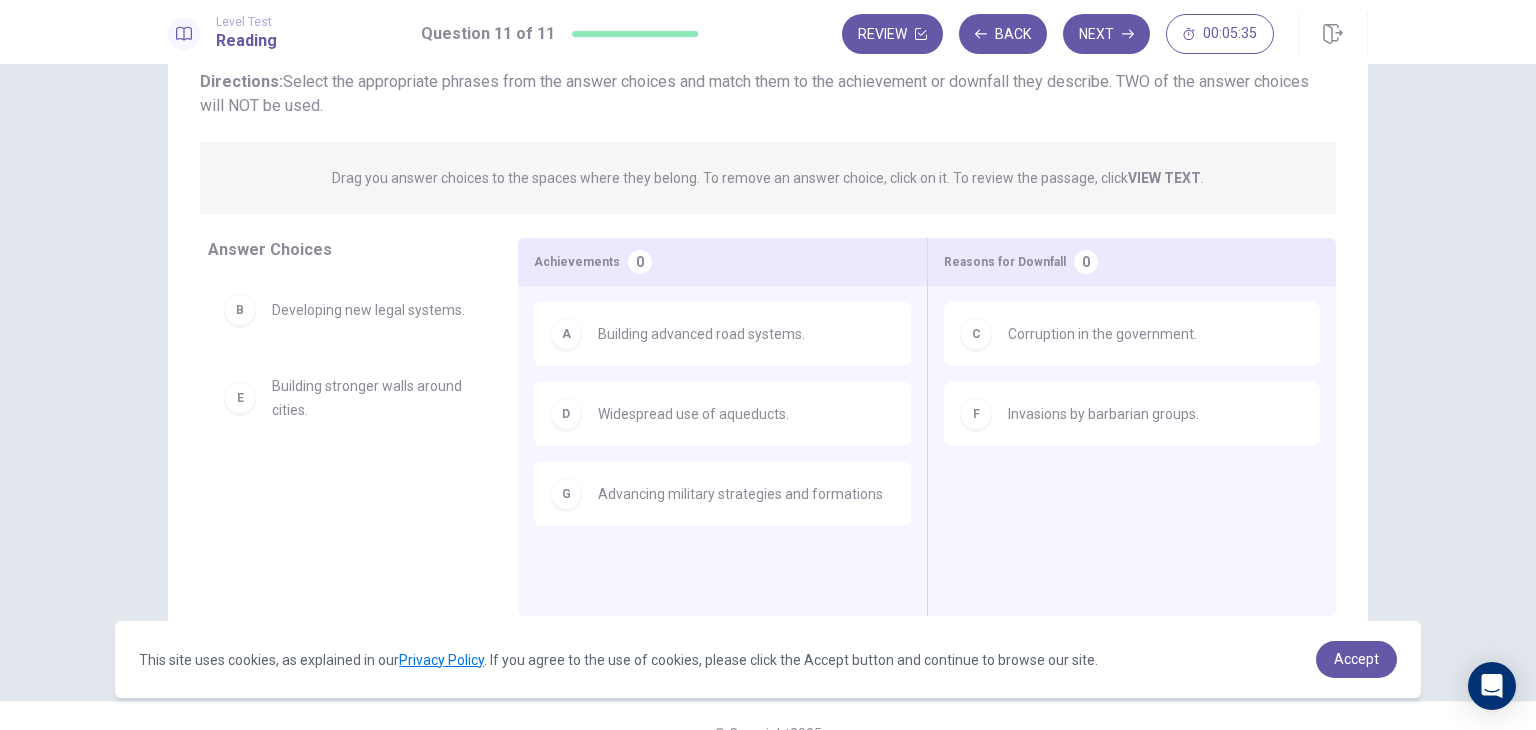 scroll, scrollTop: 173, scrollLeft: 0, axis: vertical 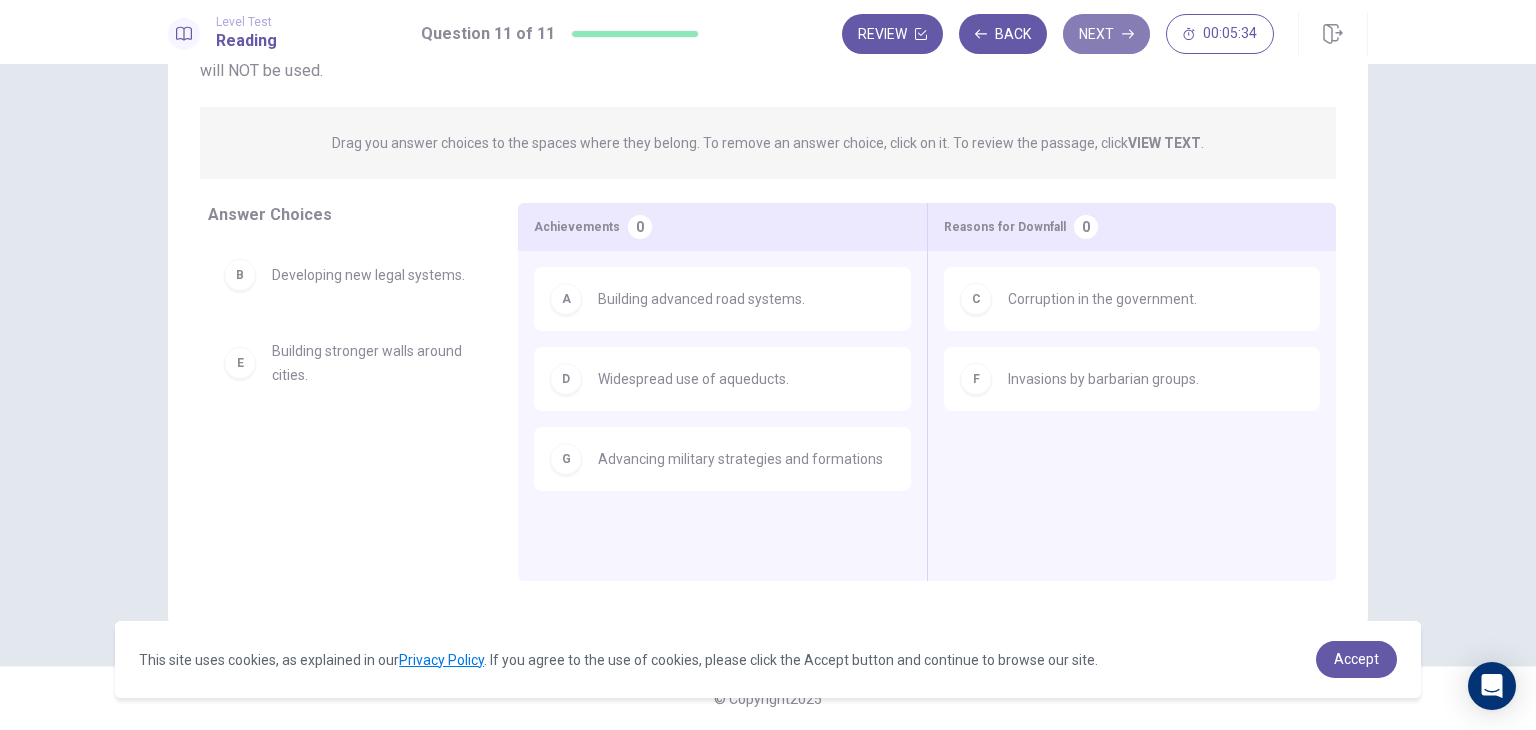 click on "Next" at bounding box center [1106, 34] 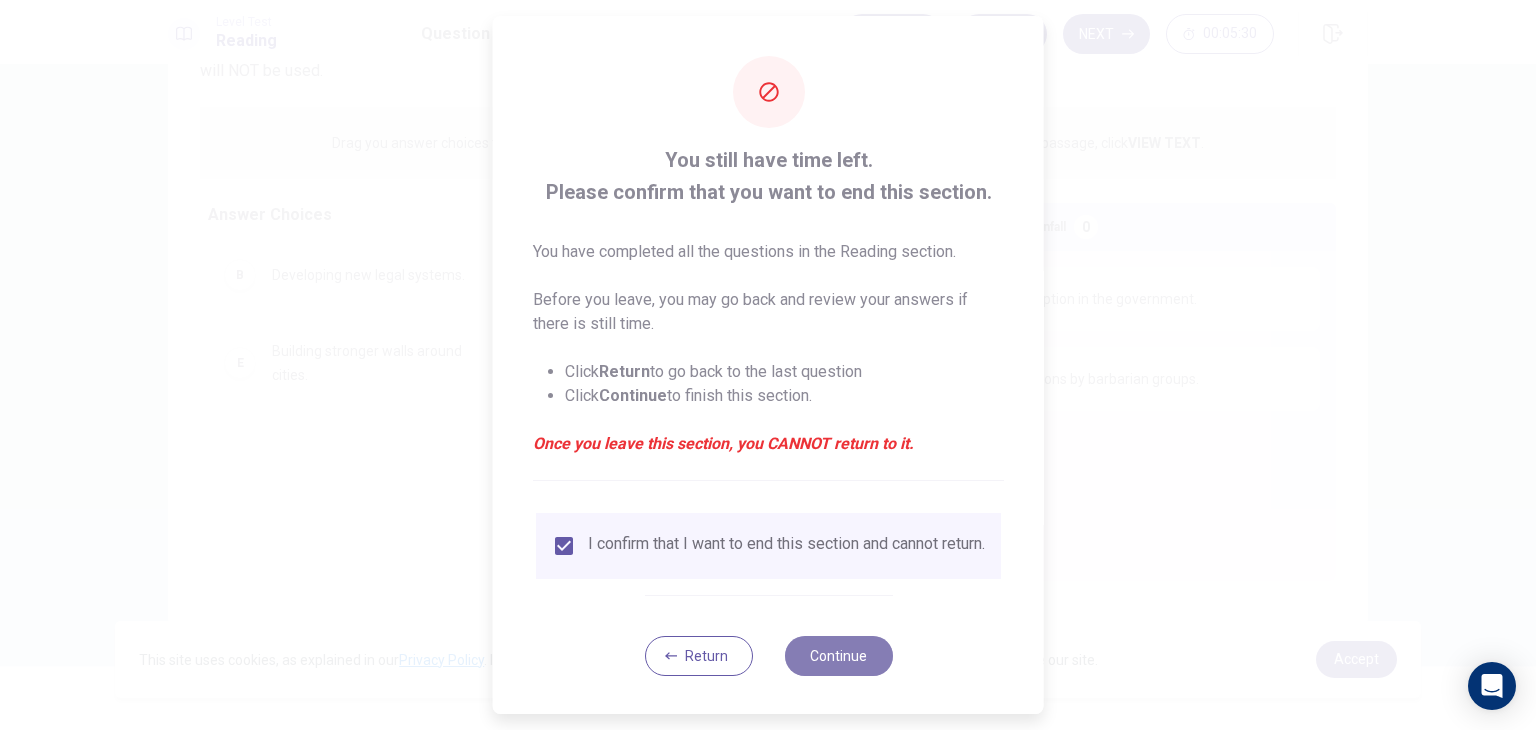 click on "Continue" at bounding box center [838, 656] 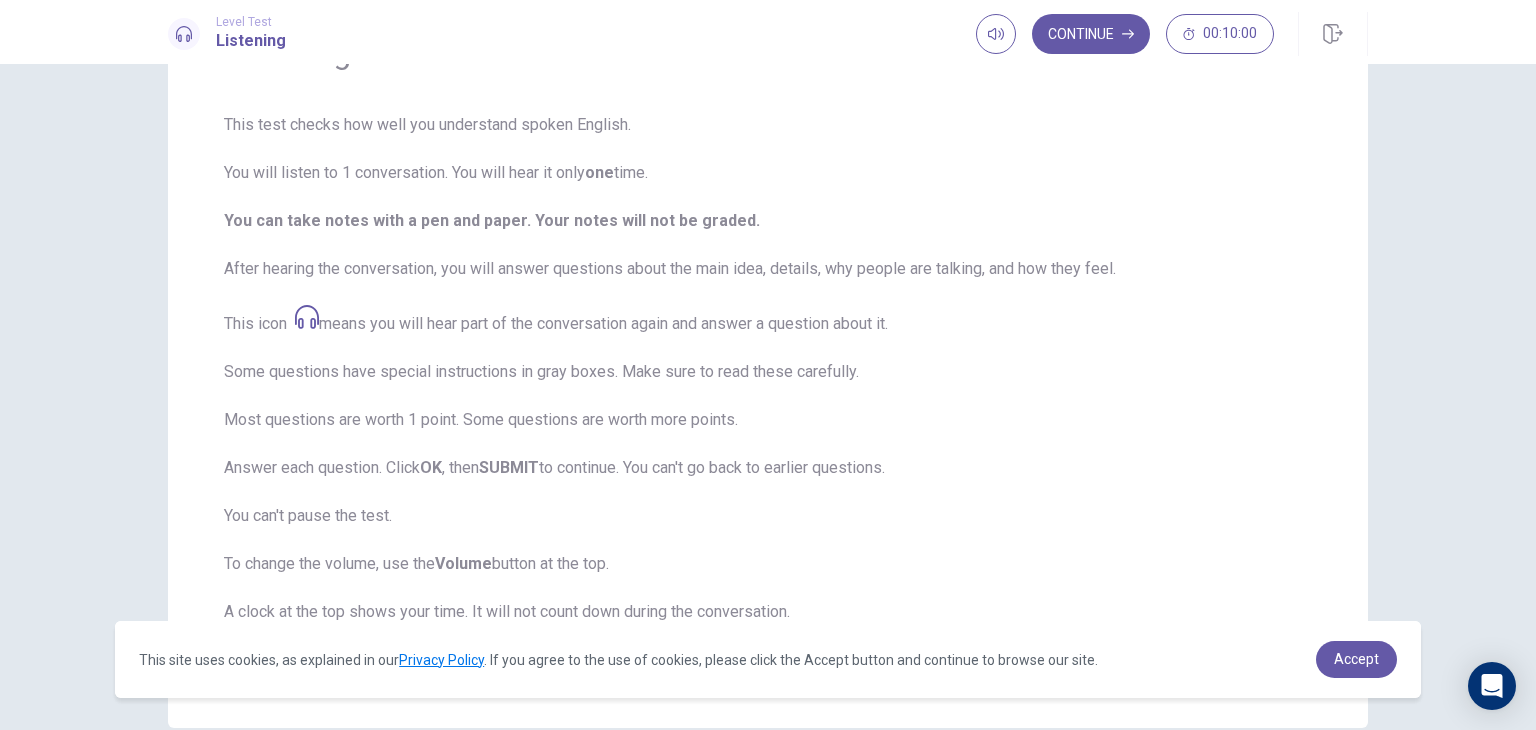 scroll, scrollTop: 136, scrollLeft: 0, axis: vertical 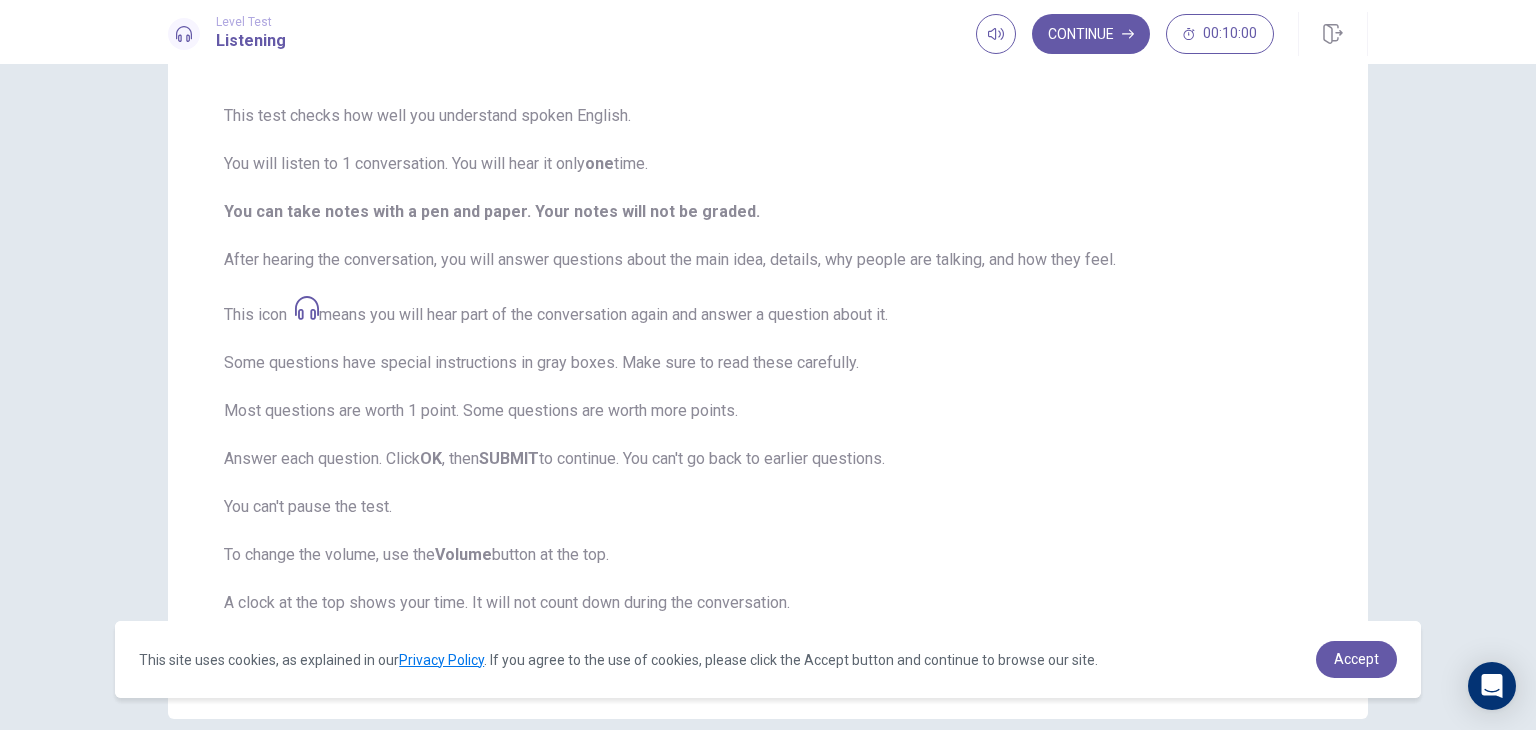 drag, startPoint x: 296, startPoint y: 304, endPoint x: 557, endPoint y: 389, distance: 274.49225 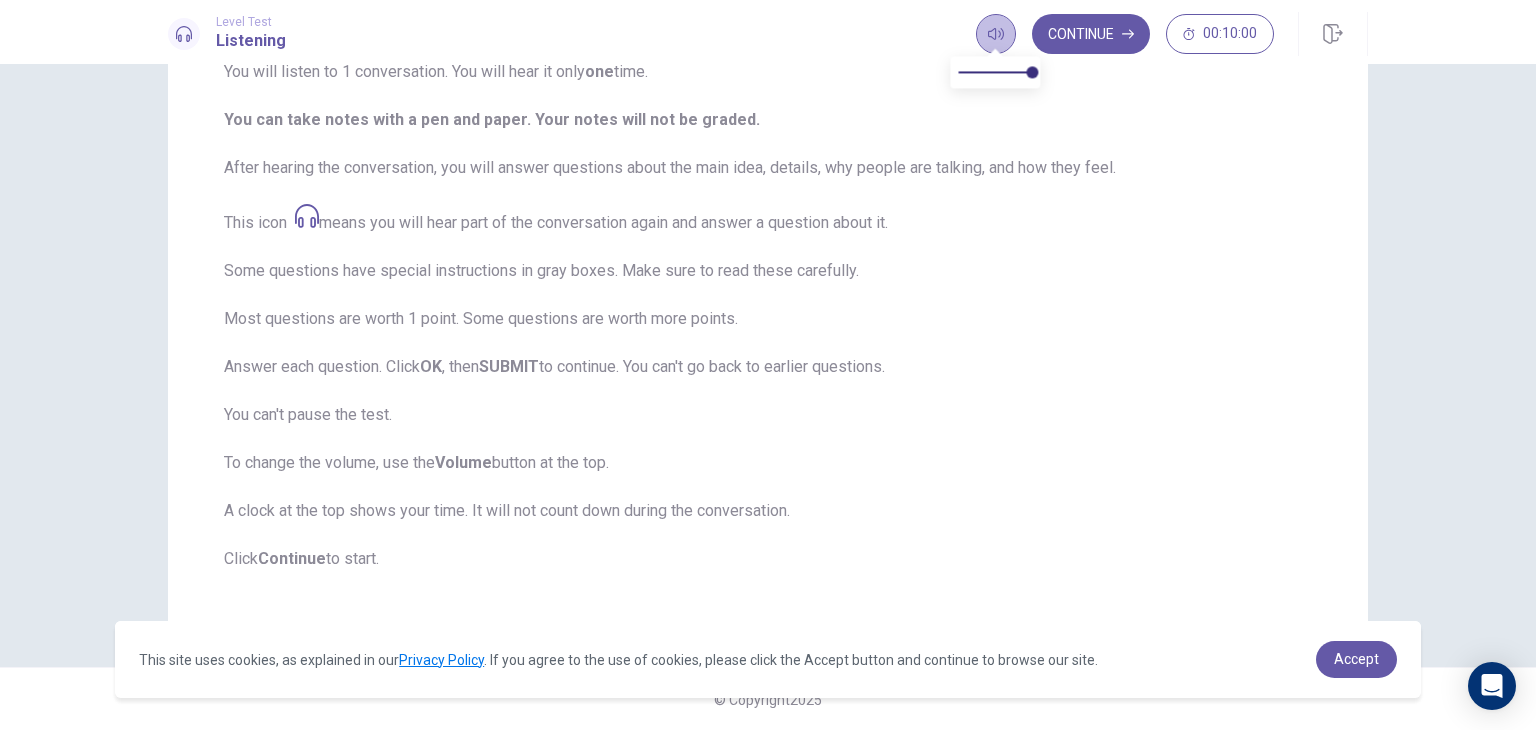 click 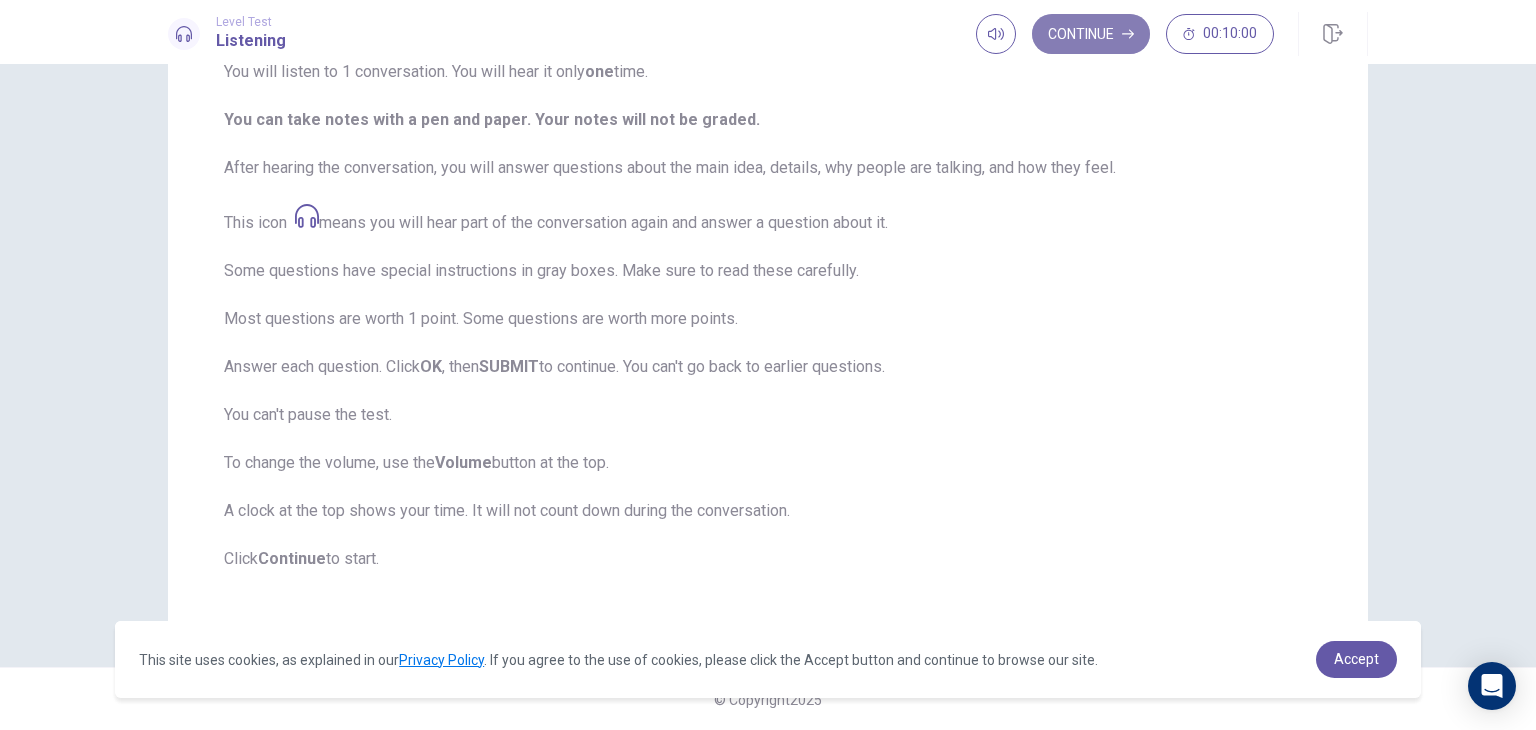 click on "Continue" at bounding box center (1091, 34) 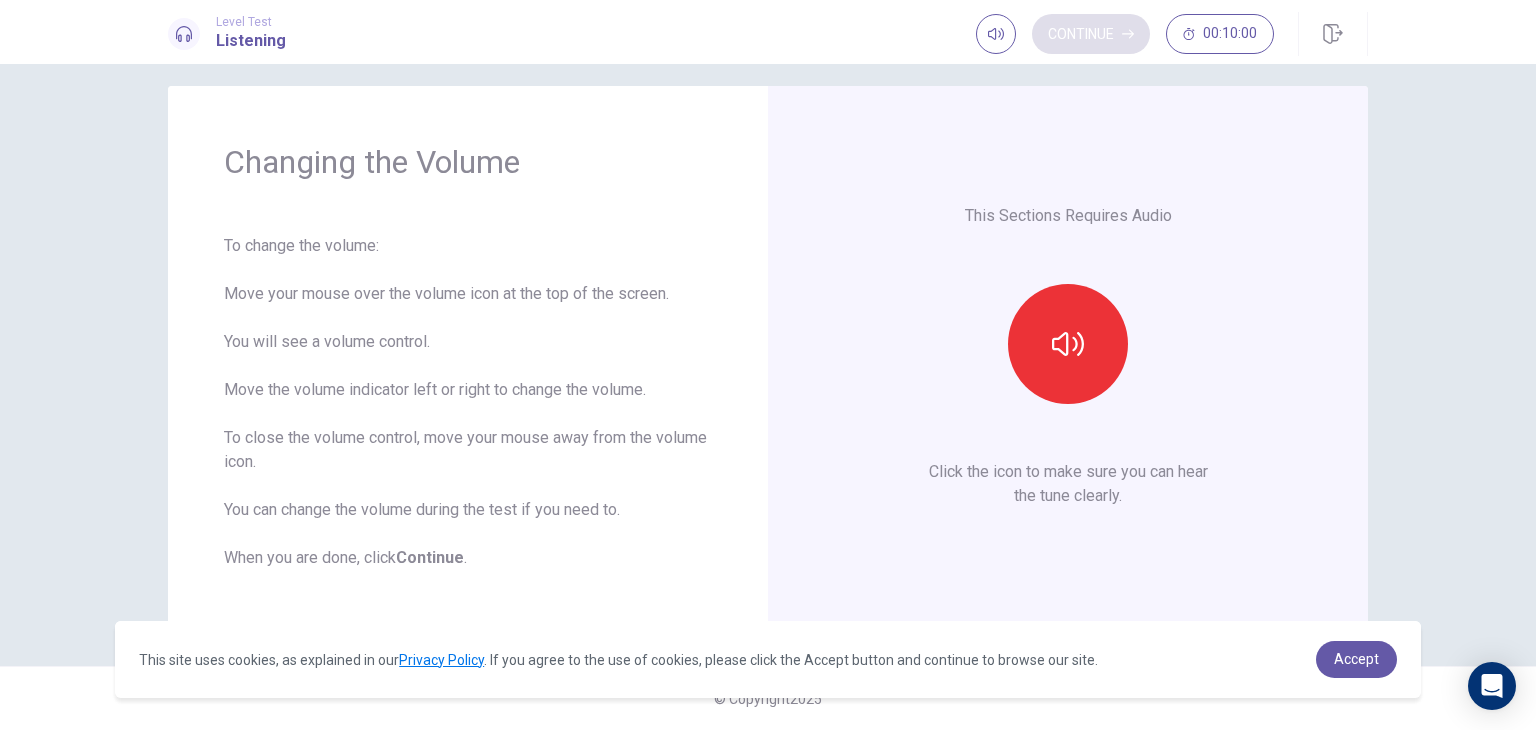 scroll, scrollTop: 18, scrollLeft: 0, axis: vertical 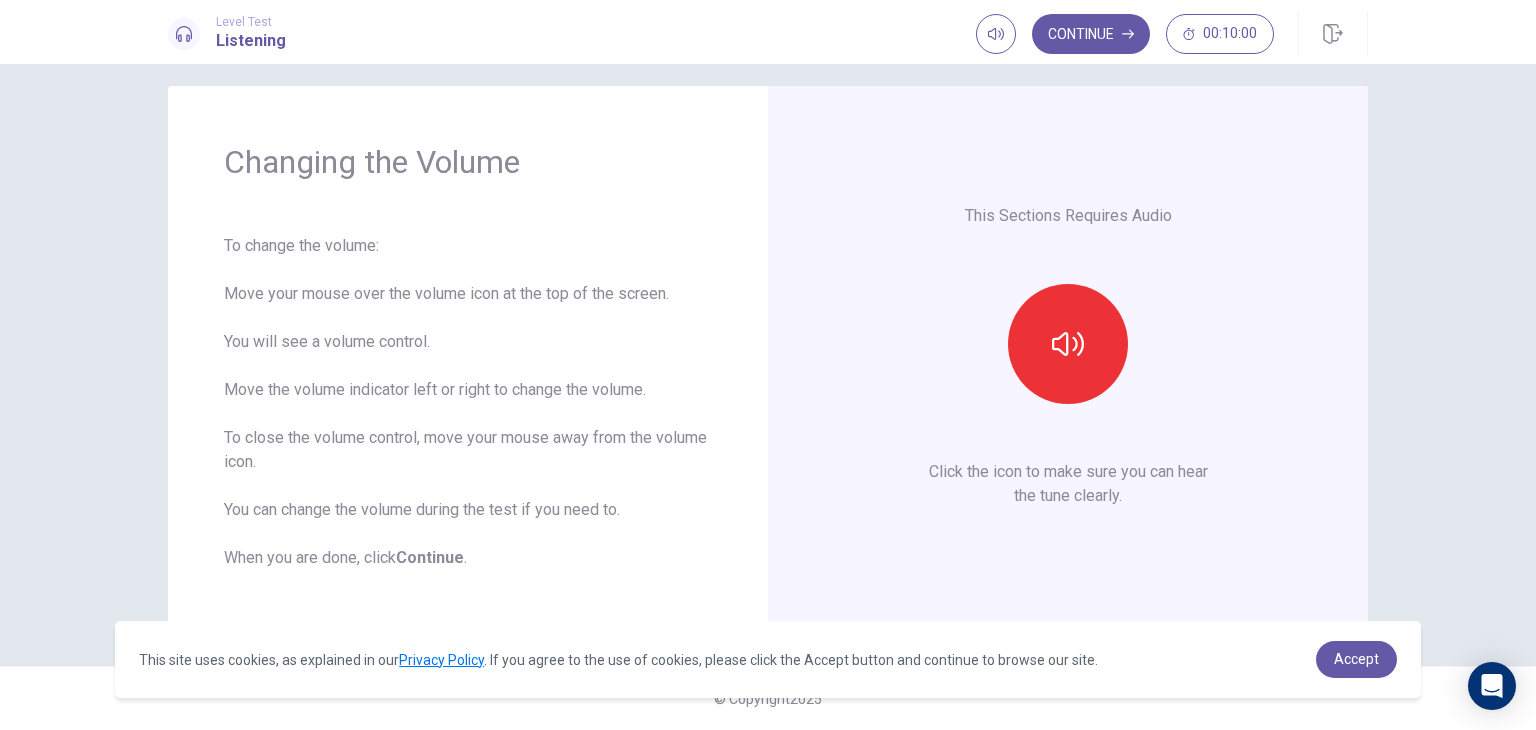 click at bounding box center [1068, 344] 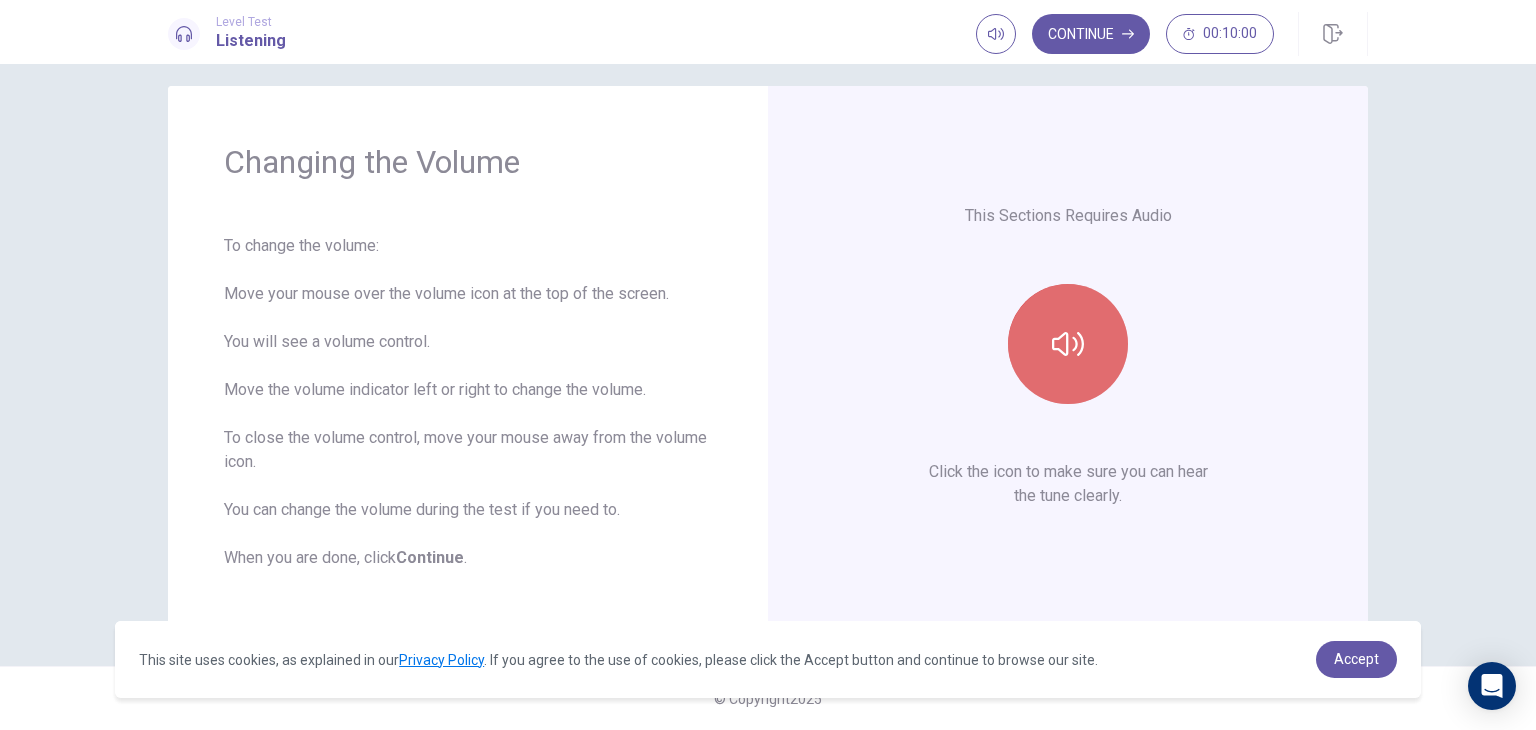 click 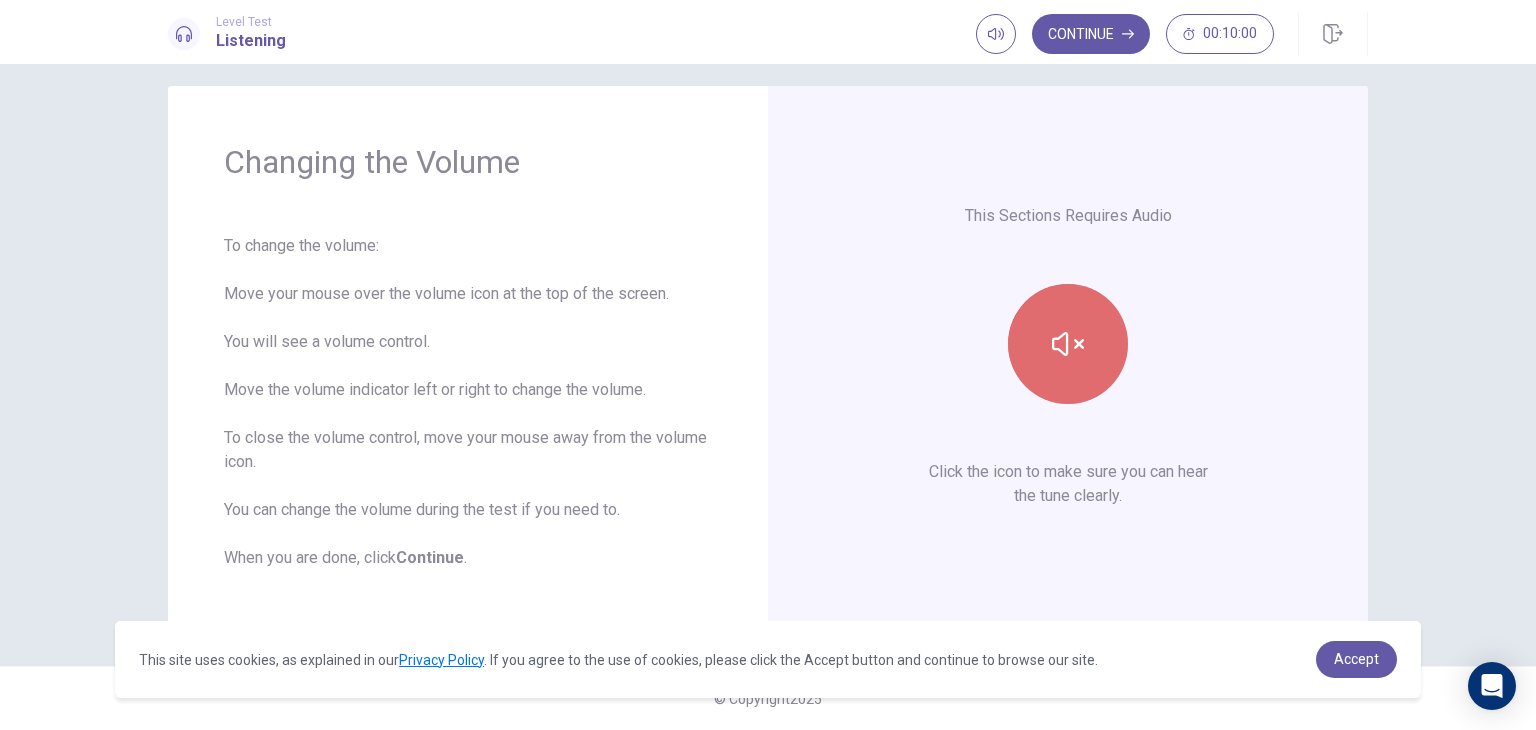 click 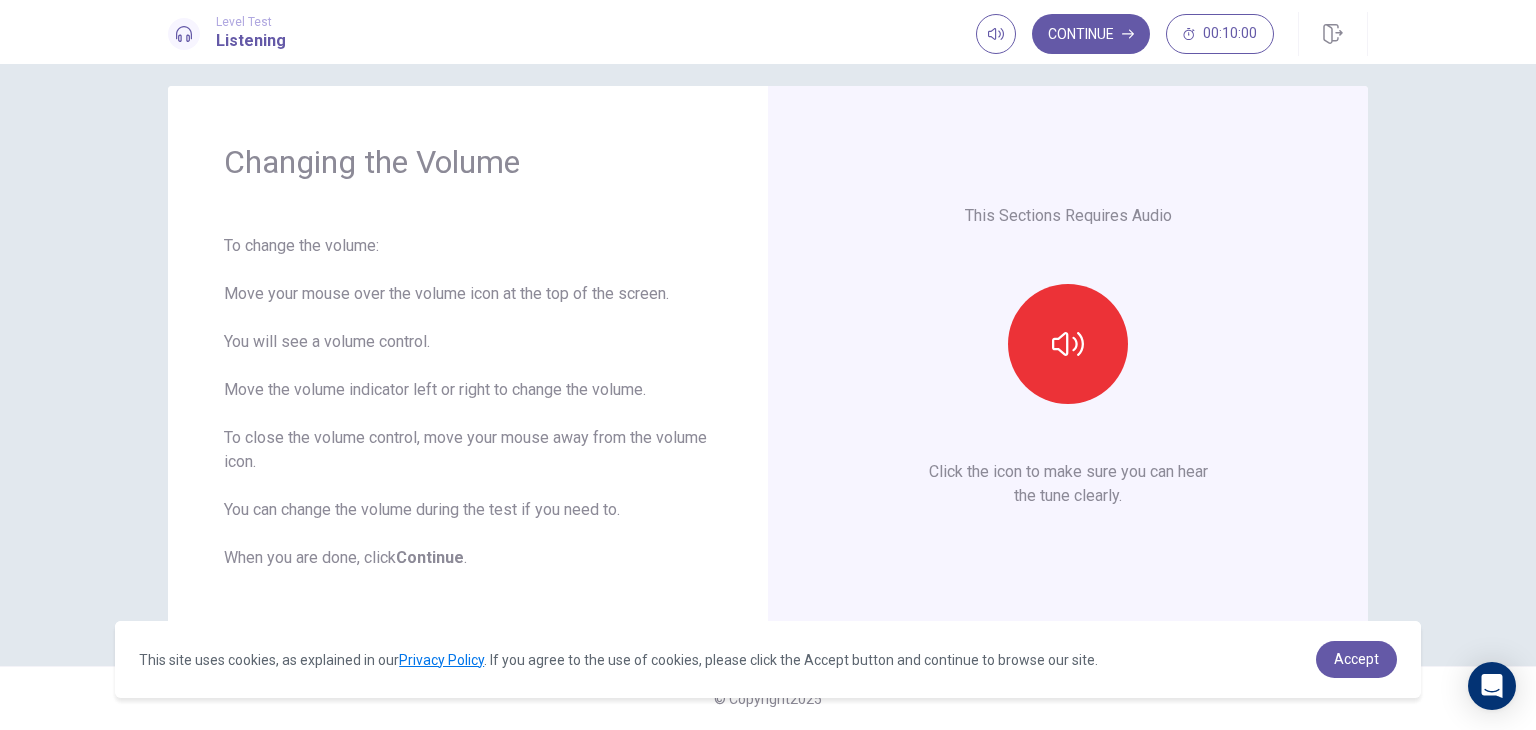click on "To change the volume:
Move your mouse over the volume icon at the top of the screen.
You will see a volume control.
Move the volume indicator left or right to change the volume.
To close the volume control, move your mouse away from the volume icon.
You can change the volume during the test if you need to.
When you are done, click  Continue ." at bounding box center (468, 402) 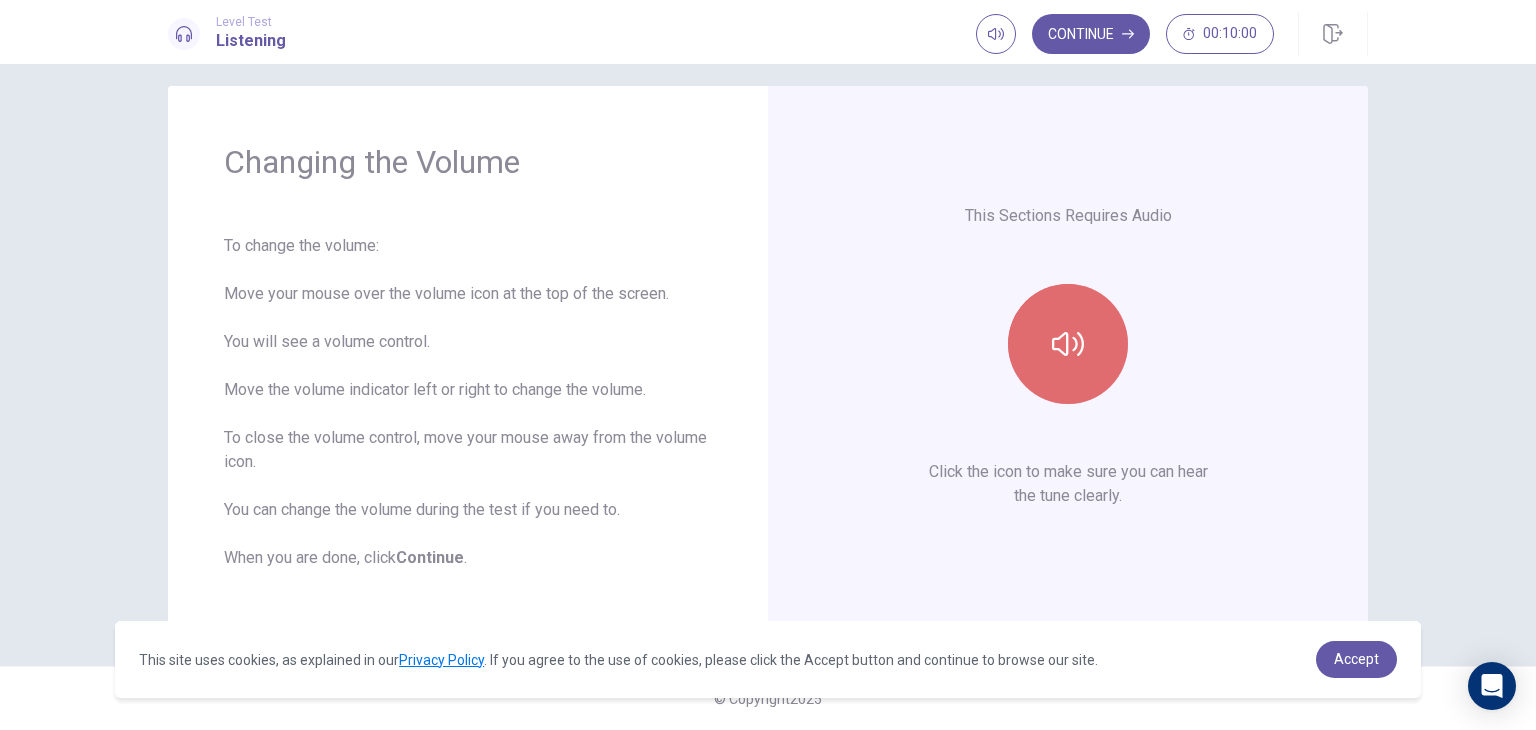 click at bounding box center (1068, 344) 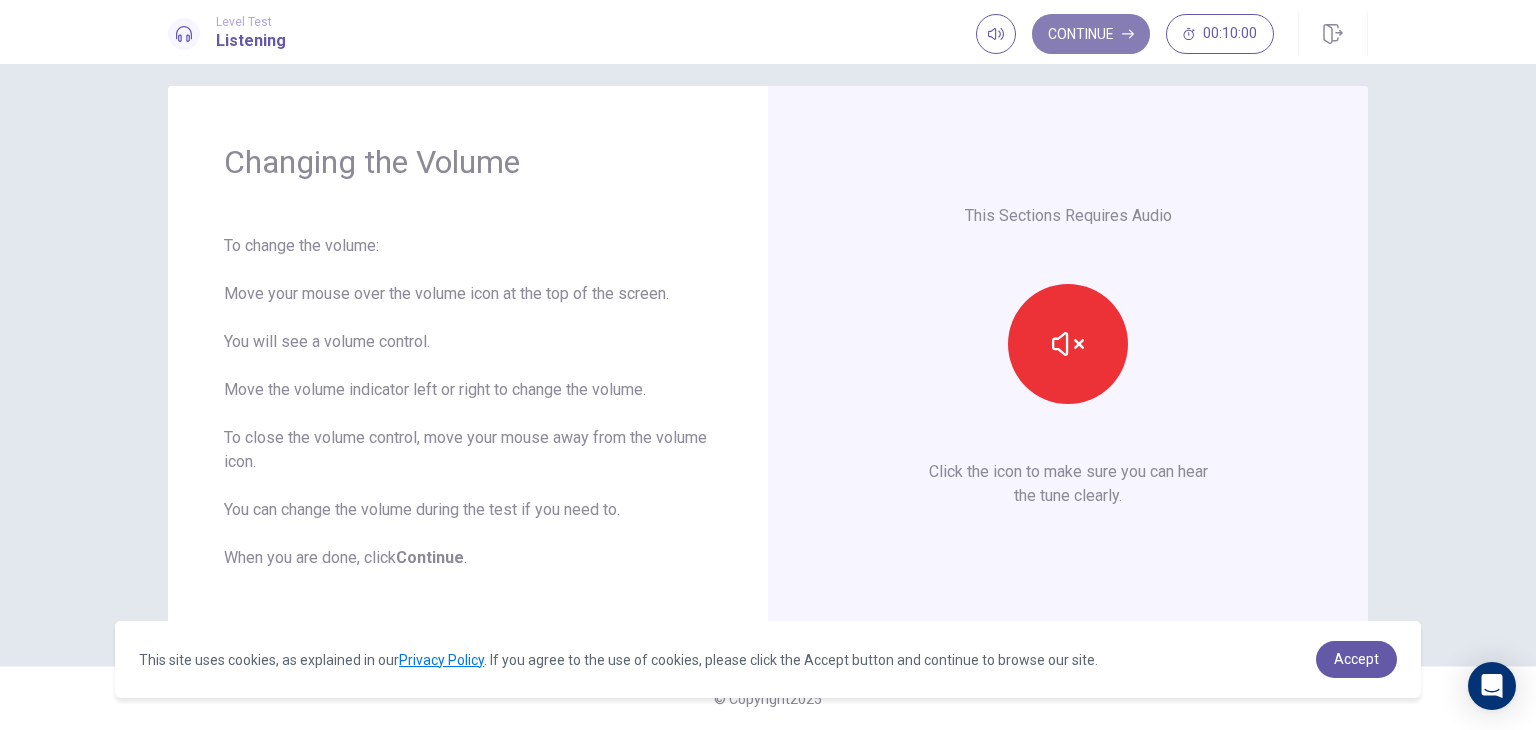 click on "Continue" at bounding box center (1091, 34) 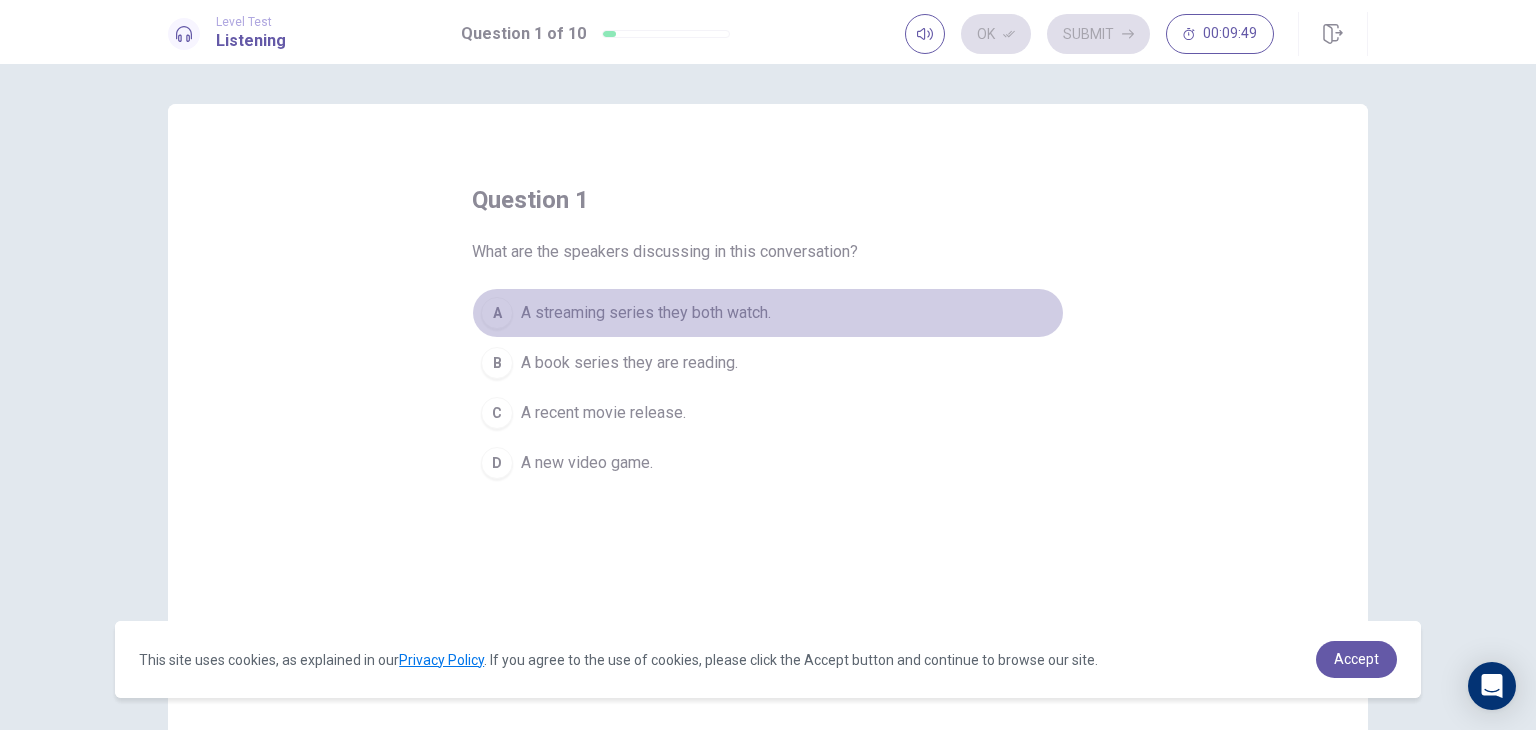 click on "A streaming series they both watch." at bounding box center [646, 313] 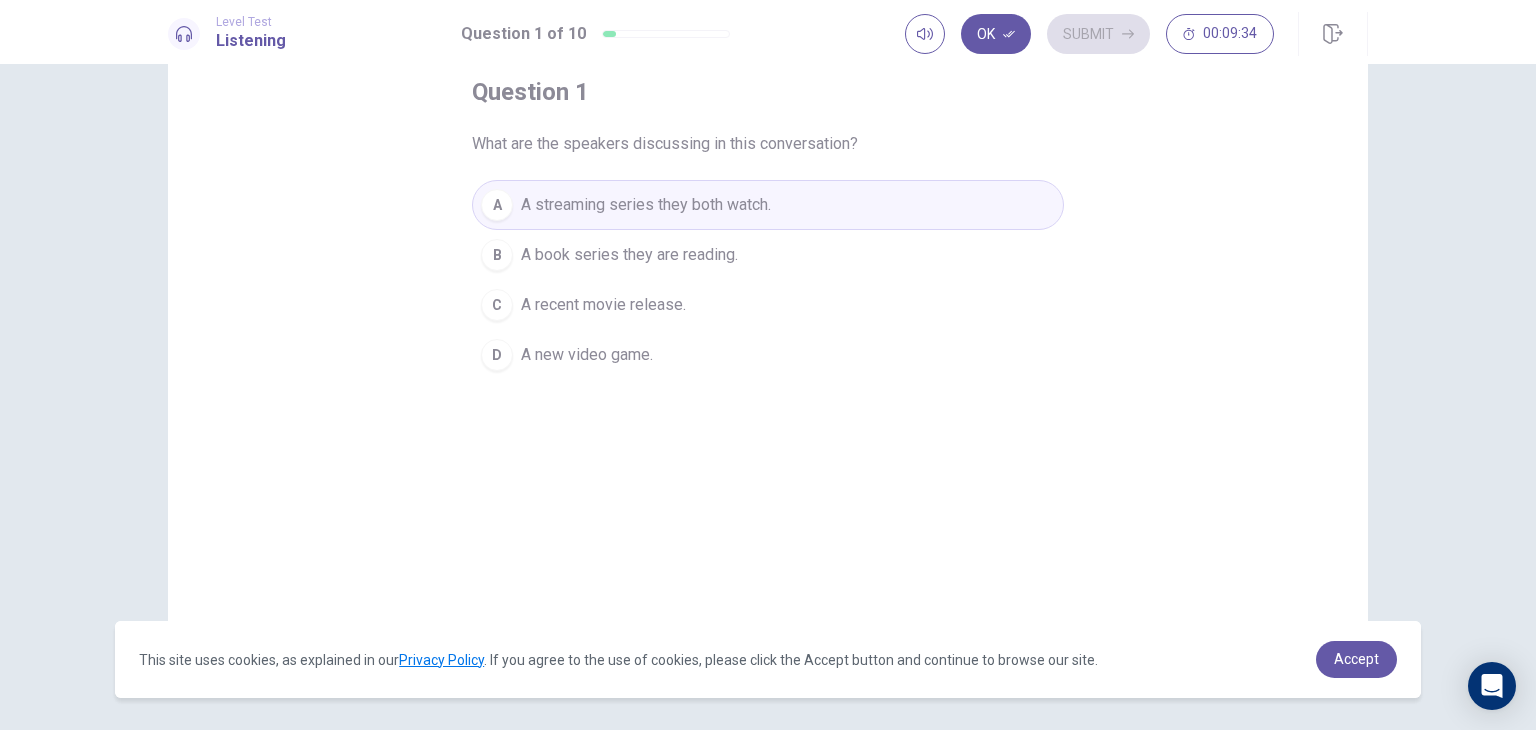 scroll, scrollTop: 108, scrollLeft: 0, axis: vertical 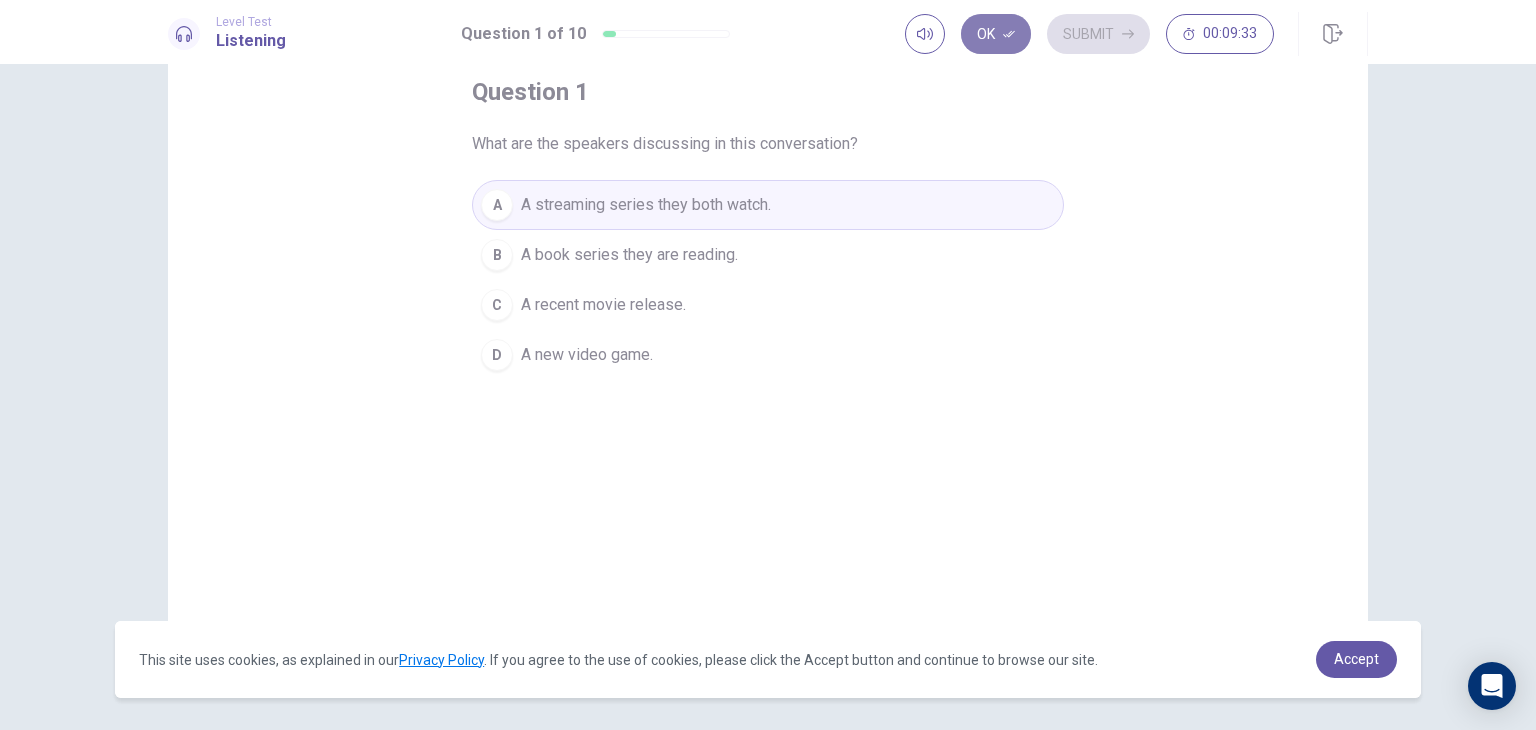 click on "Ok" at bounding box center [996, 34] 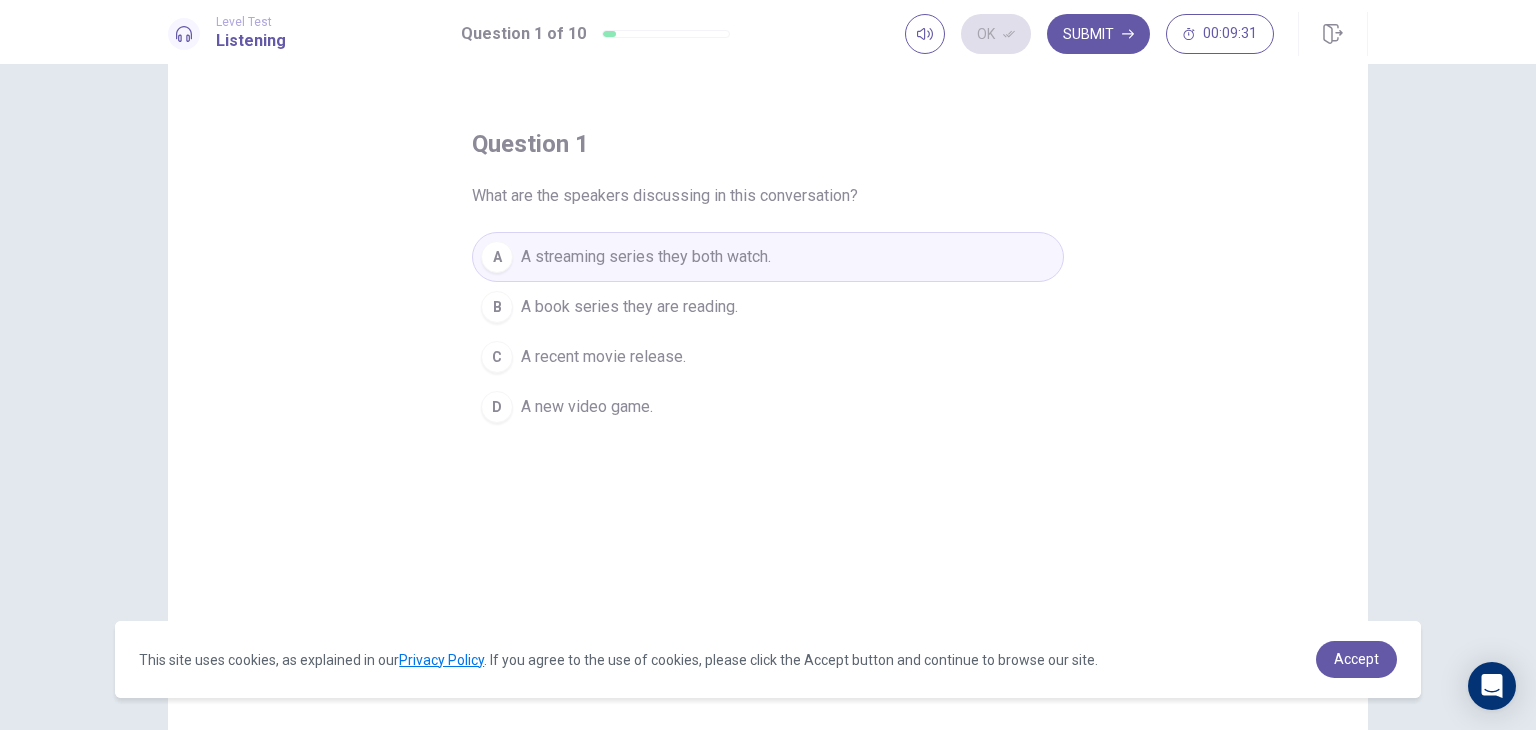 scroll, scrollTop: 48, scrollLeft: 0, axis: vertical 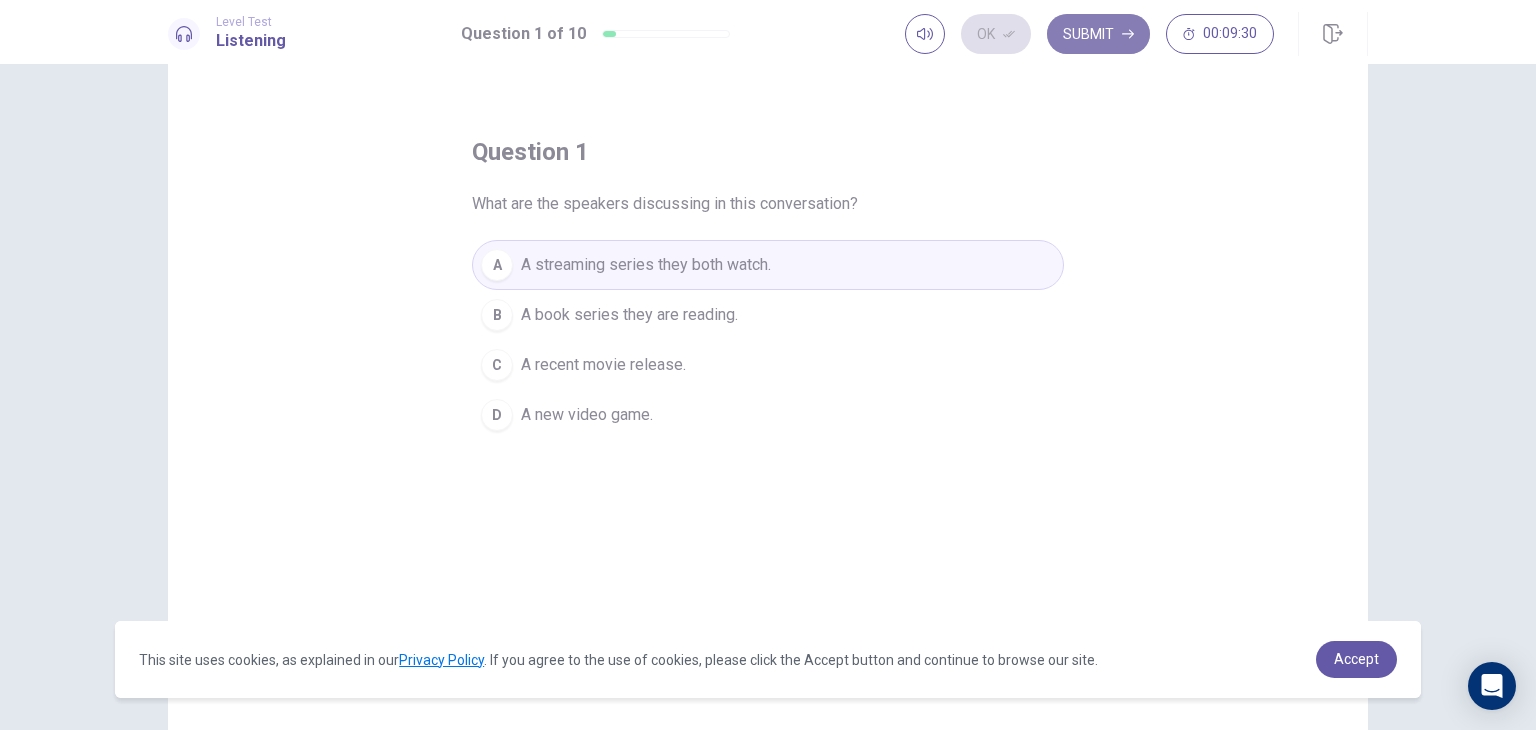 click on "Submit" at bounding box center (1098, 34) 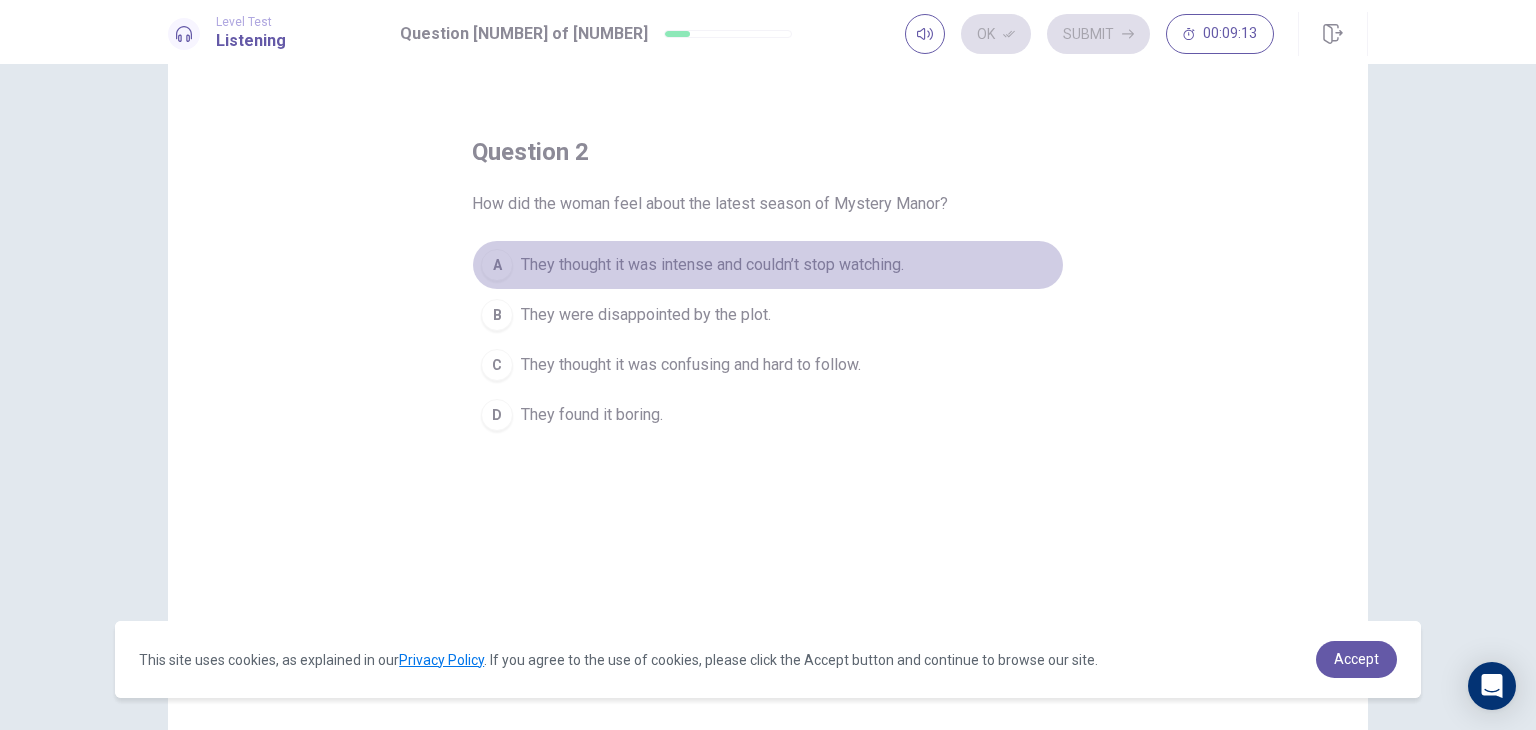 click on "They thought it was intense and couldn’t stop watching." at bounding box center [712, 265] 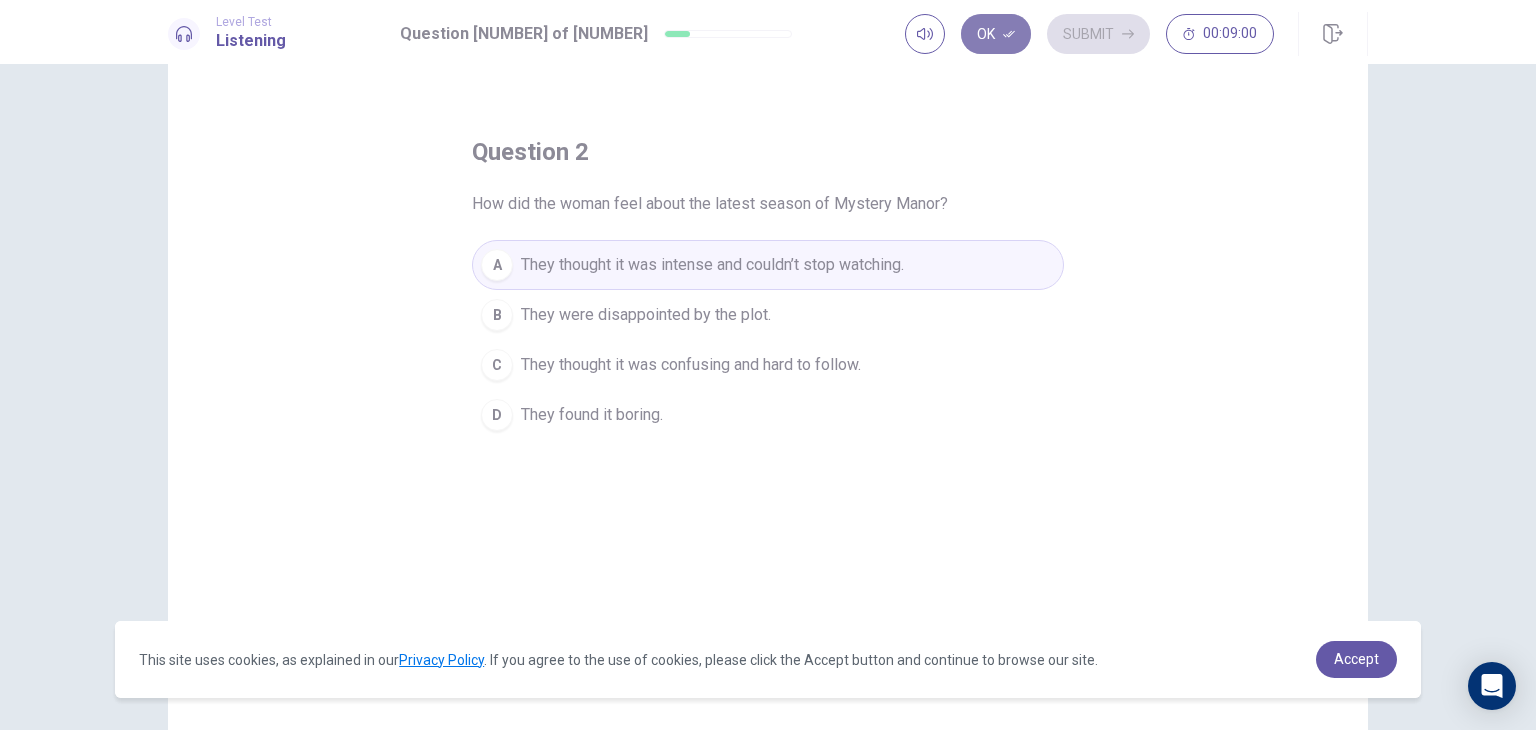 click on "Ok" at bounding box center [996, 34] 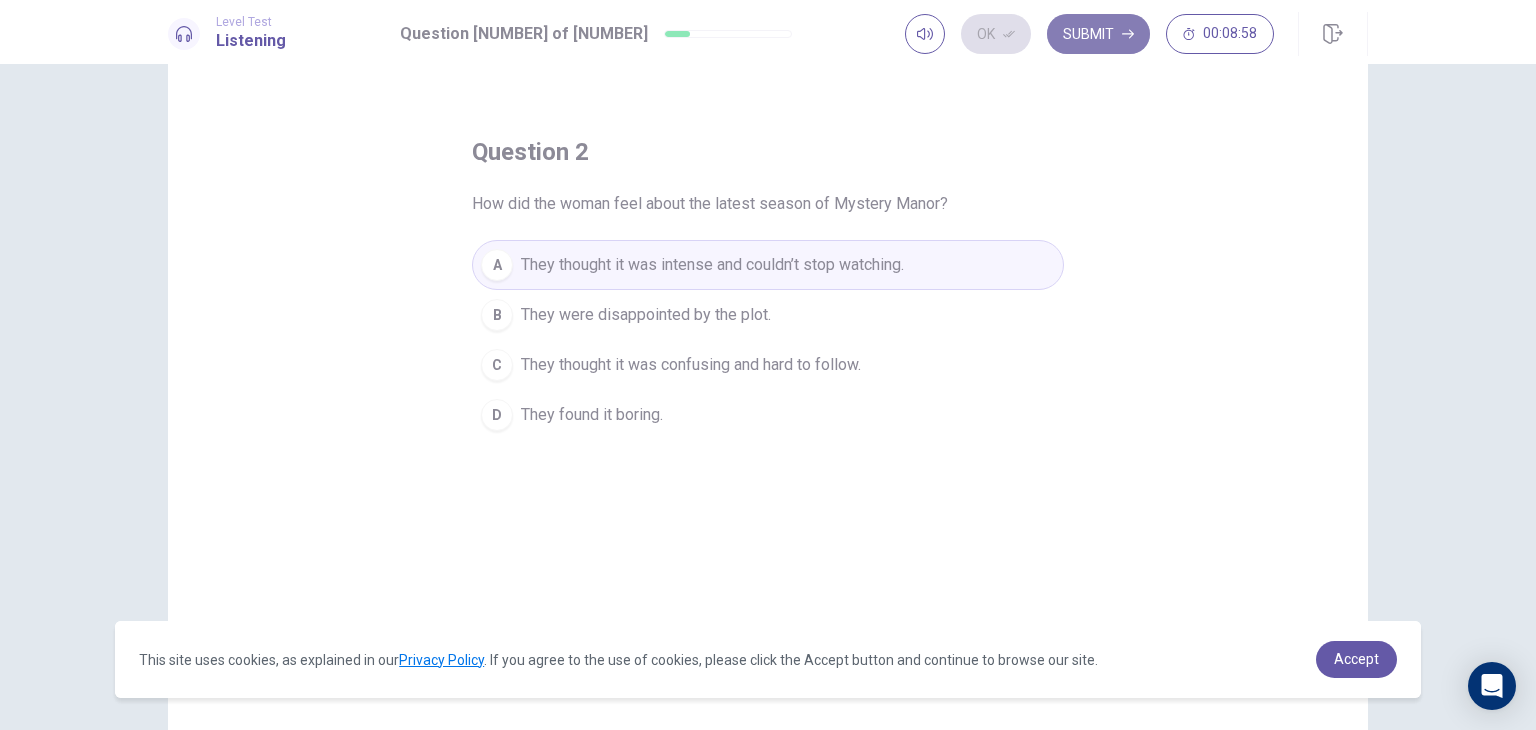 click on "Submit" at bounding box center [1098, 34] 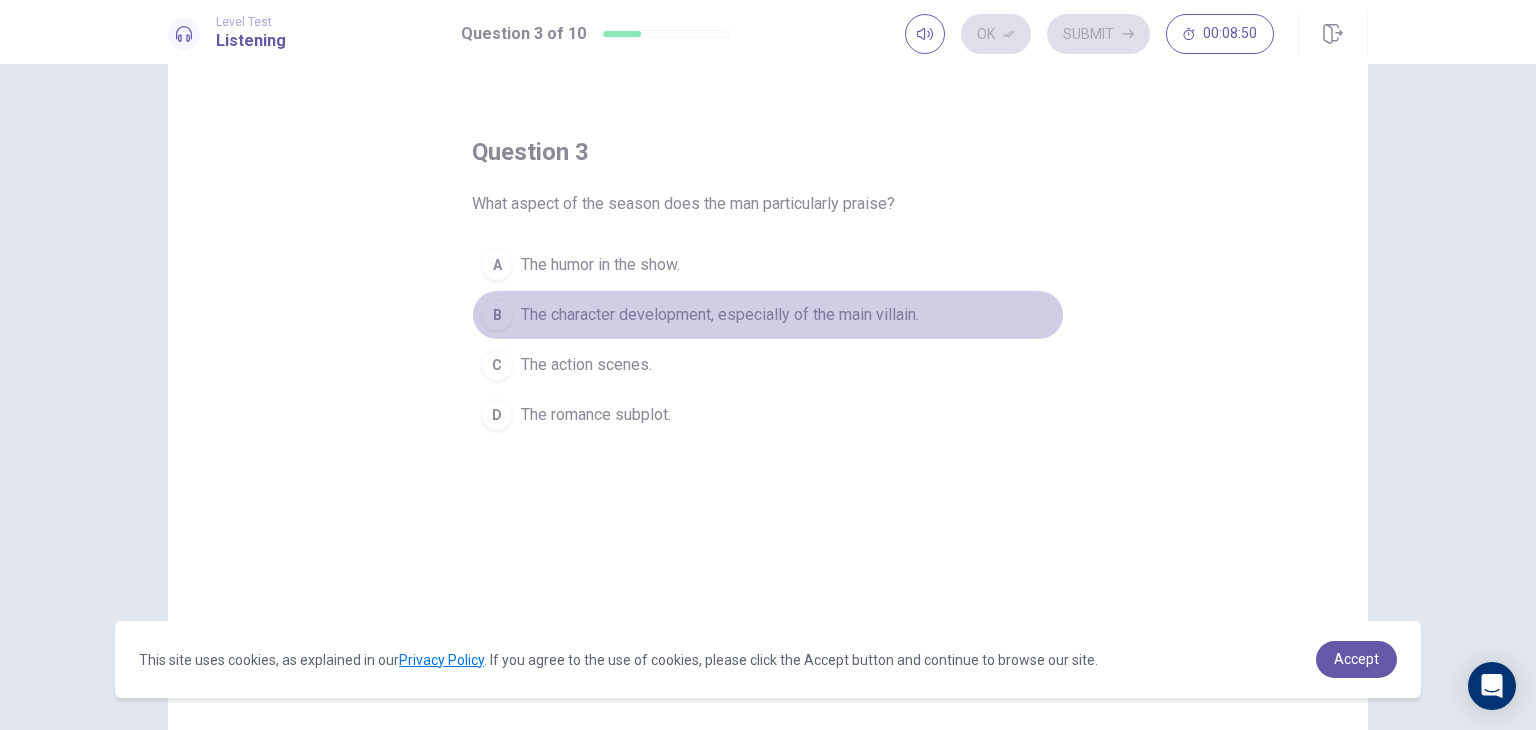 click on "The character development, especially of the main villain." at bounding box center [720, 315] 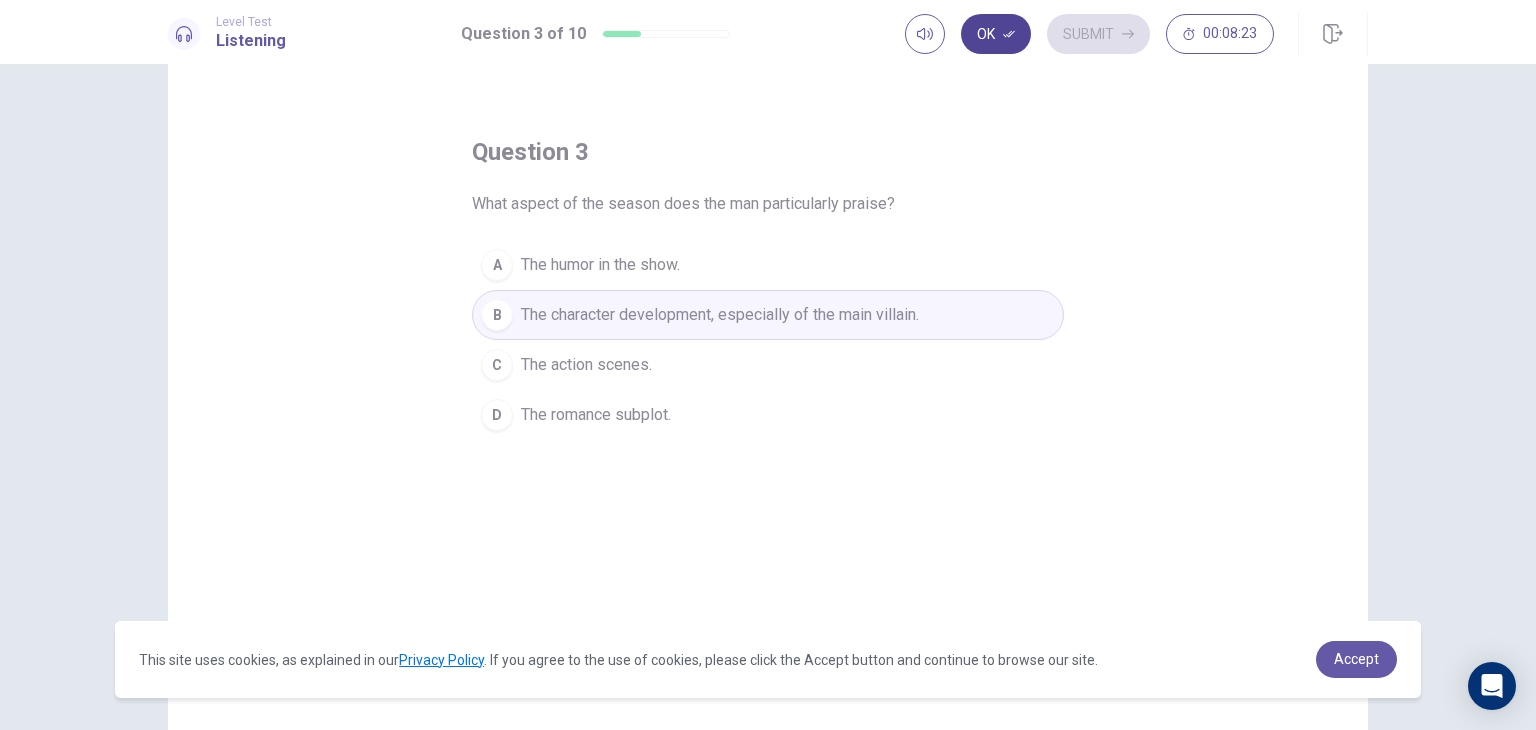 click on "Ok" at bounding box center (996, 34) 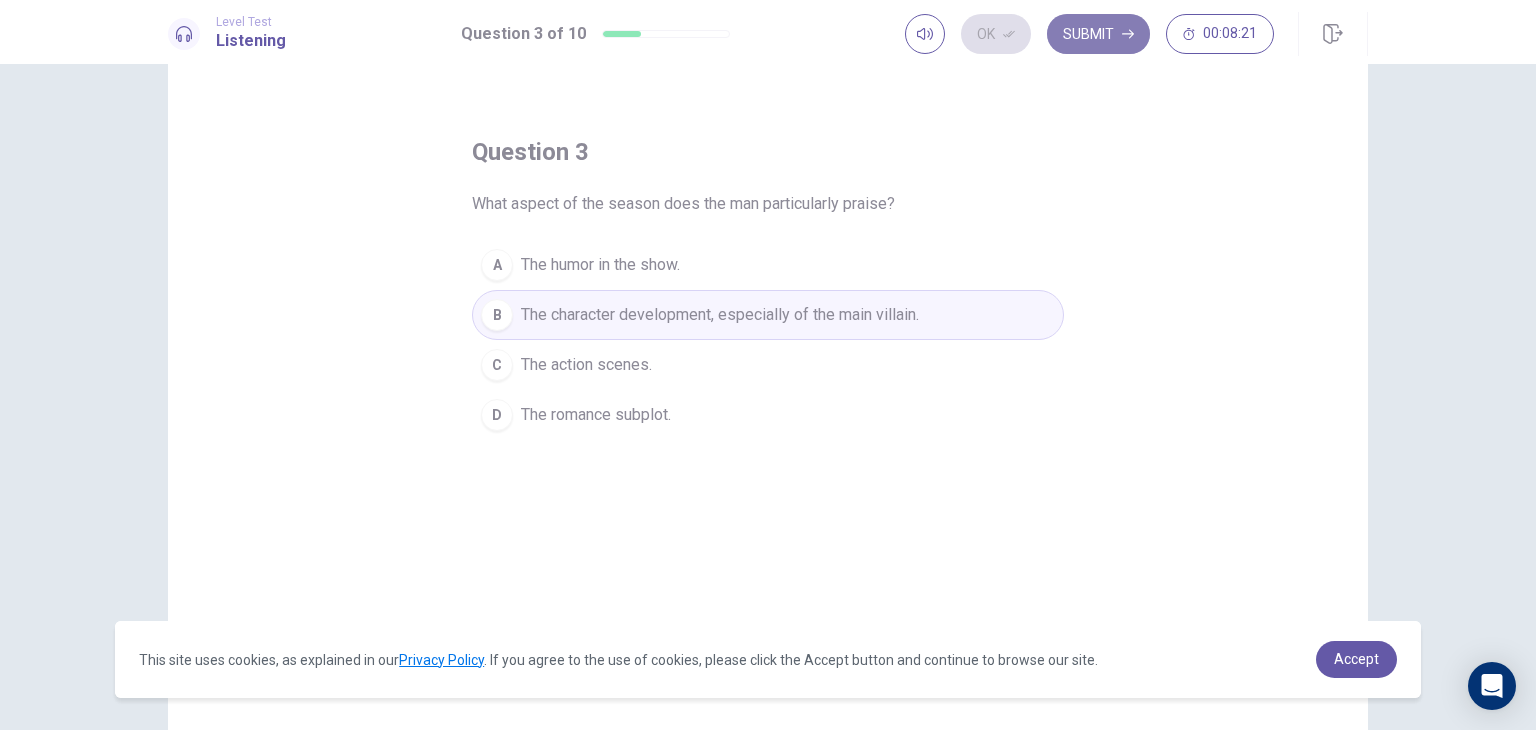click on "Submit" at bounding box center [1098, 34] 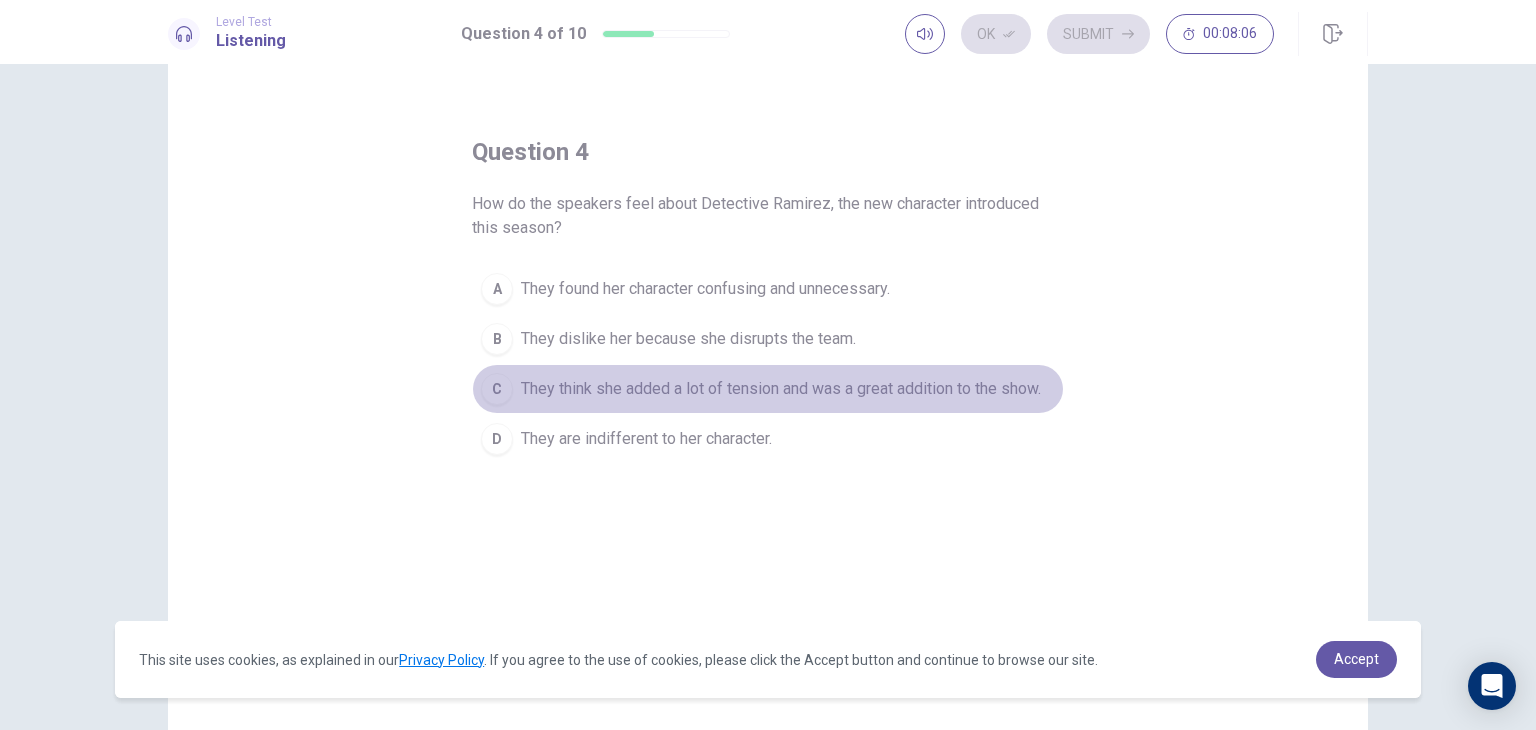 click on "They think she added a lot of tension and was a great addition to the show." at bounding box center (781, 389) 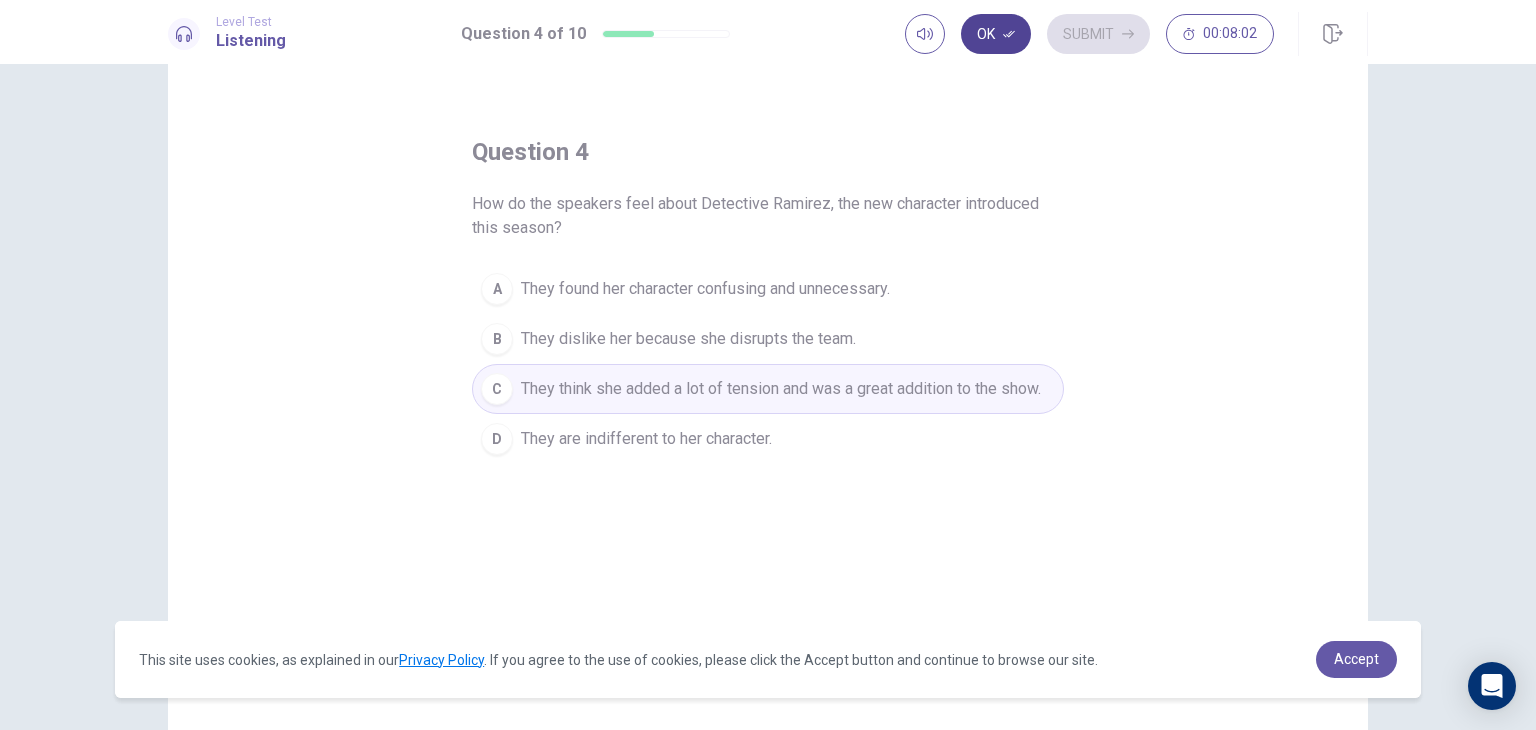 click 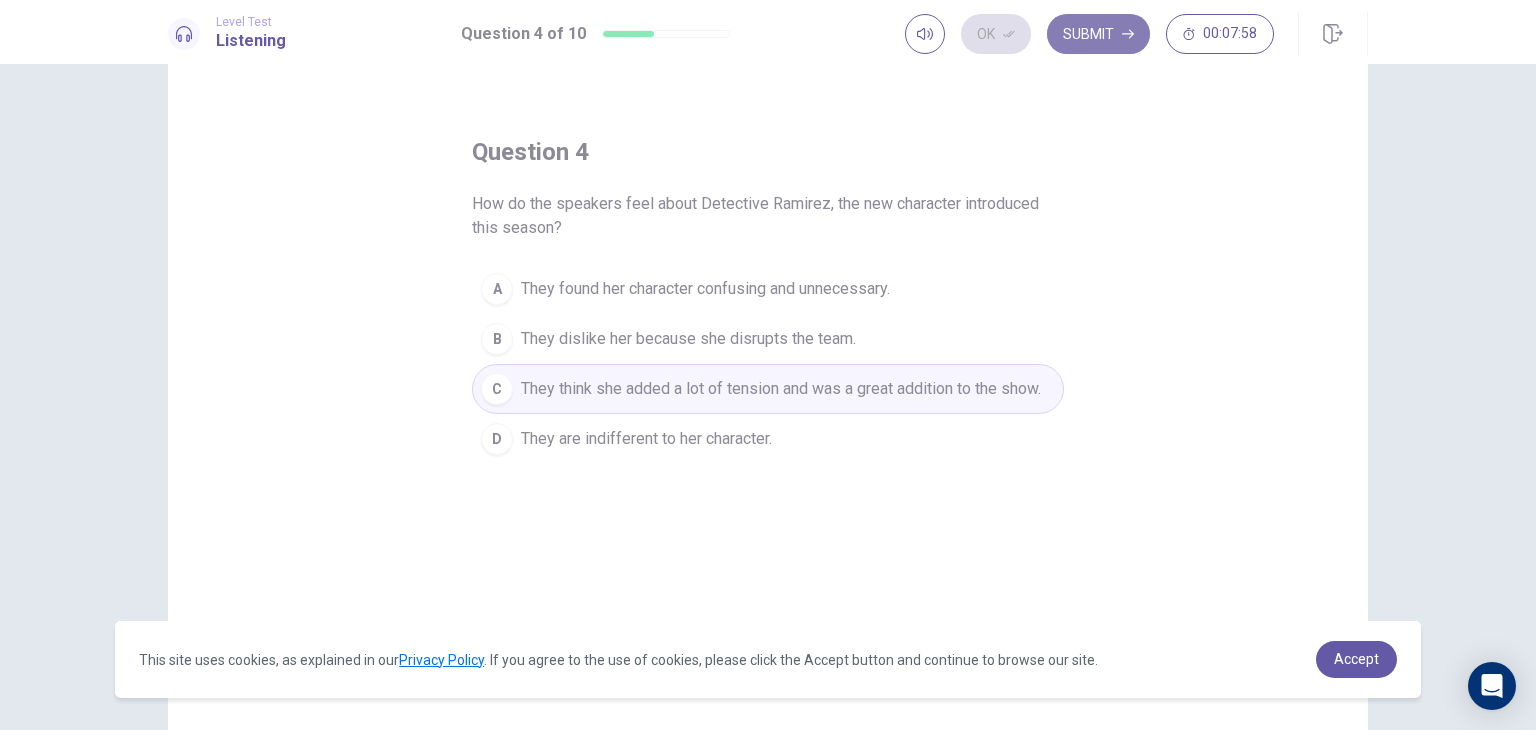 click on "Submit" at bounding box center [1098, 34] 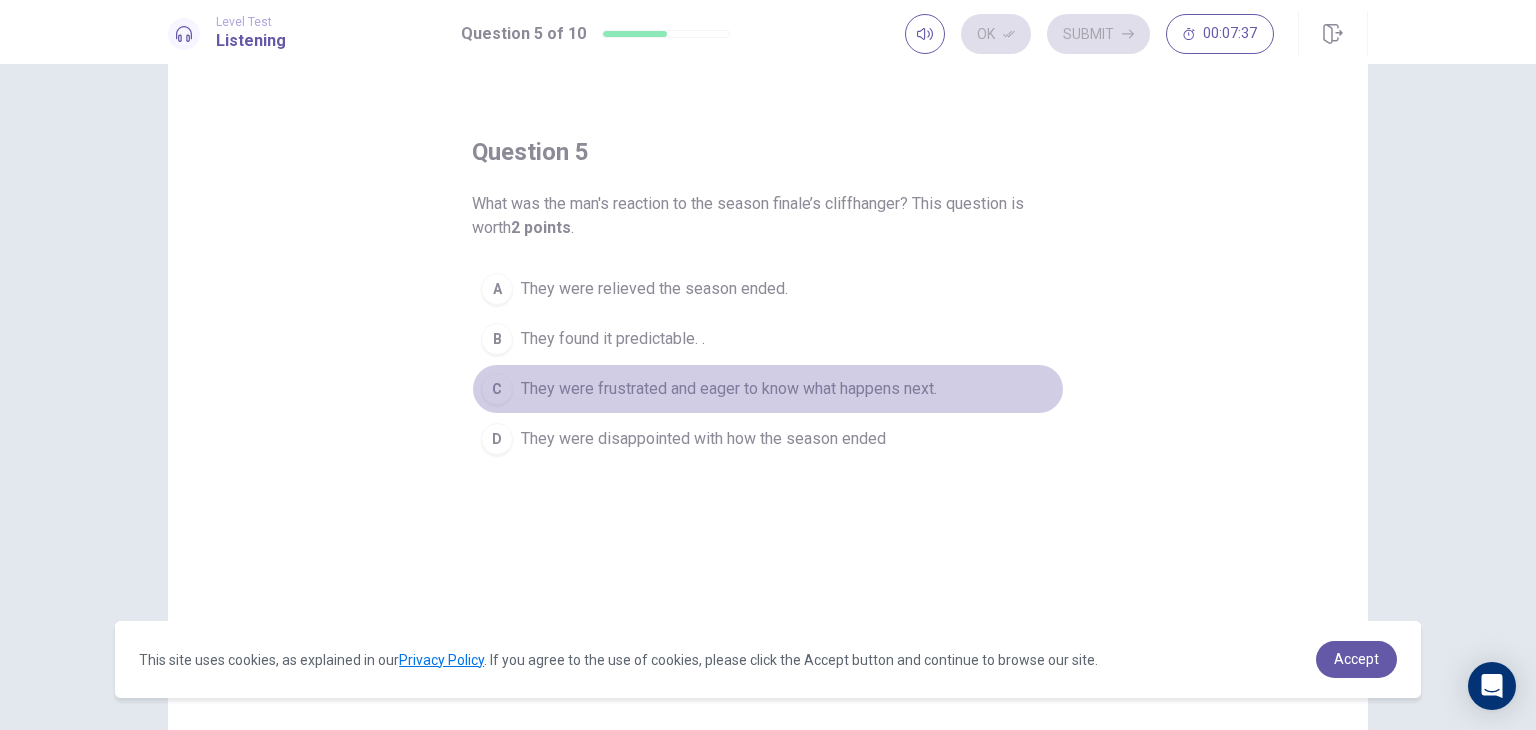 click on "They were frustrated and eager to know what happens next." at bounding box center (729, 389) 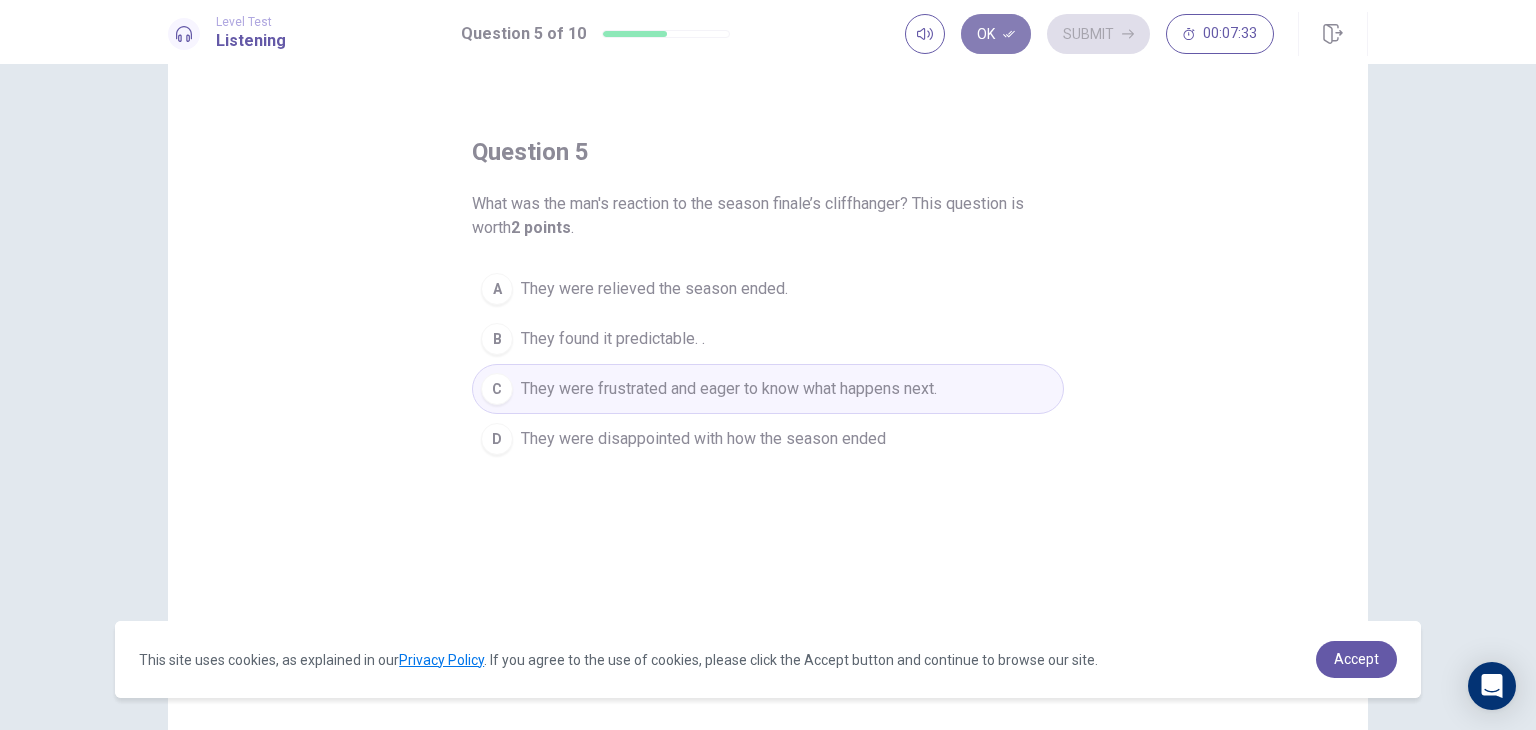 click on "Ok" at bounding box center [996, 34] 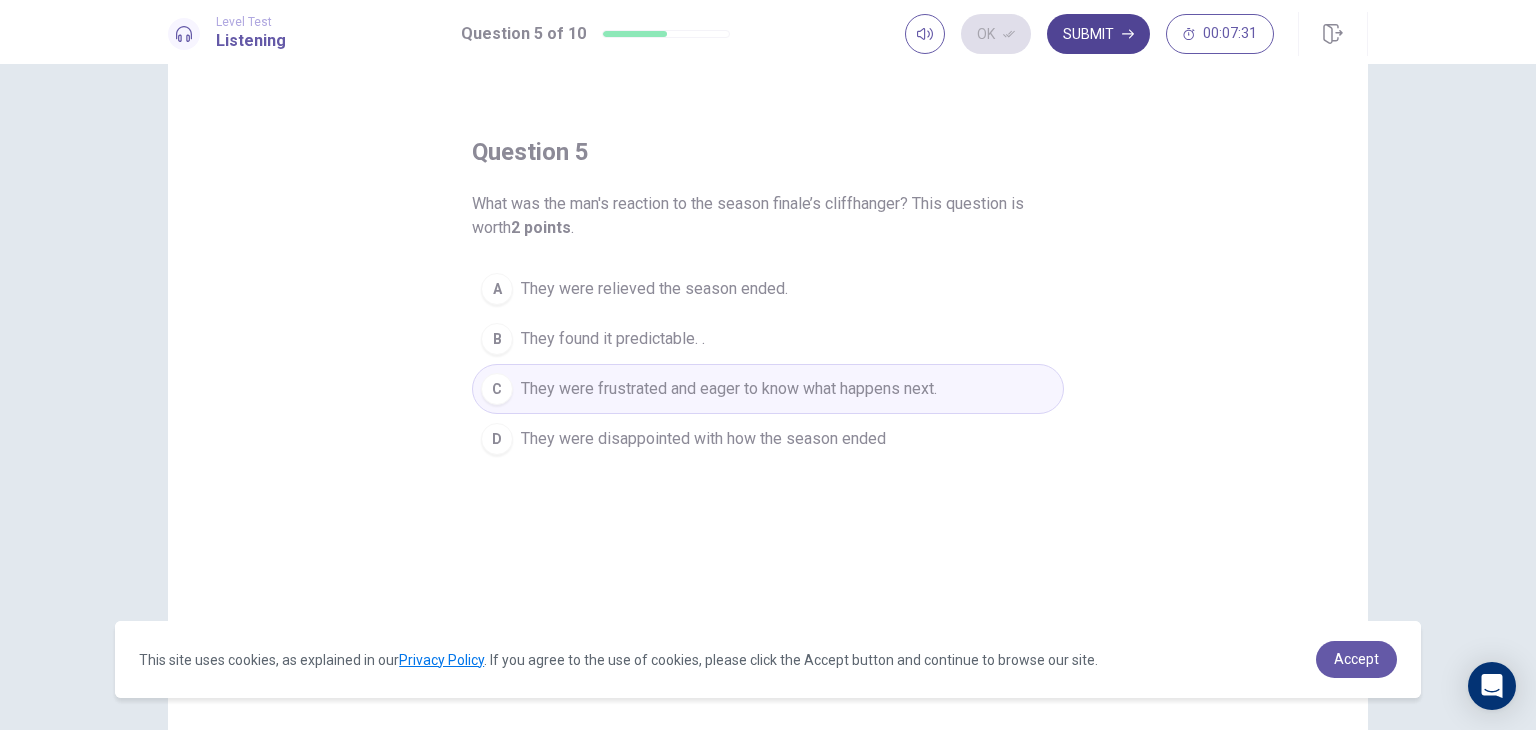 click on "Submit" at bounding box center [1098, 34] 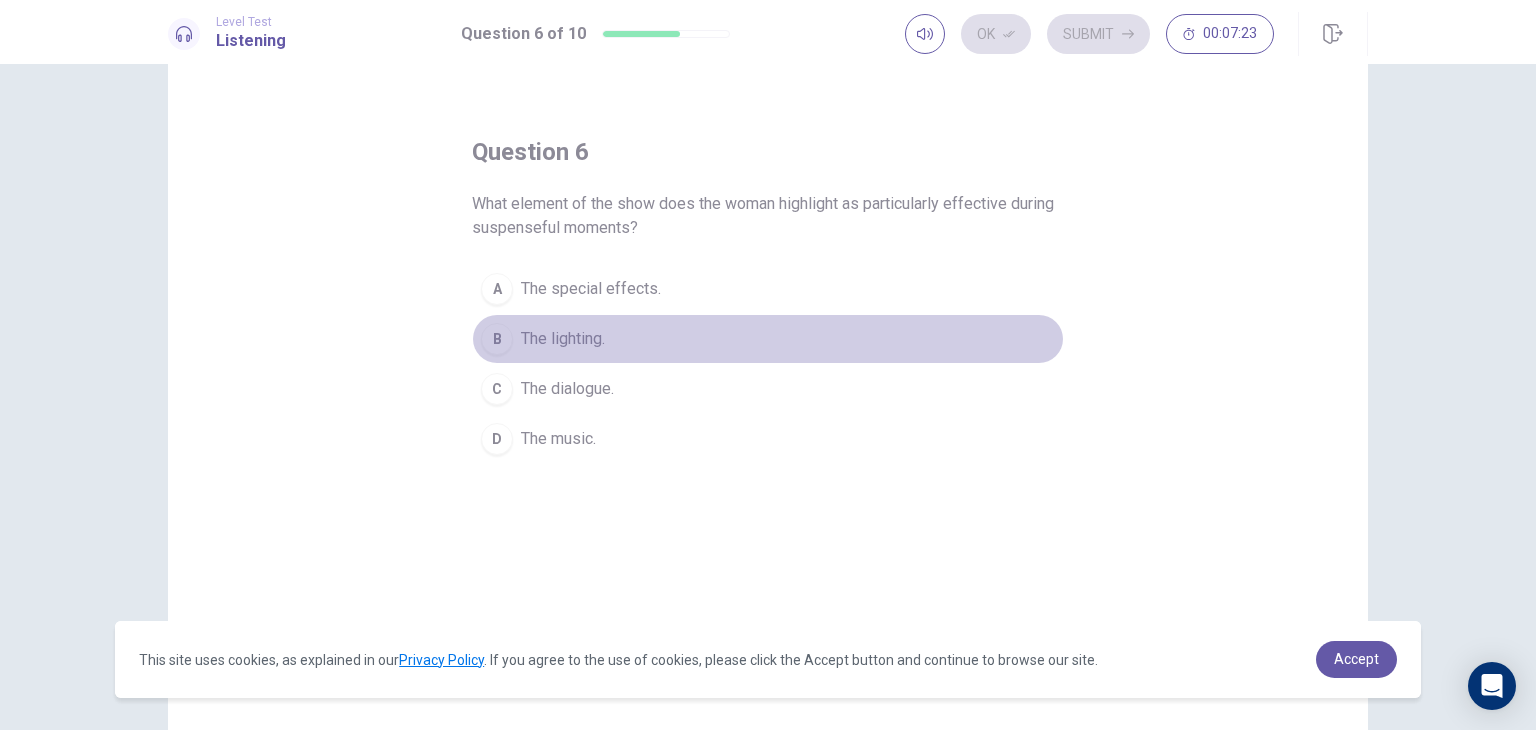 click on "B The lighting." at bounding box center (768, 339) 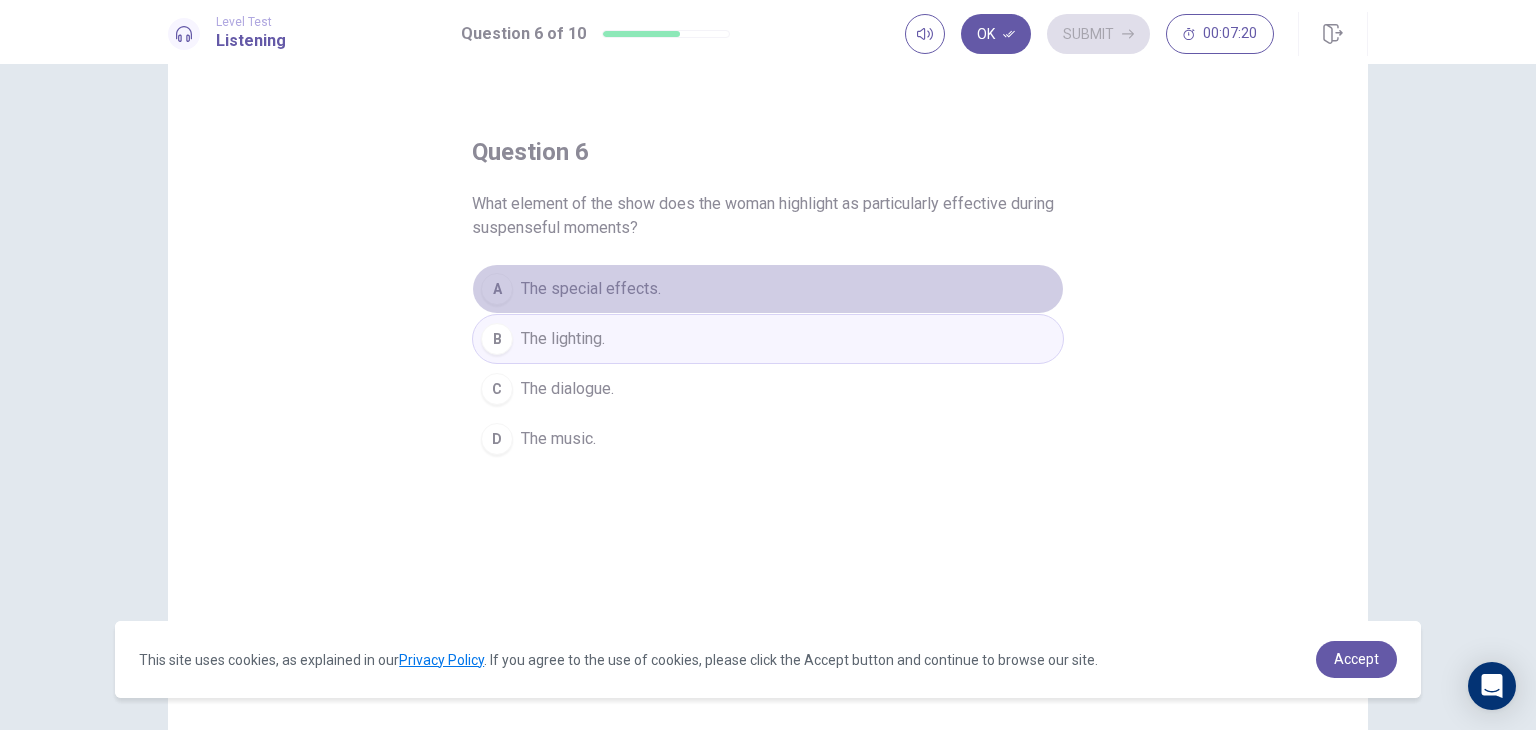 click on "A The special effects." at bounding box center [768, 289] 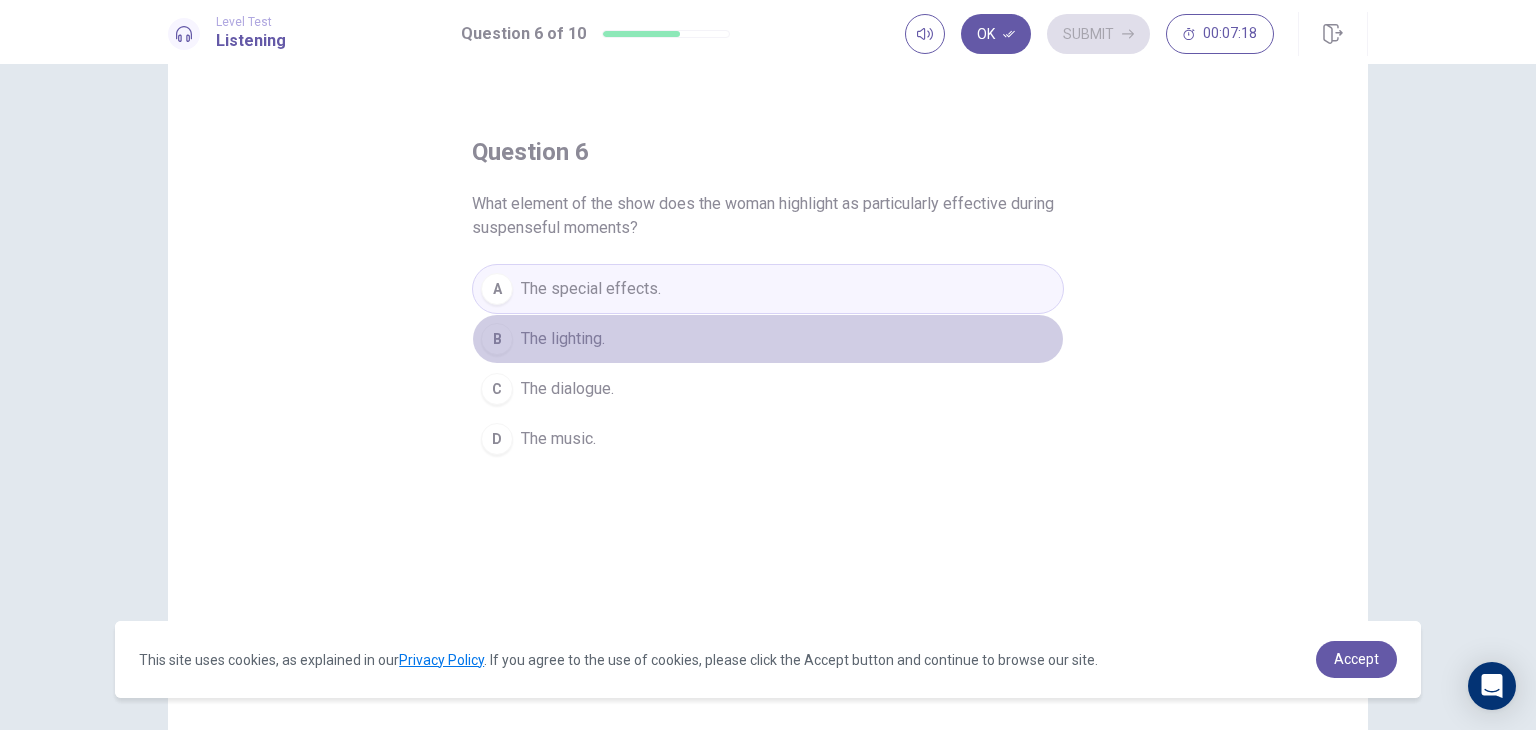 click on "B The lighting." at bounding box center (768, 339) 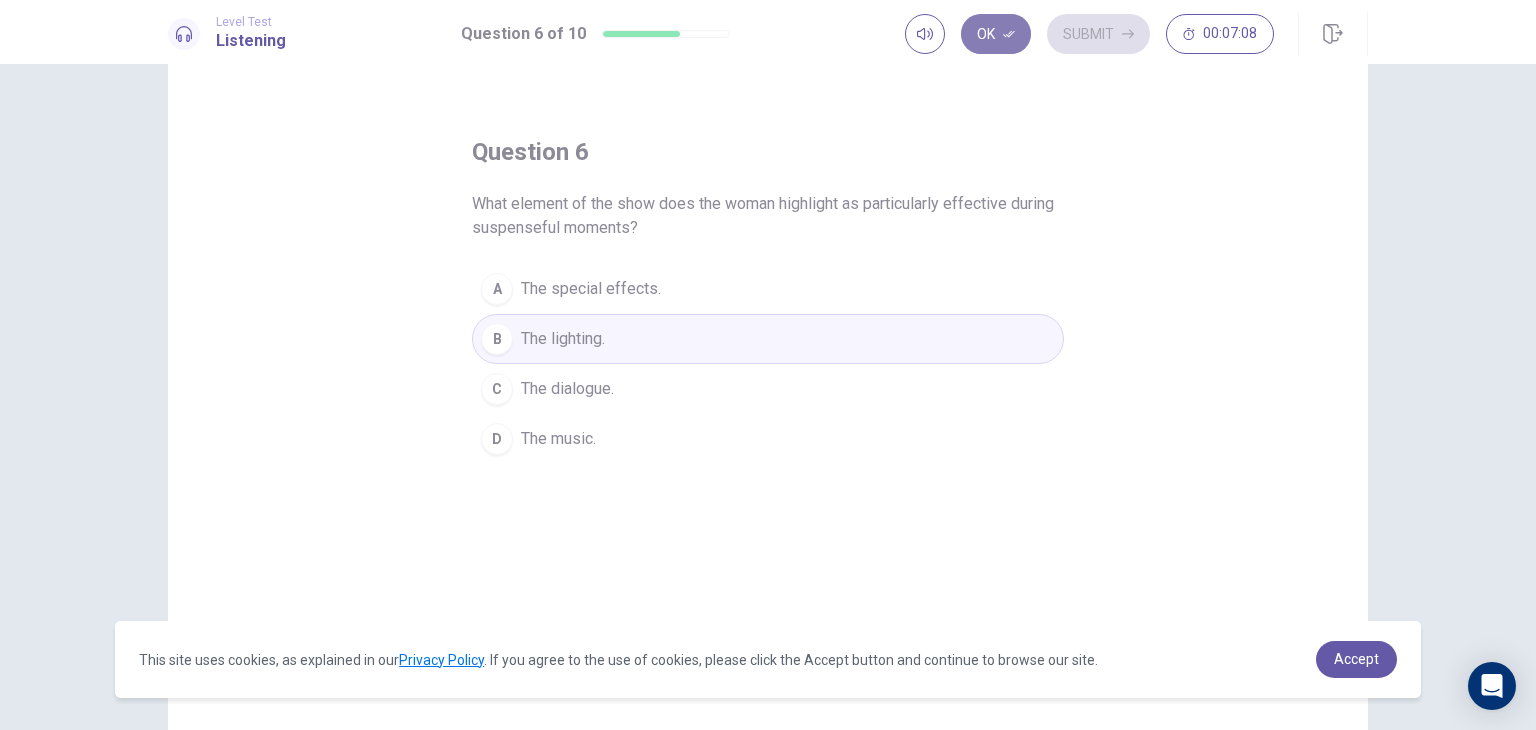 click 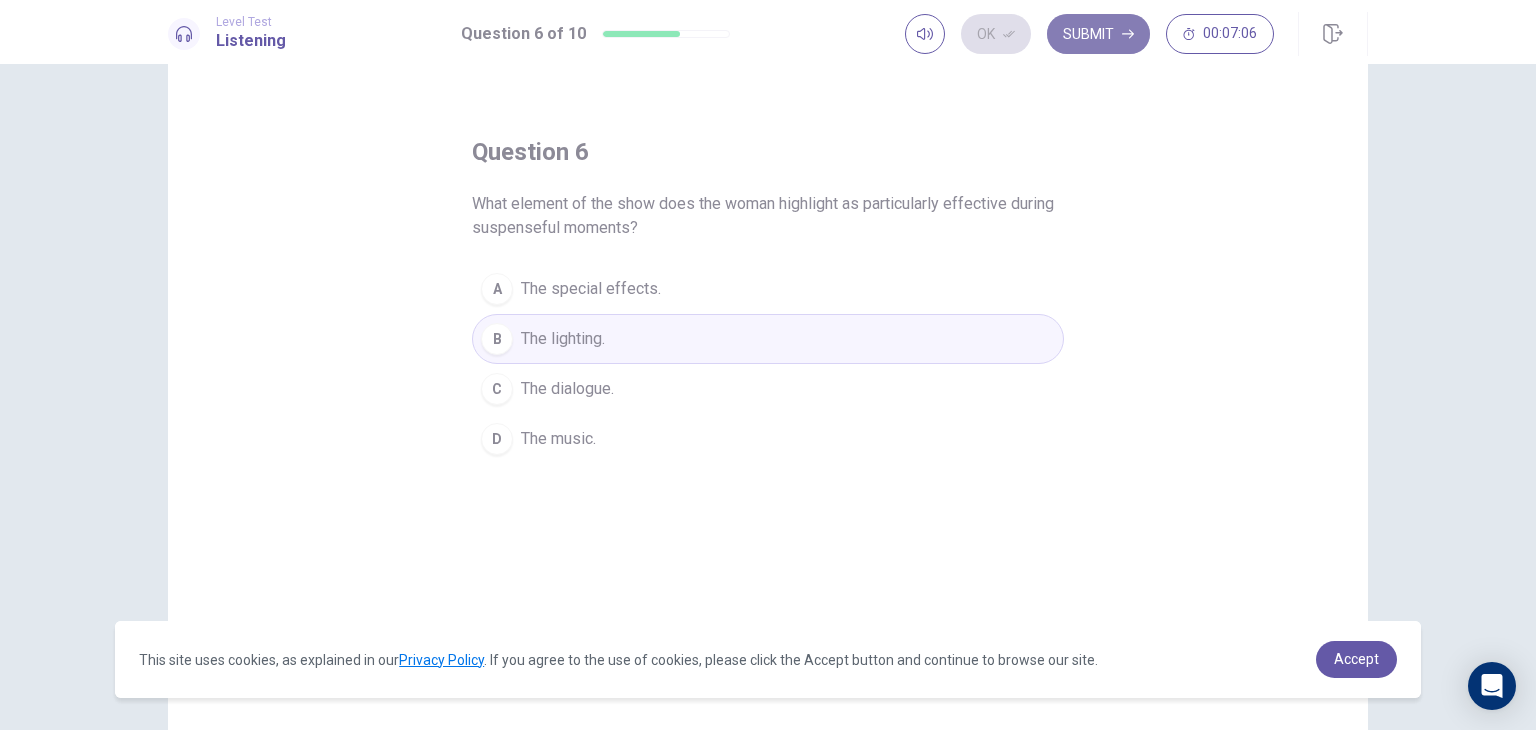 click on "Submit" at bounding box center (1098, 34) 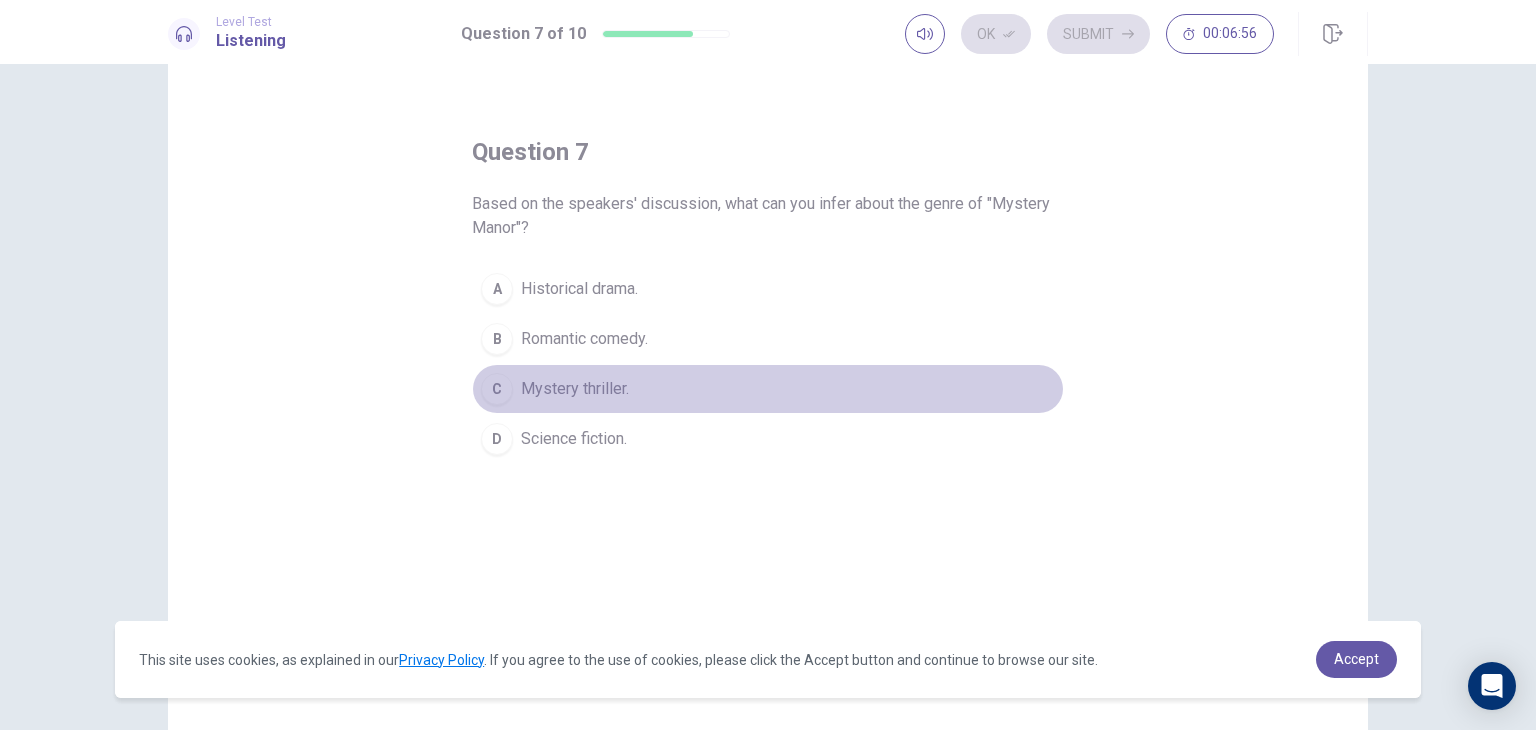click on "Mystery thriller." at bounding box center (575, 389) 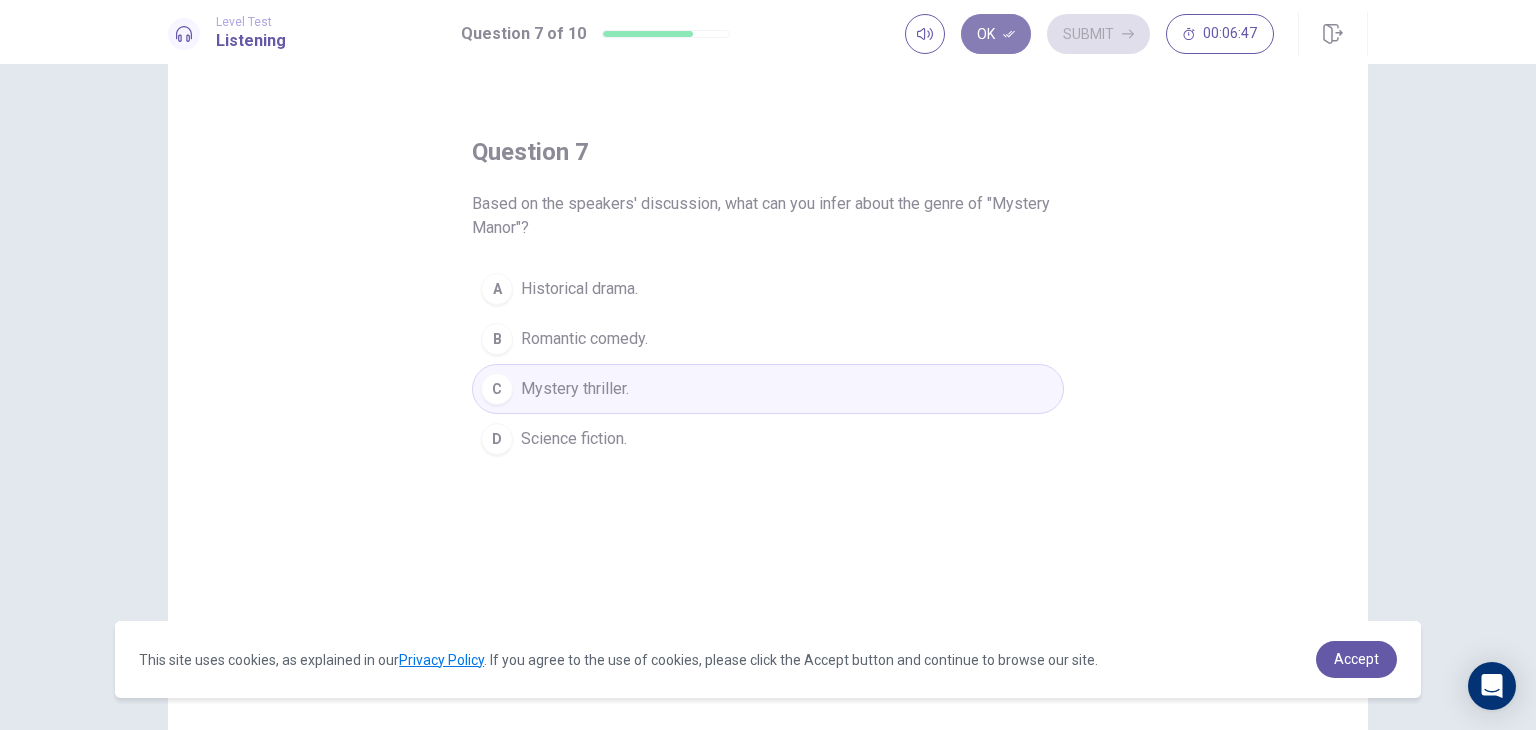 click on "Ok" at bounding box center [996, 34] 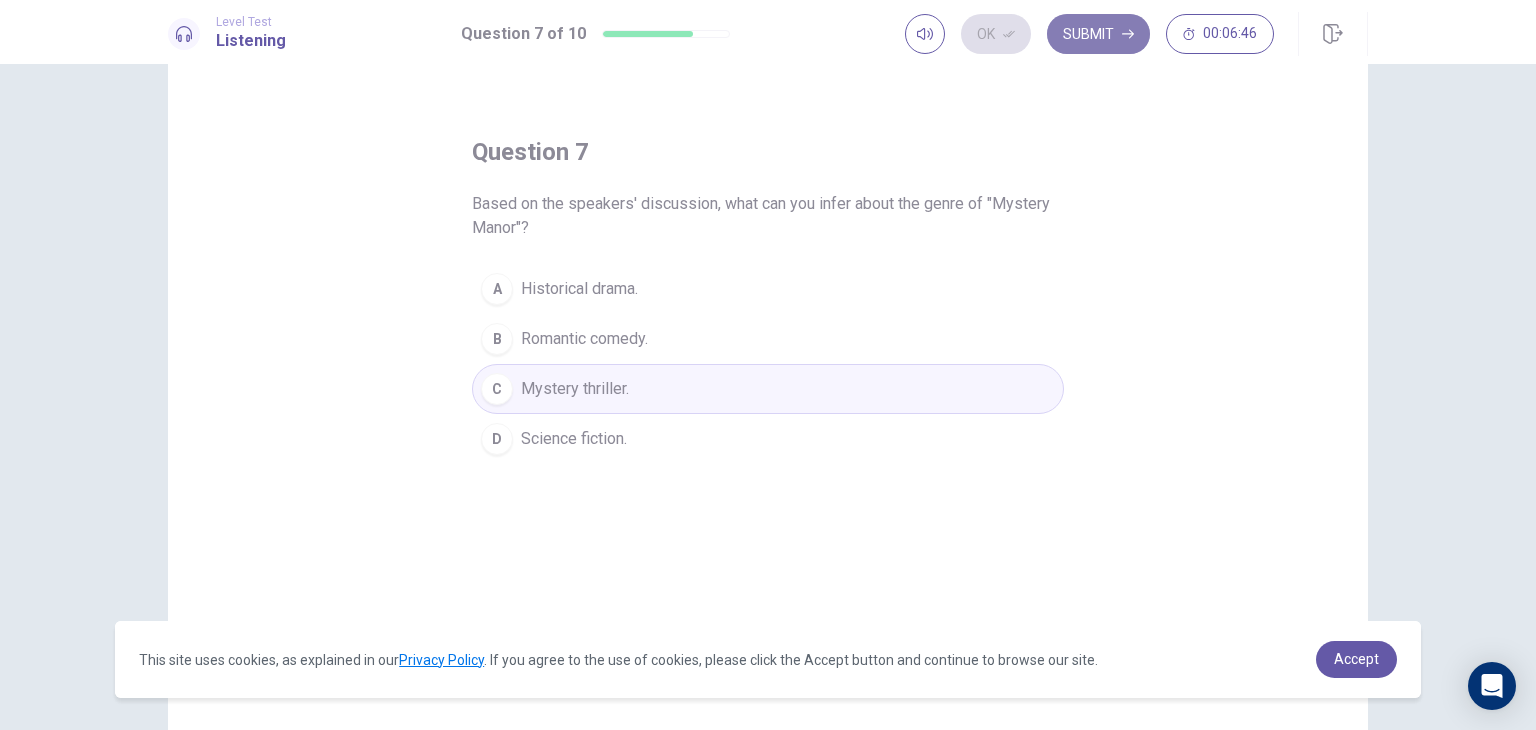click on "Submit" at bounding box center (1098, 34) 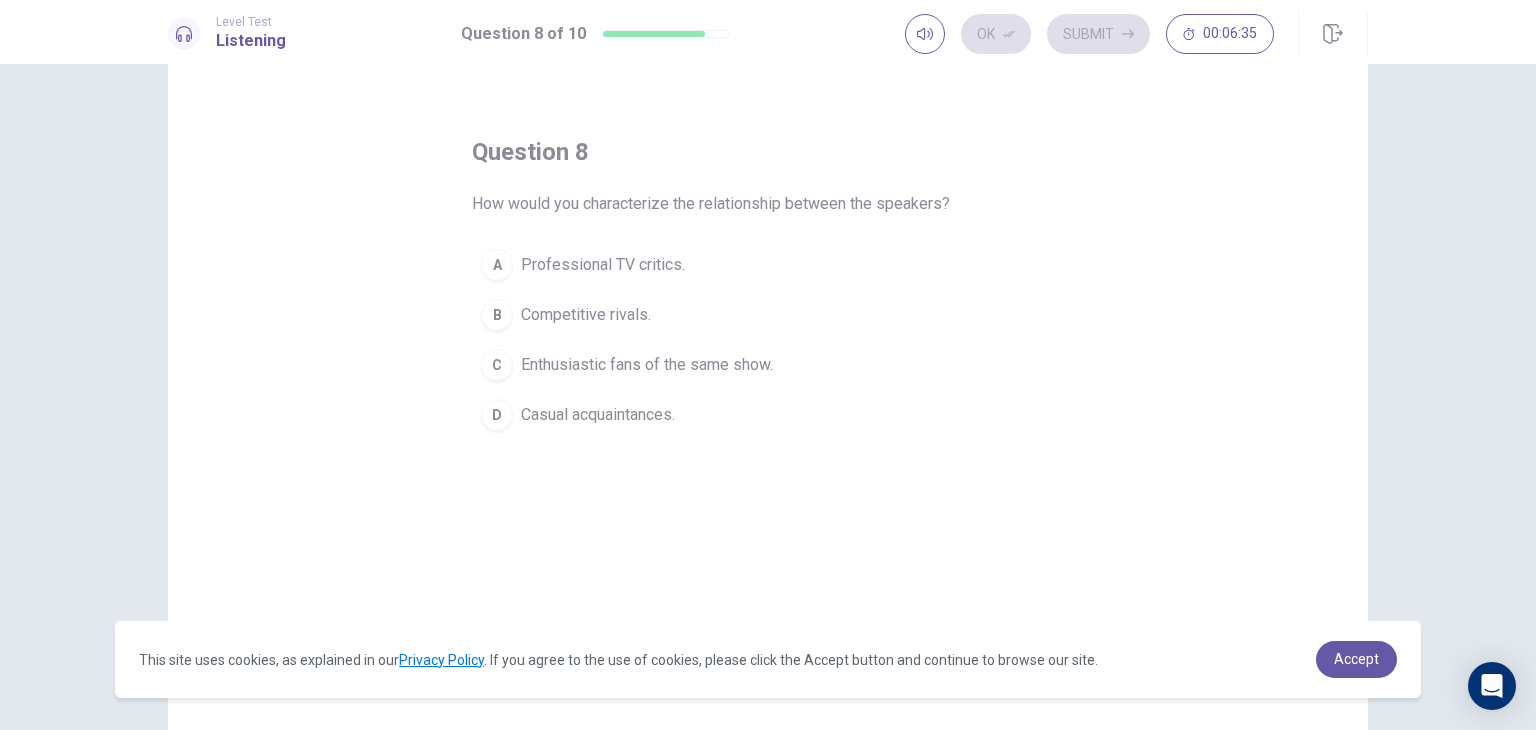 click on "Enthusiastic fans of the same show." at bounding box center (647, 365) 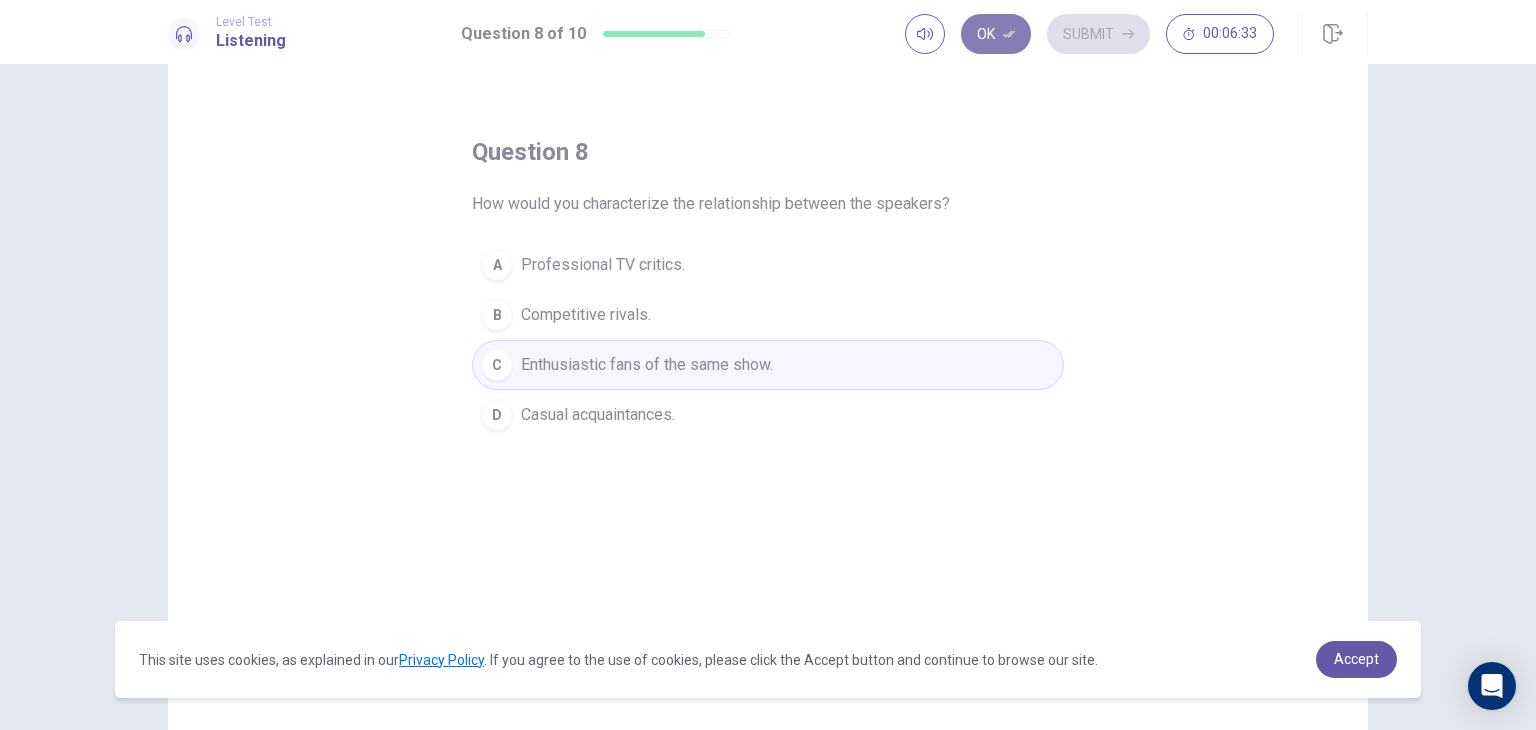 click on "Ok" at bounding box center [996, 34] 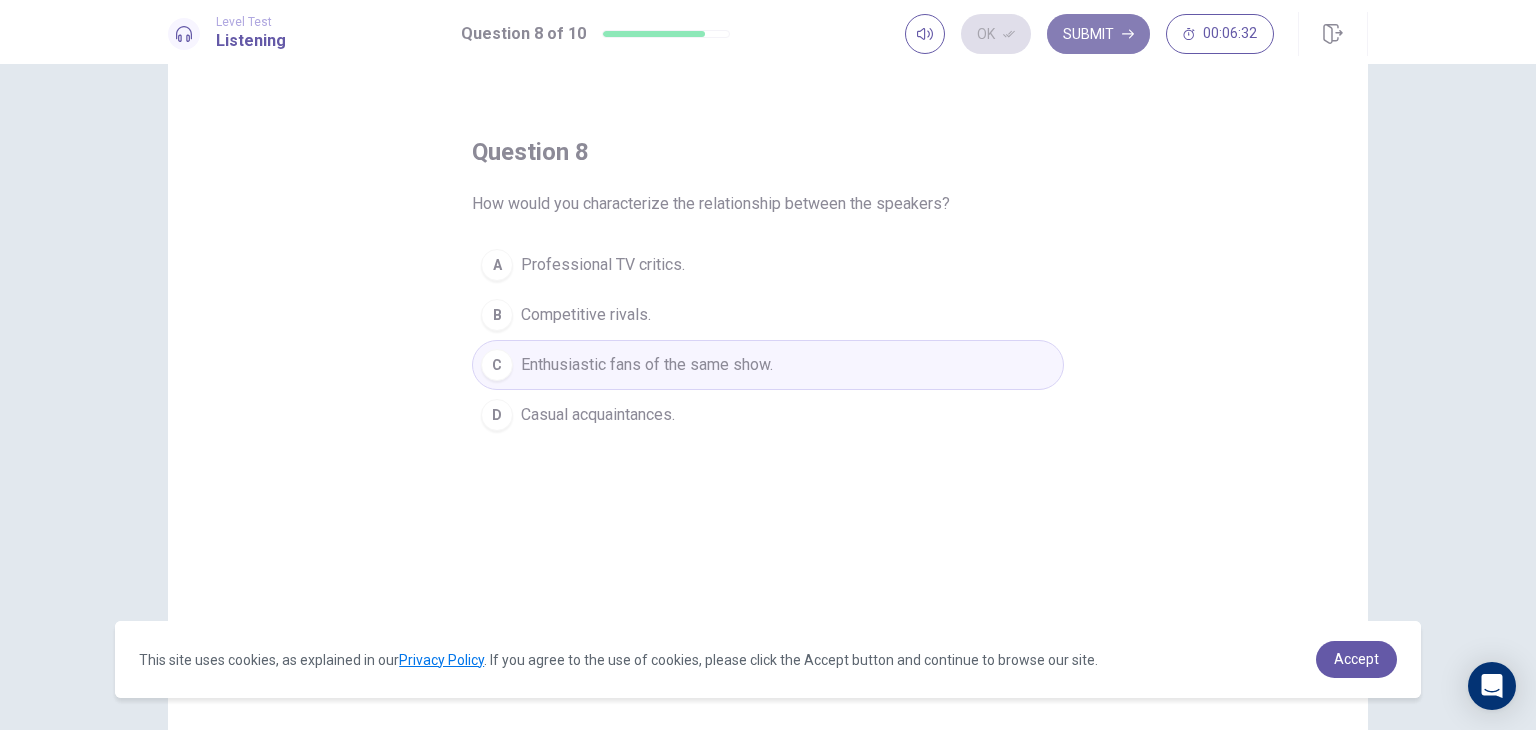 click on "Submit" at bounding box center (1098, 34) 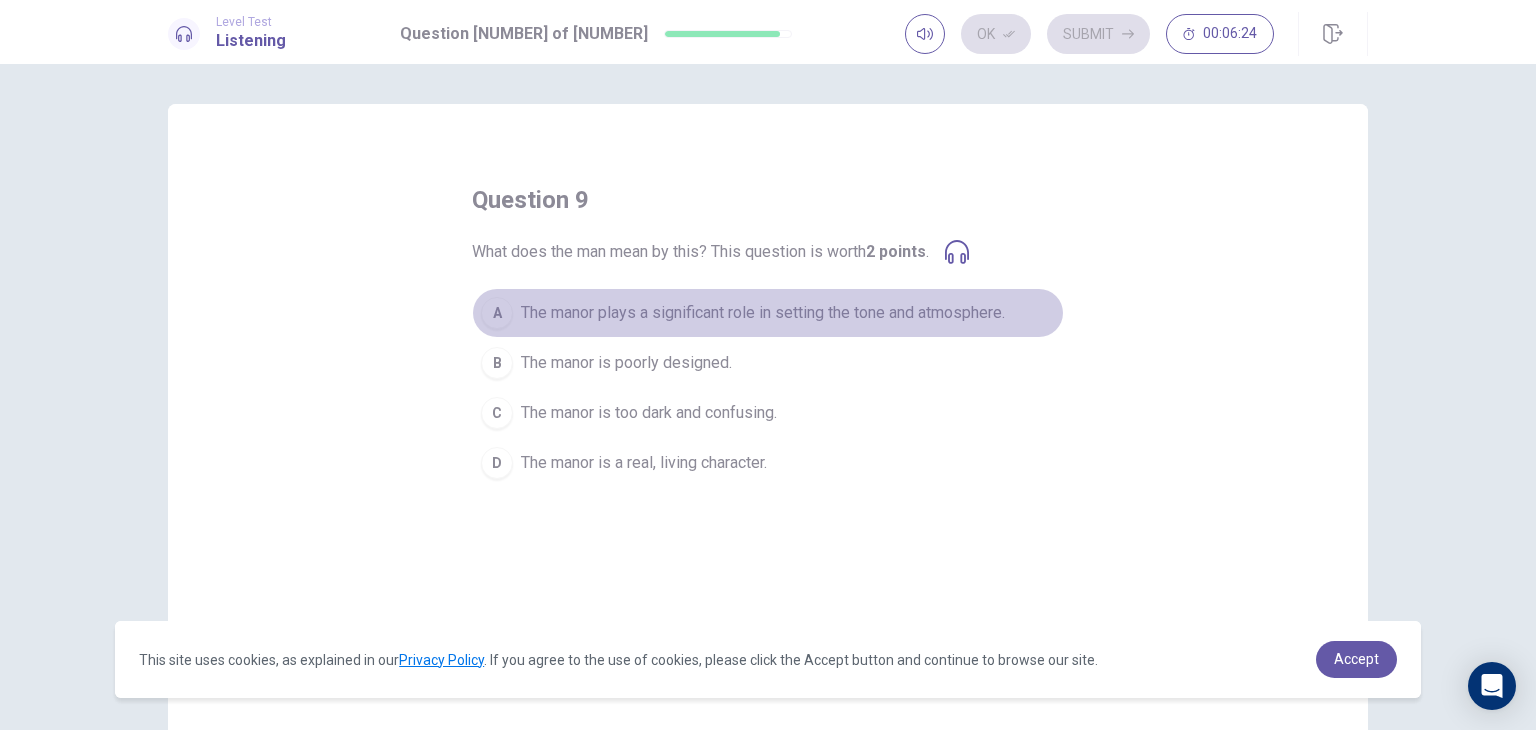 click on "The manor plays a significant role in setting the tone and atmosphere." at bounding box center (763, 313) 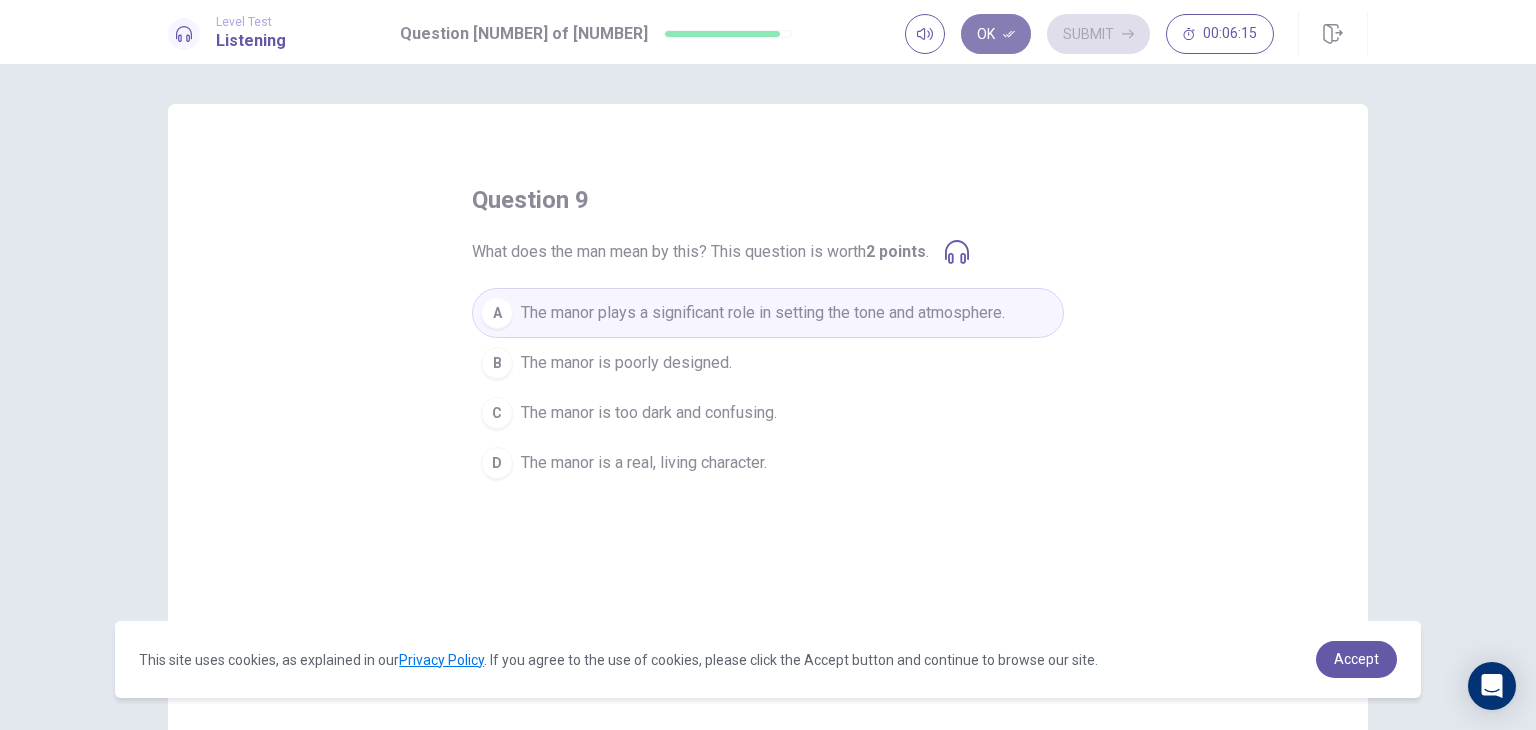 click on "Ok" at bounding box center [996, 34] 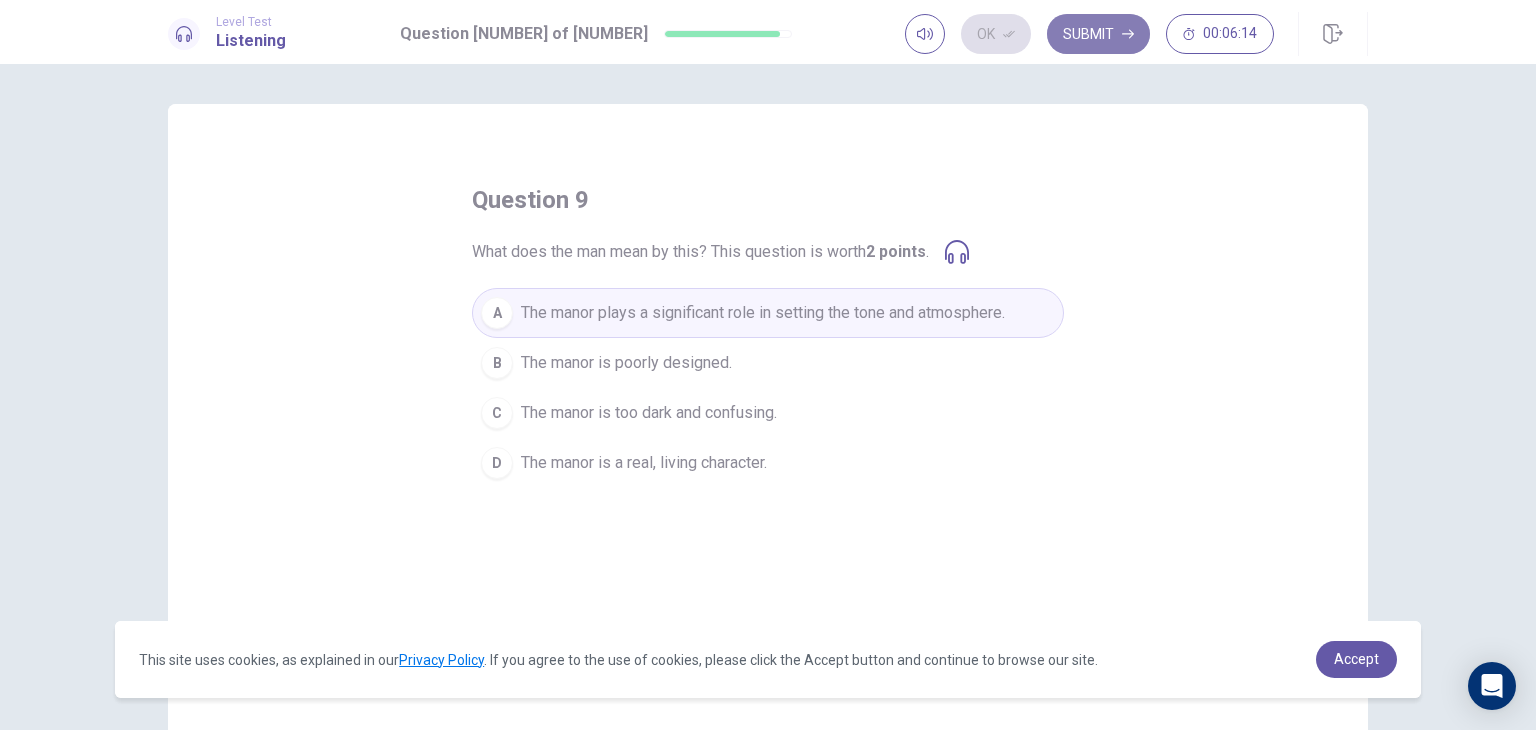 click on "Submit" at bounding box center [1098, 34] 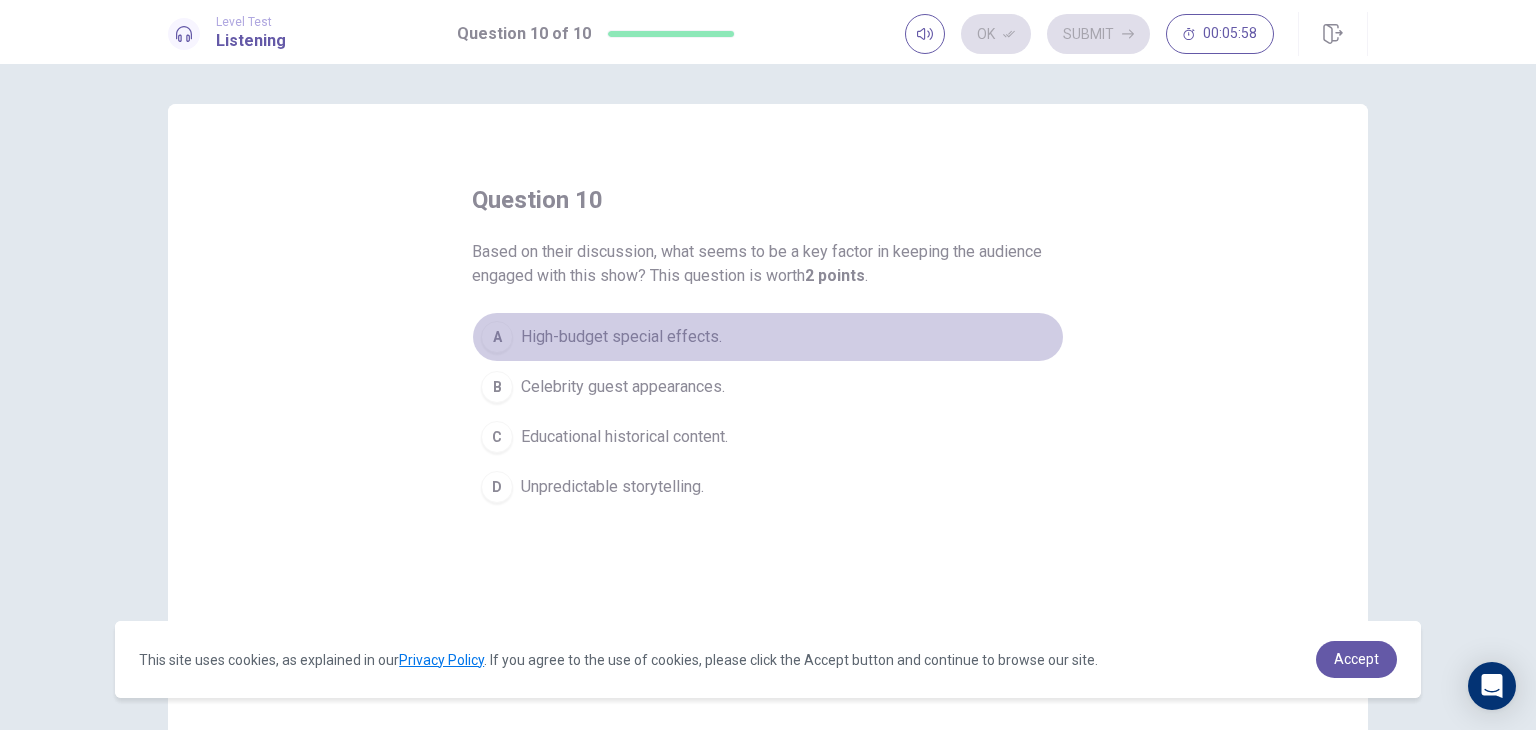 click on "High-budget special effects." at bounding box center [621, 337] 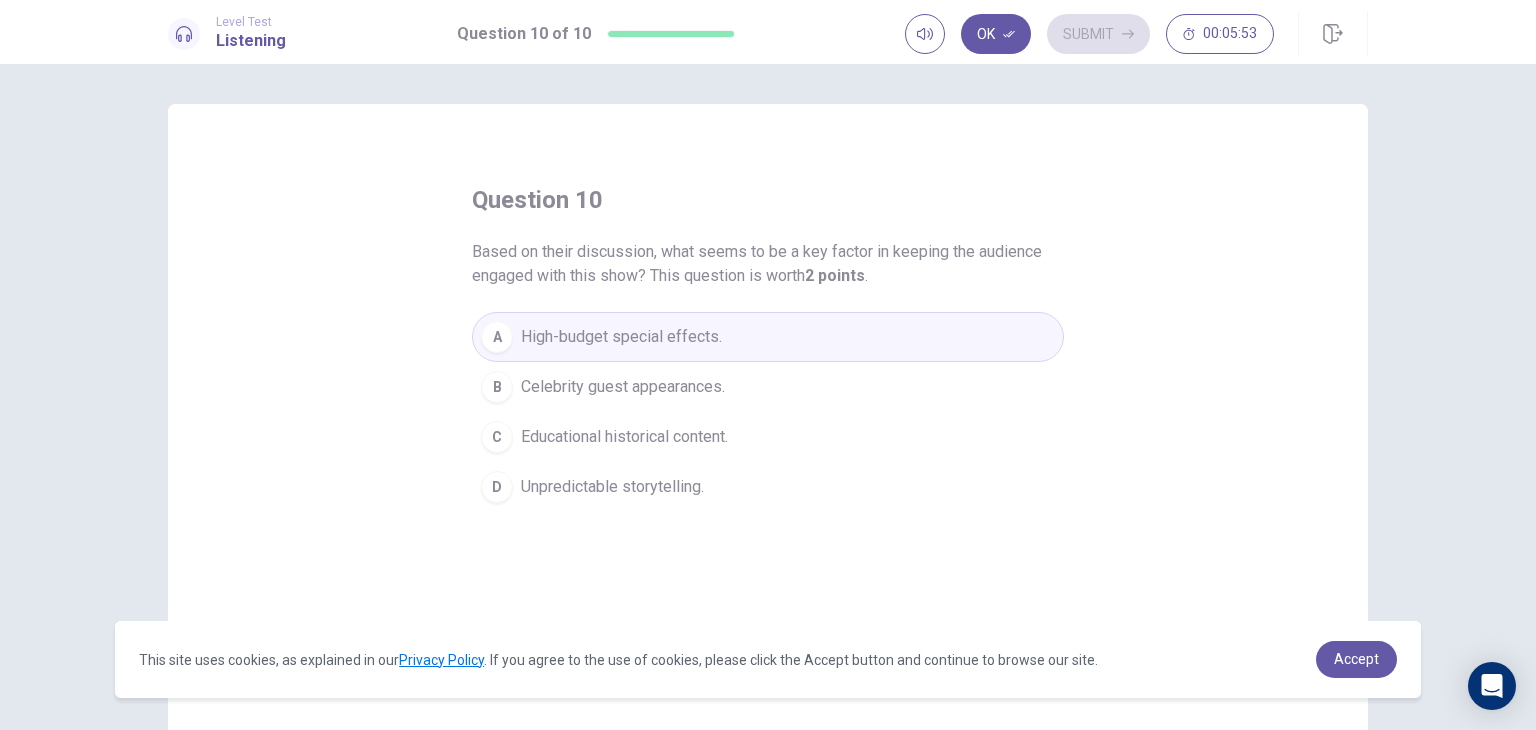 click on "Ok" at bounding box center (996, 34) 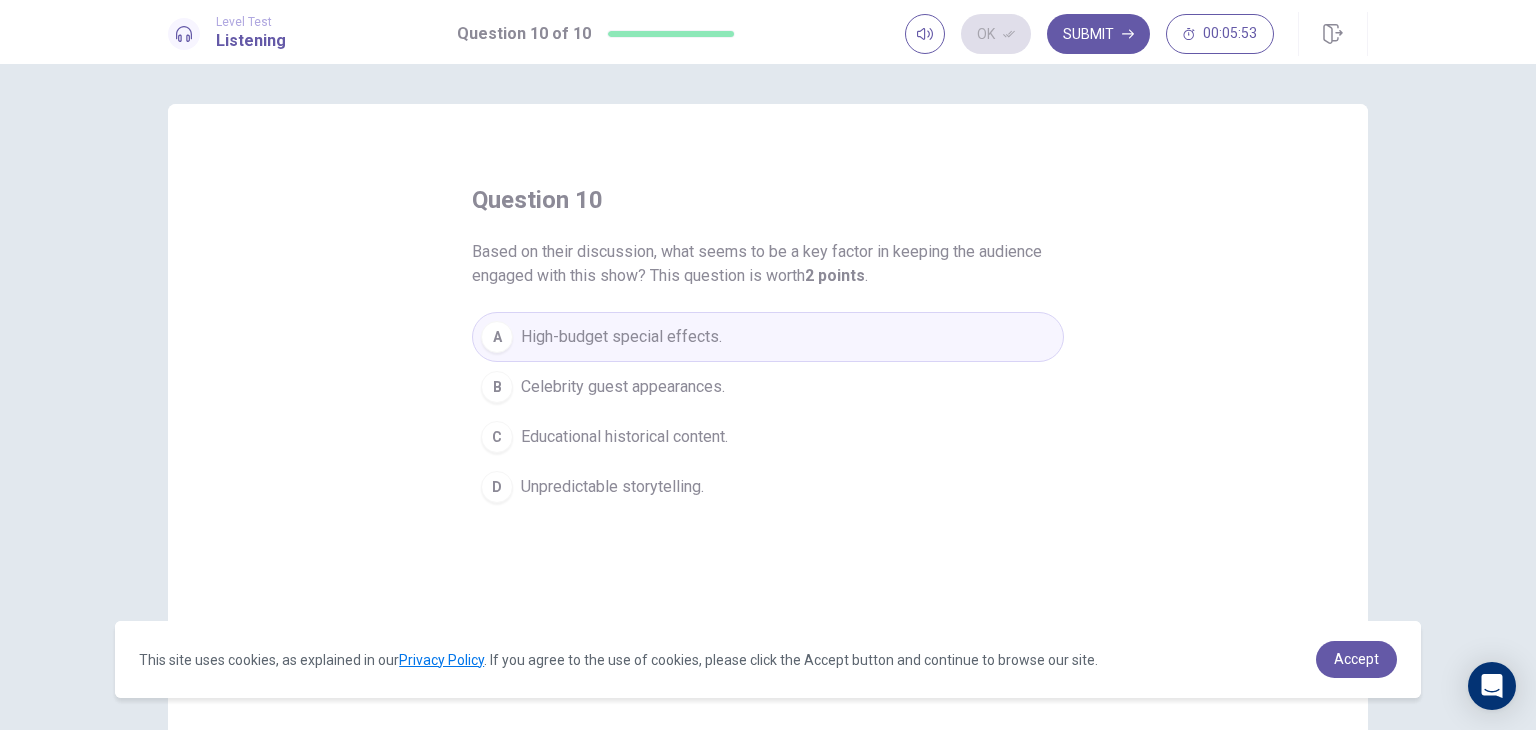 click on "Ok Submit 00:05:53" at bounding box center [1089, 34] 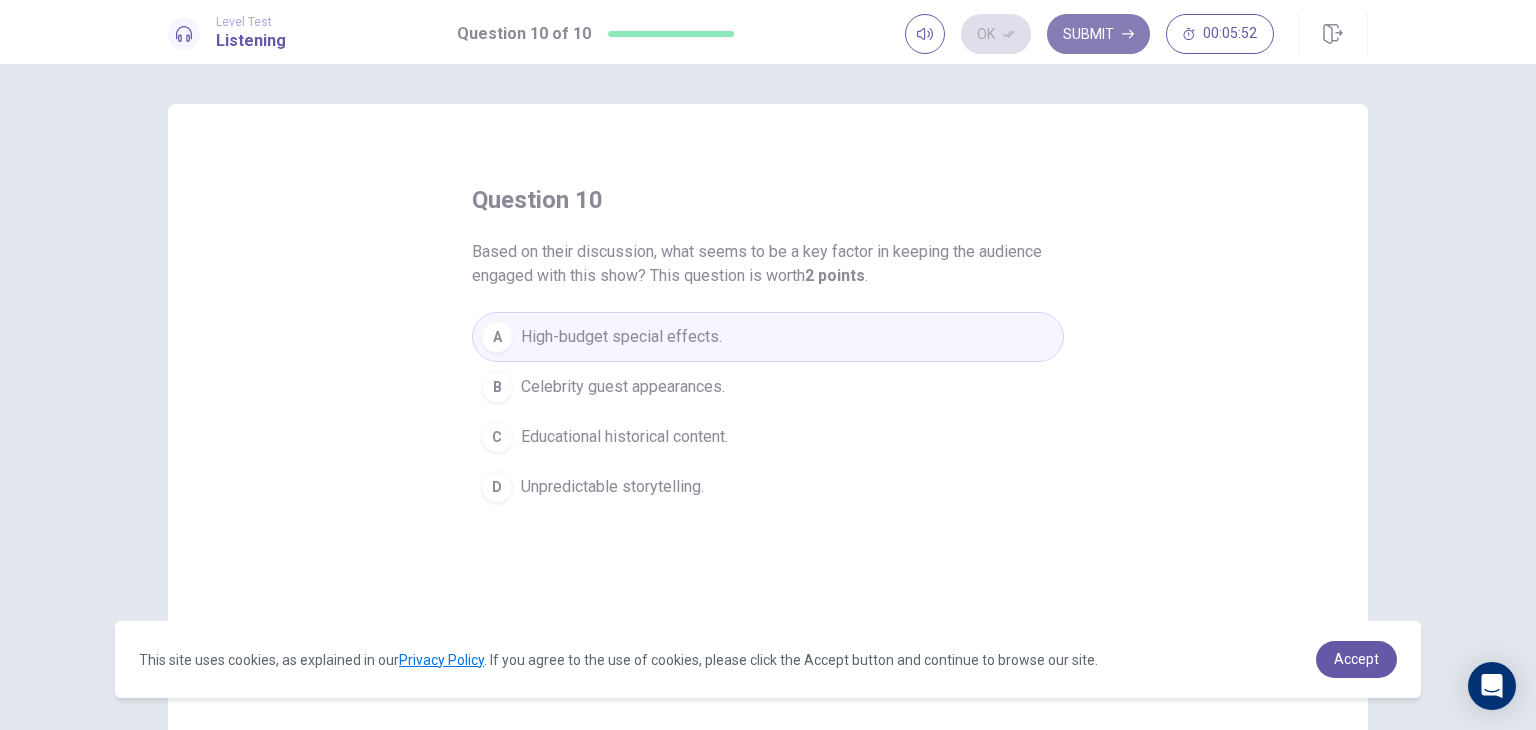 click on "Submit" at bounding box center [1098, 34] 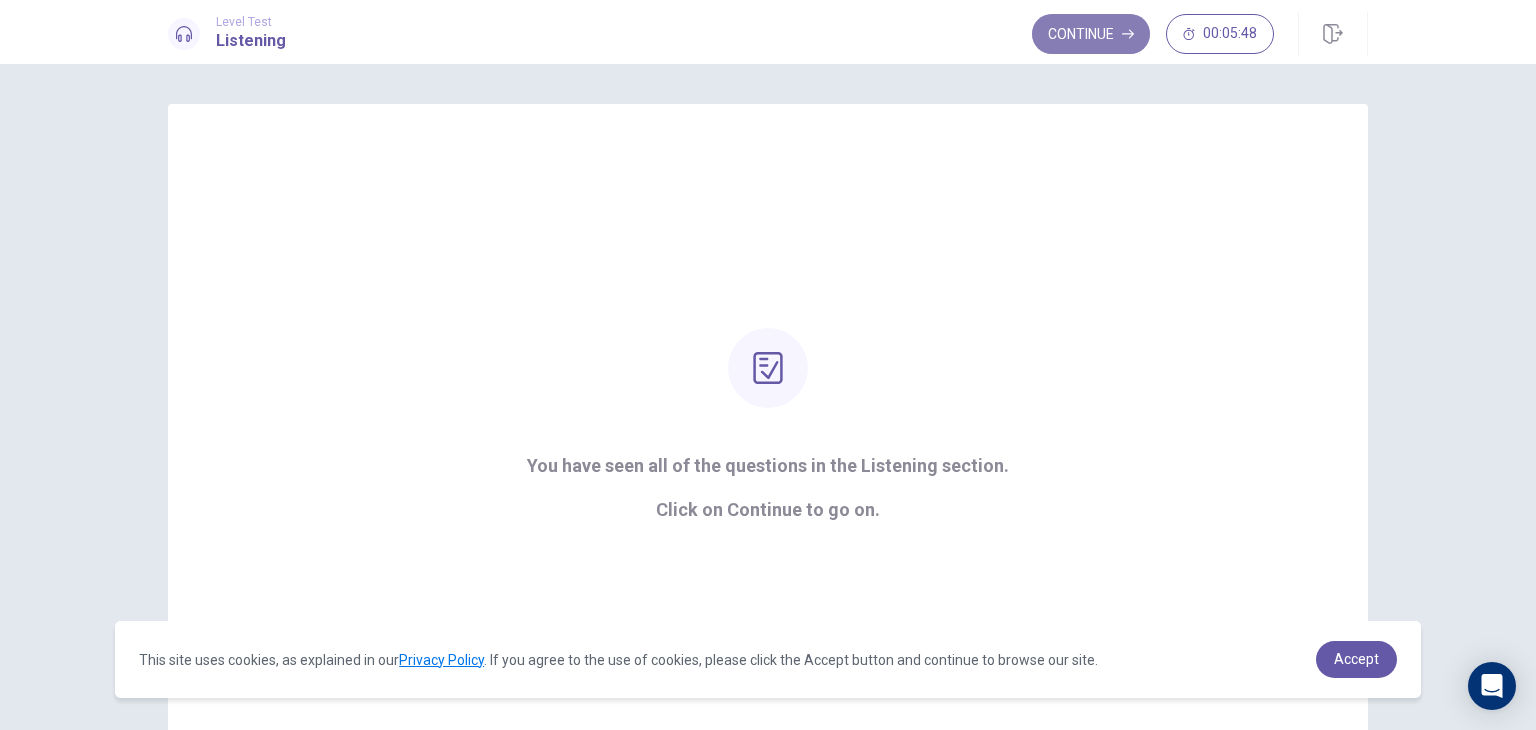click on "Continue" at bounding box center (1091, 34) 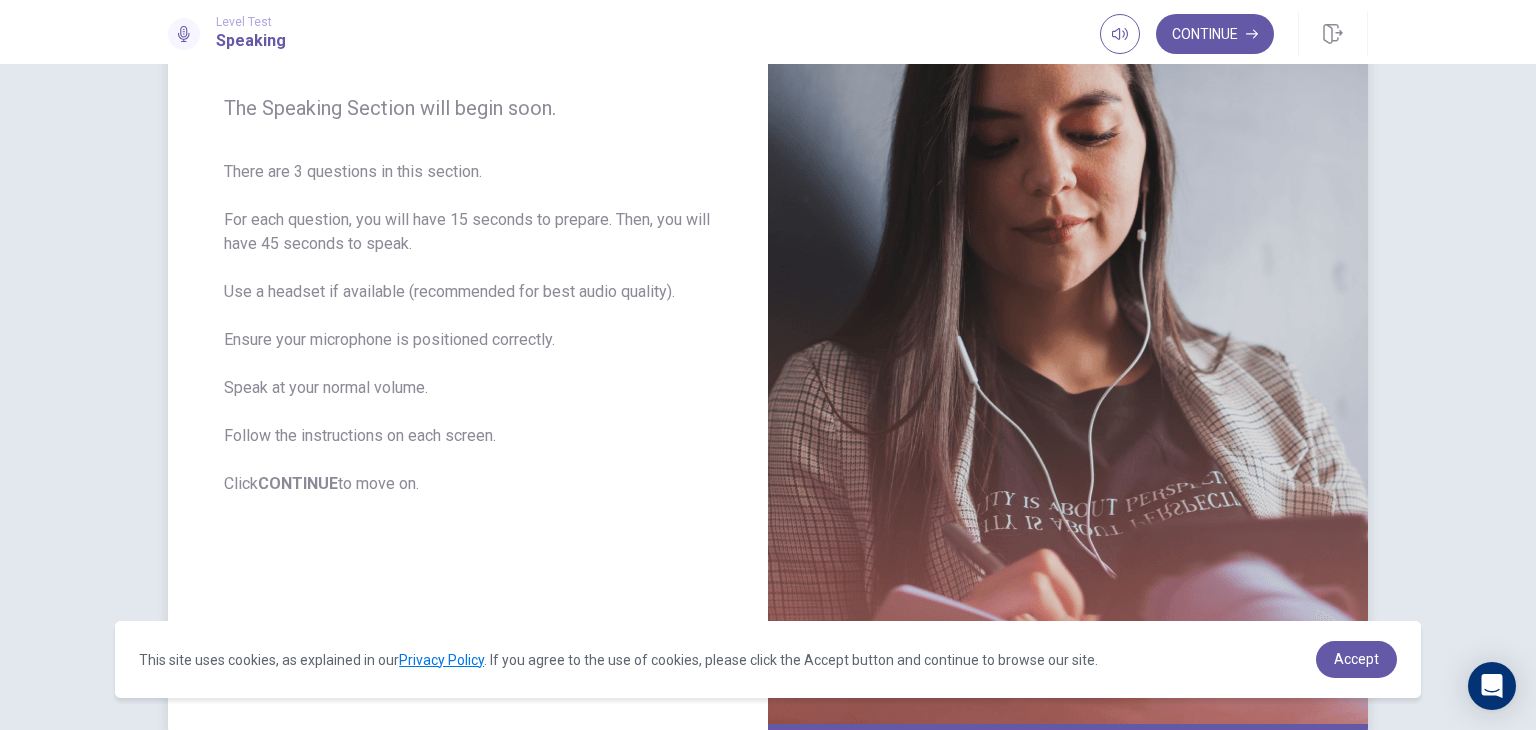 scroll, scrollTop: 350, scrollLeft: 0, axis: vertical 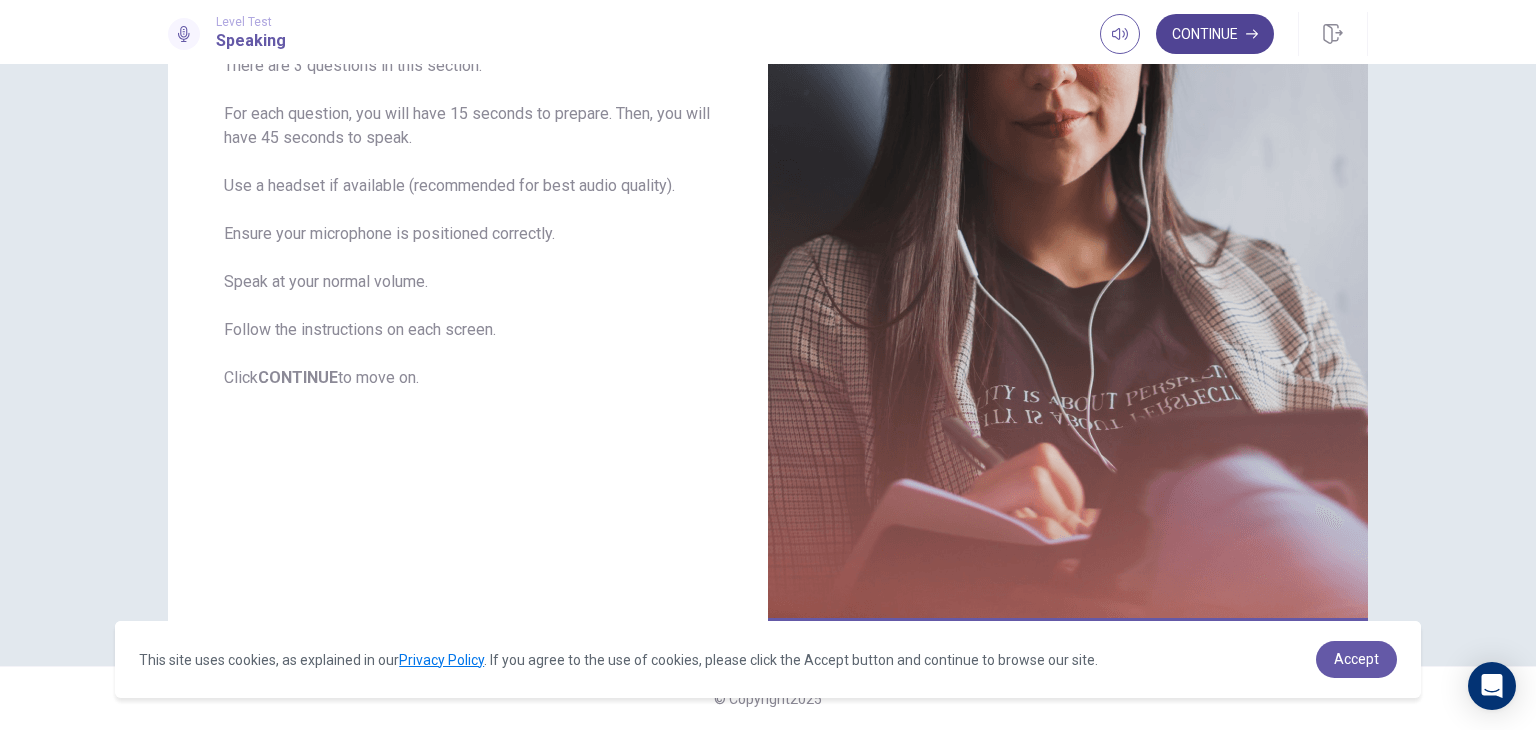 click on "Continue" at bounding box center [1215, 34] 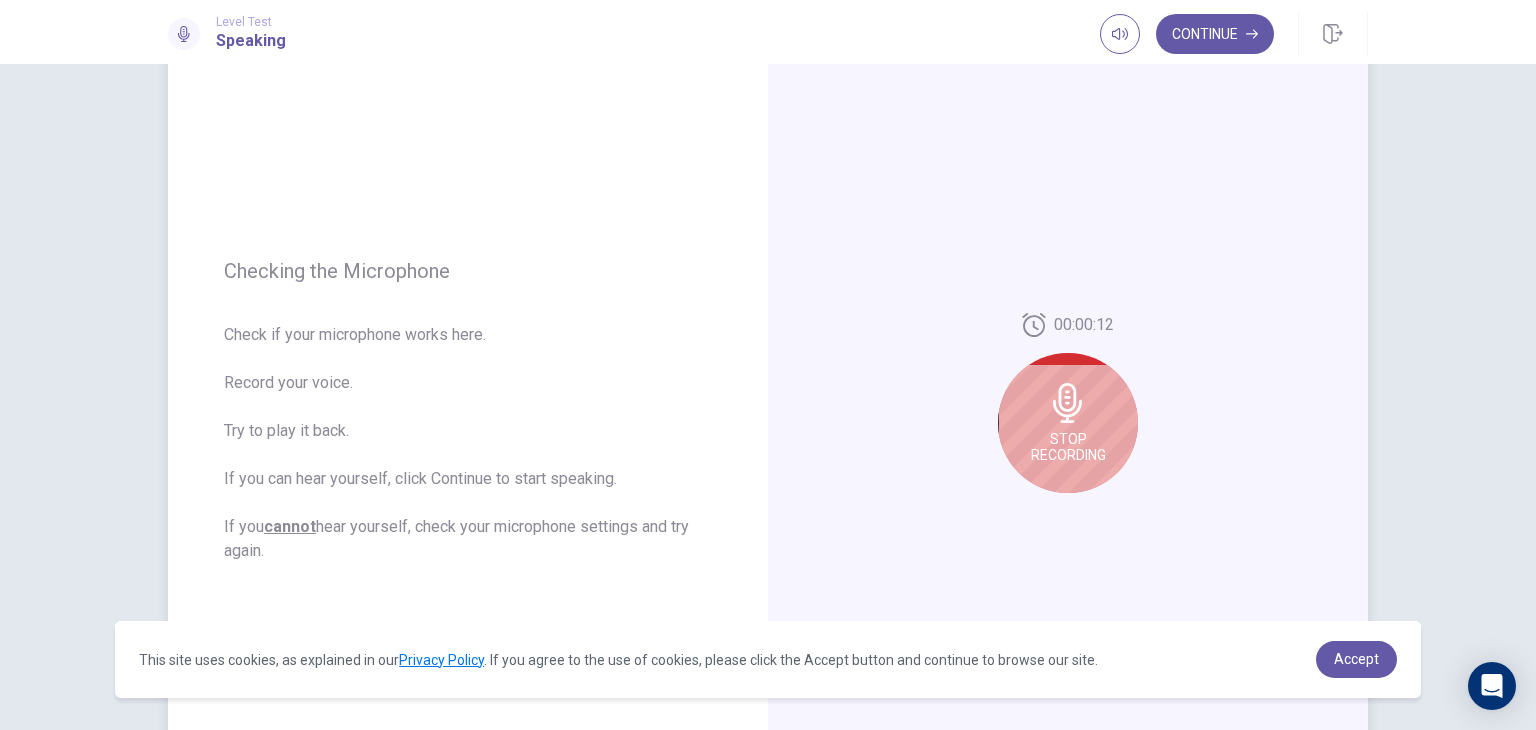 scroll, scrollTop: 128, scrollLeft: 0, axis: vertical 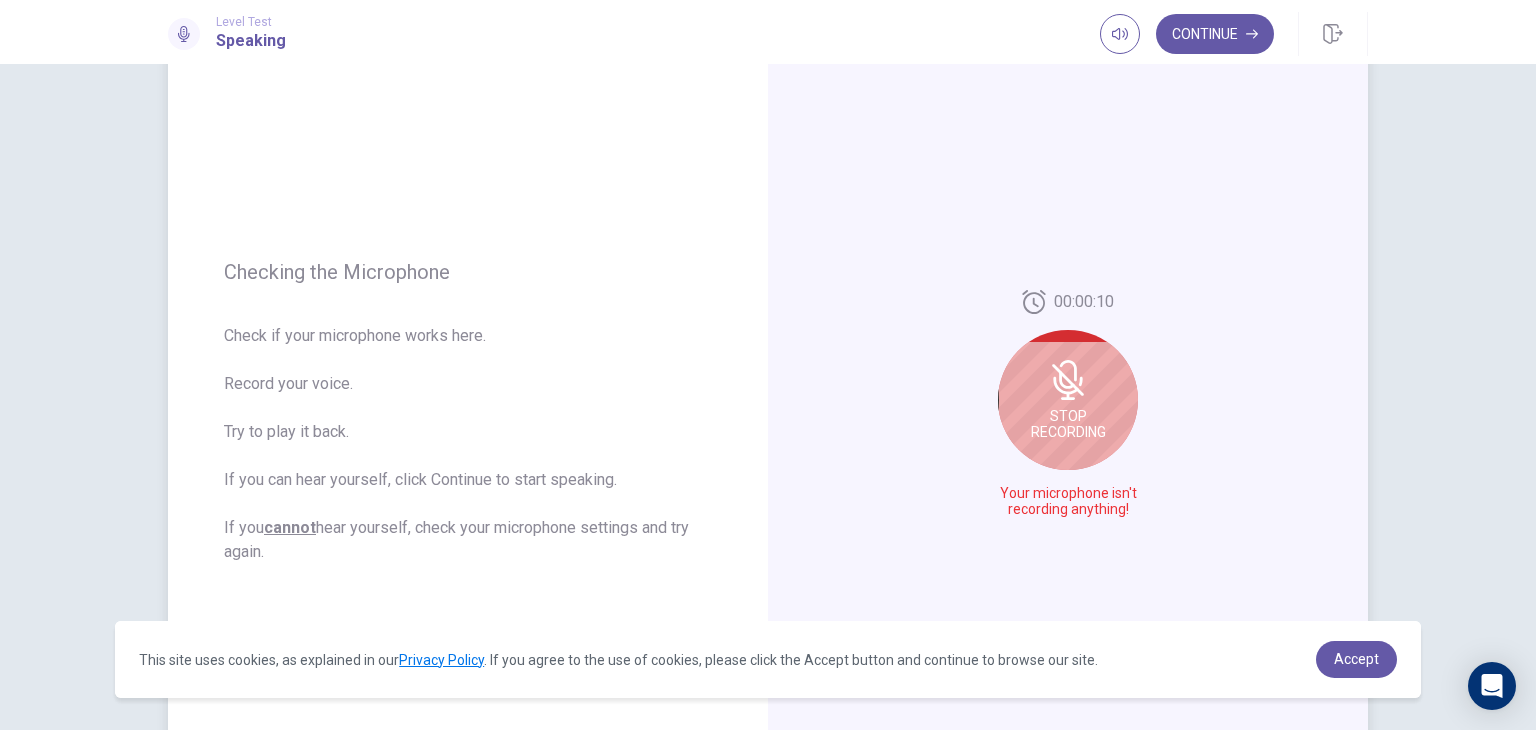 click on "Stop   Recording" at bounding box center [1068, 400] 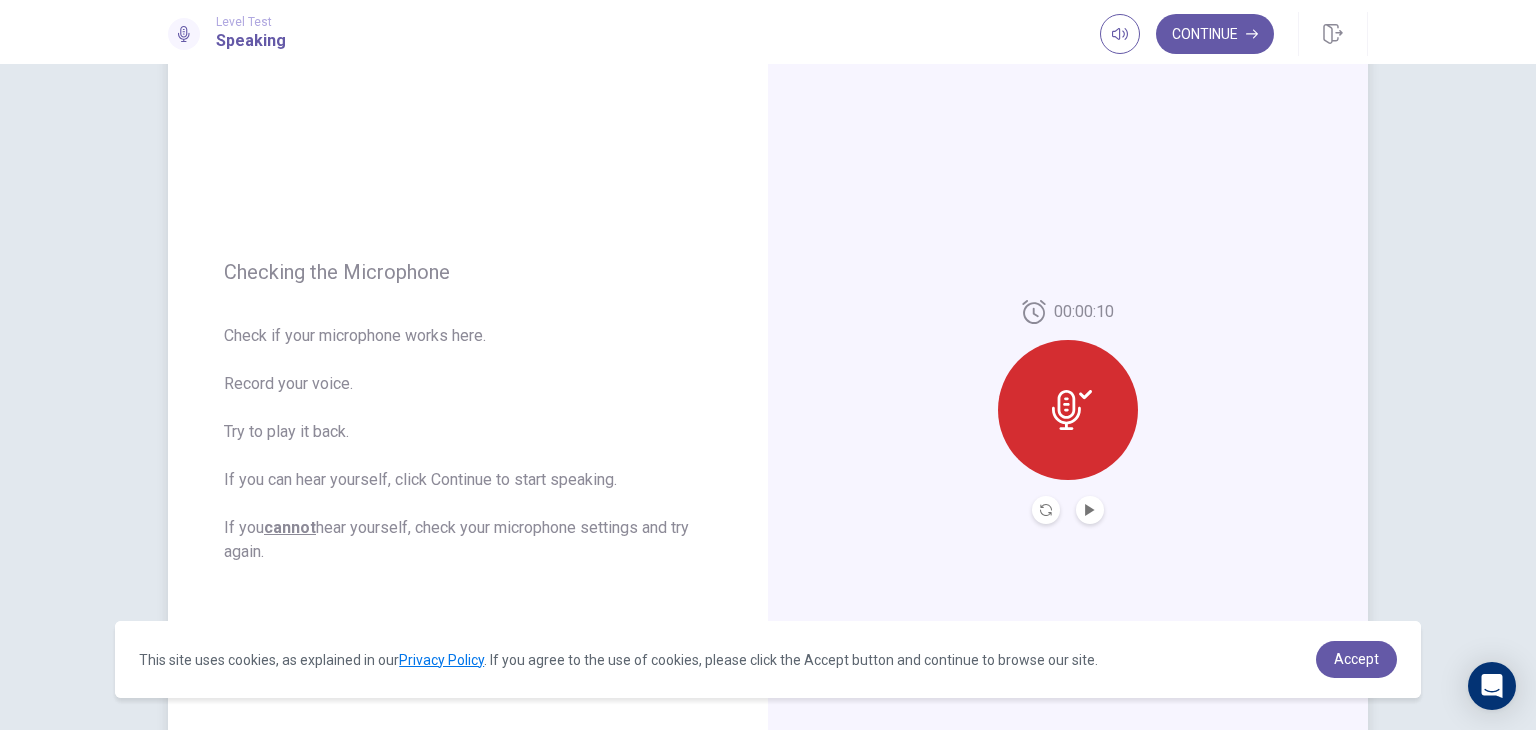 click at bounding box center (1068, 410) 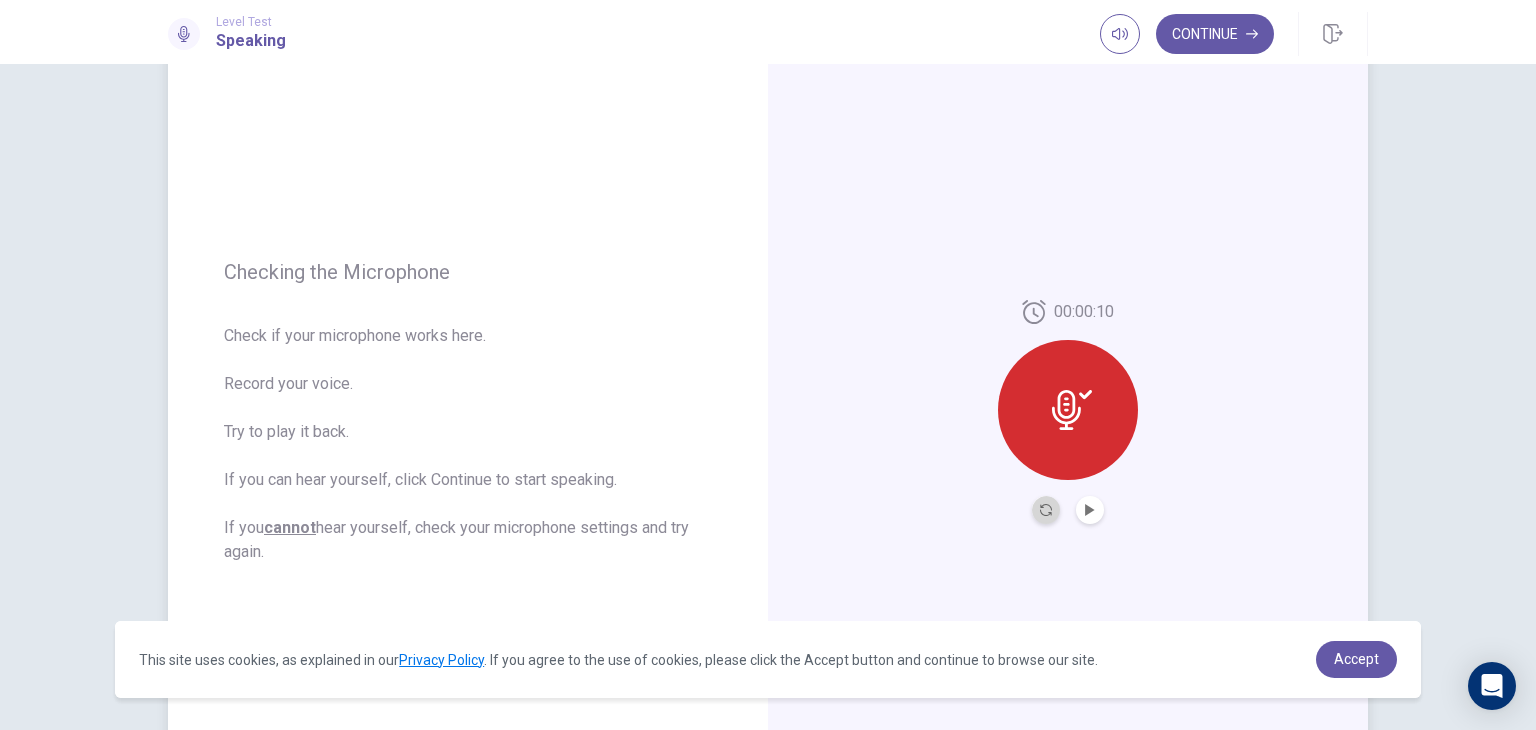 click at bounding box center (1046, 510) 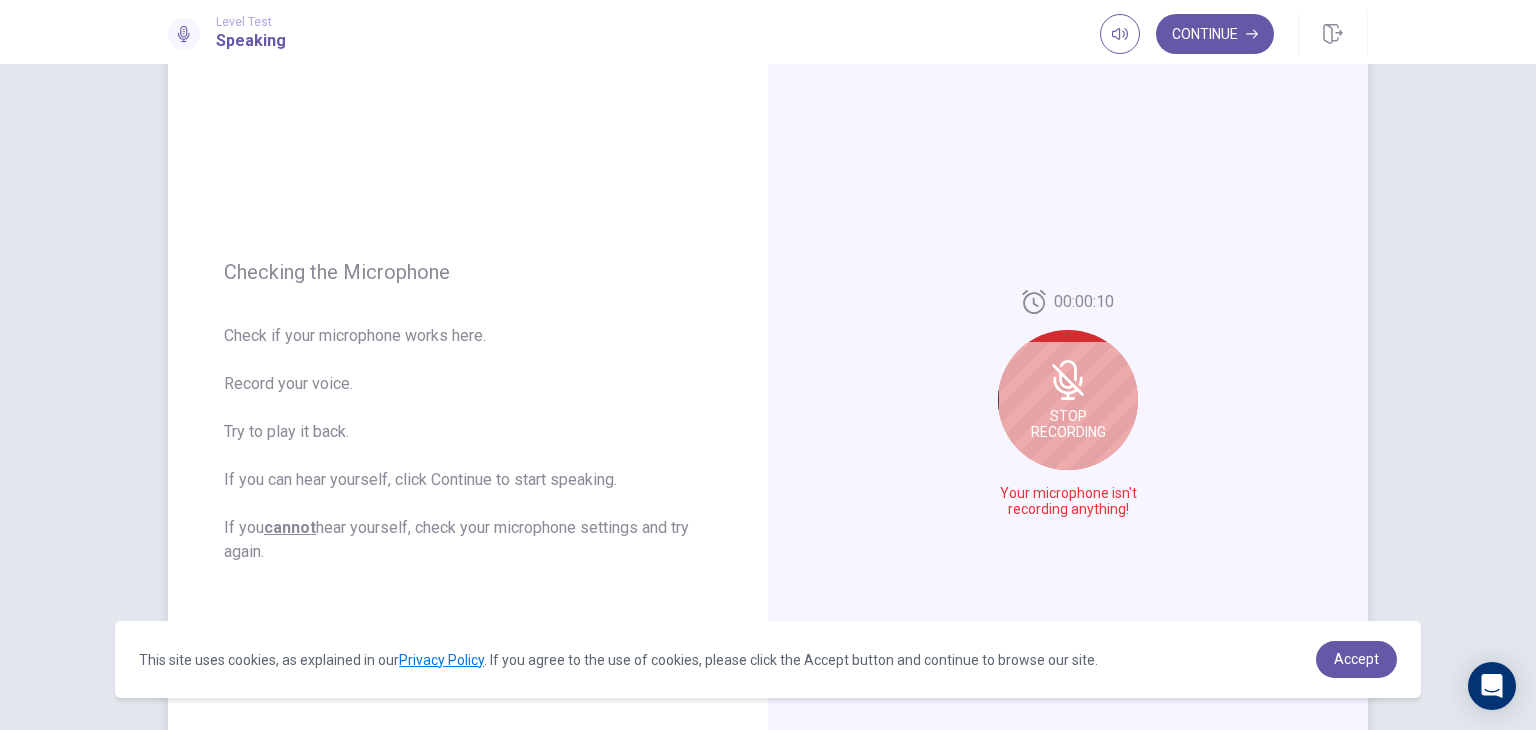 click on "Stop   Recording" at bounding box center [1068, 400] 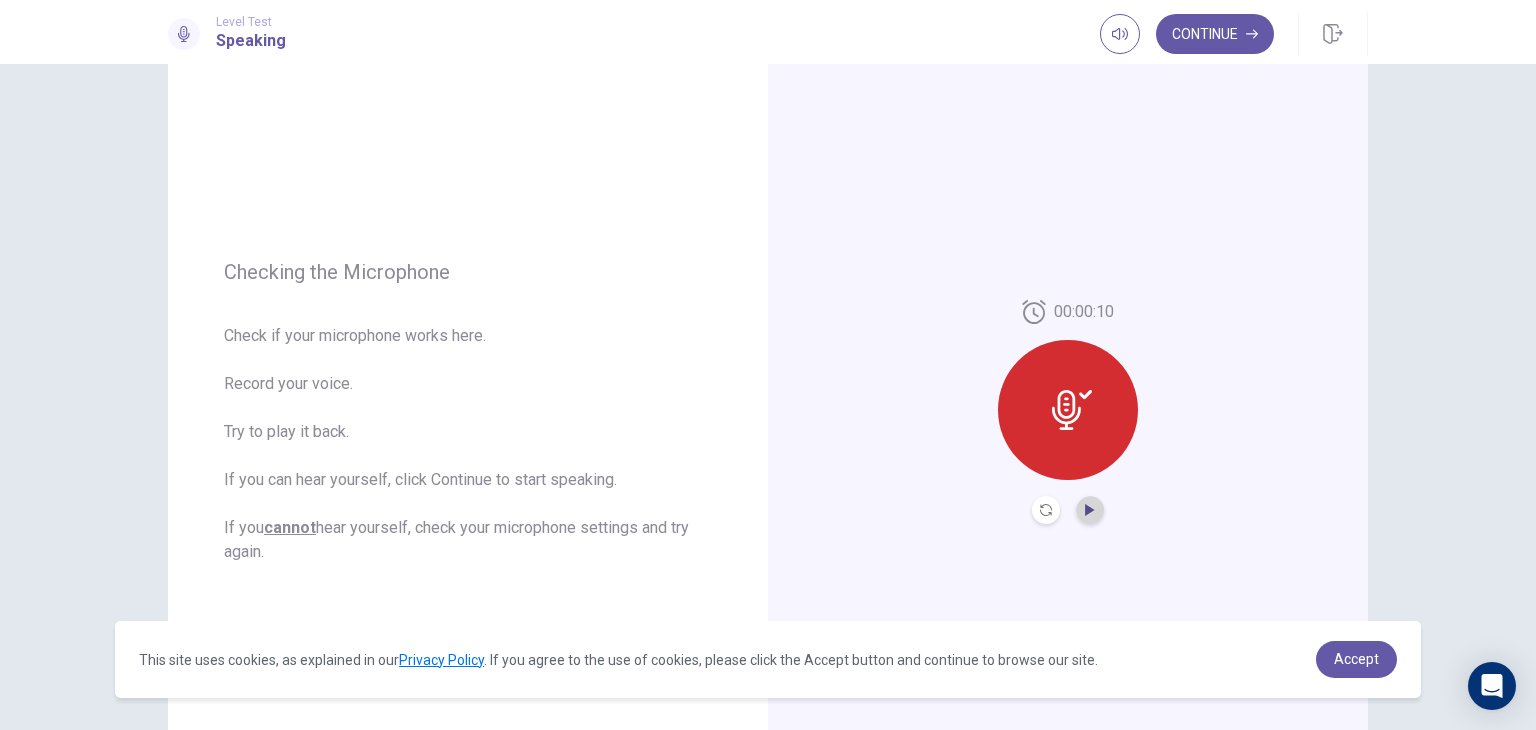 click 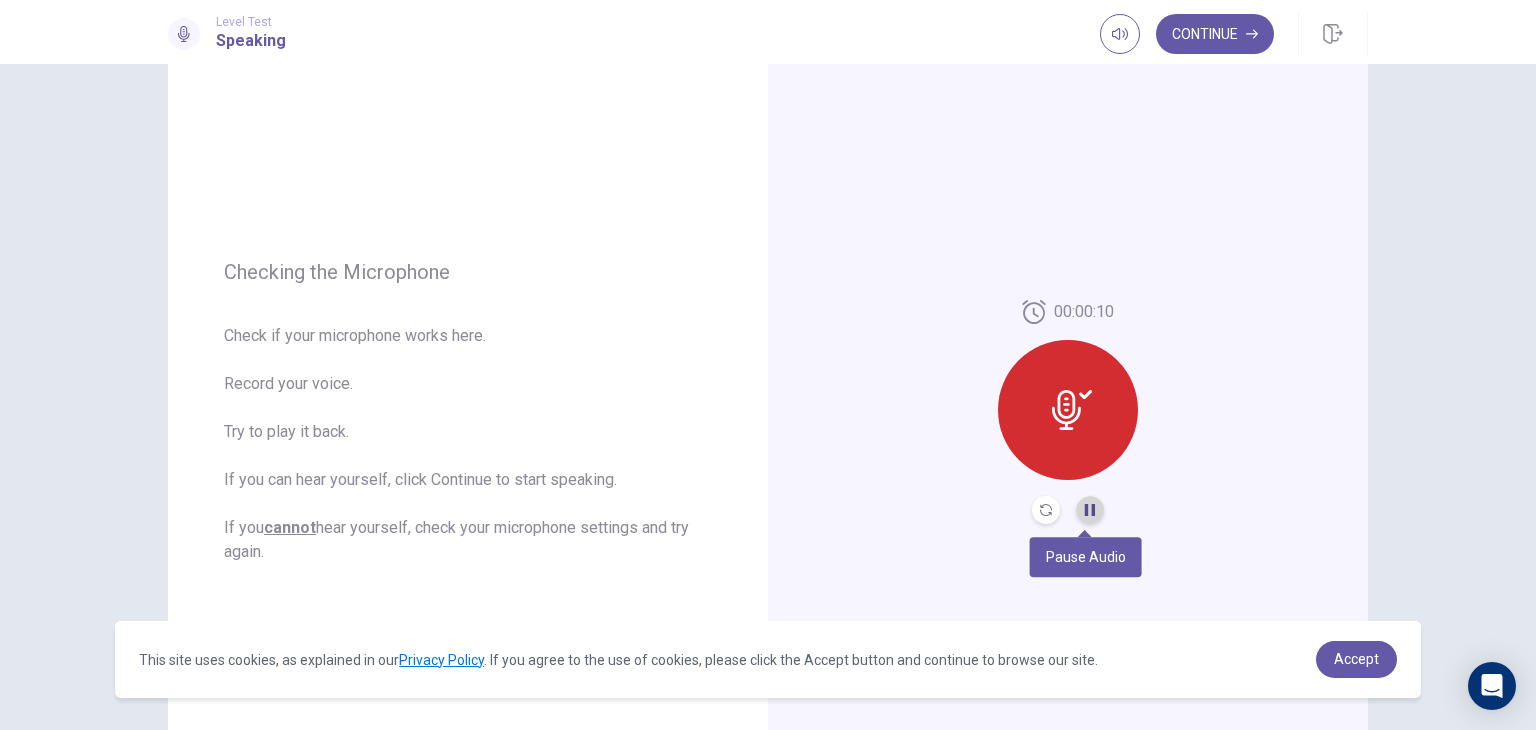 click 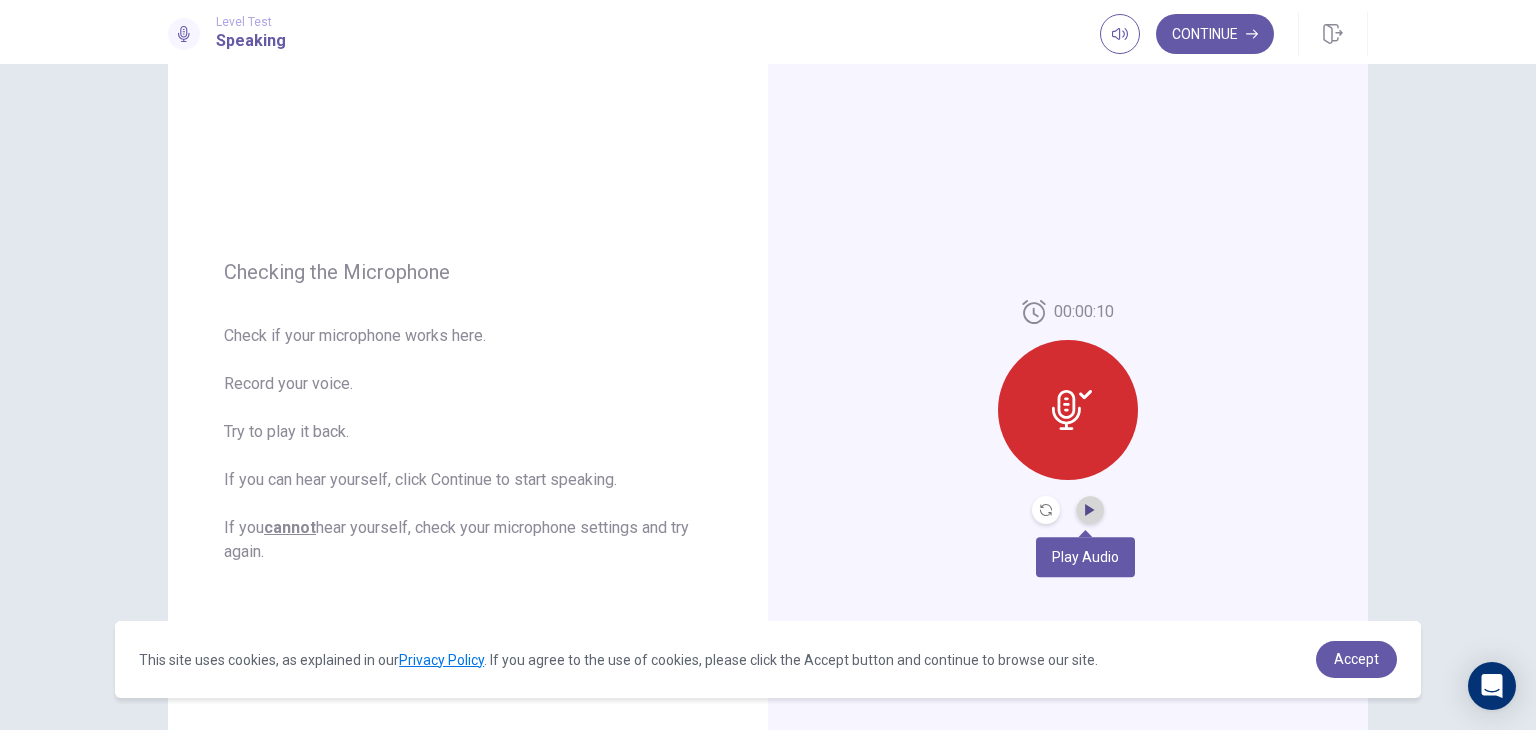 click 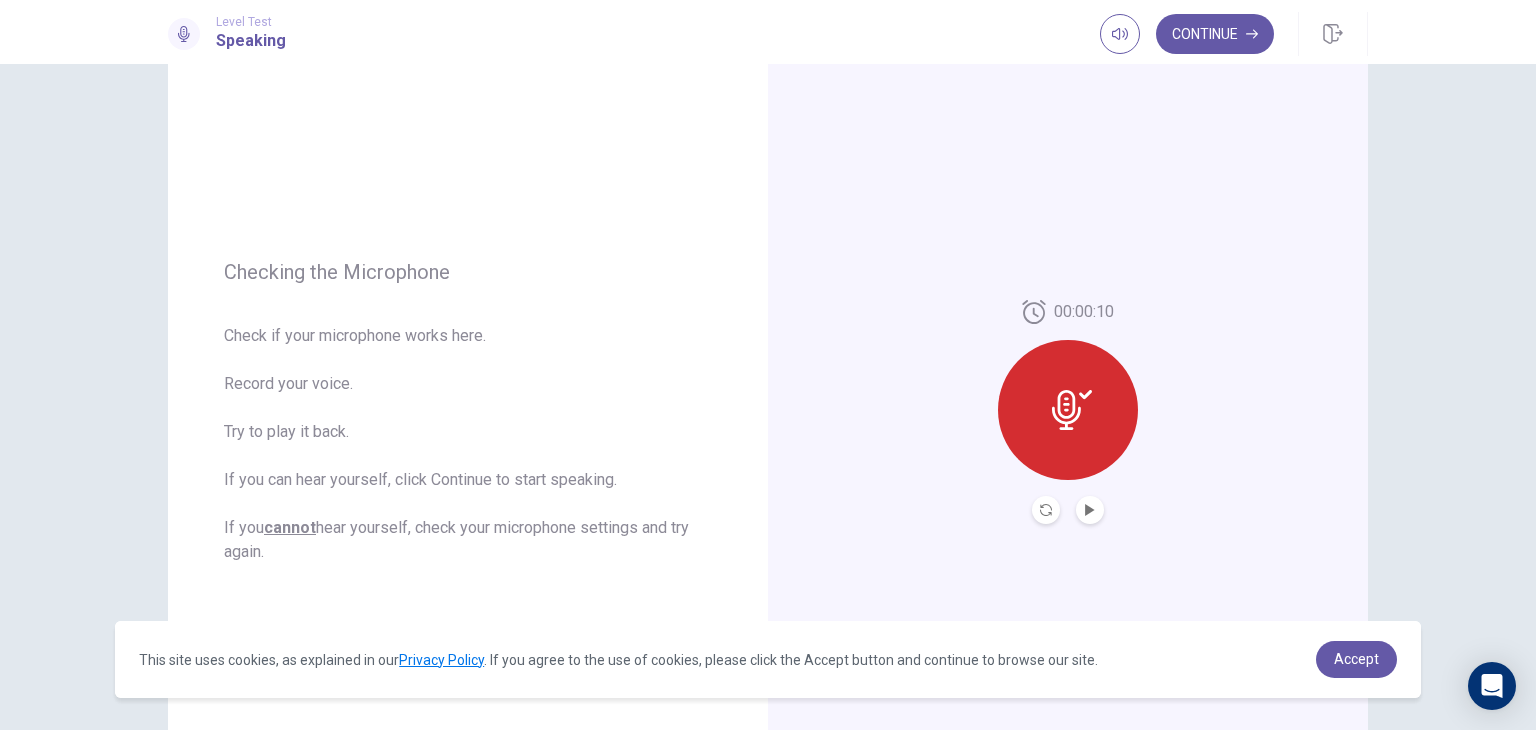 click on "00:00:10" at bounding box center [1068, 412] 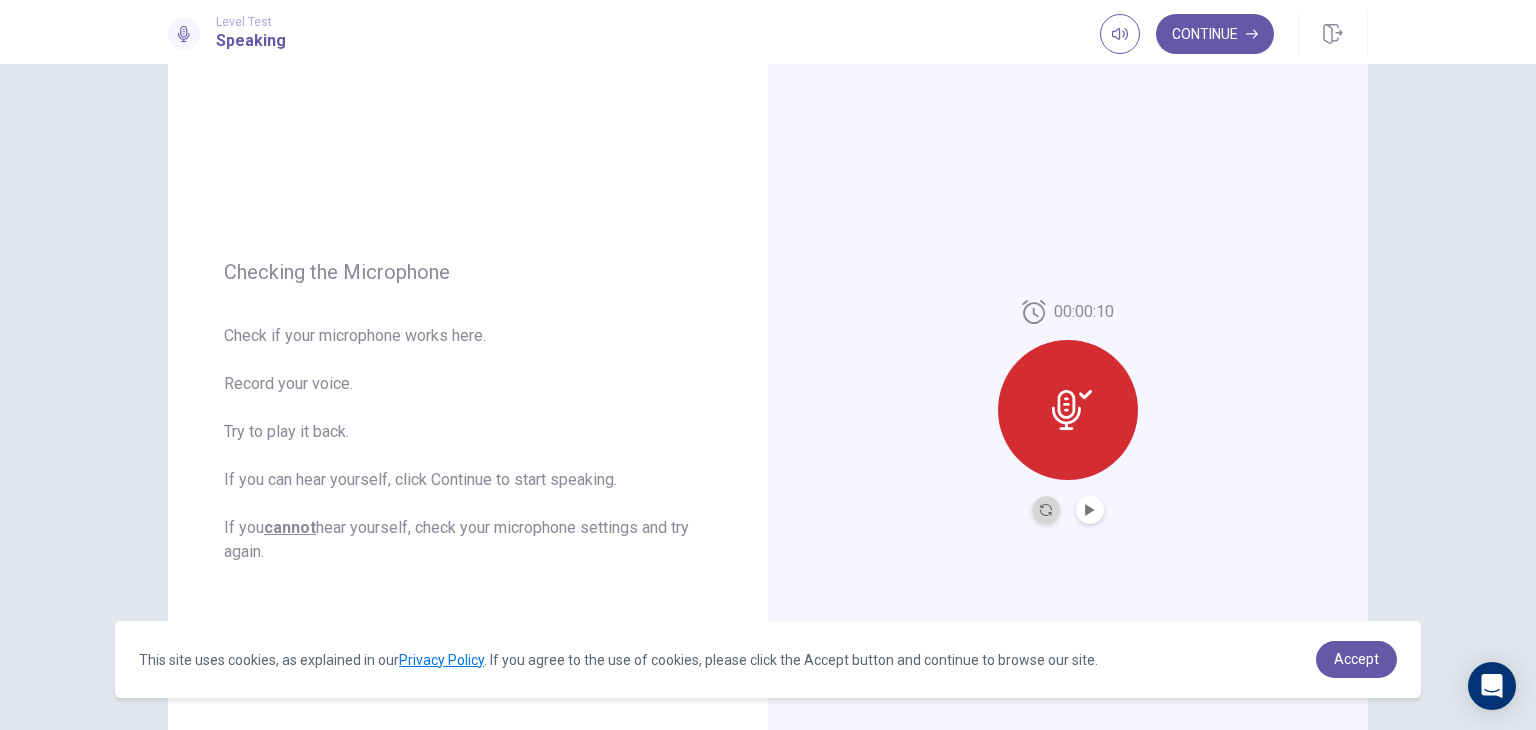 click at bounding box center (1046, 510) 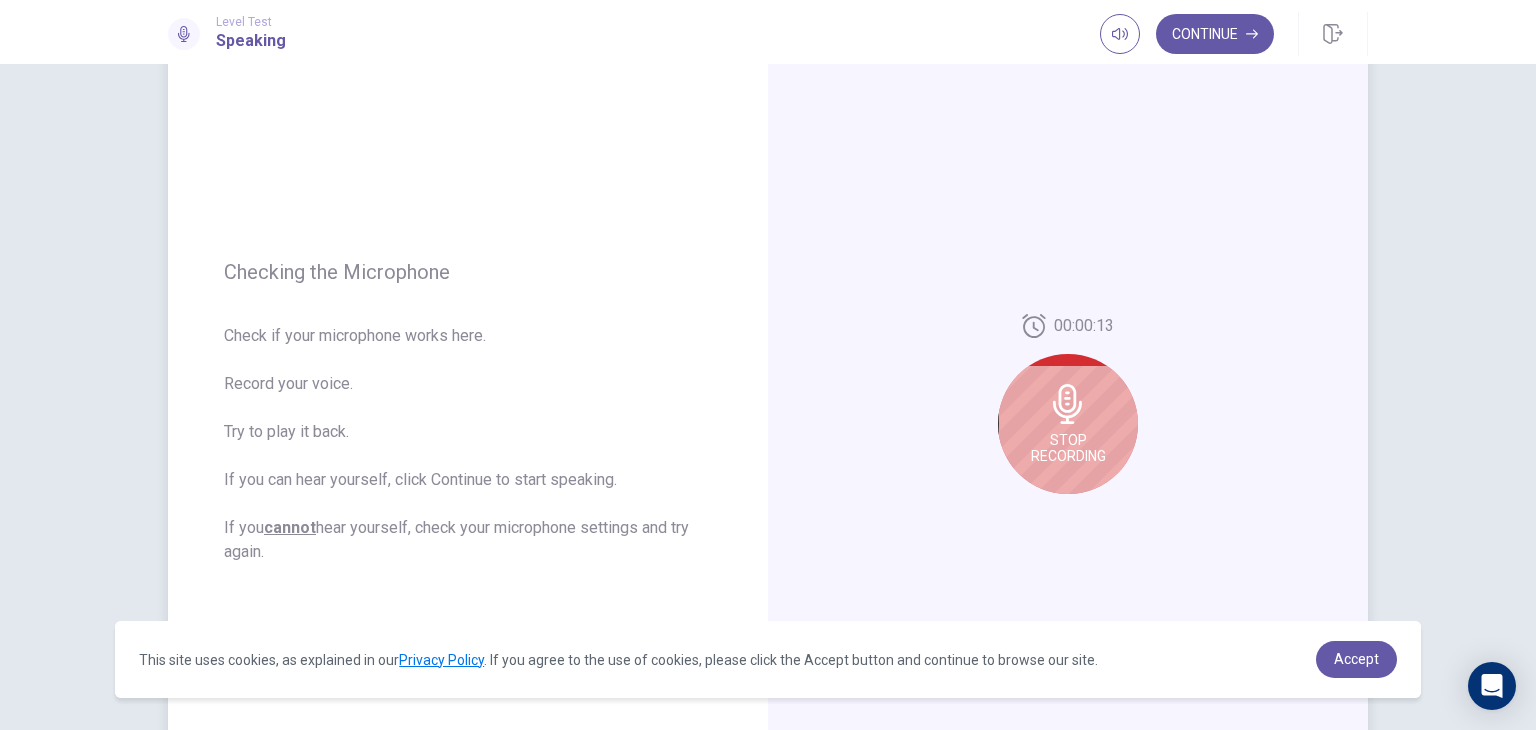click on "00:00:13 Stop   Recording" at bounding box center (1068, 412) 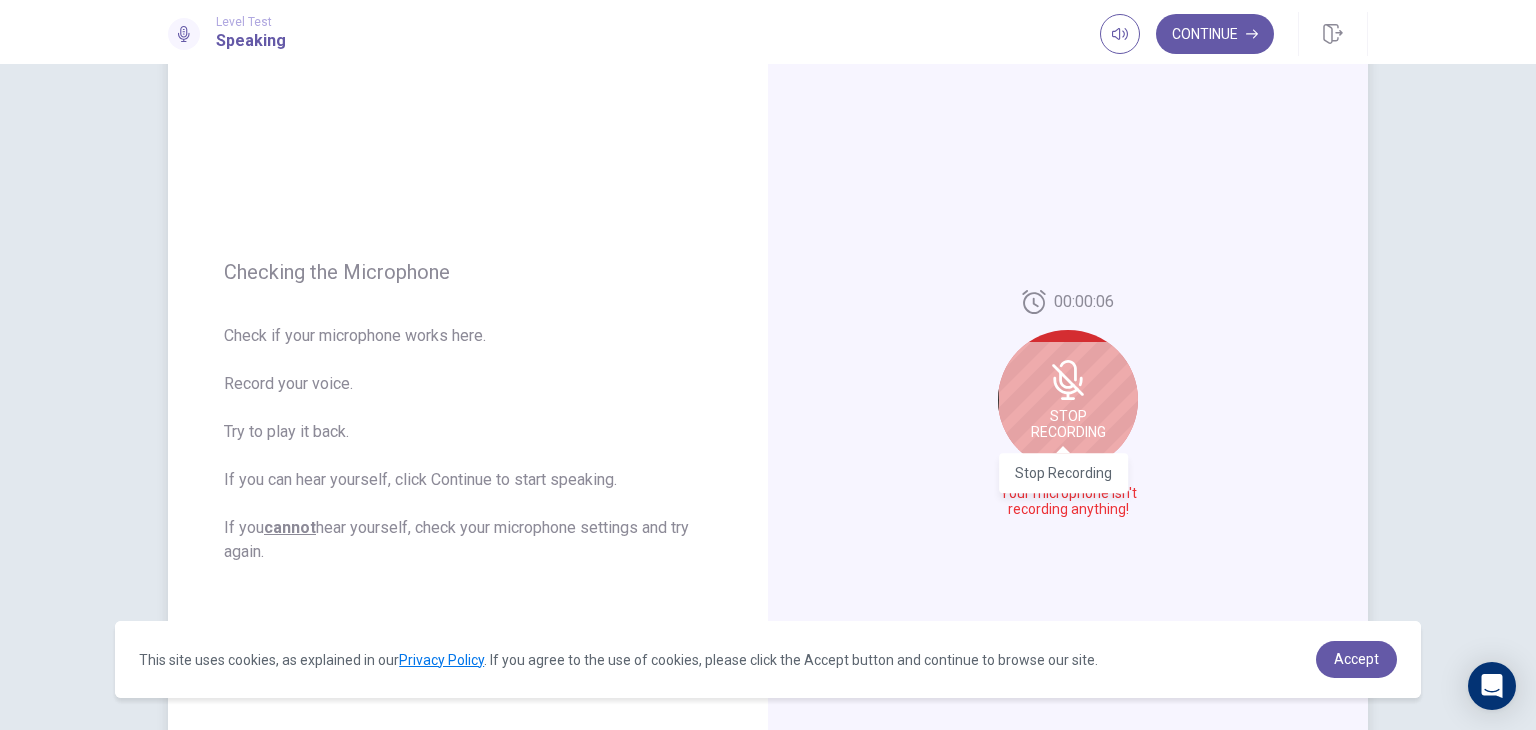 click on "Stop   Recording" at bounding box center (1068, 424) 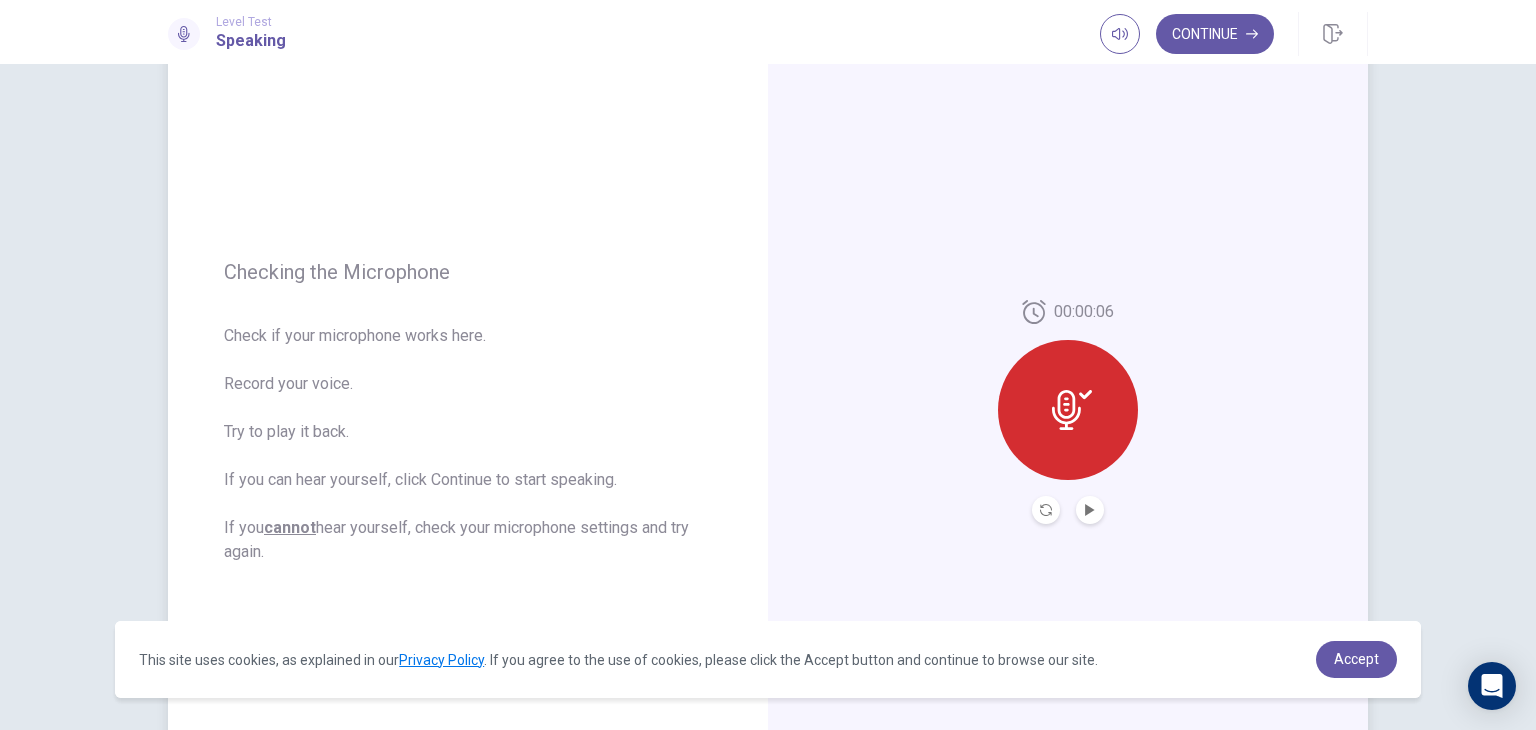 click 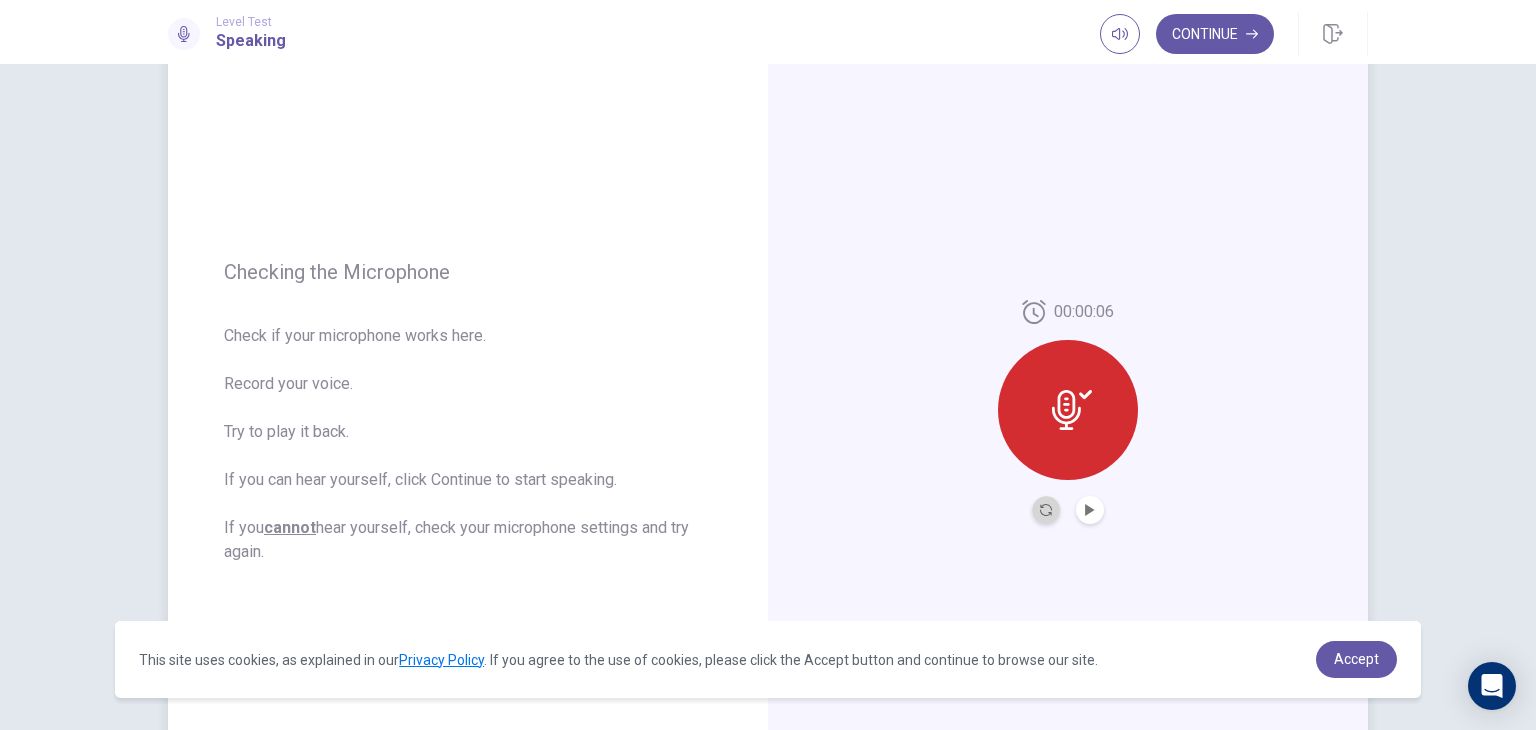 click at bounding box center (1046, 510) 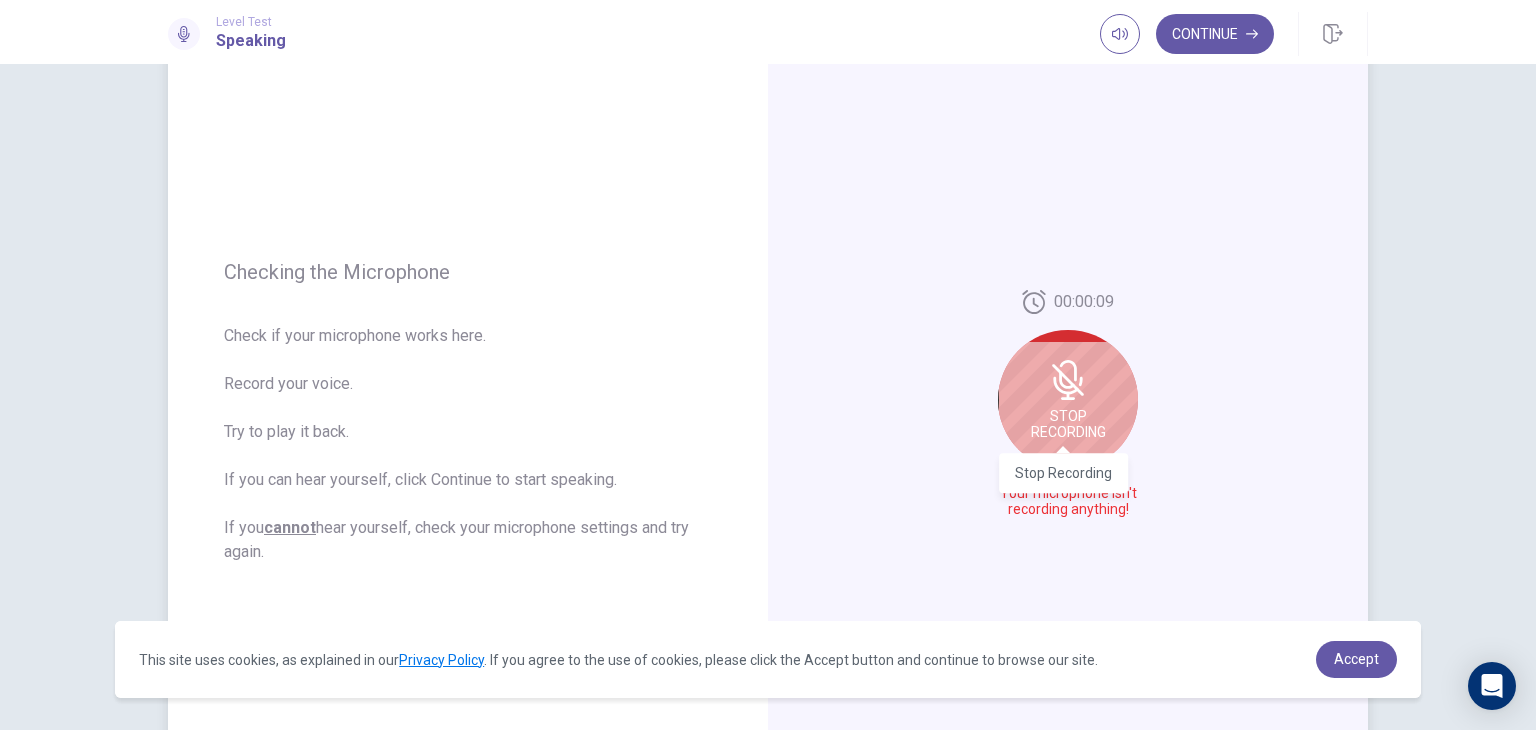 click on "Stop   Recording" at bounding box center (1068, 424) 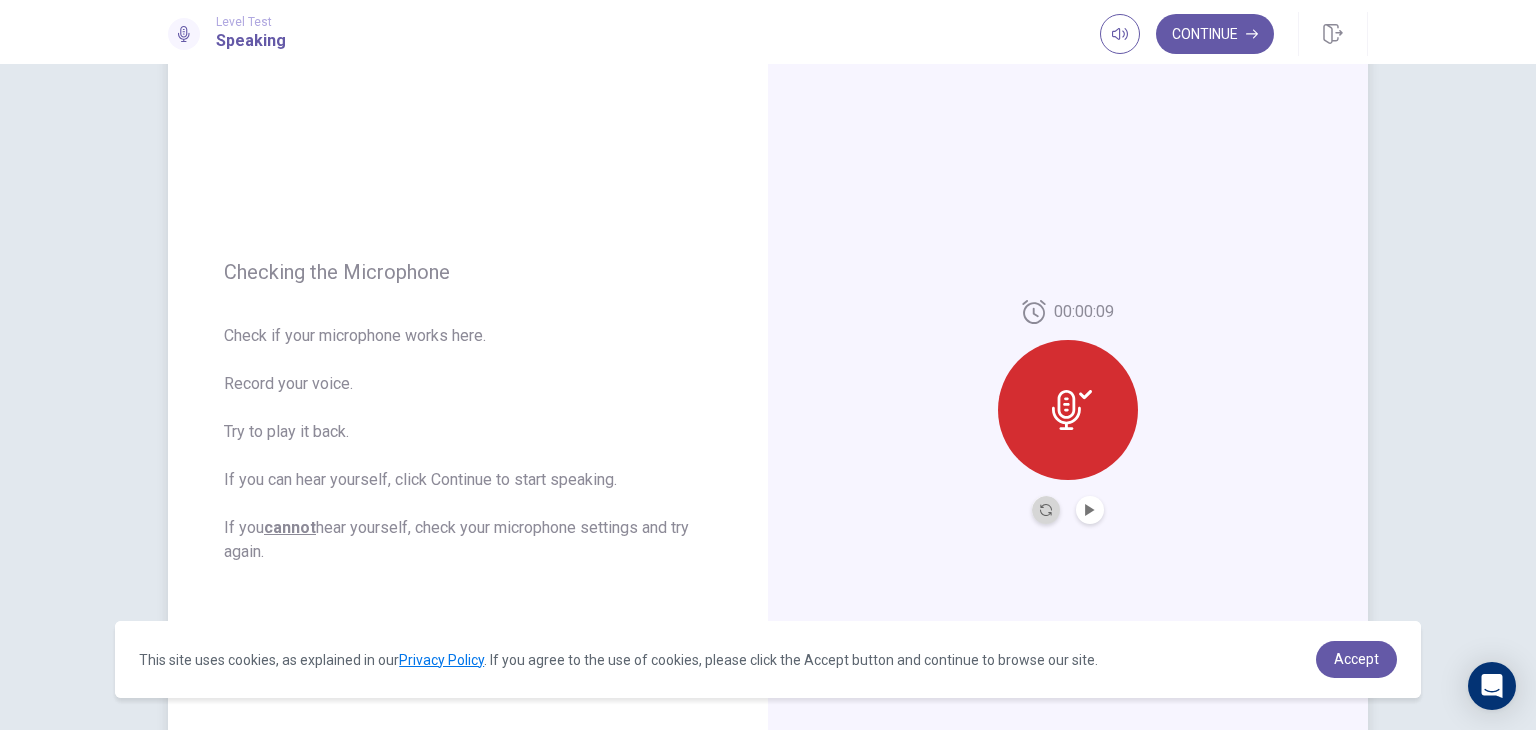 click at bounding box center [1046, 510] 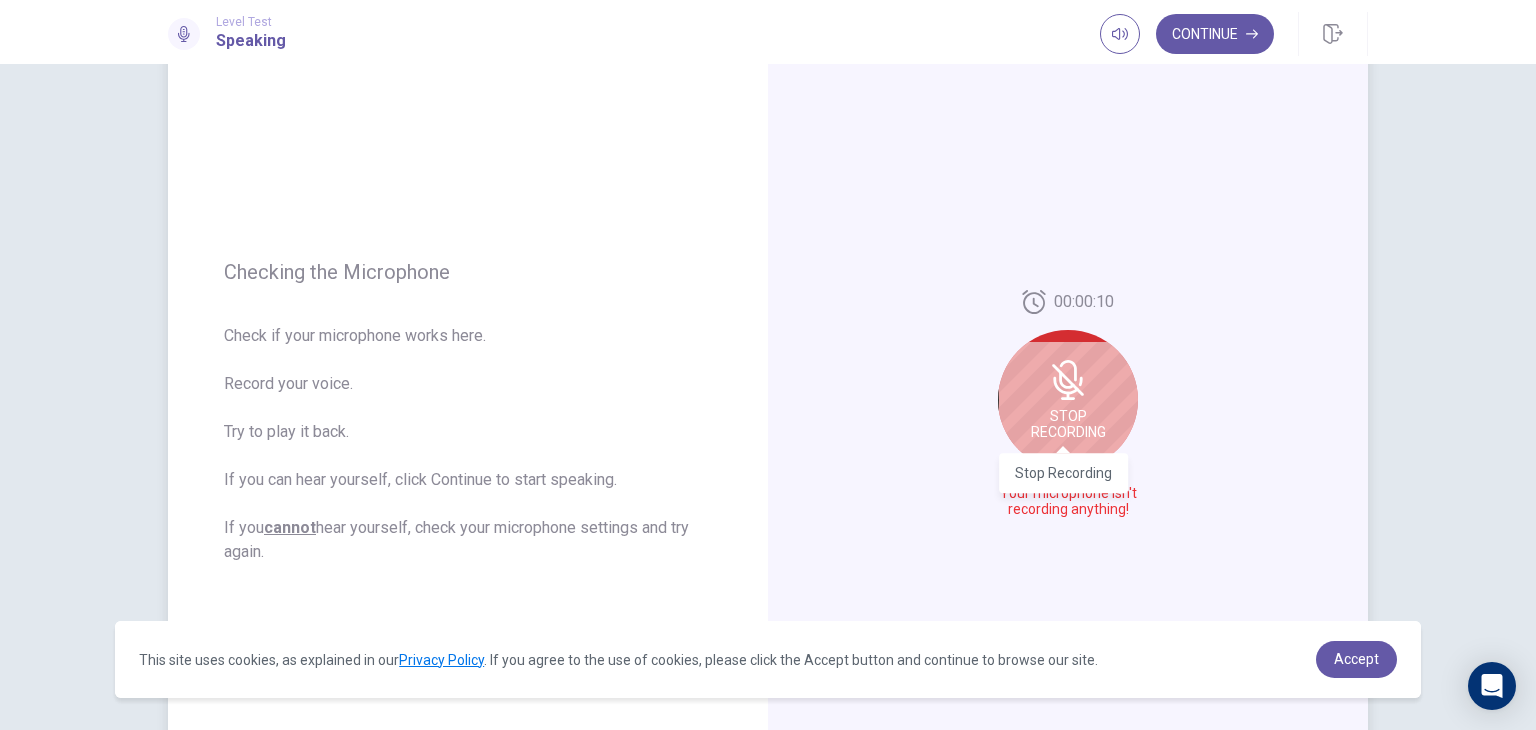 click on "Stop   Recording" at bounding box center [1068, 424] 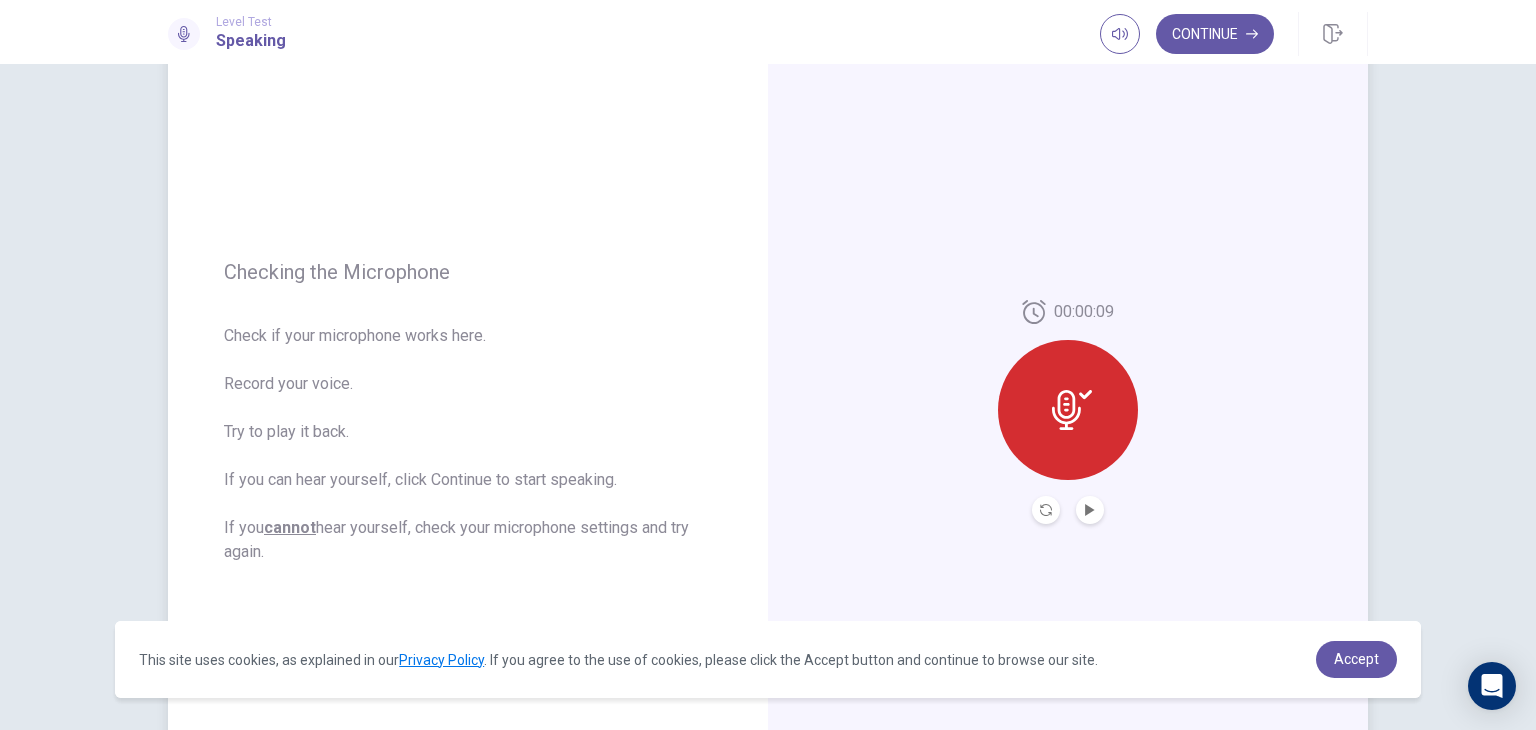 click on "00:00:09" at bounding box center (1068, 412) 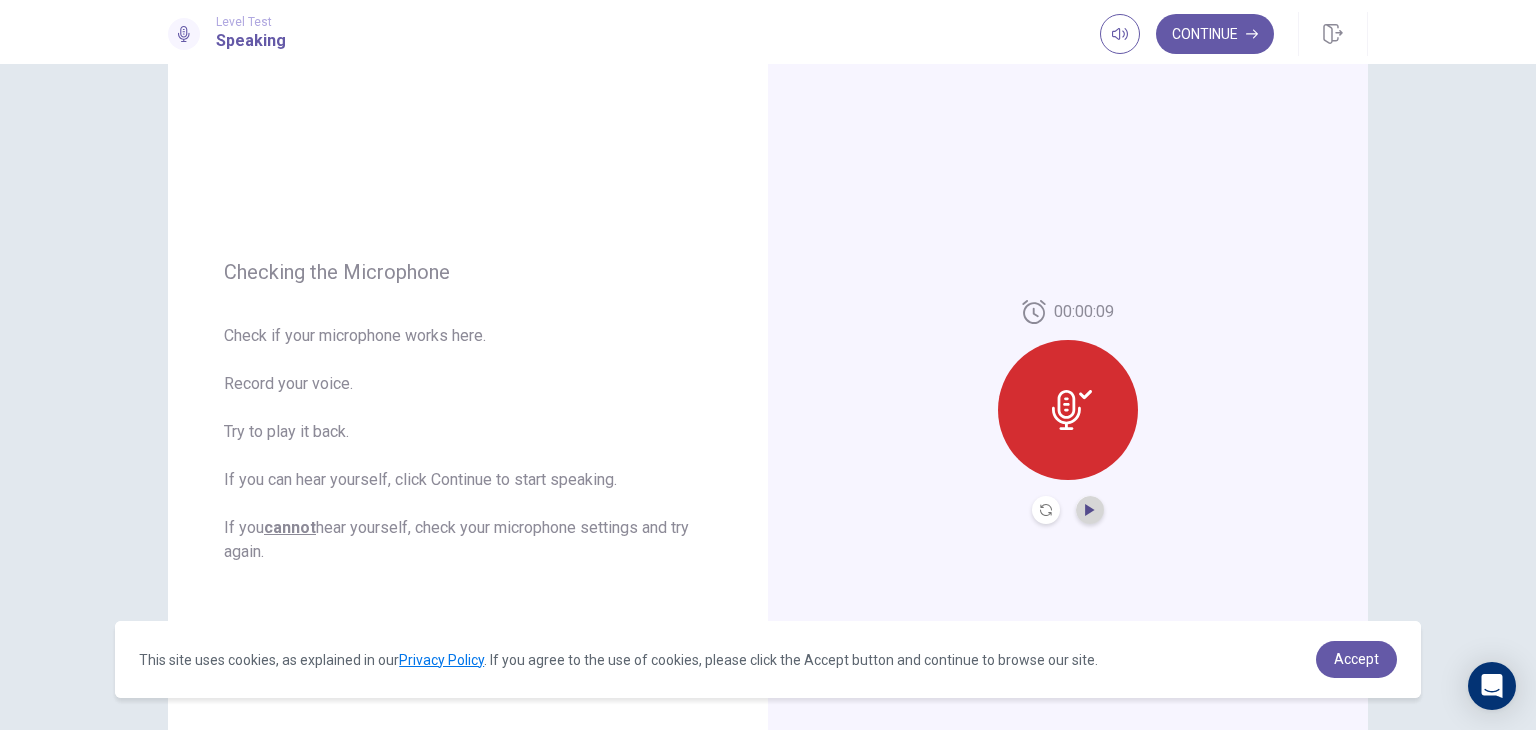 click 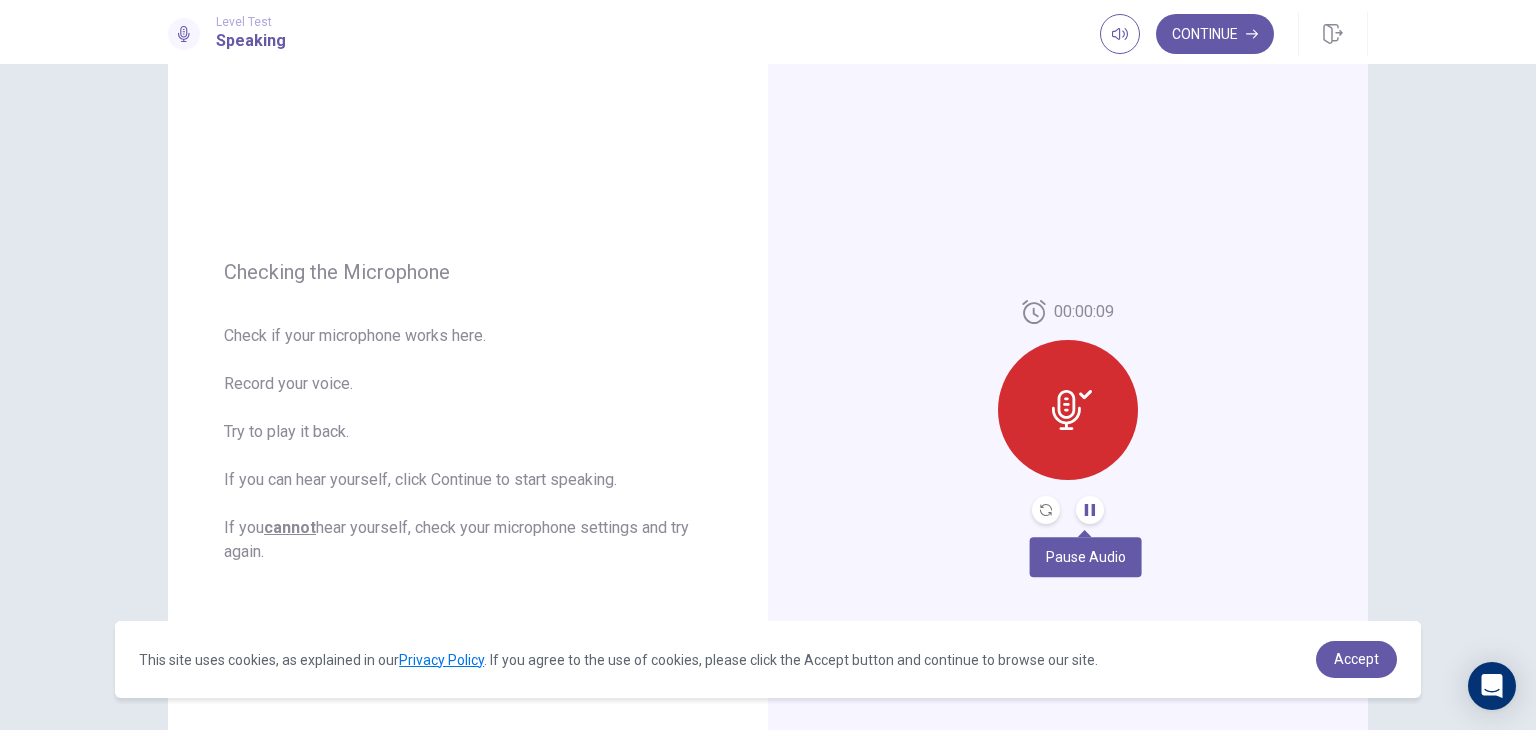 click 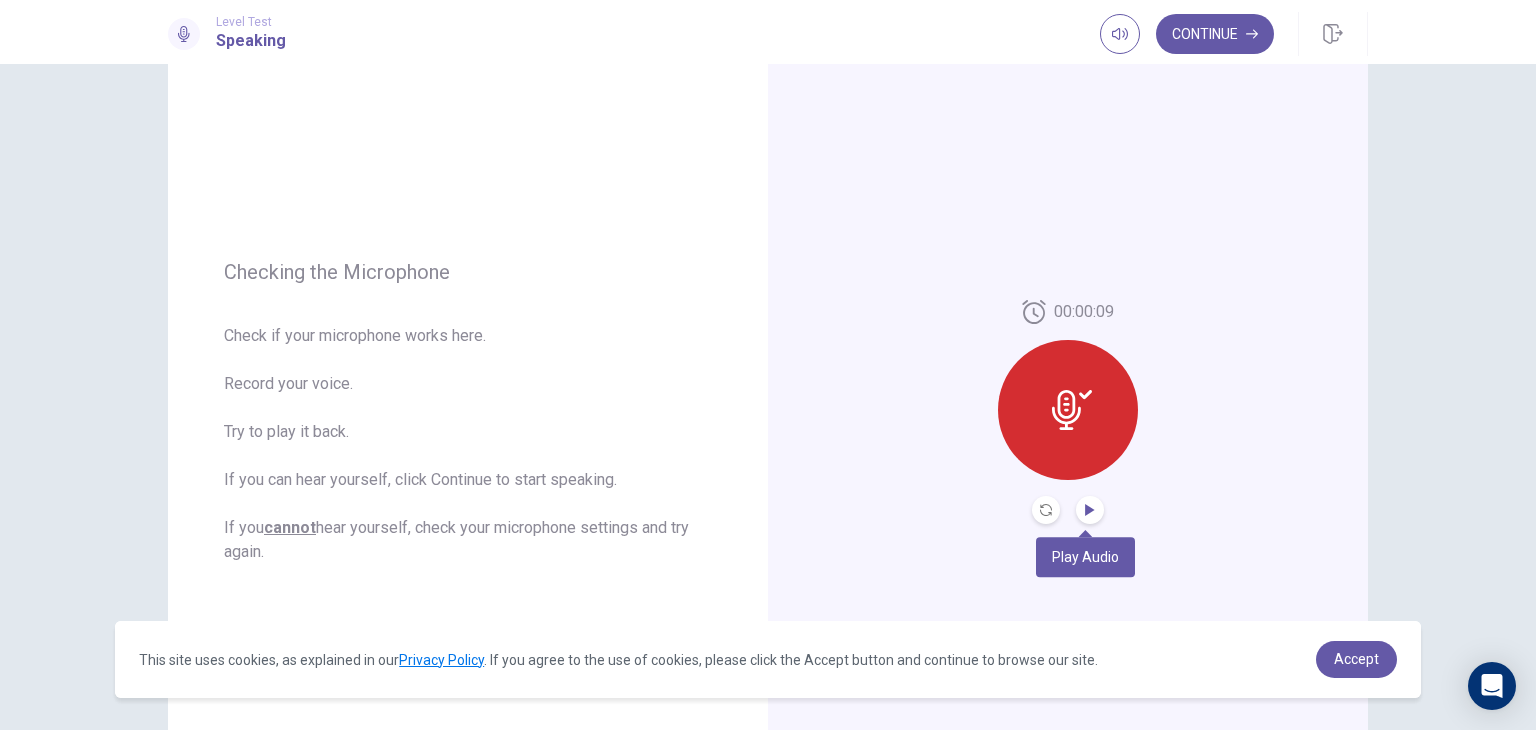 click 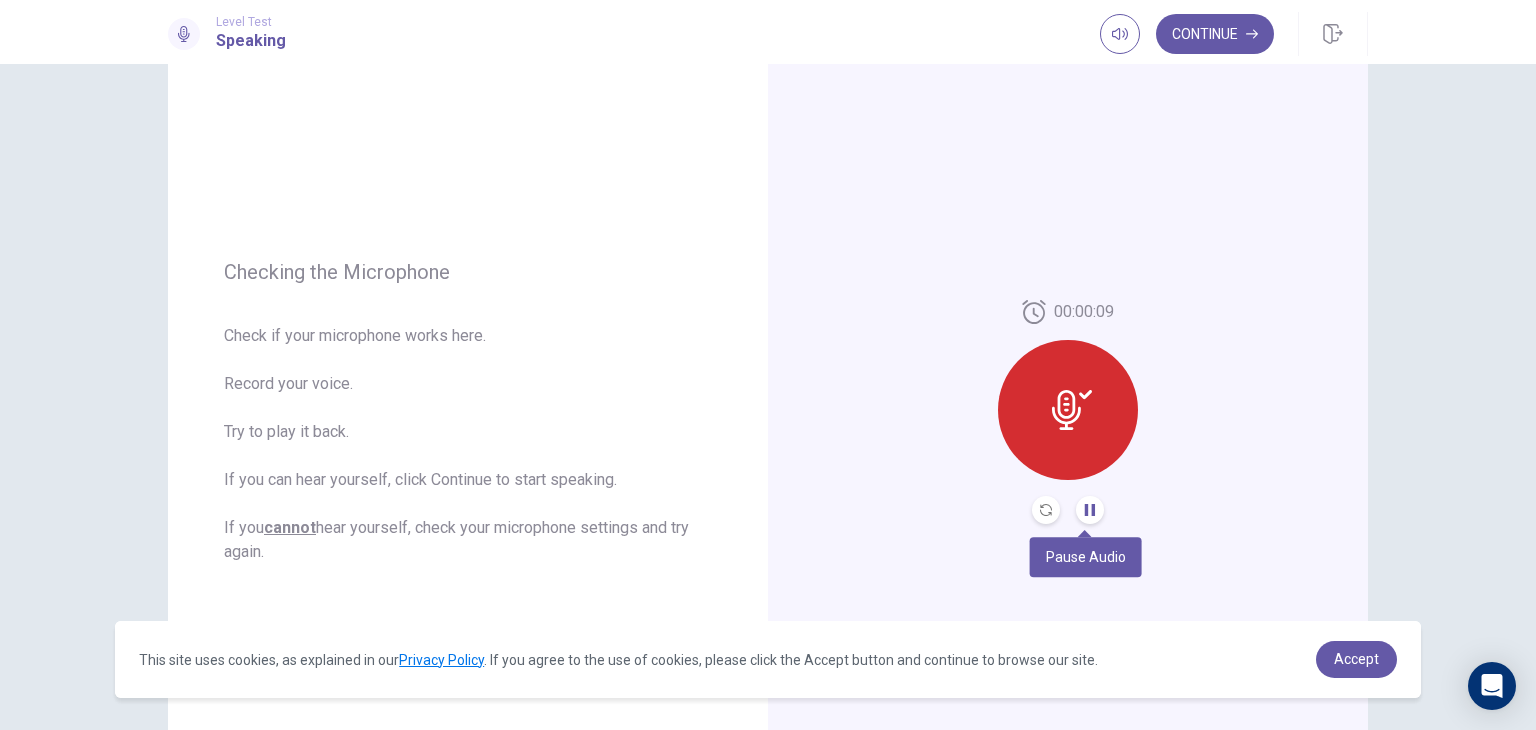 click 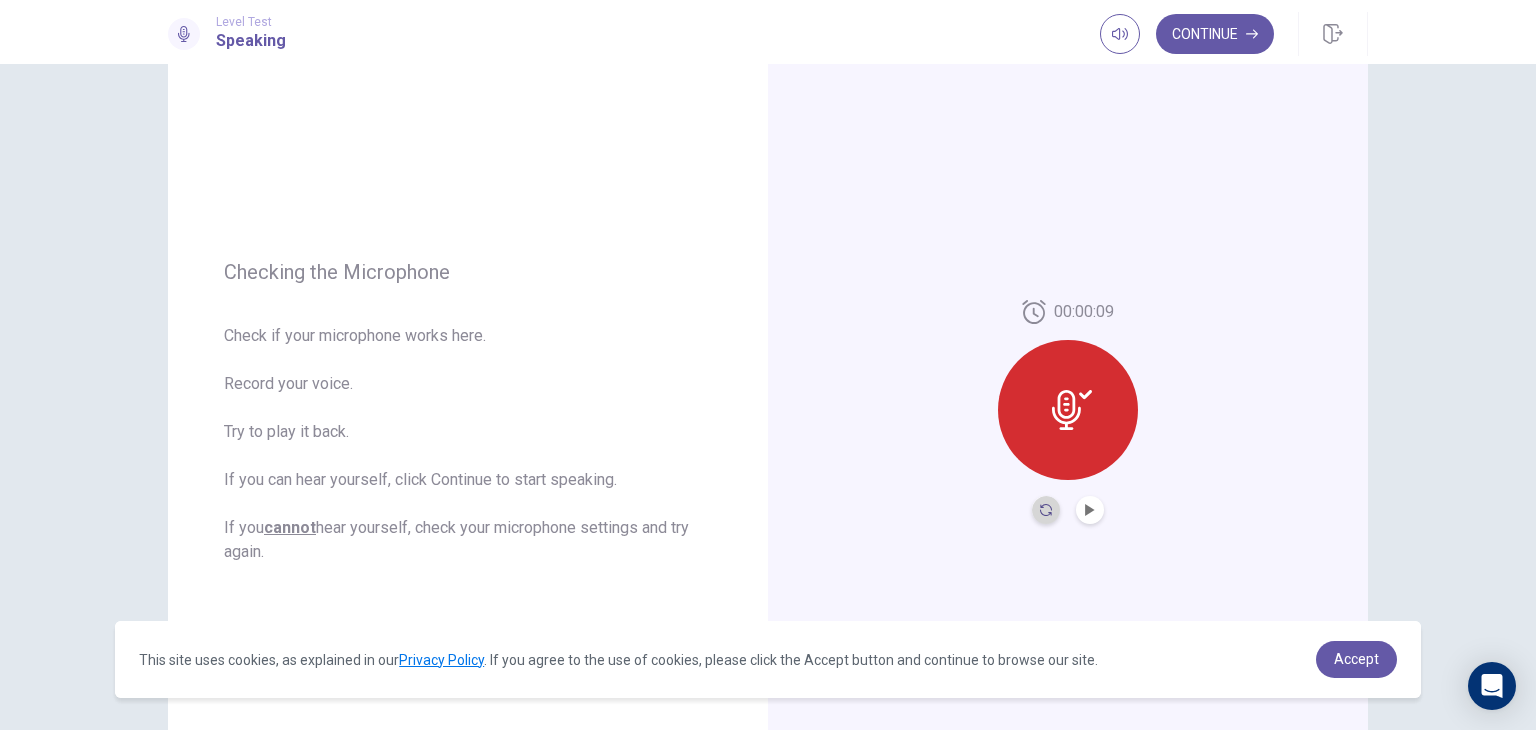click 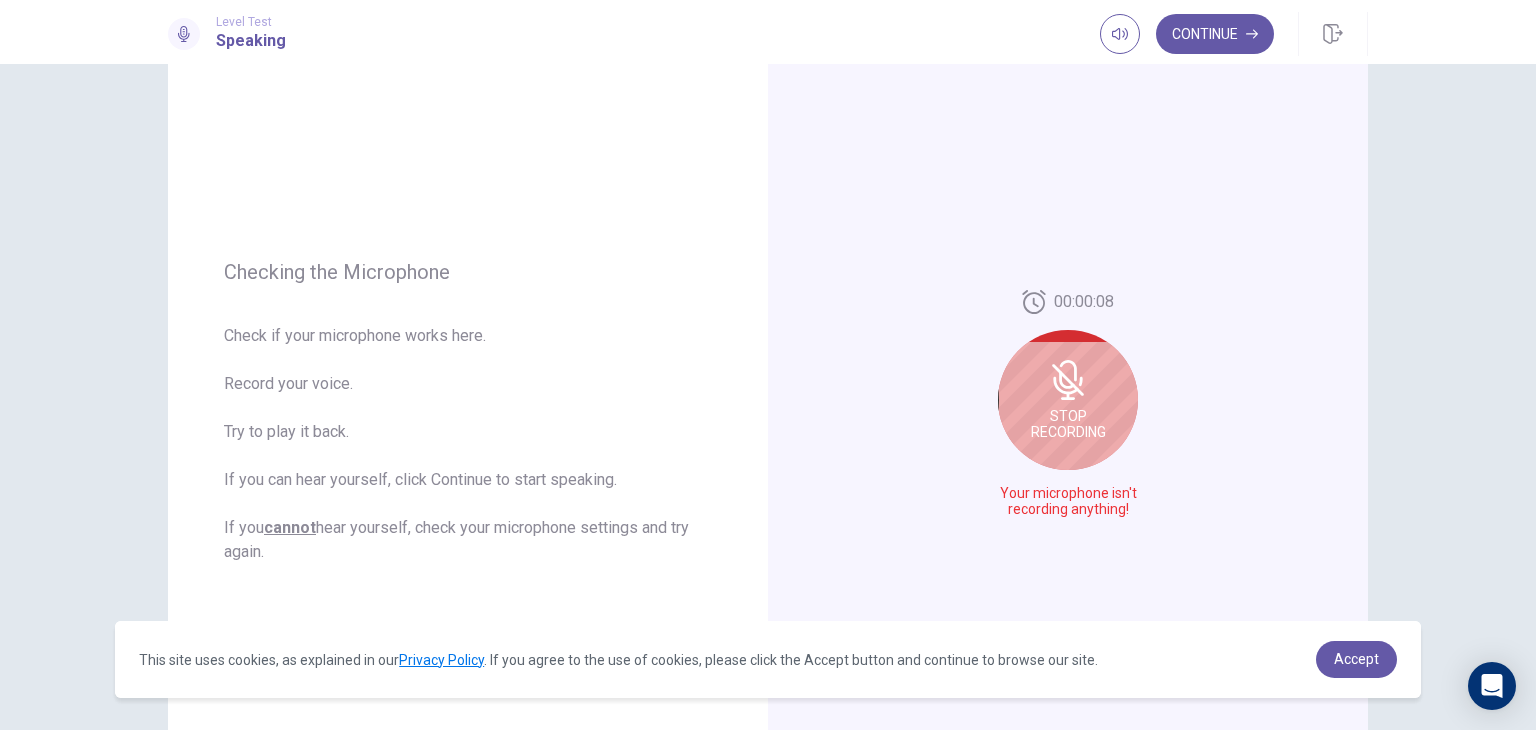 click on "Stop   Recording" at bounding box center [1068, 400] 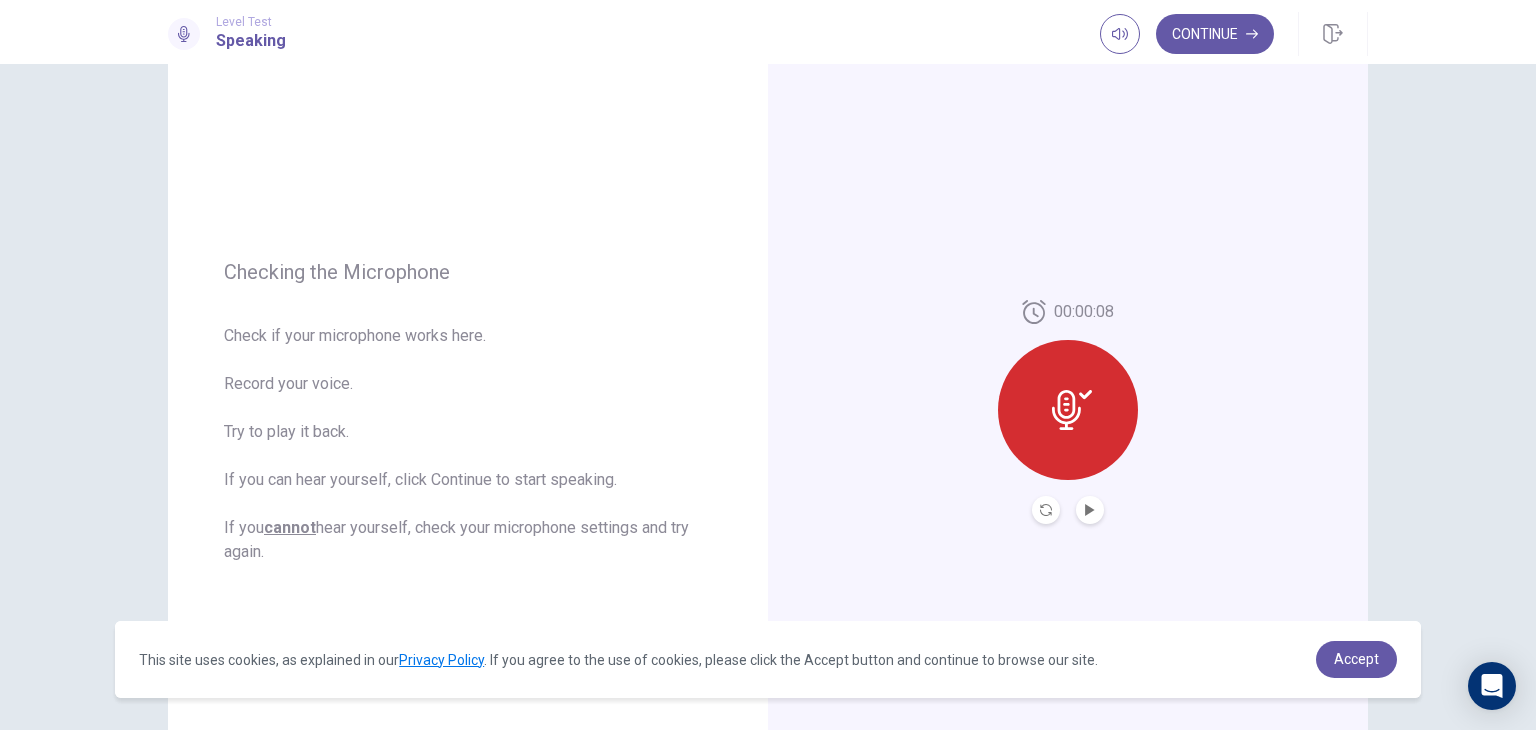 click at bounding box center (1046, 510) 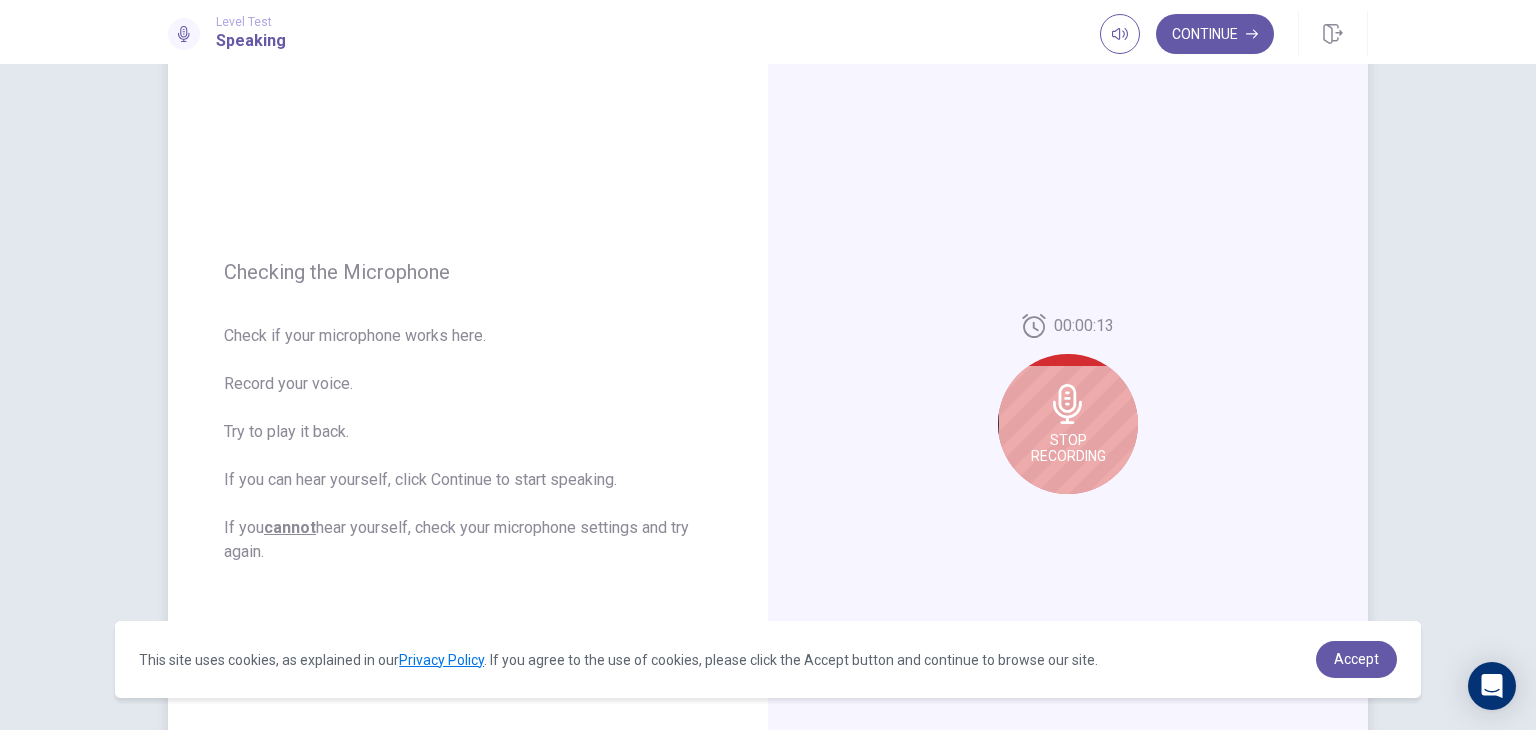 click on "Stop   Recording" at bounding box center (1068, 424) 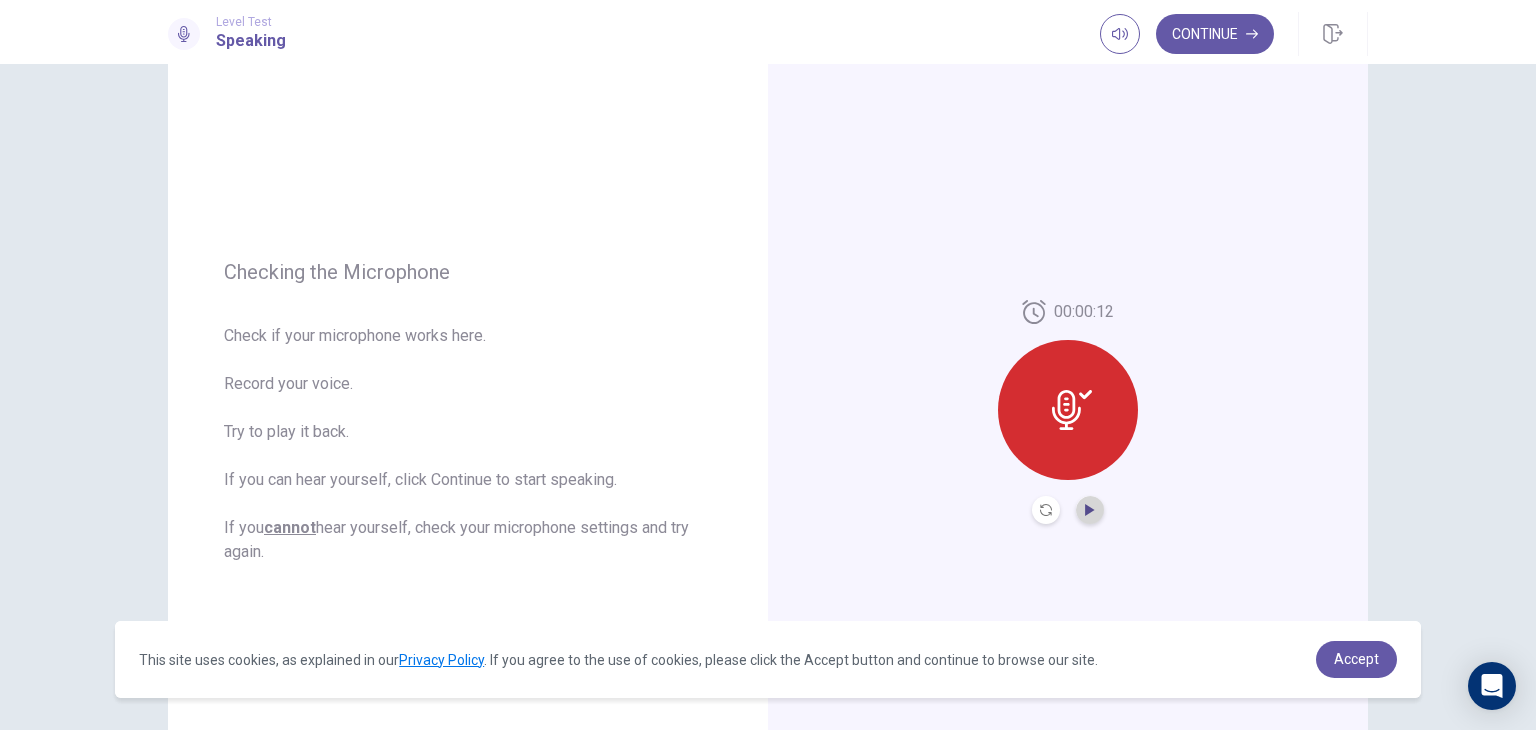 click 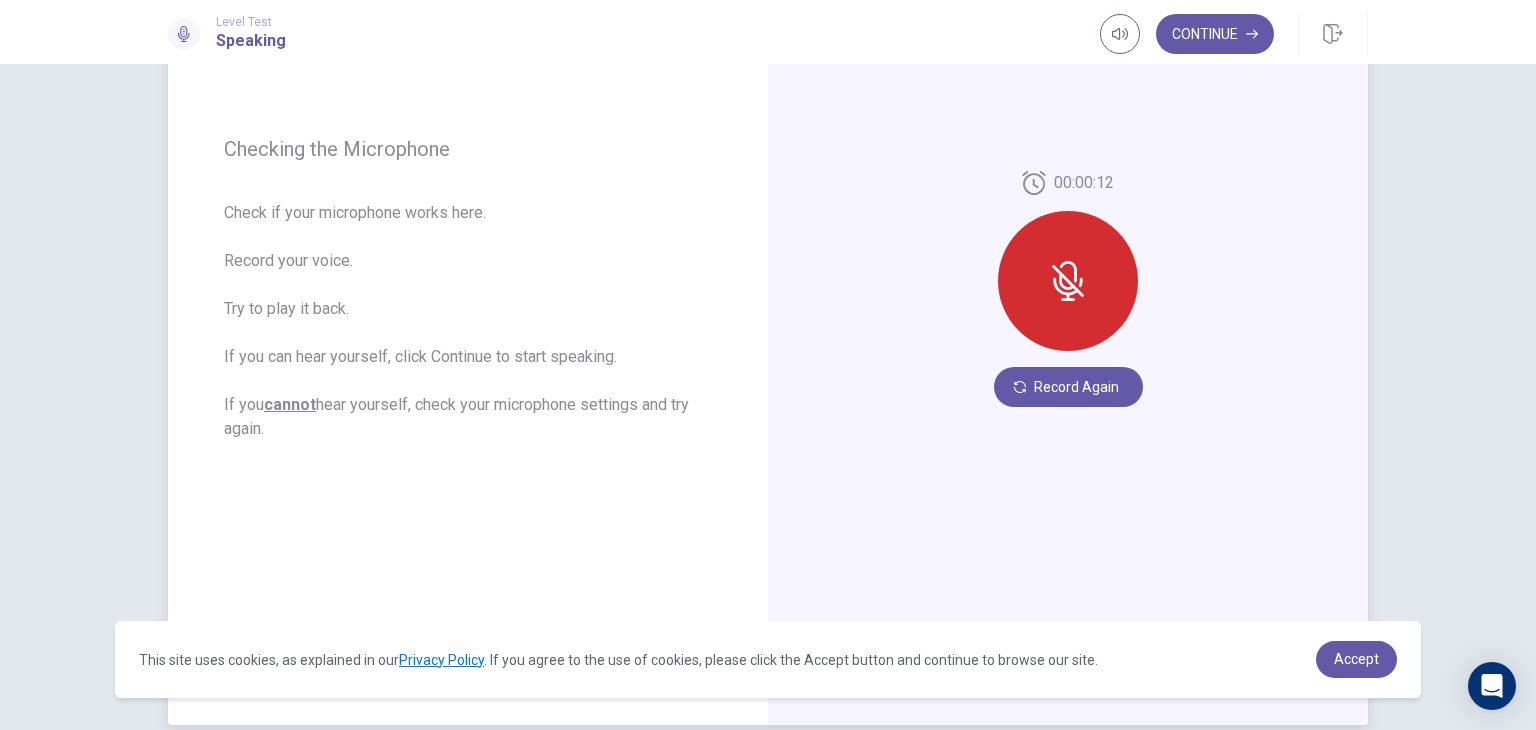 scroll, scrollTop: 263, scrollLeft: 0, axis: vertical 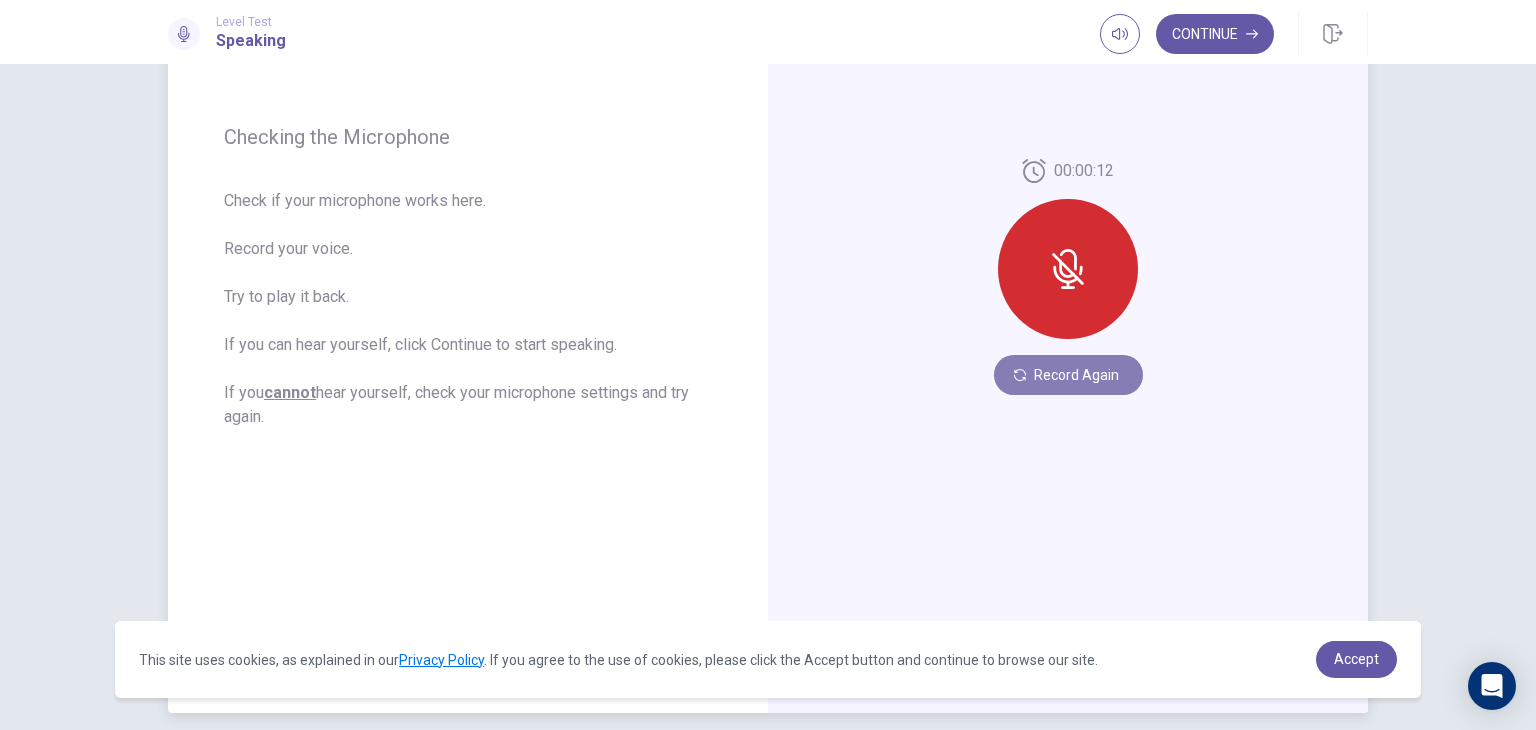 click on "Record Again" at bounding box center (1068, 375) 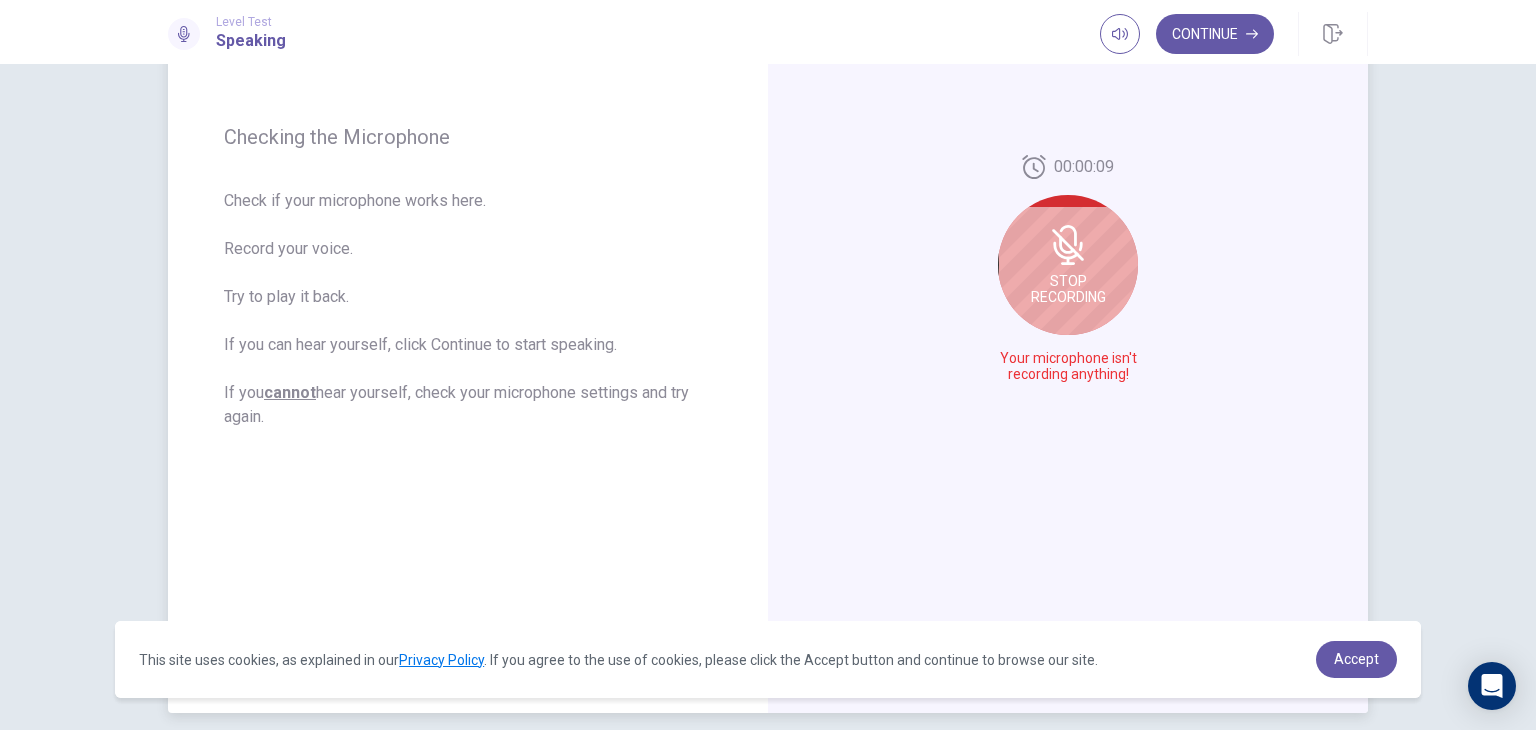 click on "Stop   Recording" at bounding box center [1068, 265] 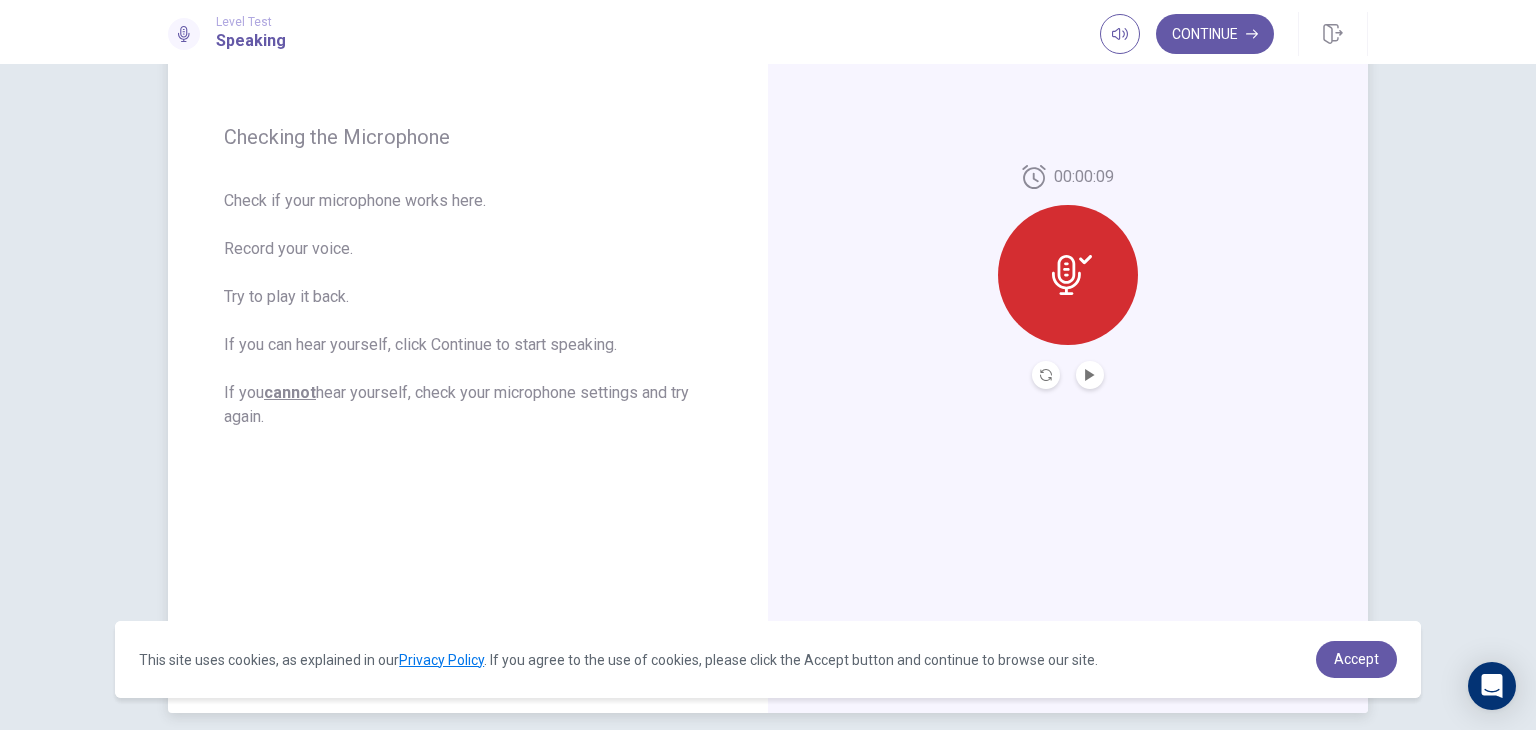 click on "00:00:09" at bounding box center [1068, 277] 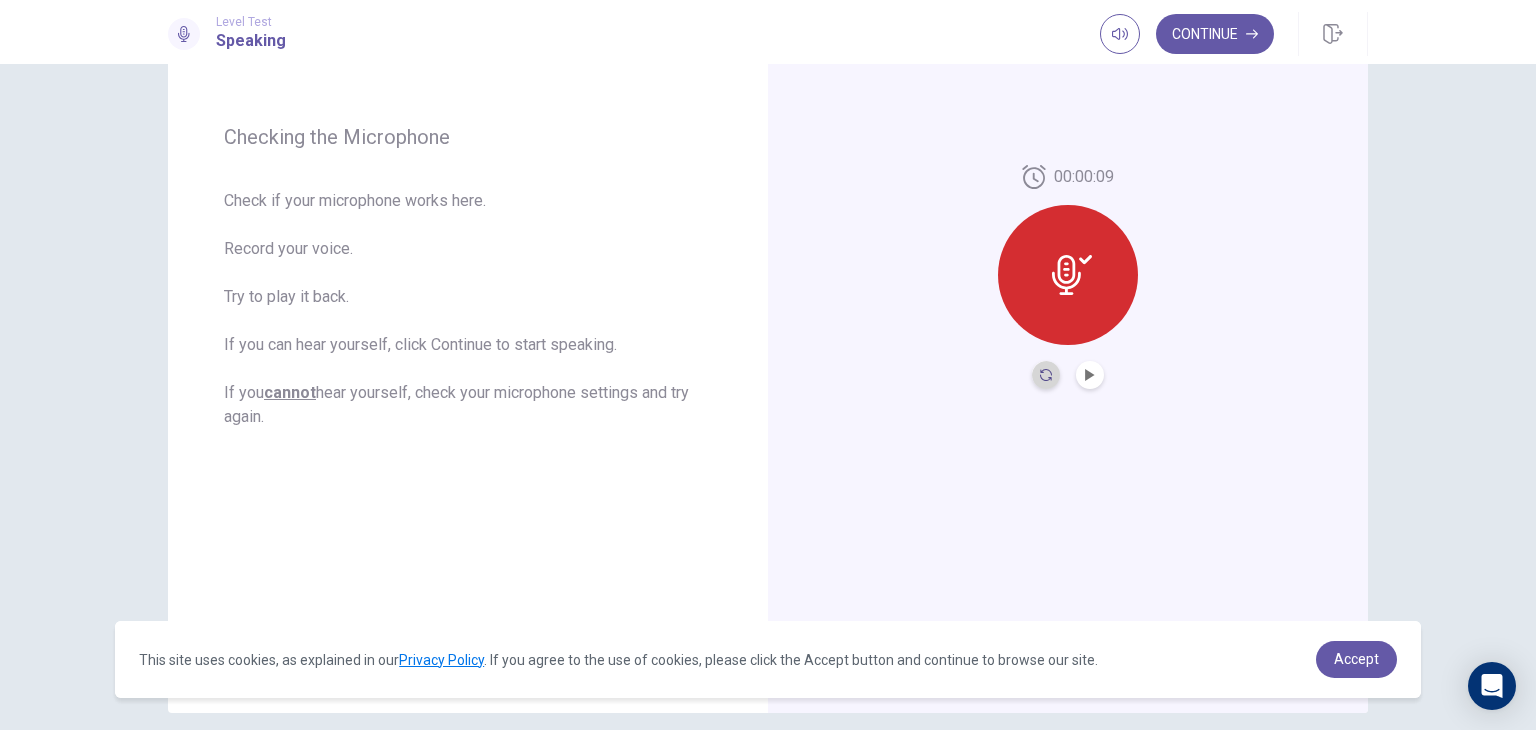 click 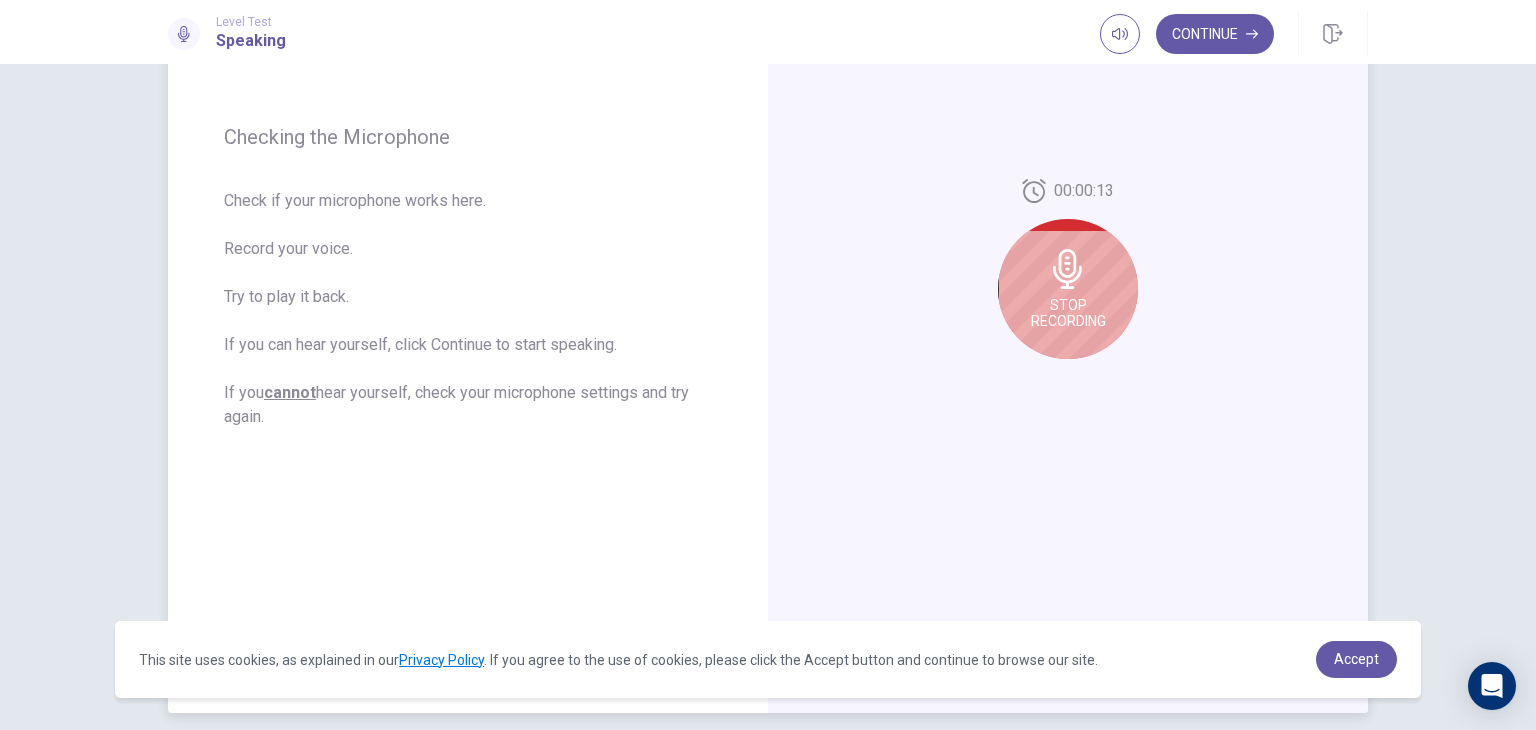 click on "Stop   Recording" at bounding box center (1068, 313) 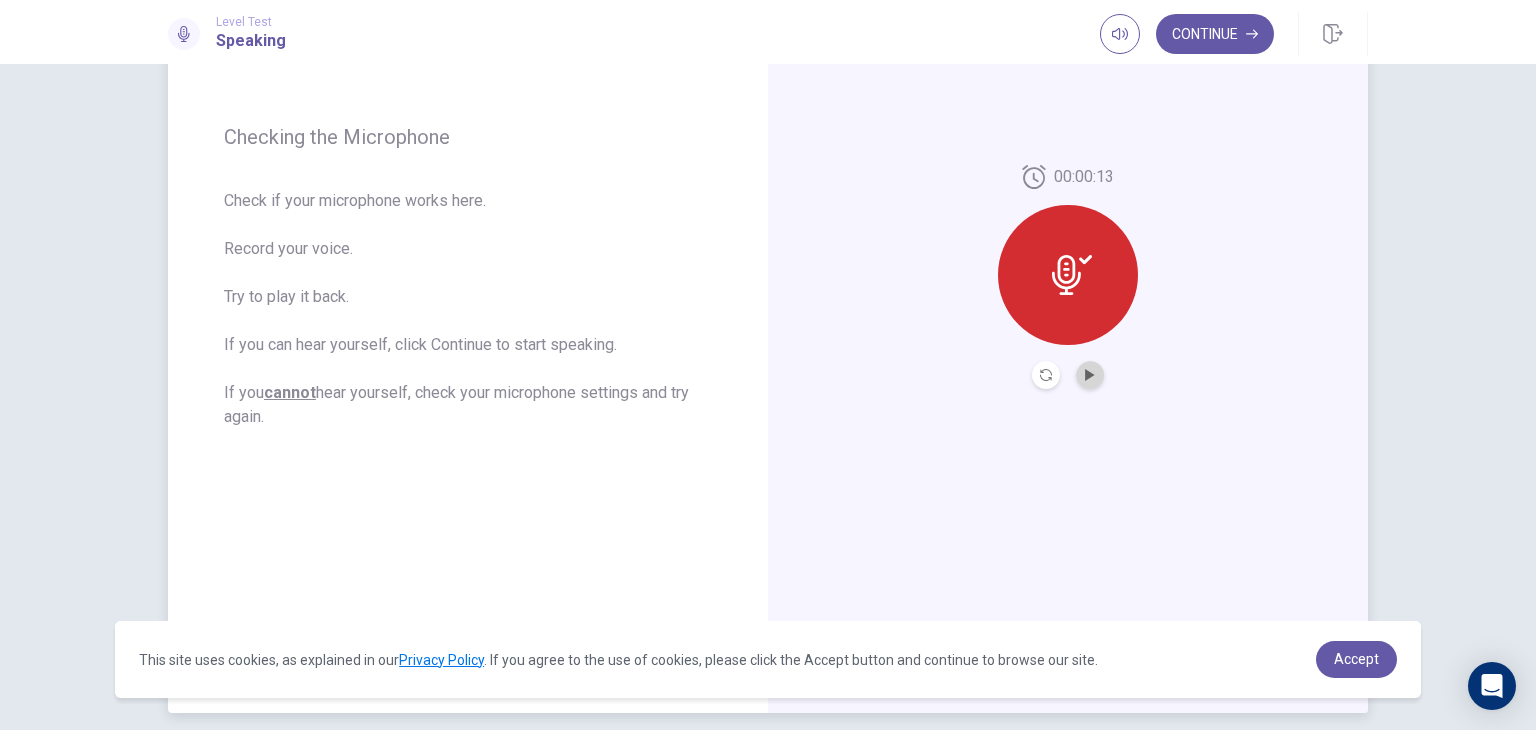 click at bounding box center (1090, 375) 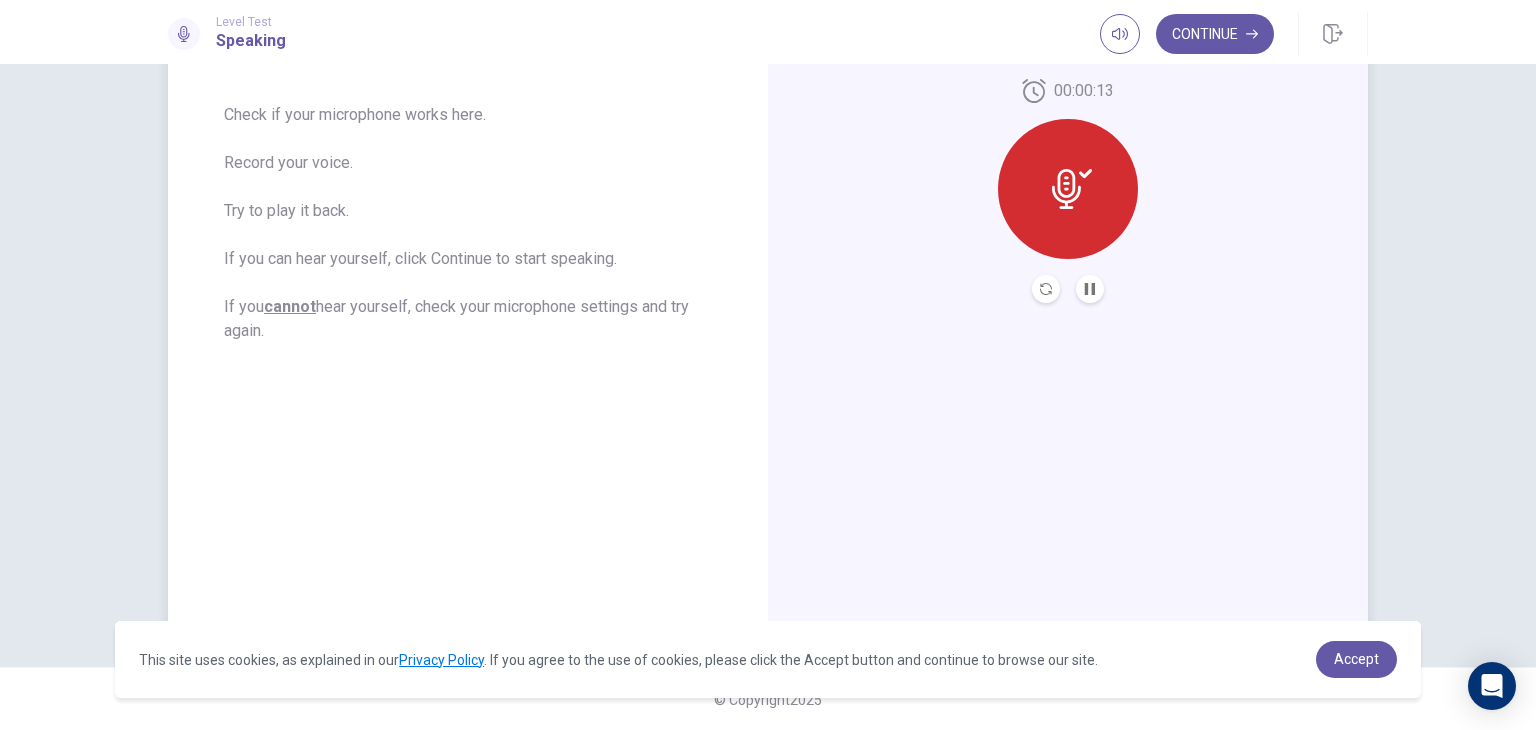 scroll, scrollTop: 350, scrollLeft: 0, axis: vertical 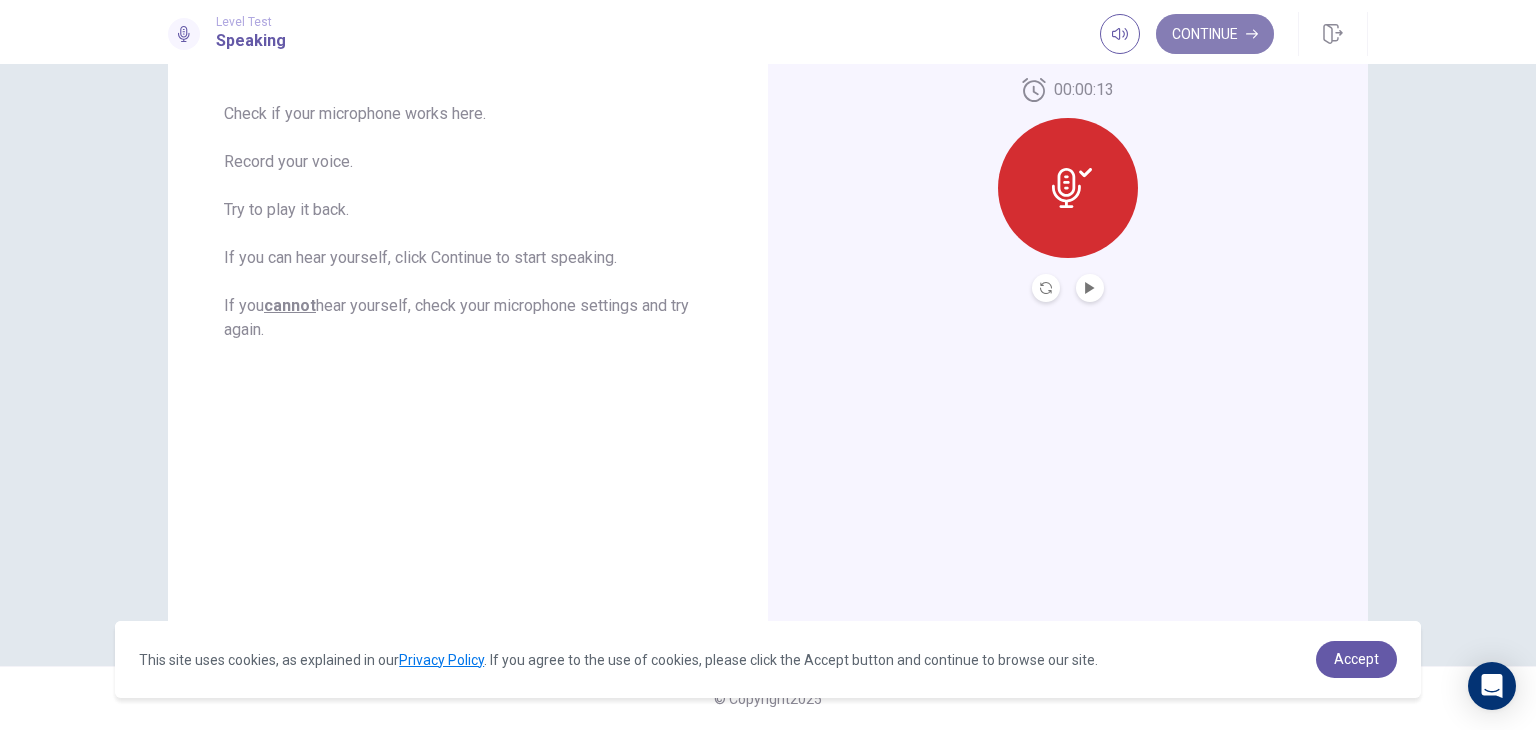 click on "Continue" at bounding box center [1215, 34] 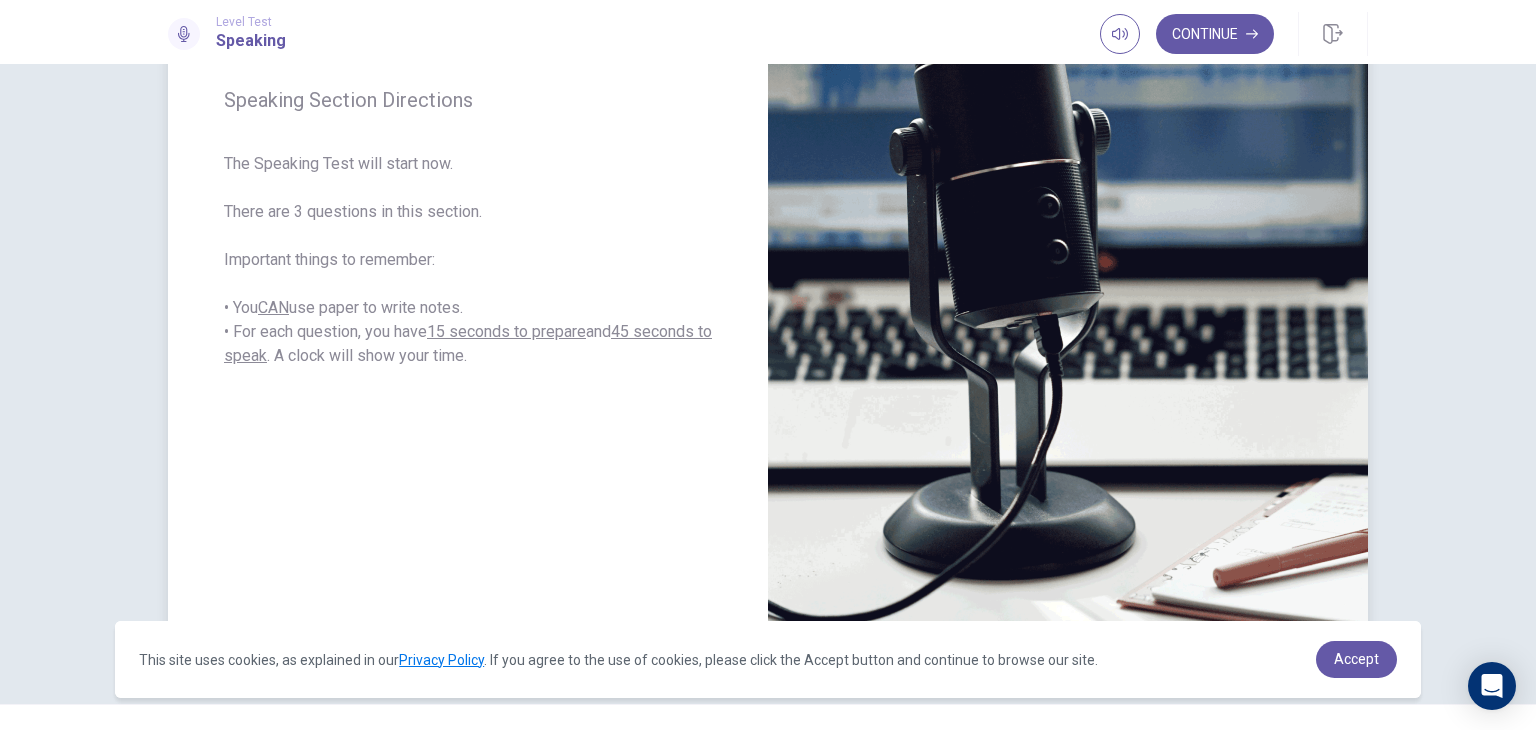 scroll, scrollTop: 350, scrollLeft: 0, axis: vertical 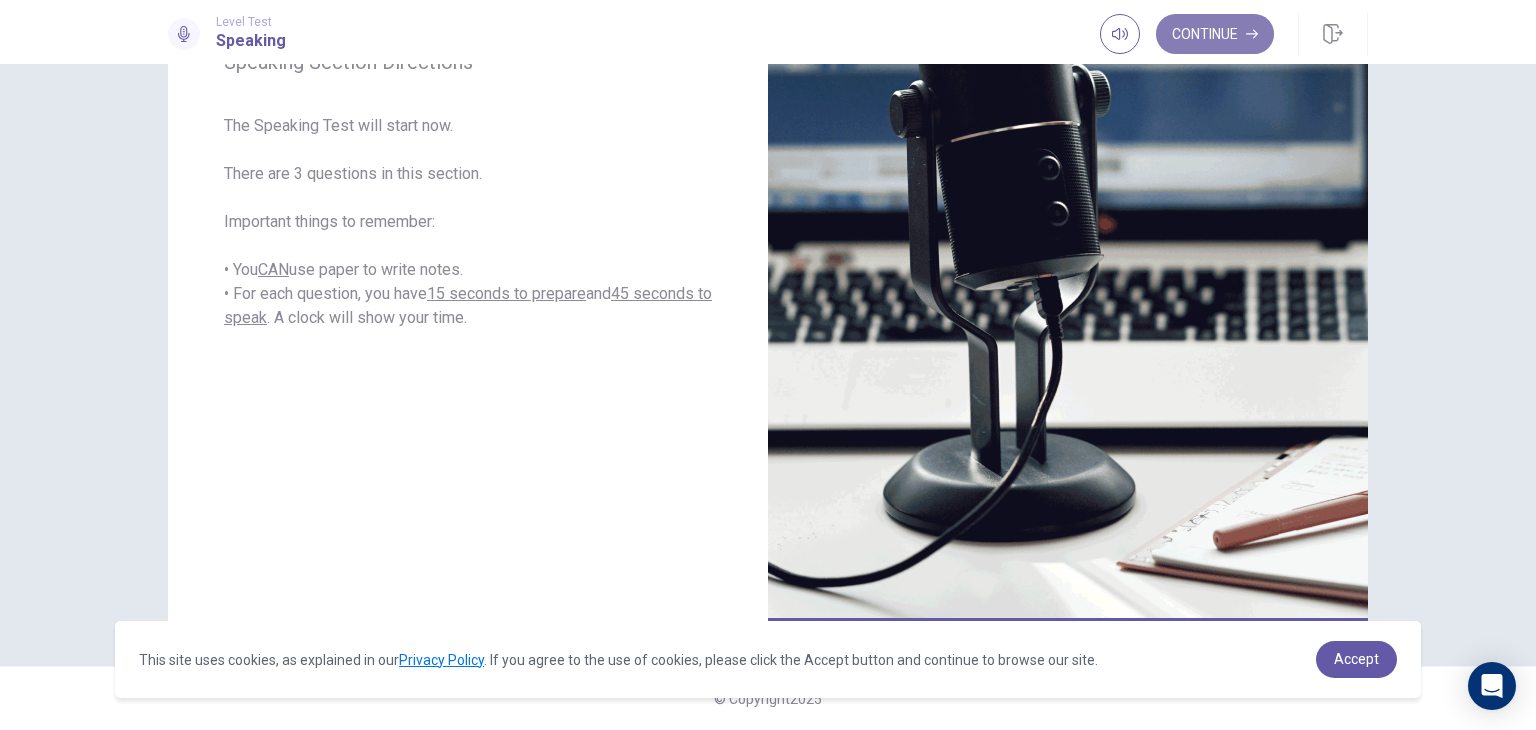click on "Continue" at bounding box center [1215, 34] 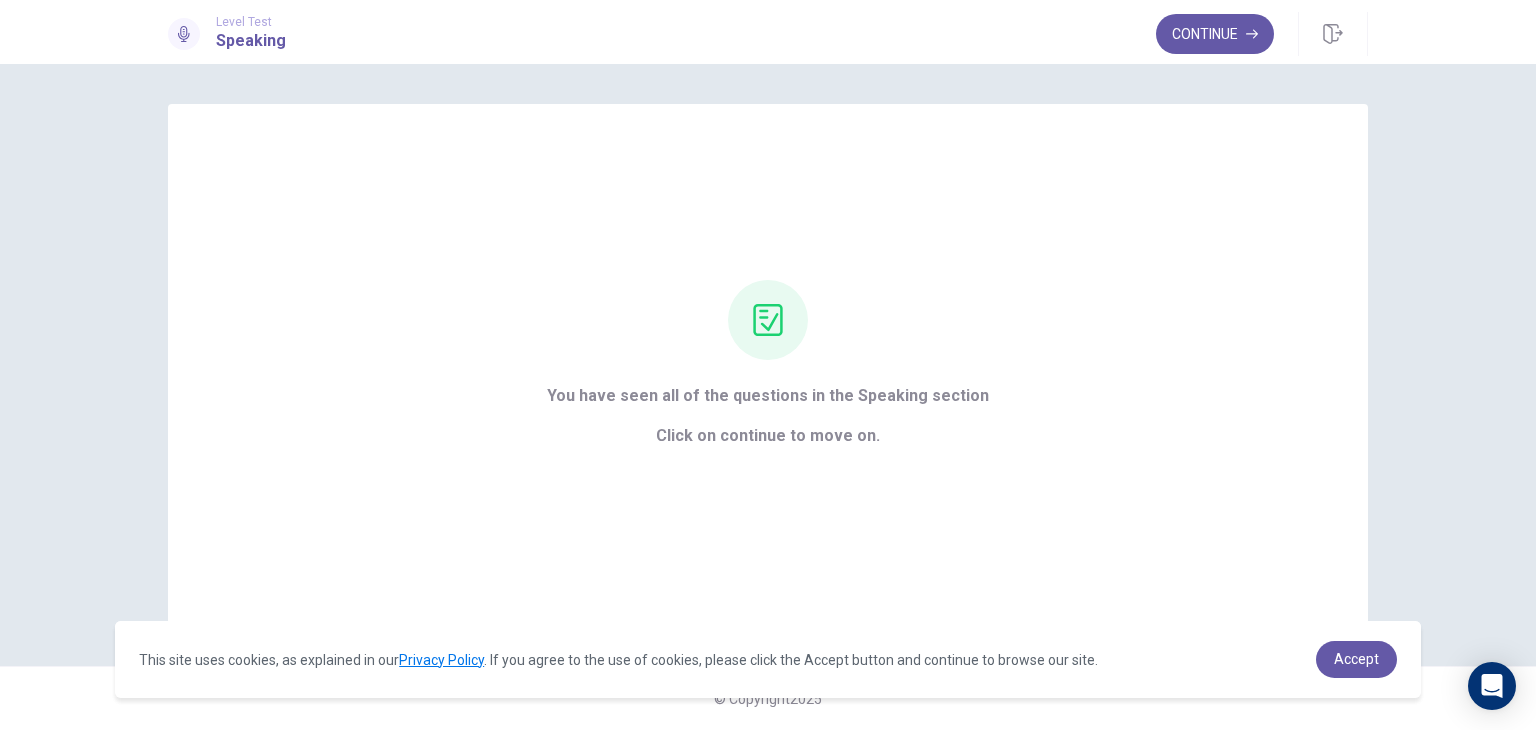 scroll, scrollTop: 0, scrollLeft: 0, axis: both 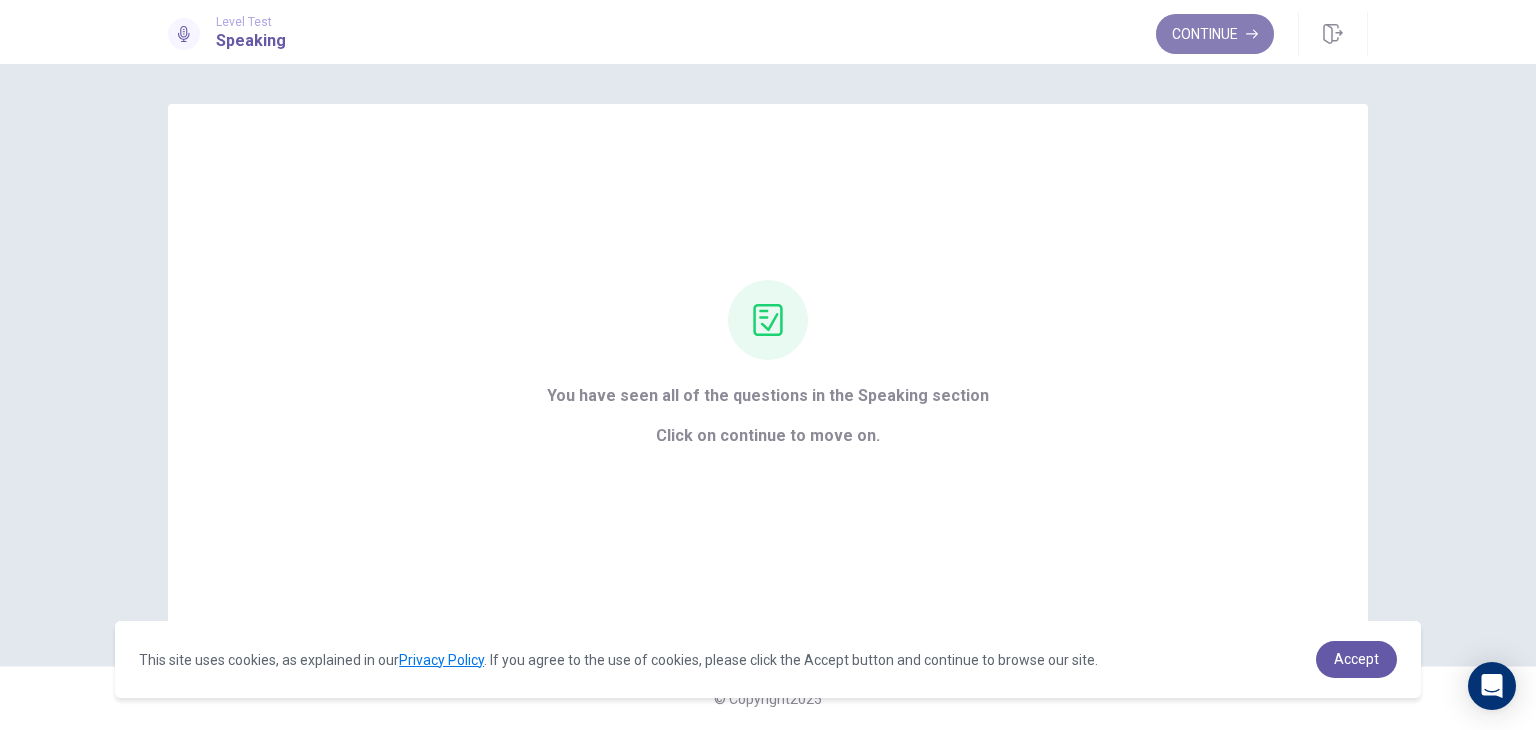 click on "Continue" at bounding box center [1215, 34] 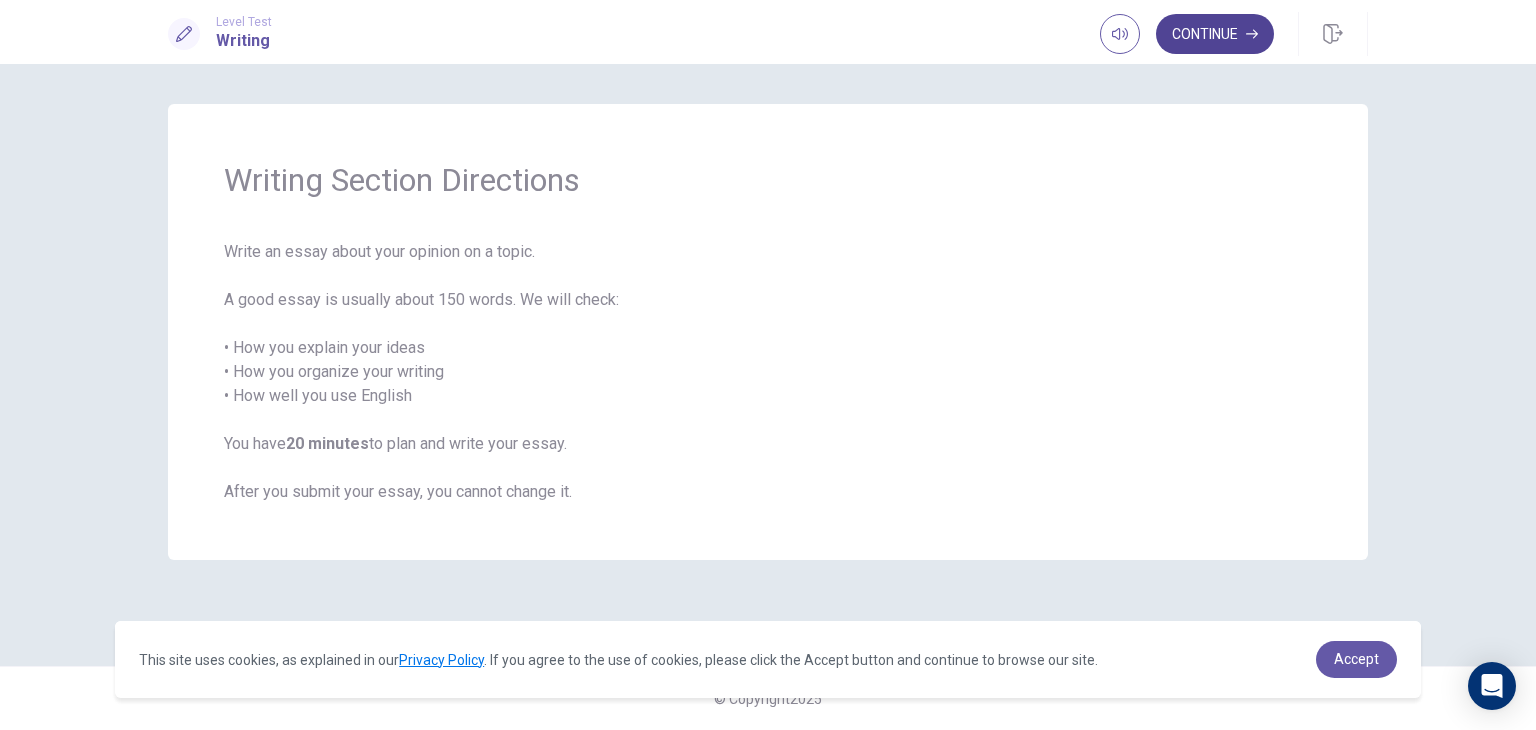 click on "Continue" at bounding box center [1215, 34] 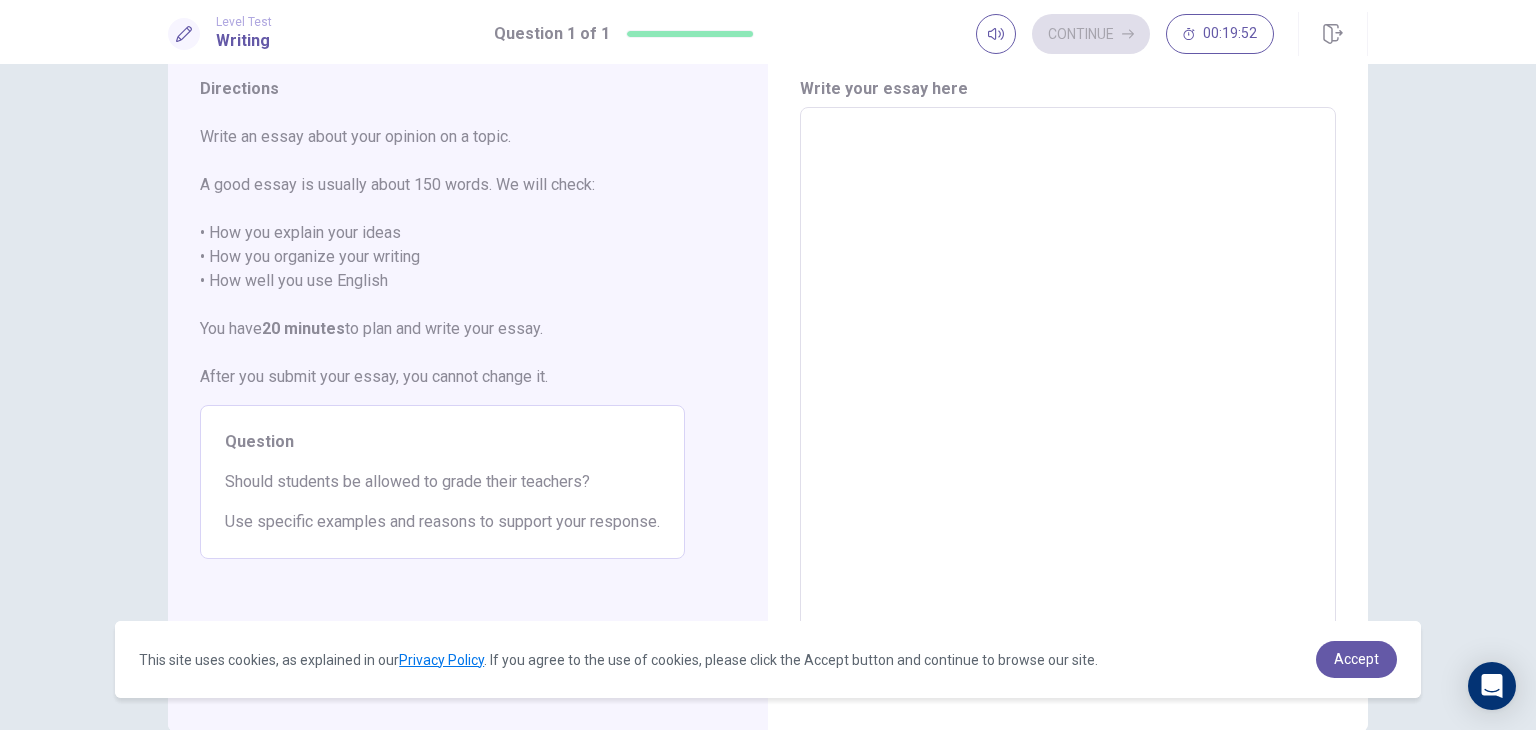scroll, scrollTop: 66, scrollLeft: 0, axis: vertical 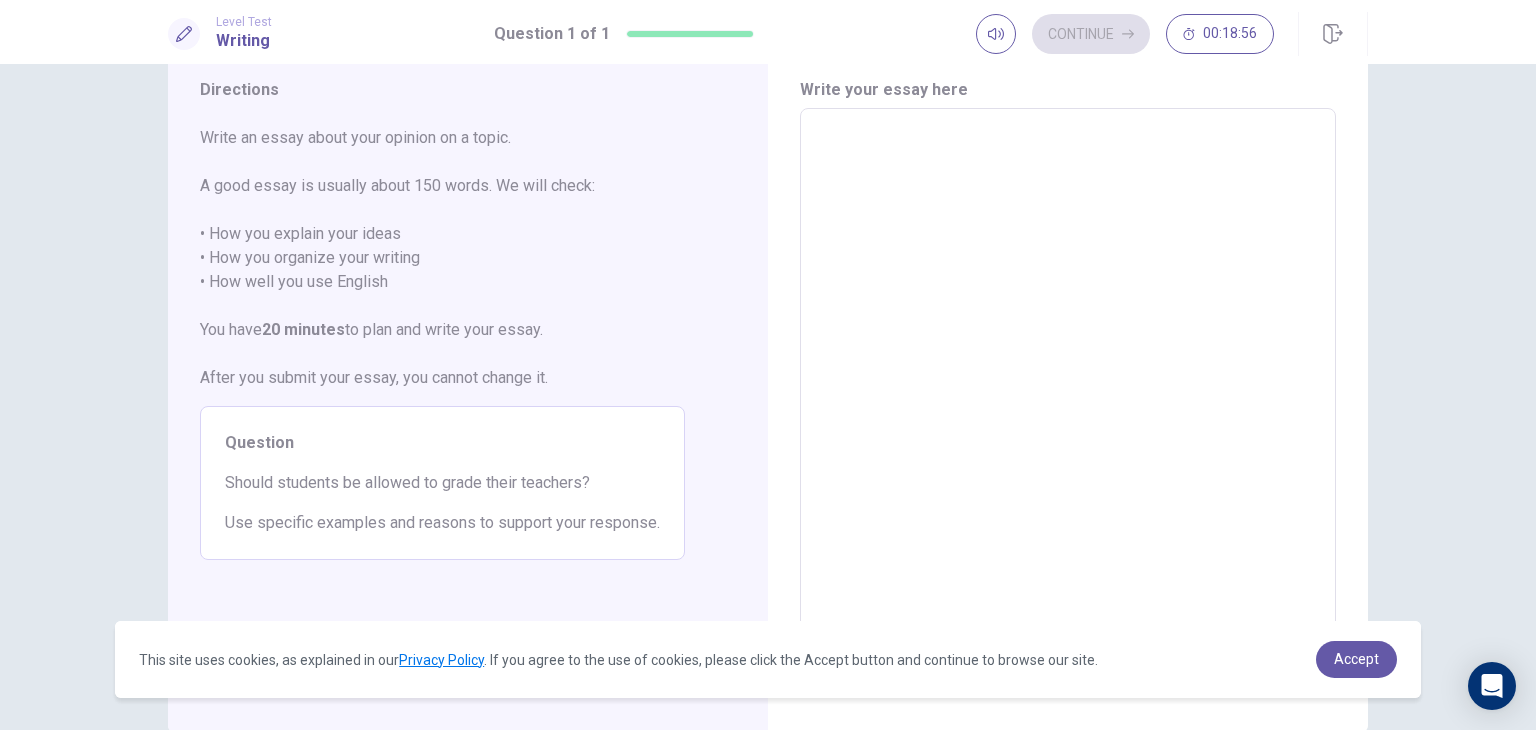 click at bounding box center [1068, 385] 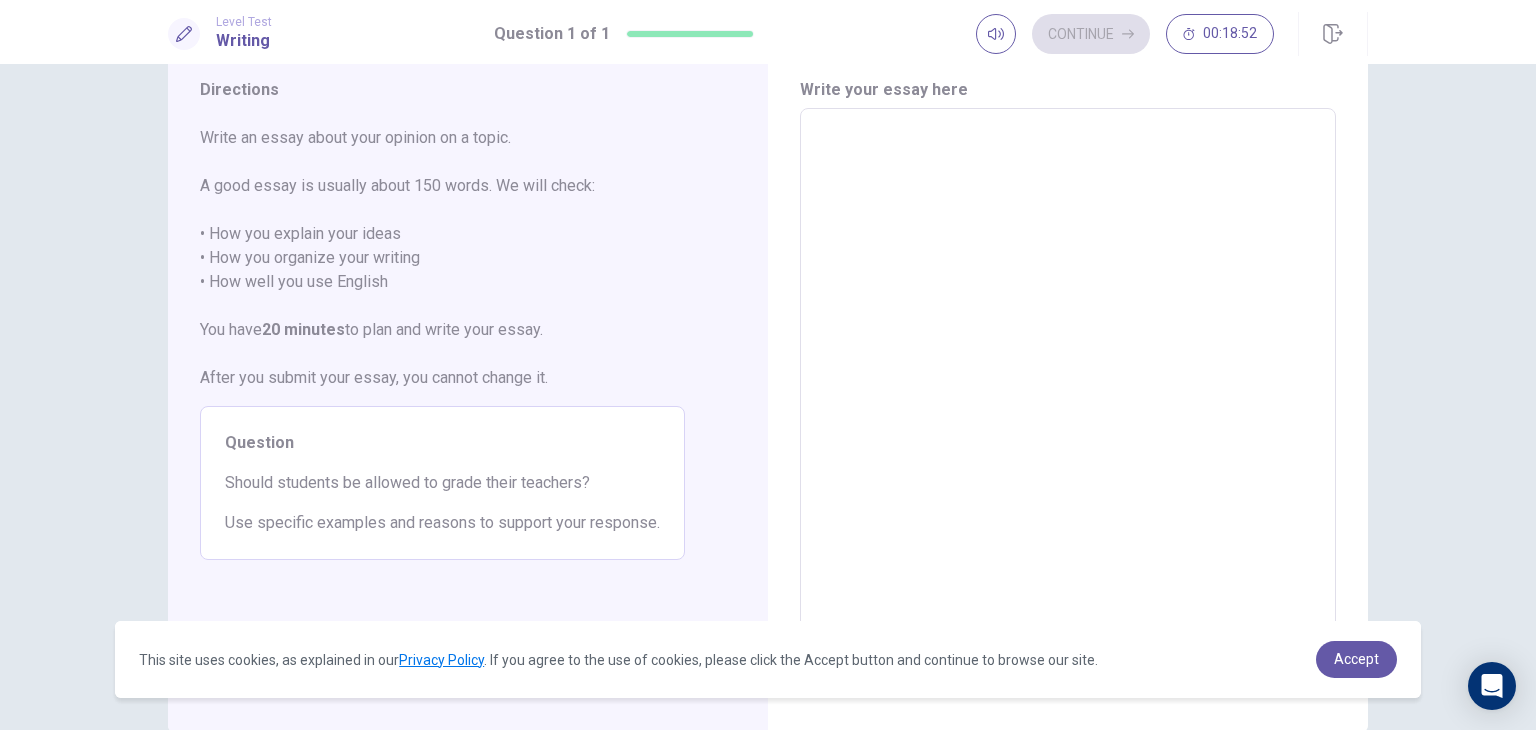 type on "*" 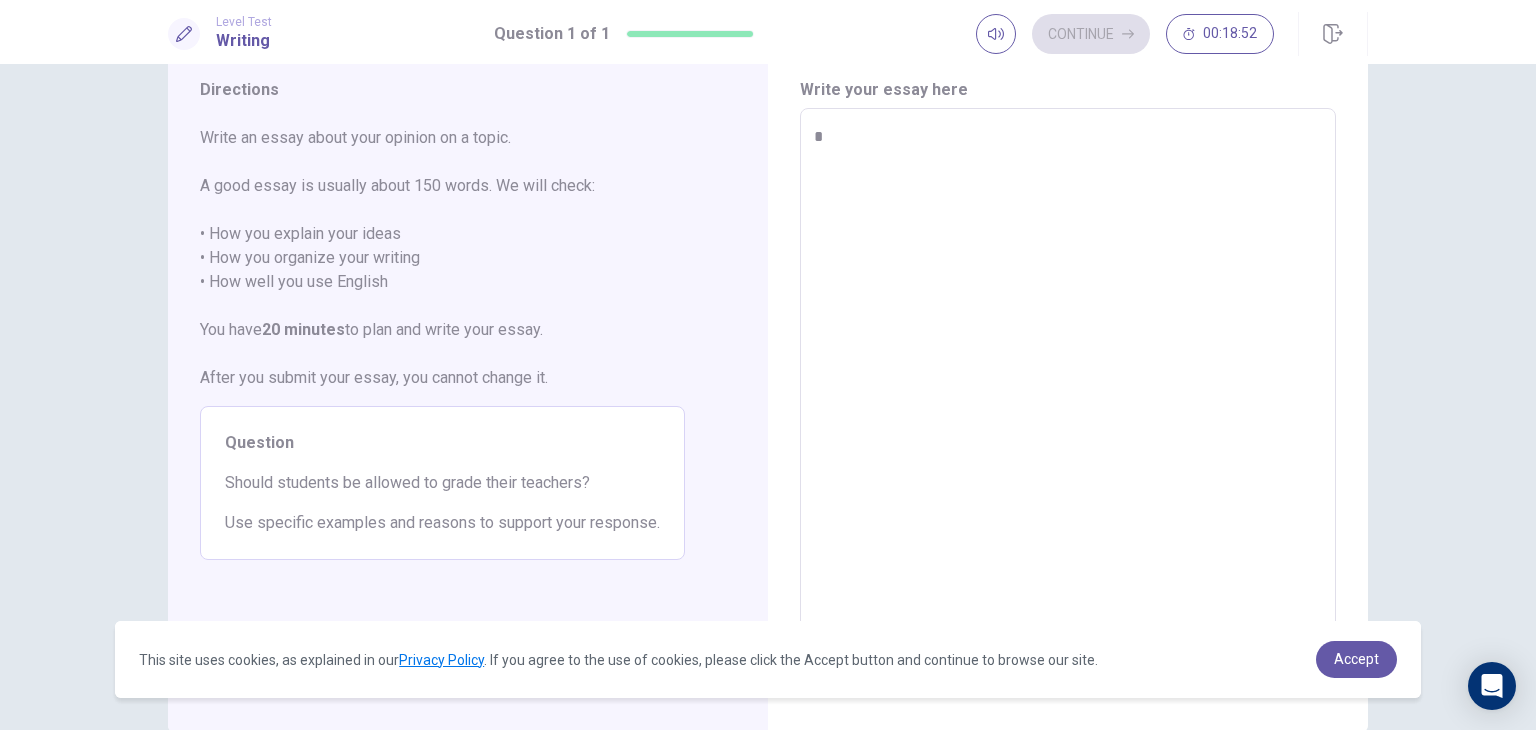 type on "*" 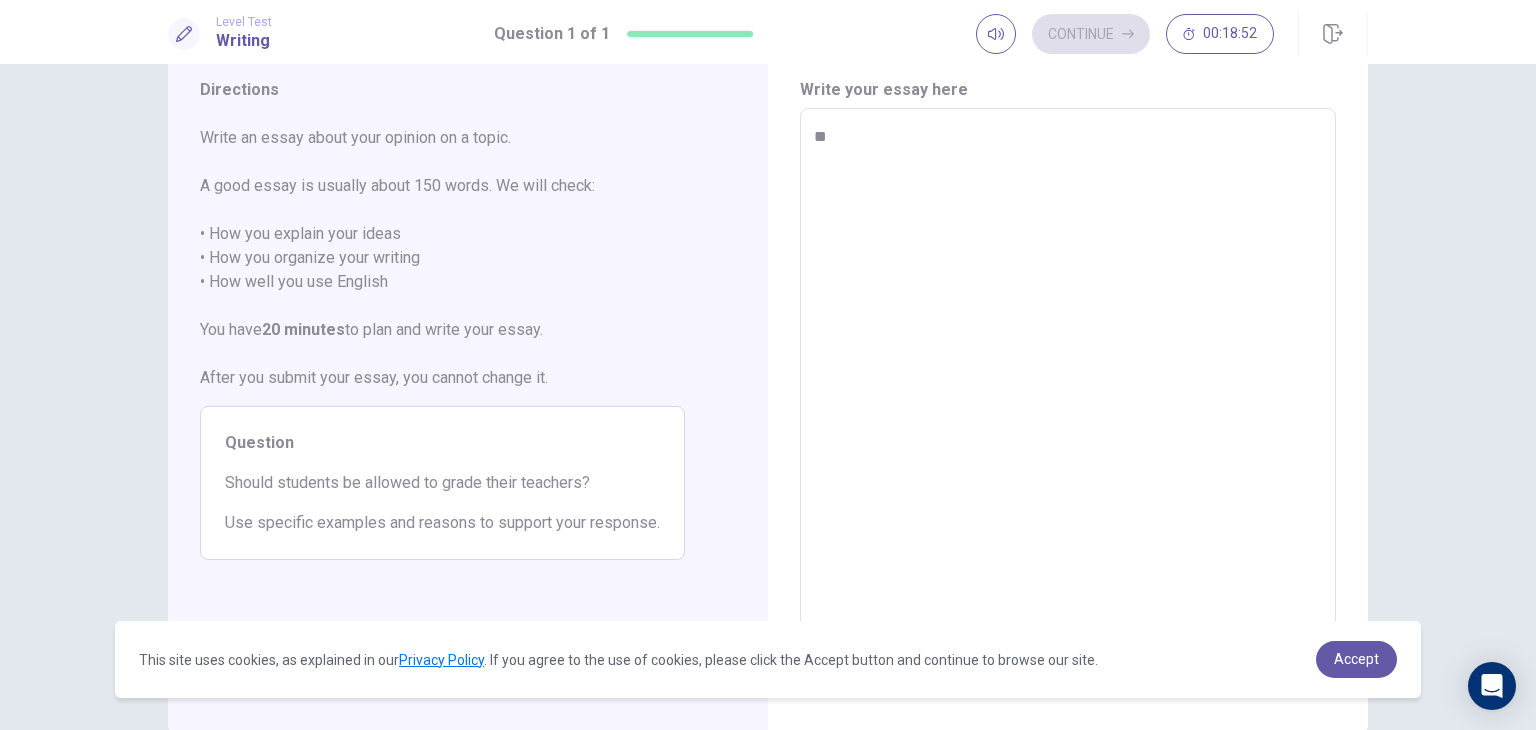 type on "*" 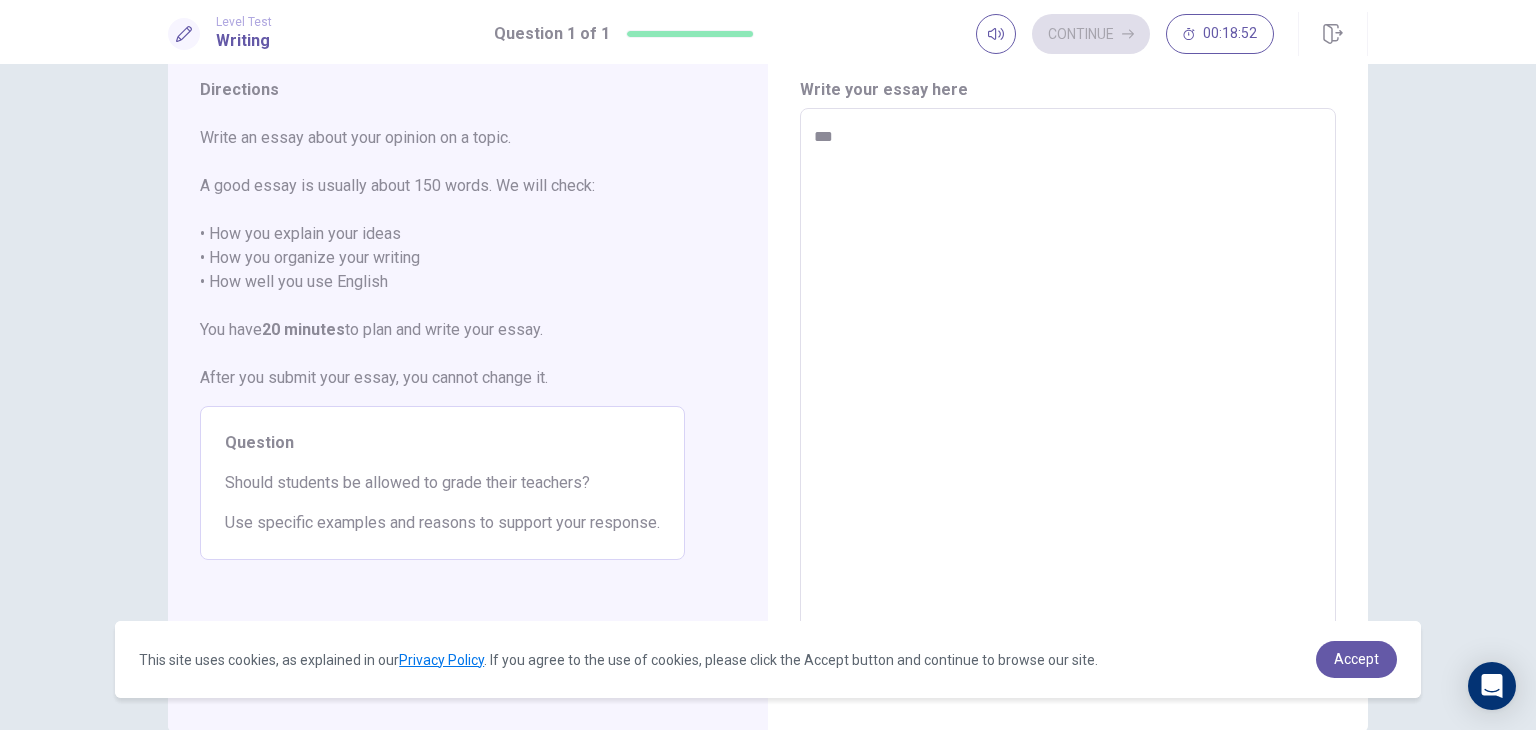 type on "*" 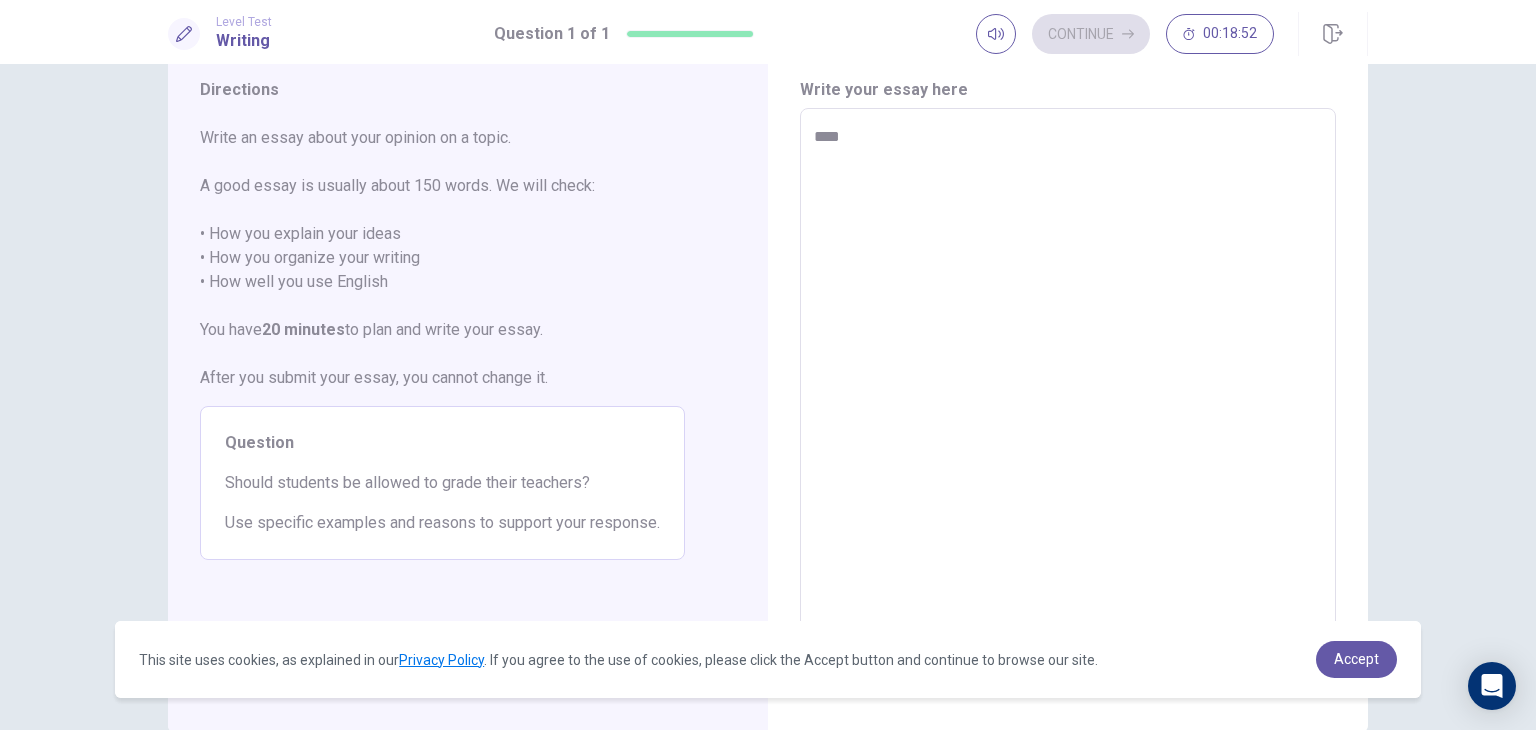 type on "*" 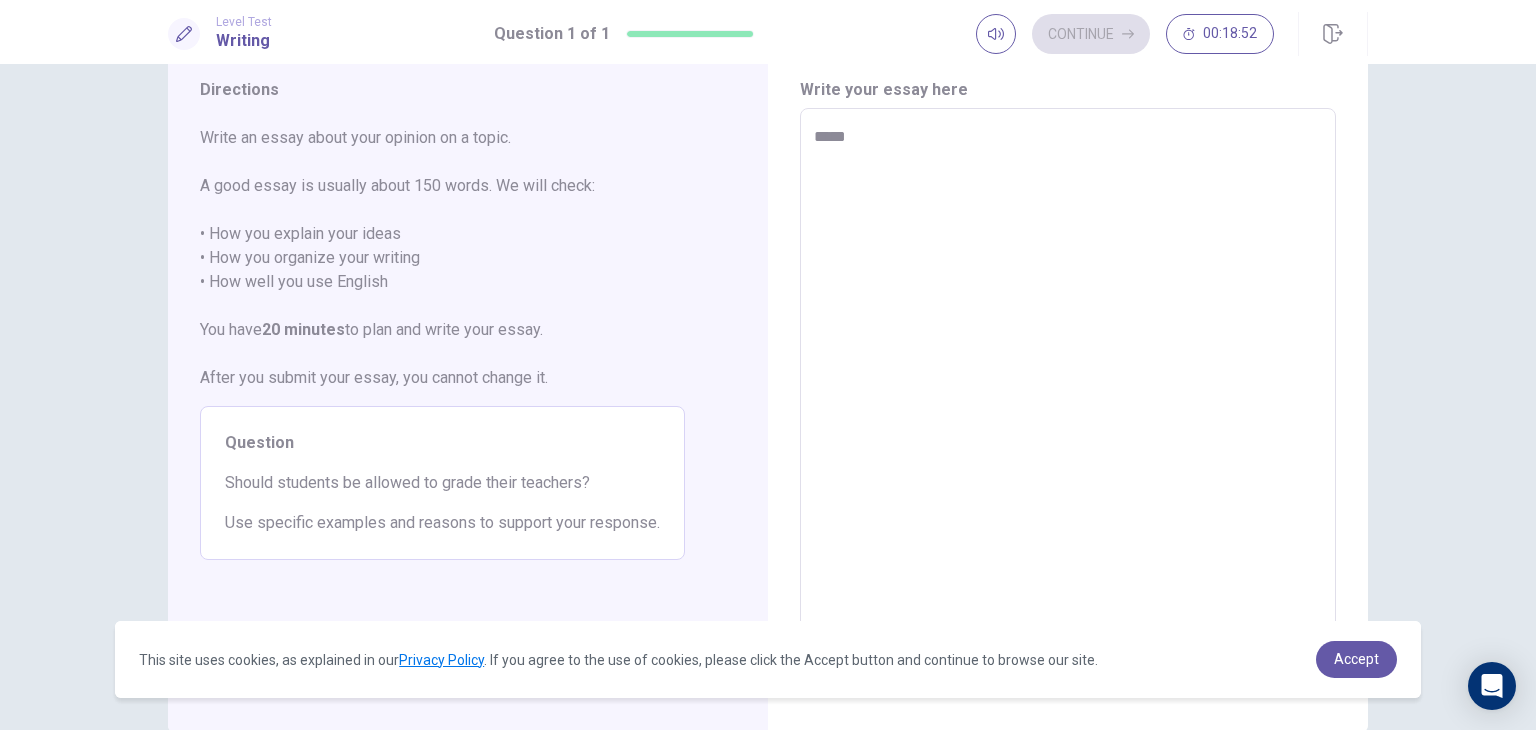 type on "*" 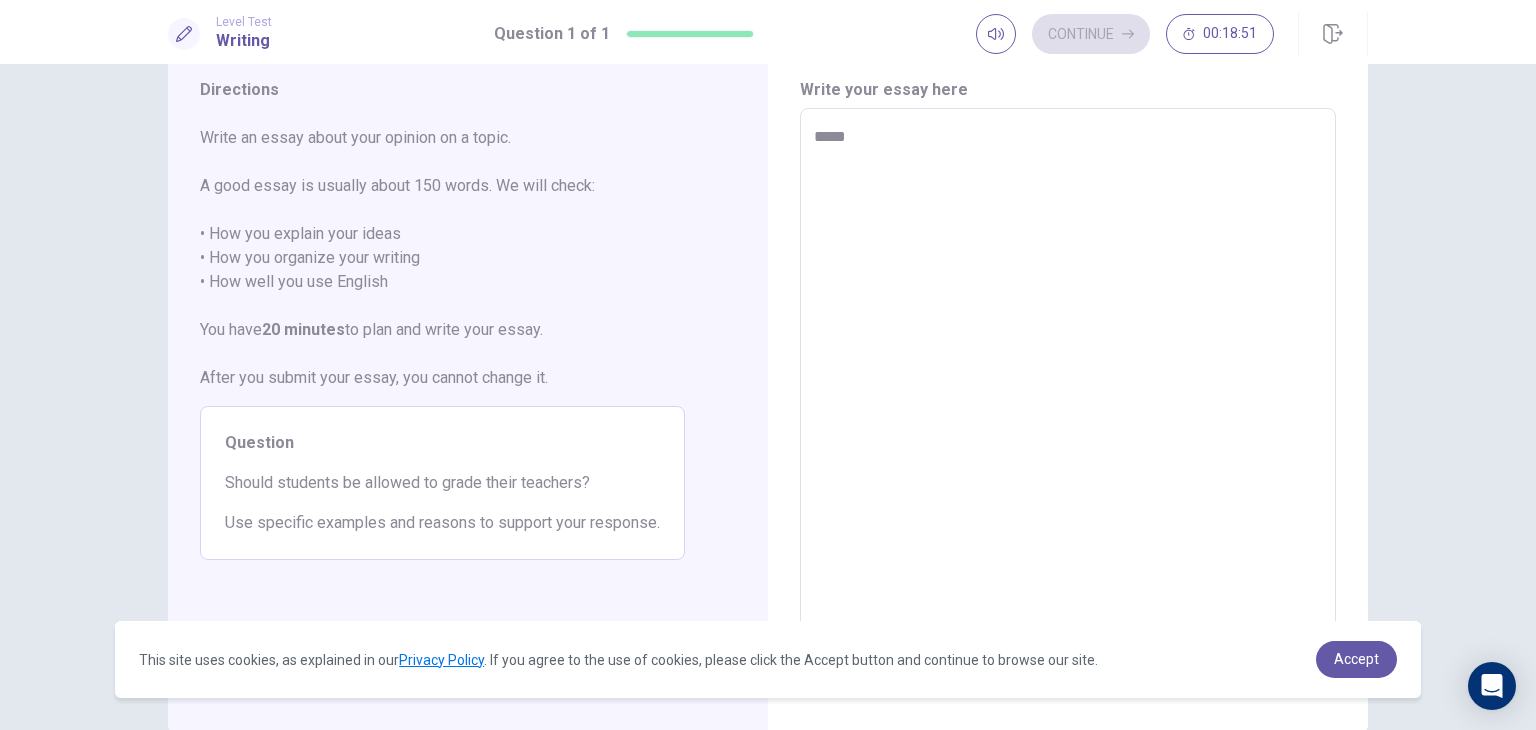 type on "******" 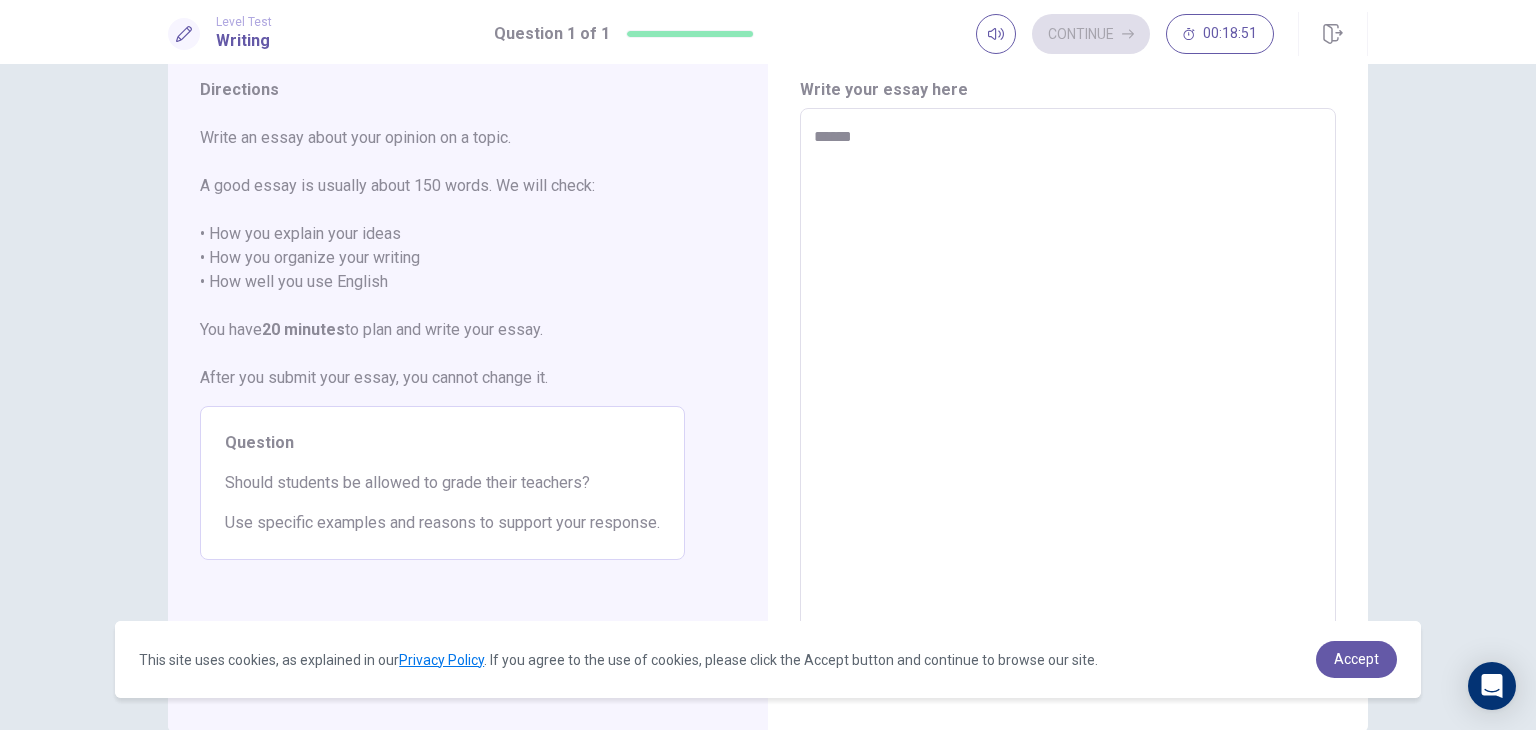 type on "*" 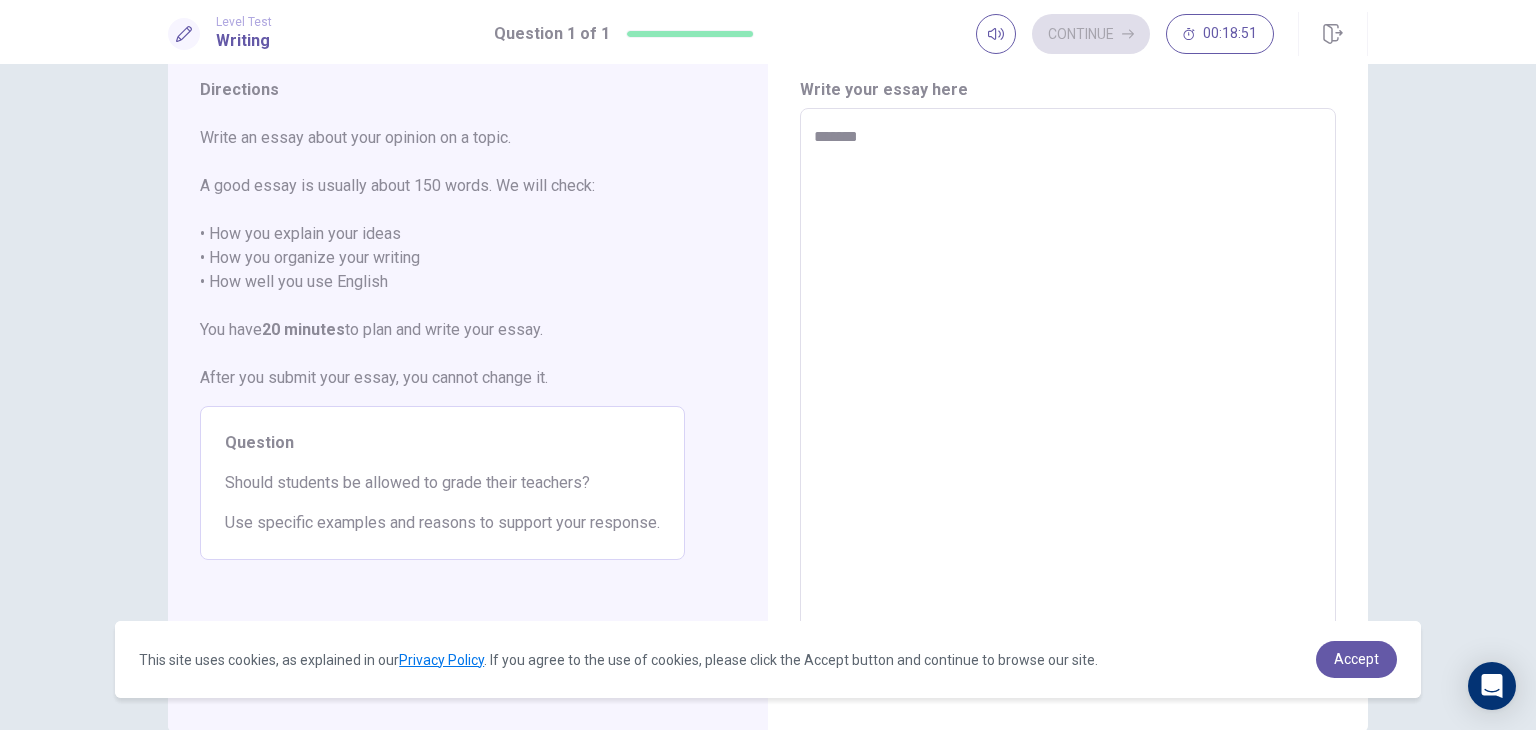 type on "*" 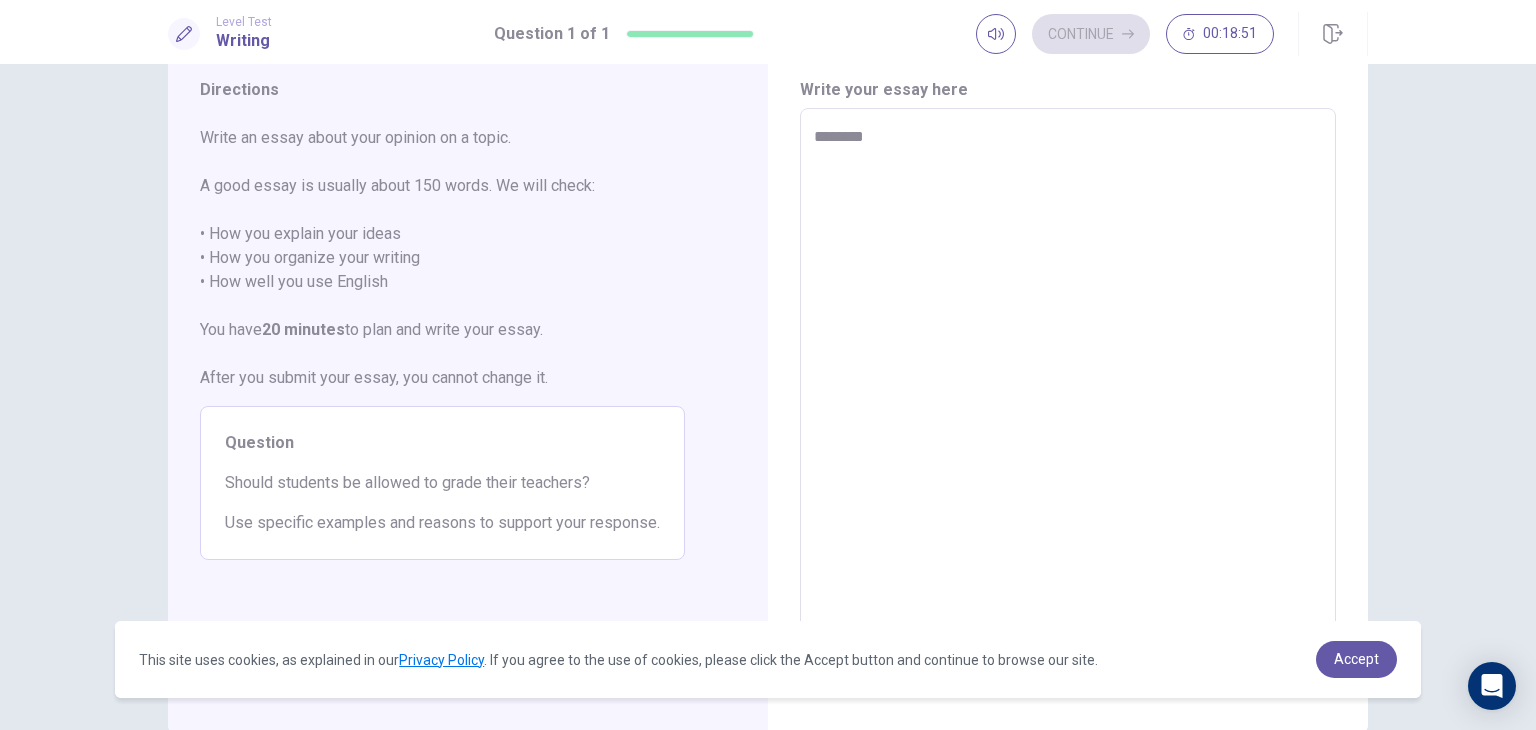 type on "*" 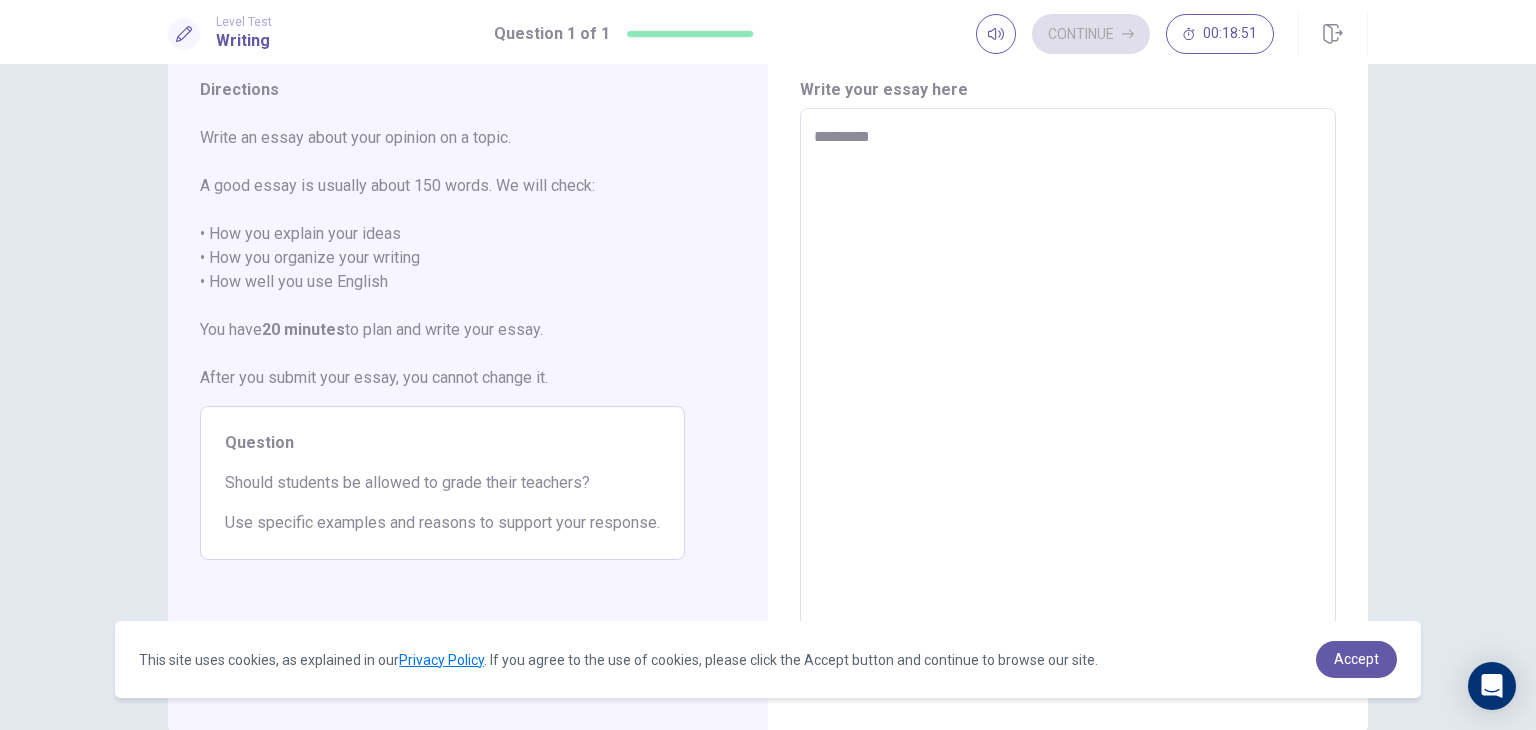 type on "*" 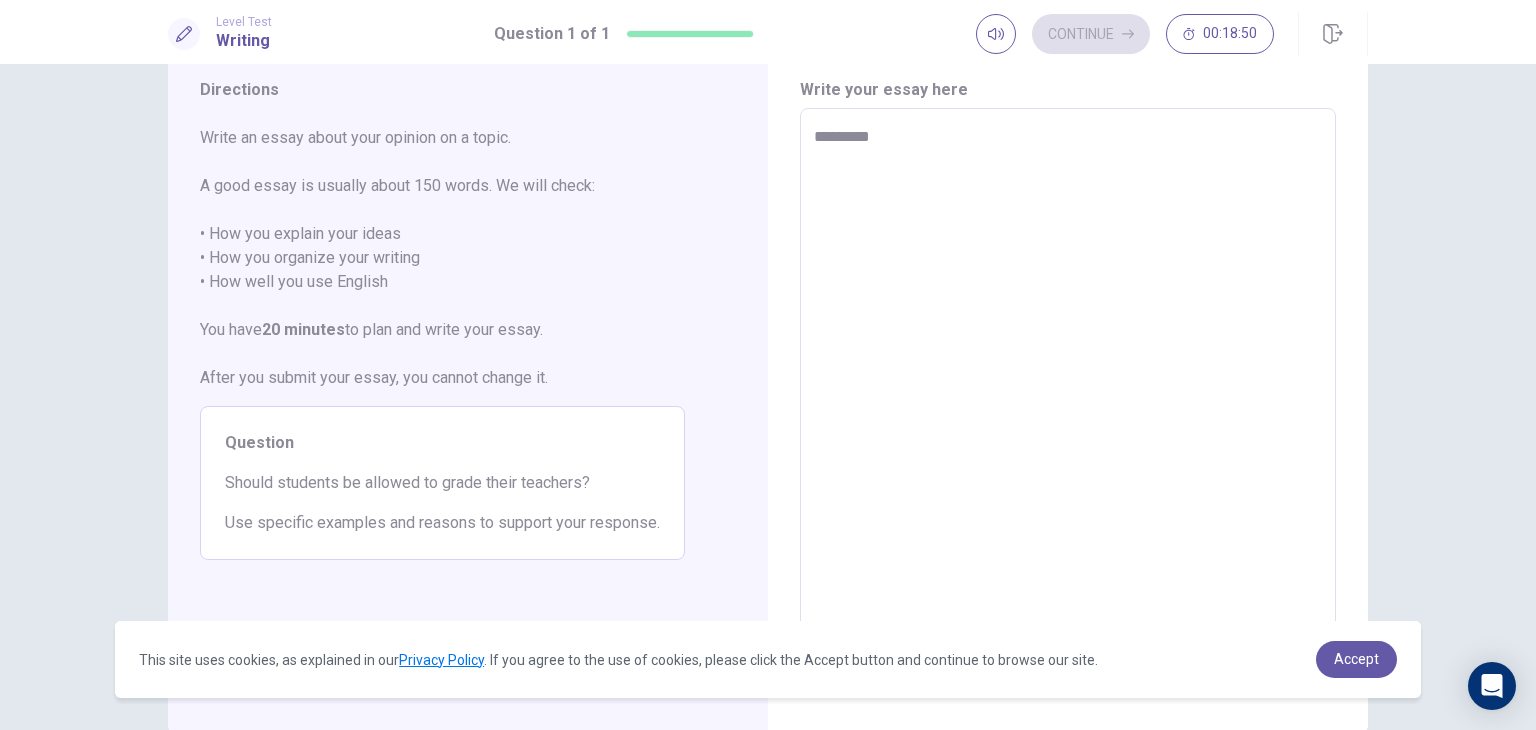 type on "**********" 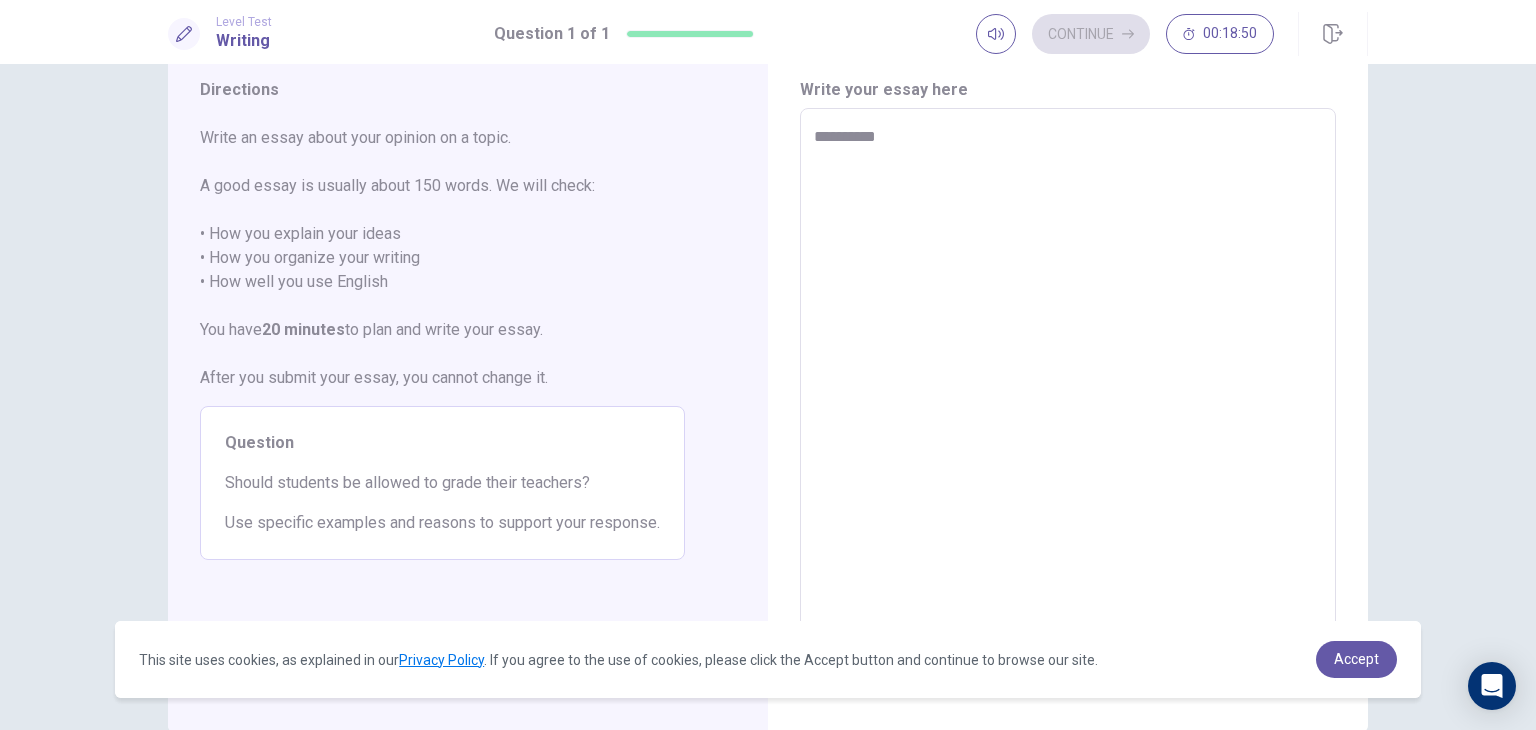 type on "*" 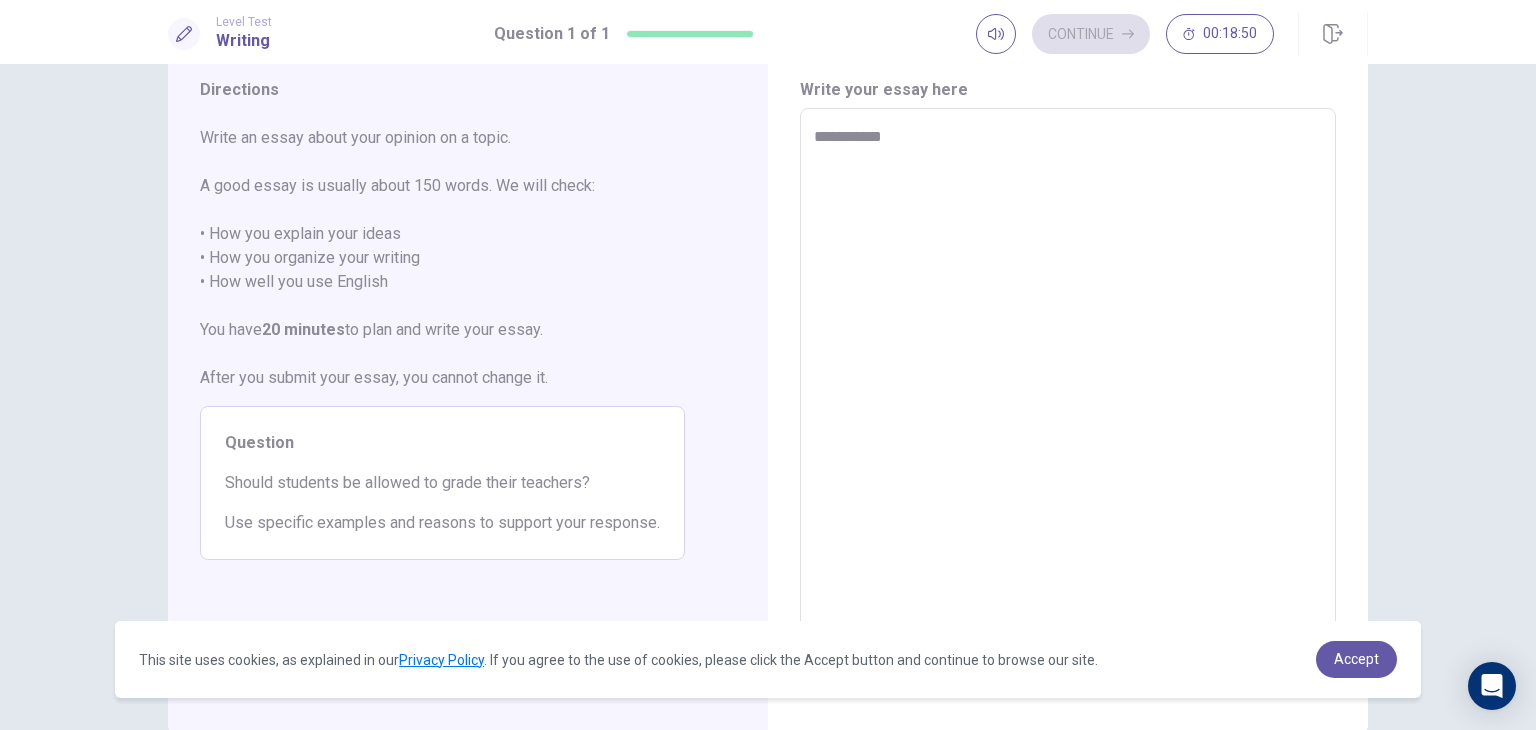 type on "*" 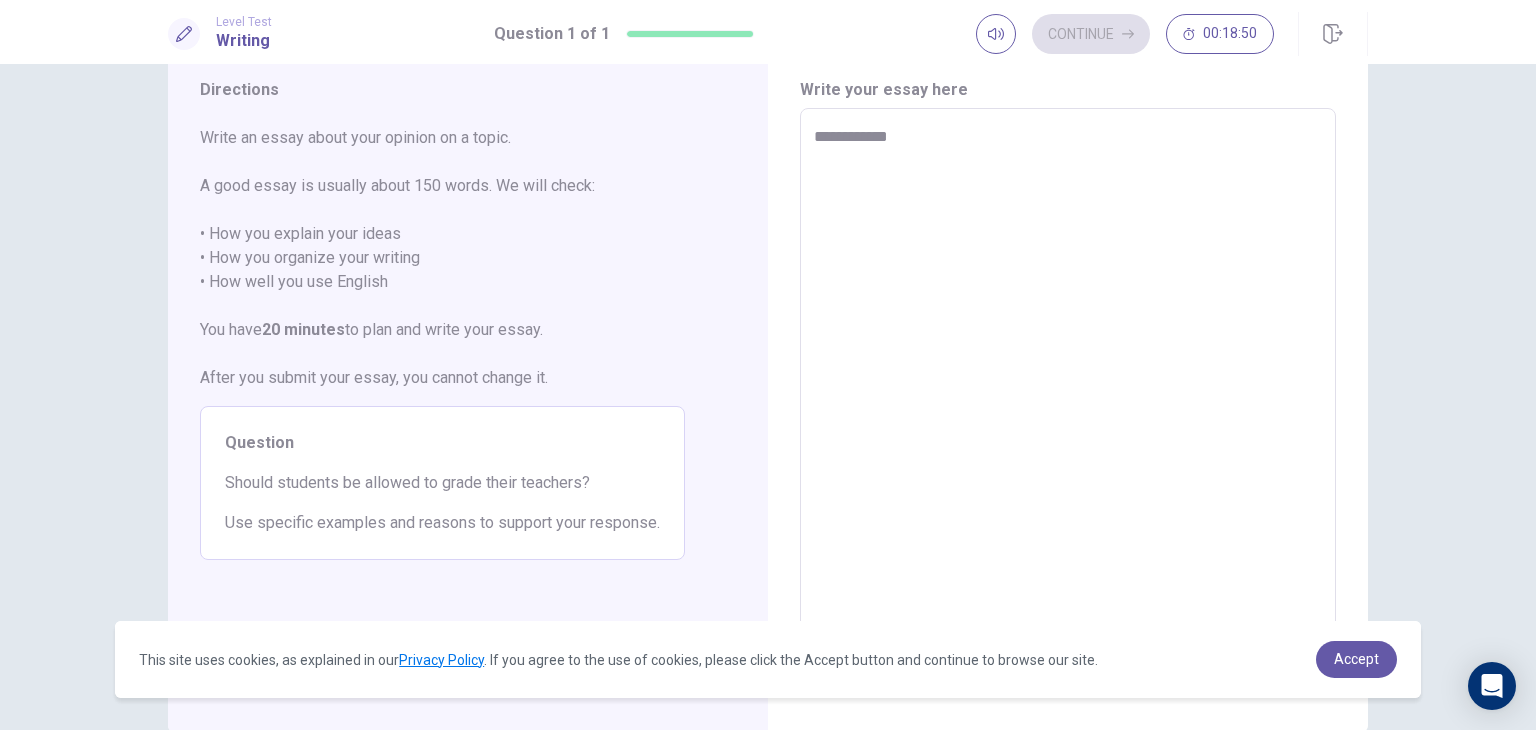 type on "*" 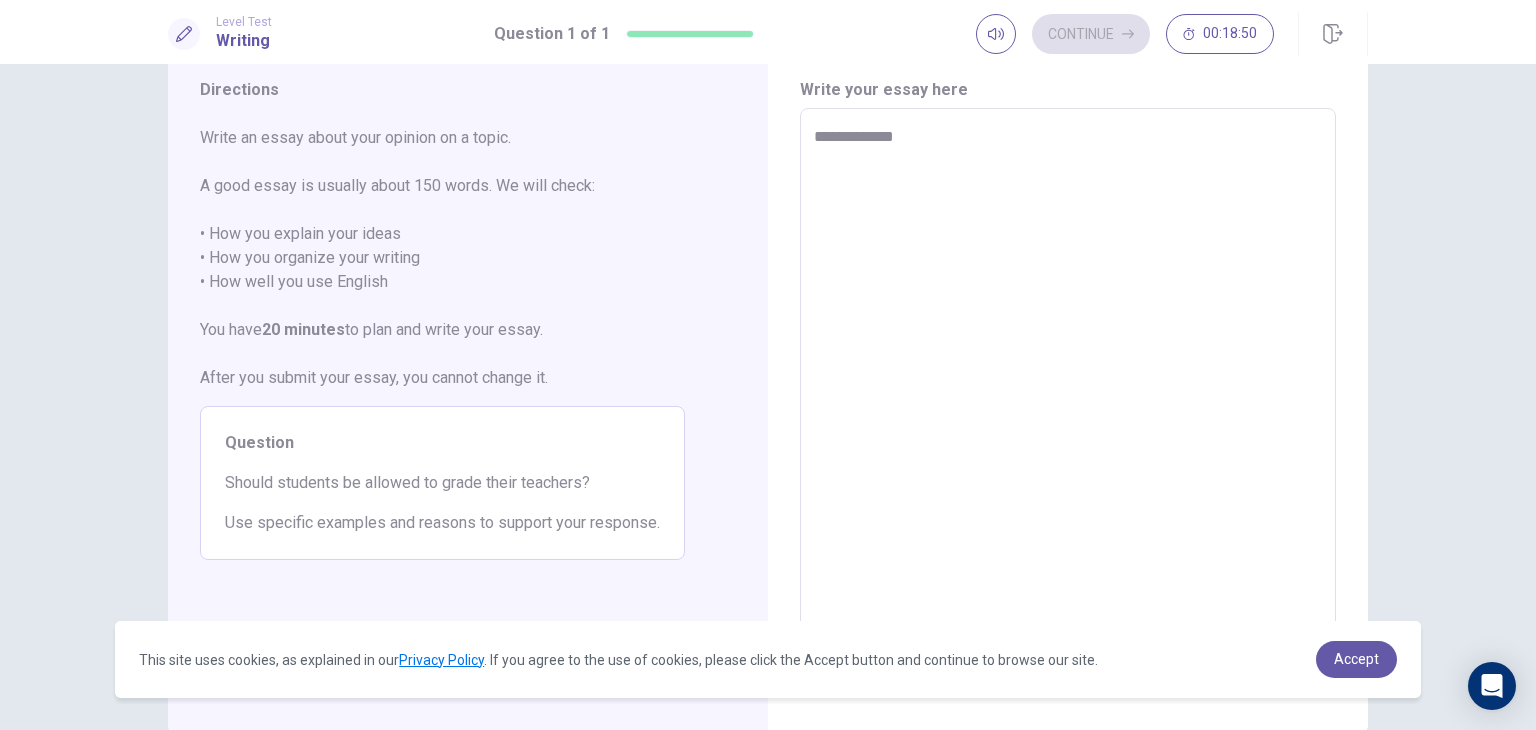 type on "*" 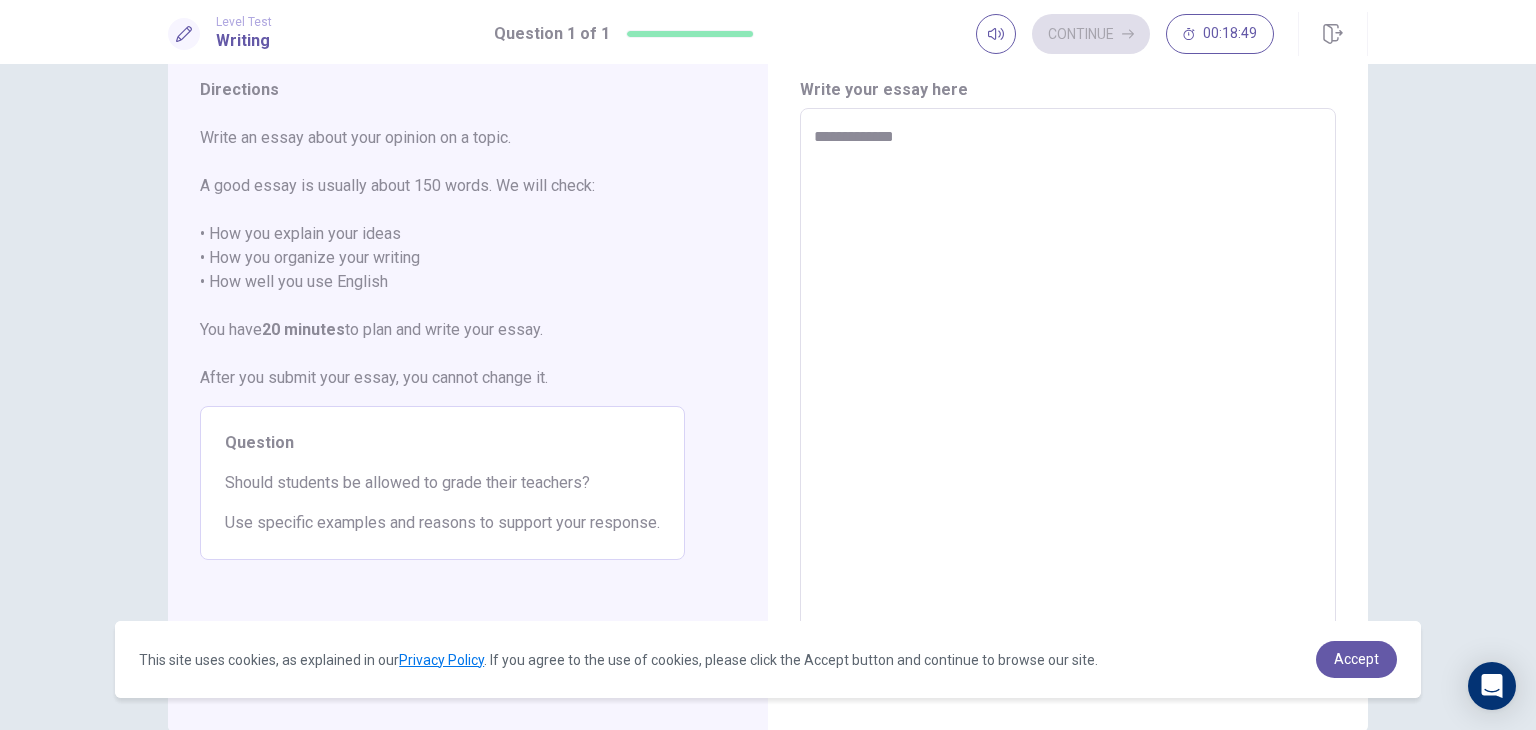 type on "**********" 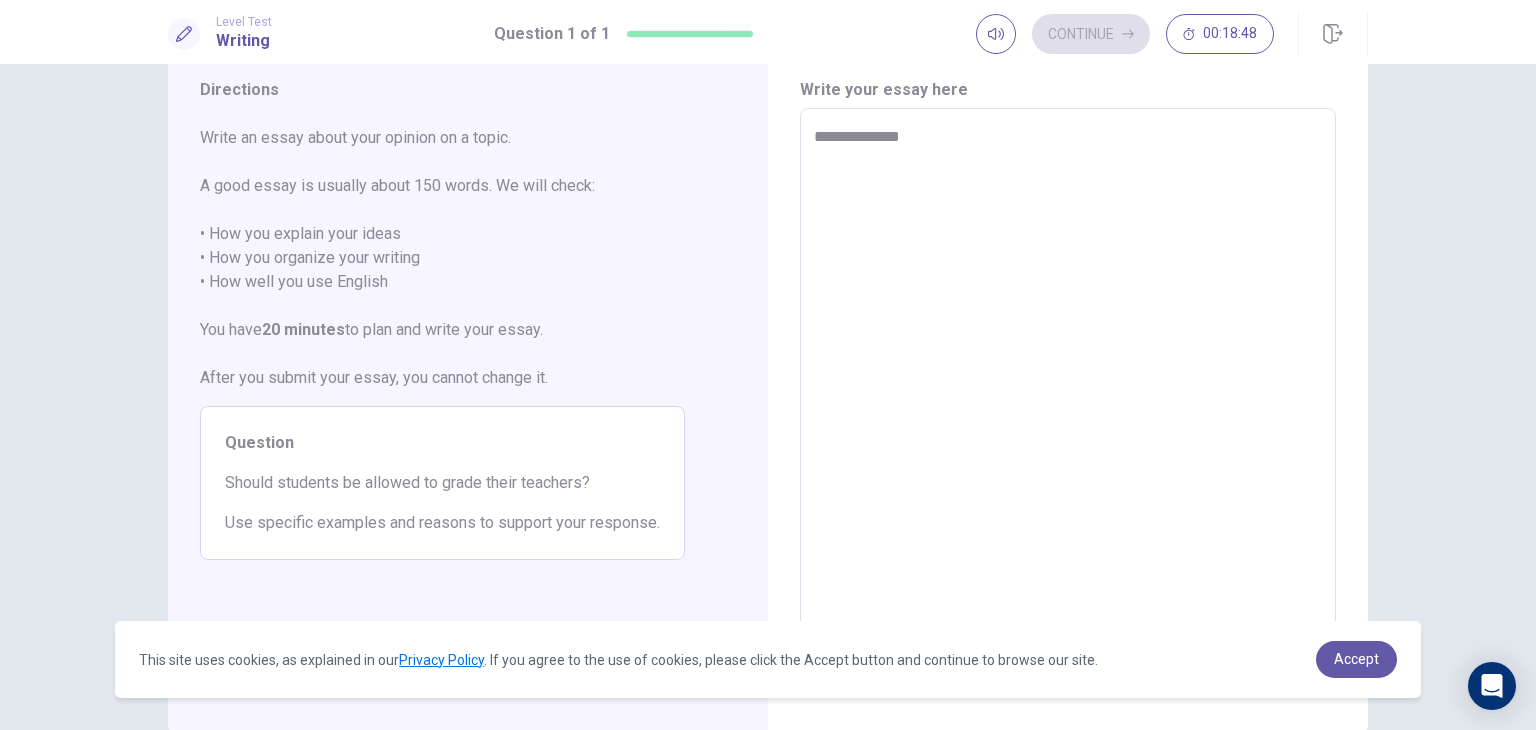 type on "*" 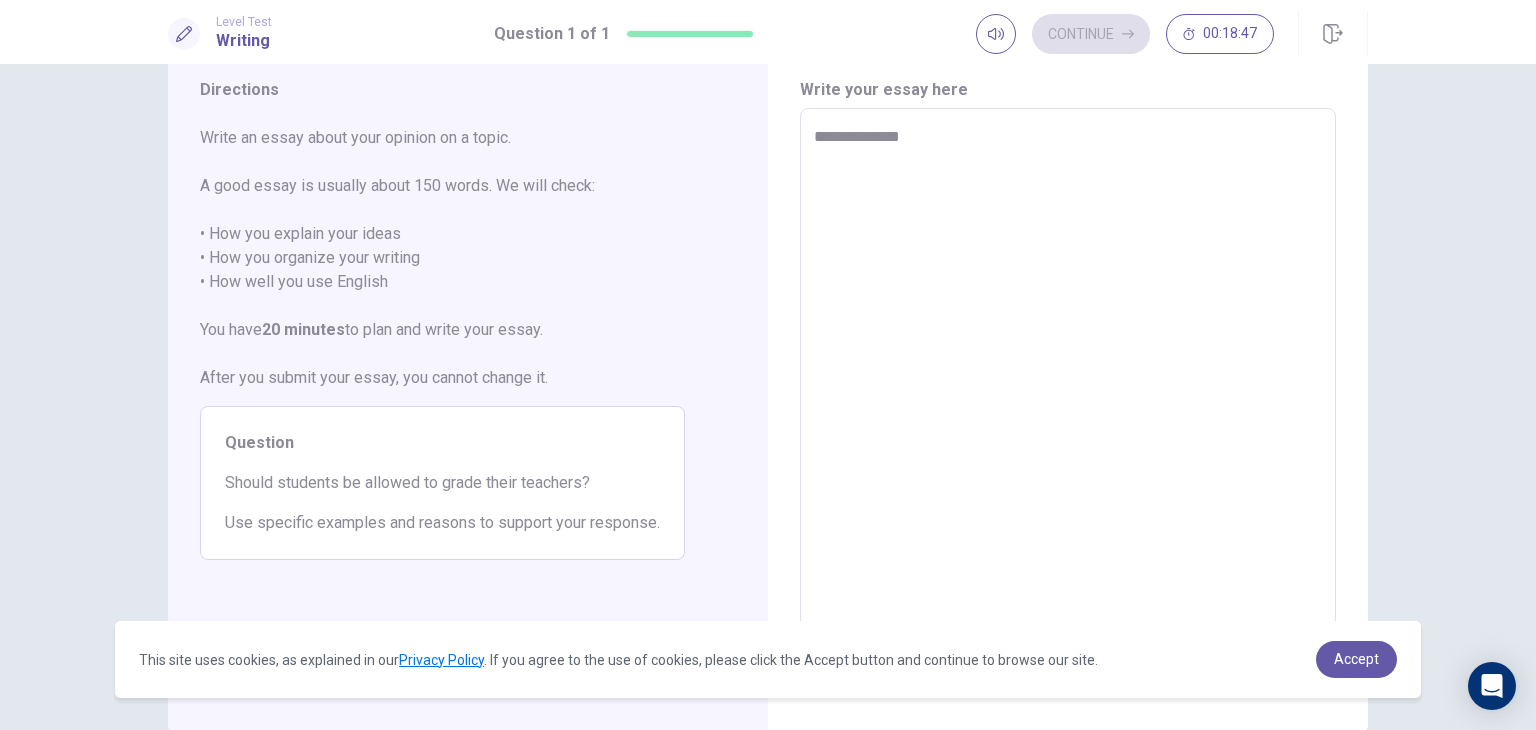 type on "**********" 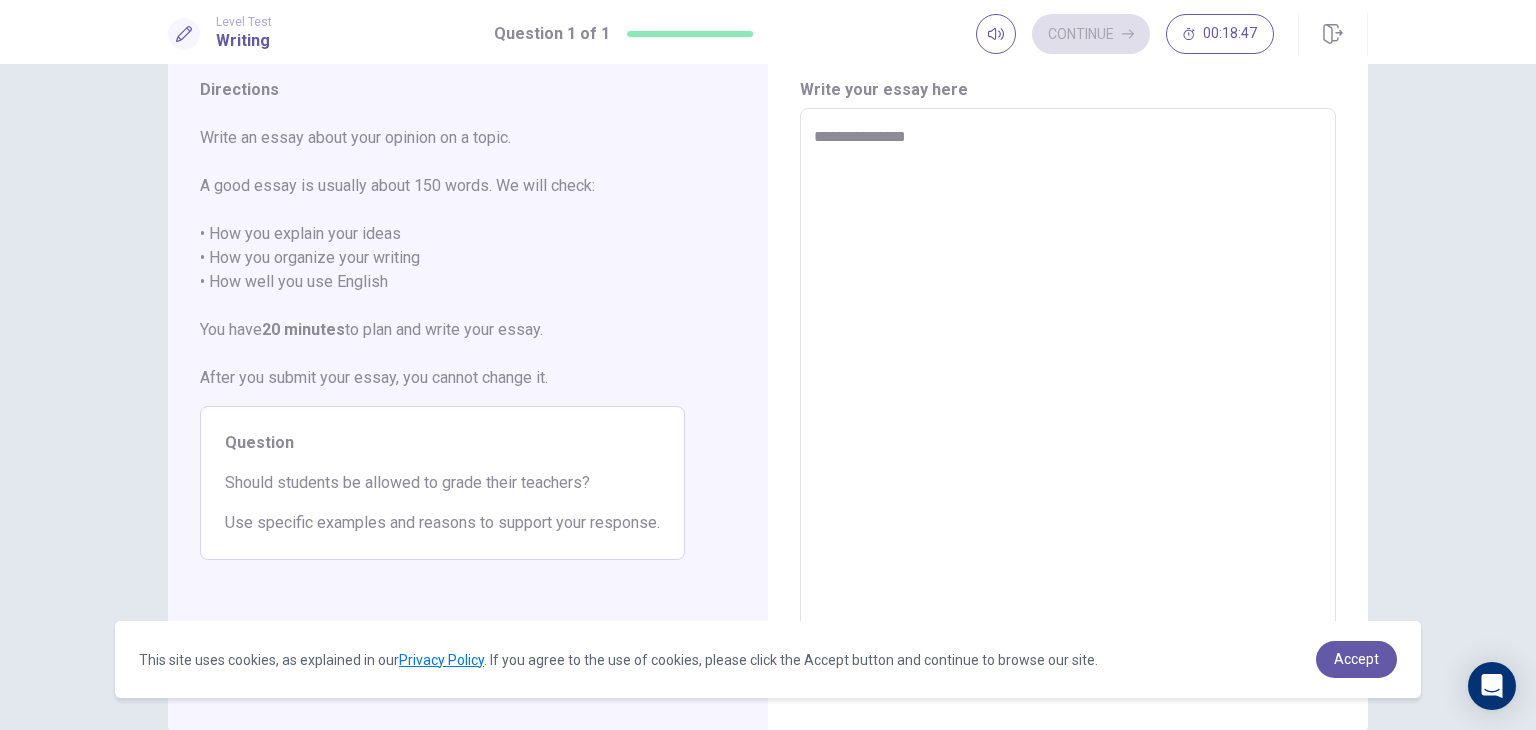 type on "*" 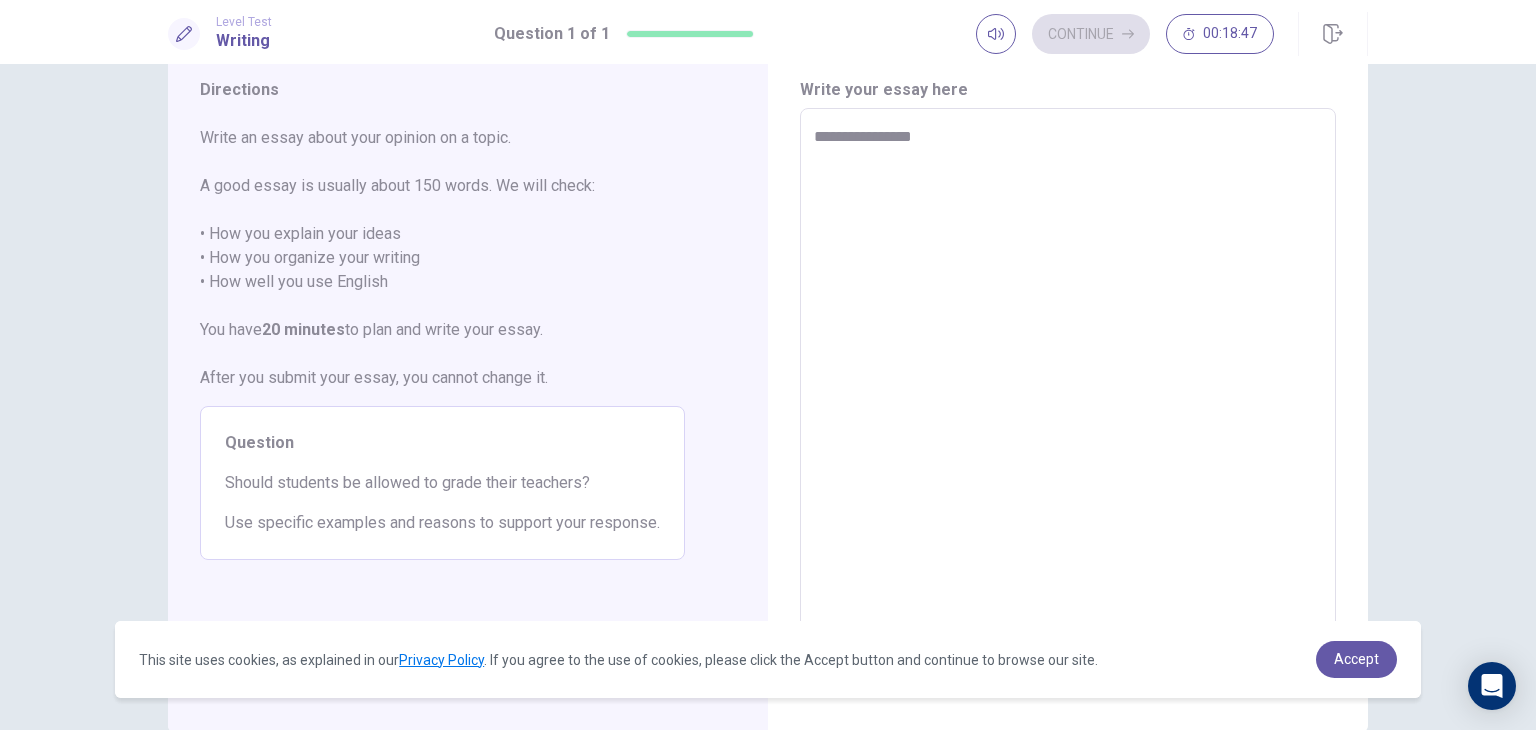 type on "*" 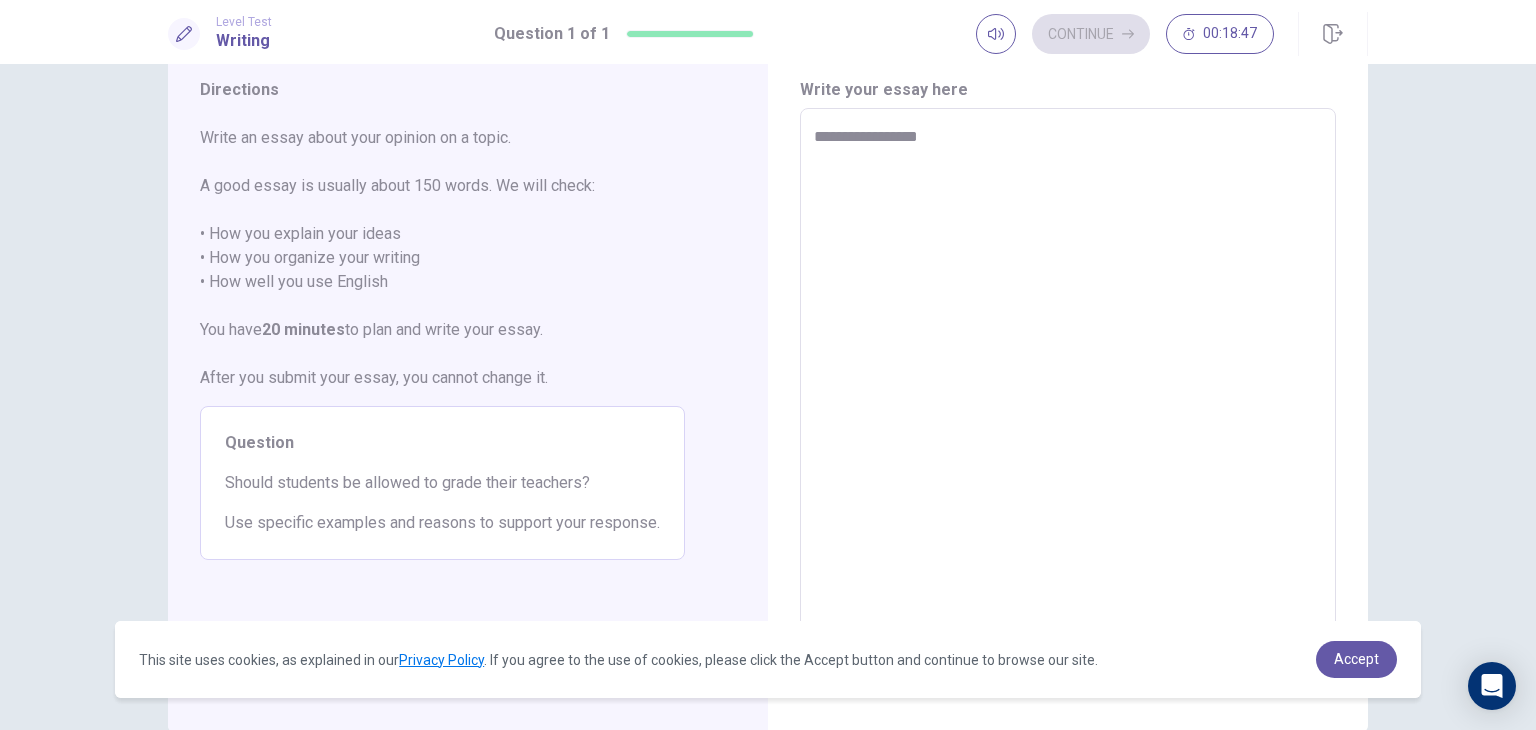 type on "*" 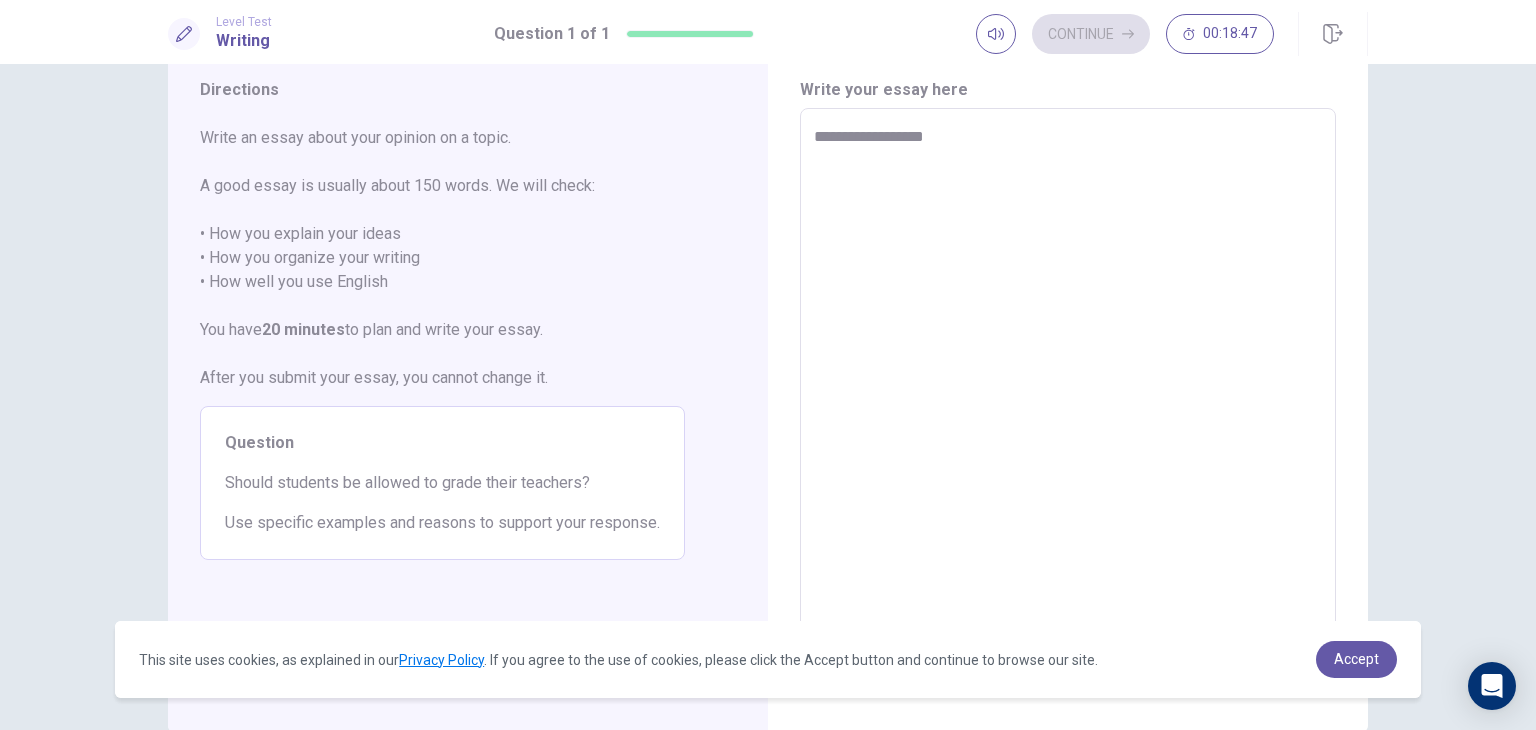 type on "*" 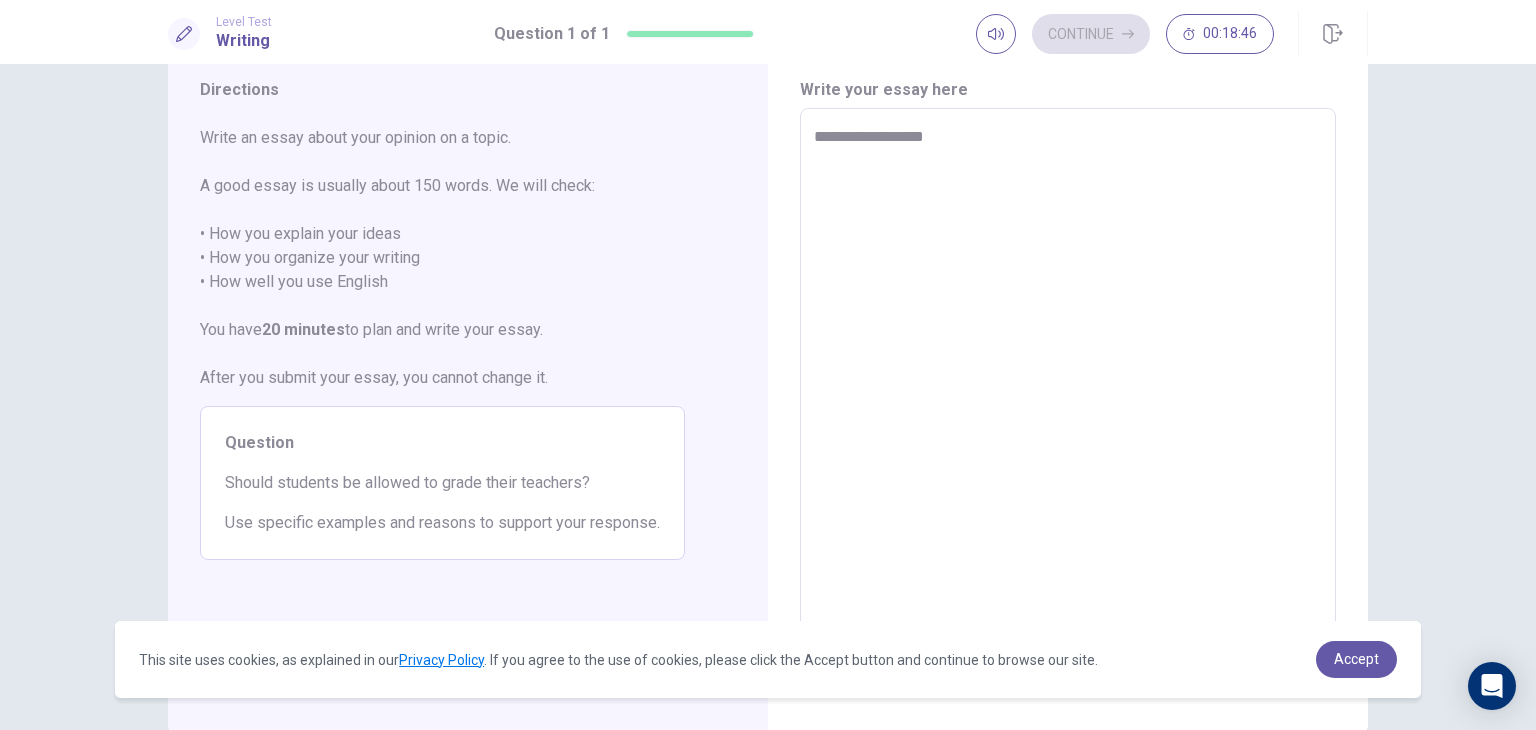 type on "**********" 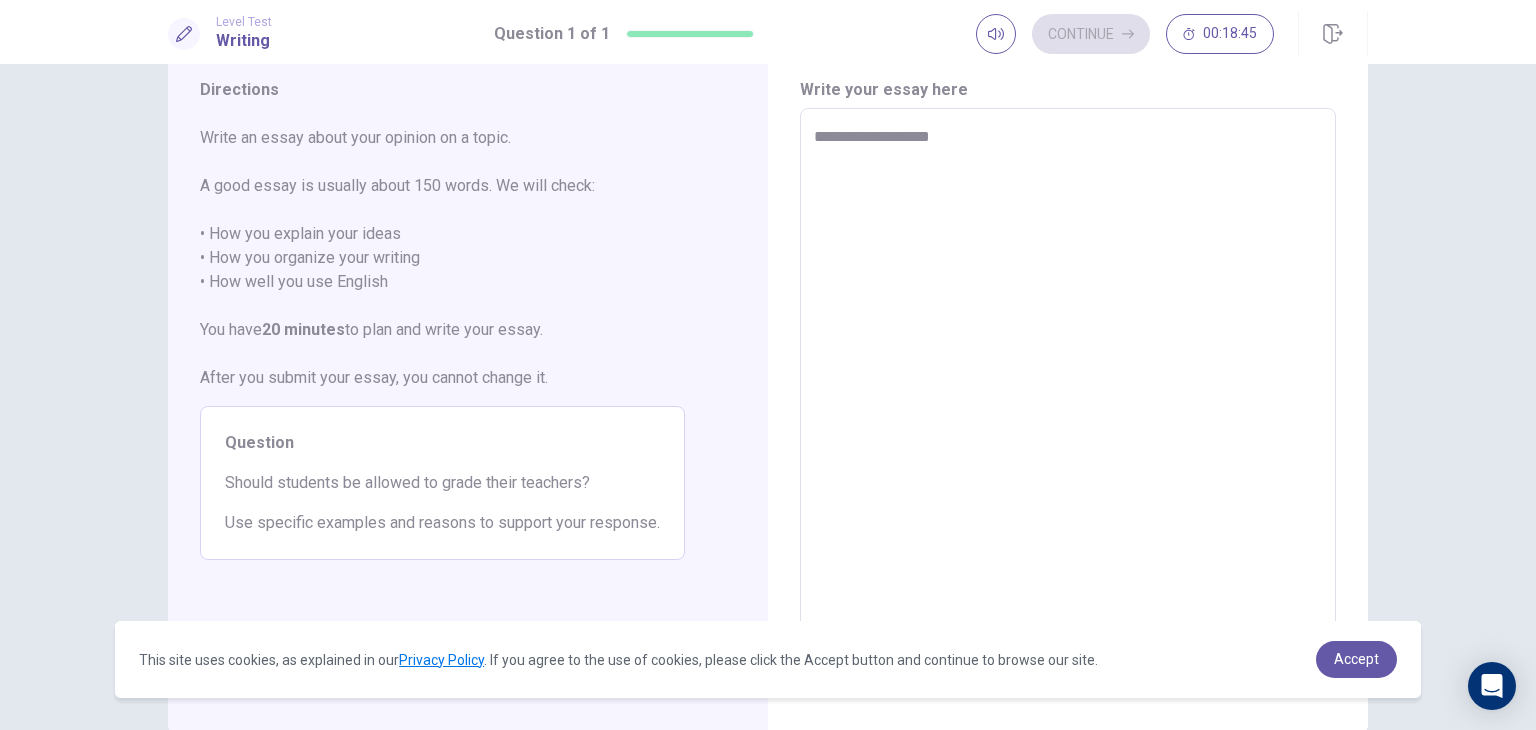 type on "*" 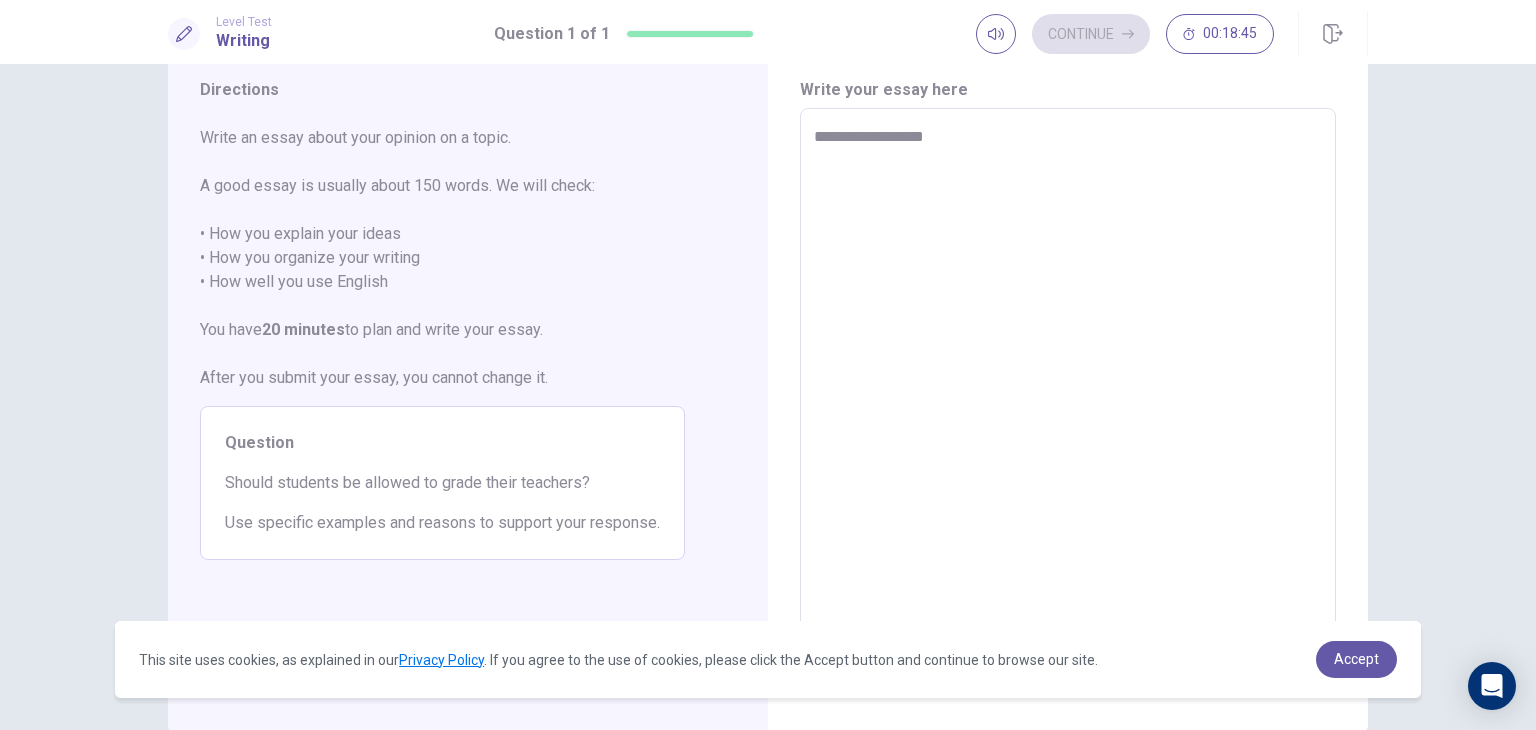 type on "*" 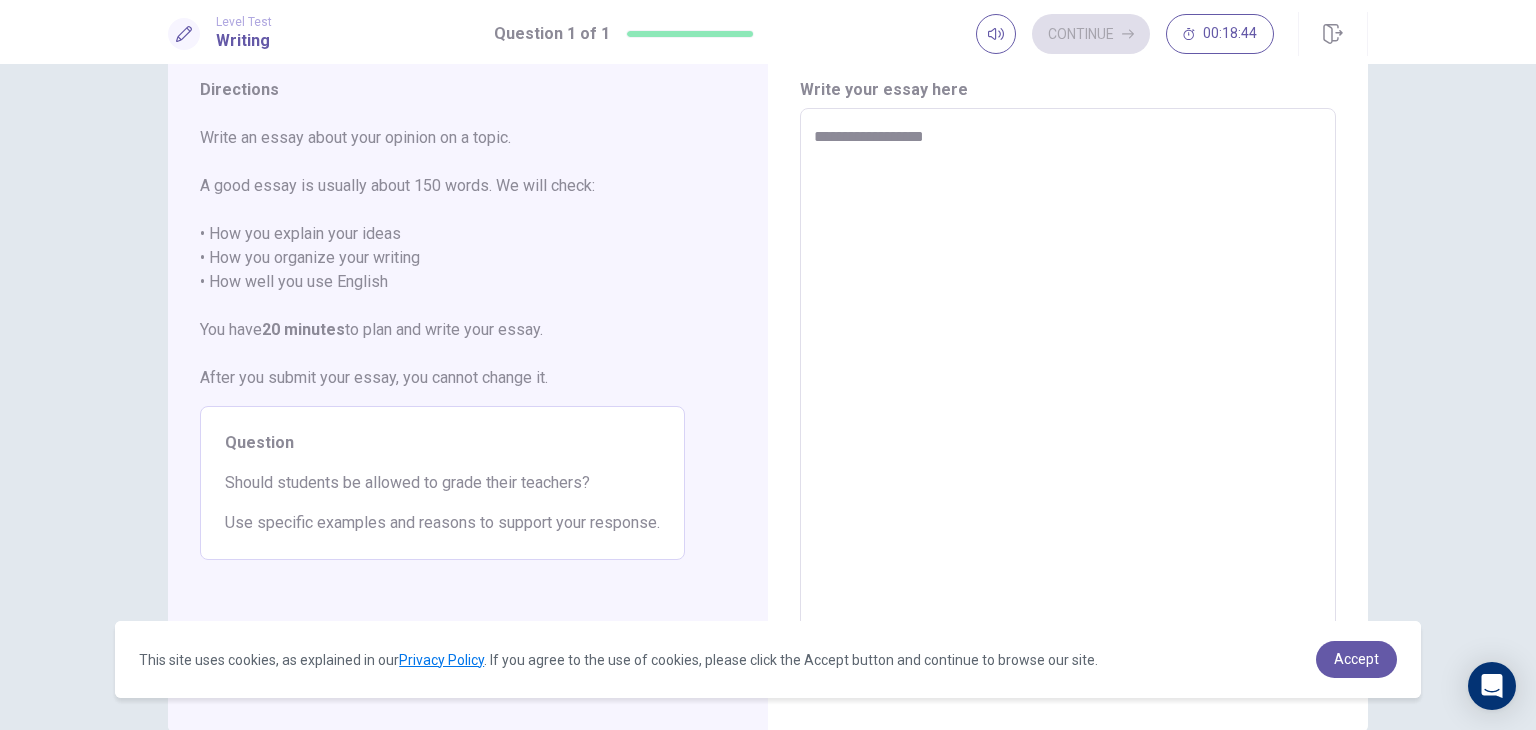 type on "**********" 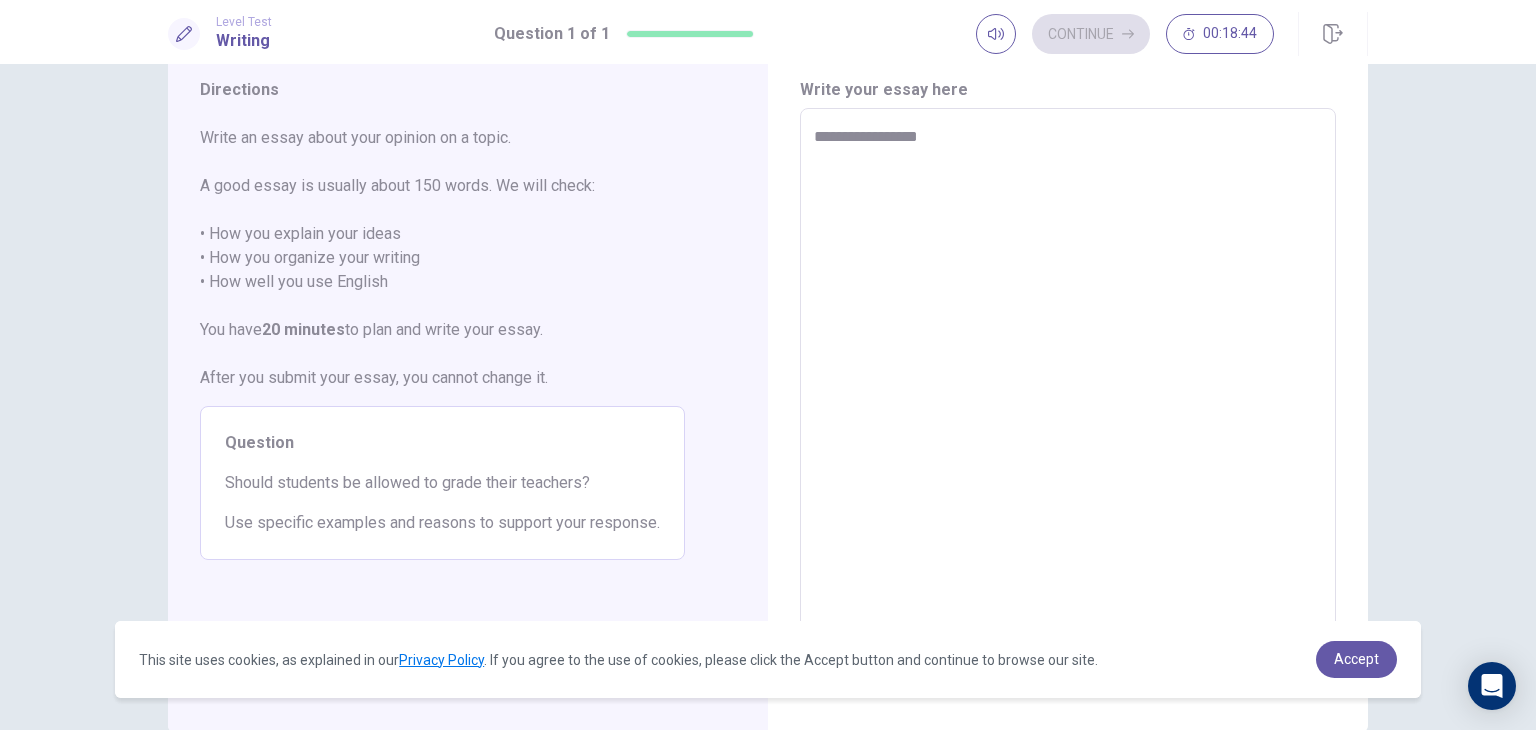 type on "*" 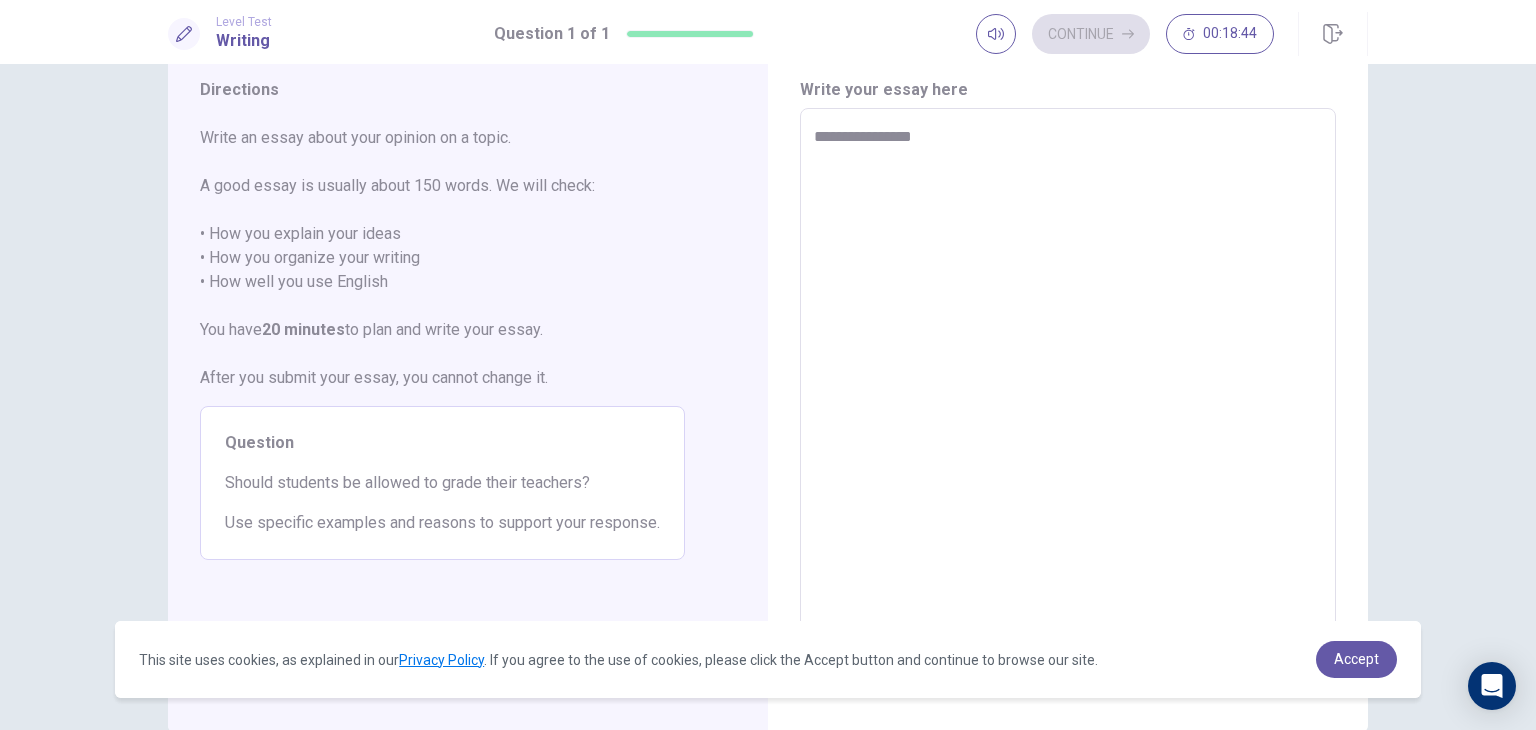 type on "*" 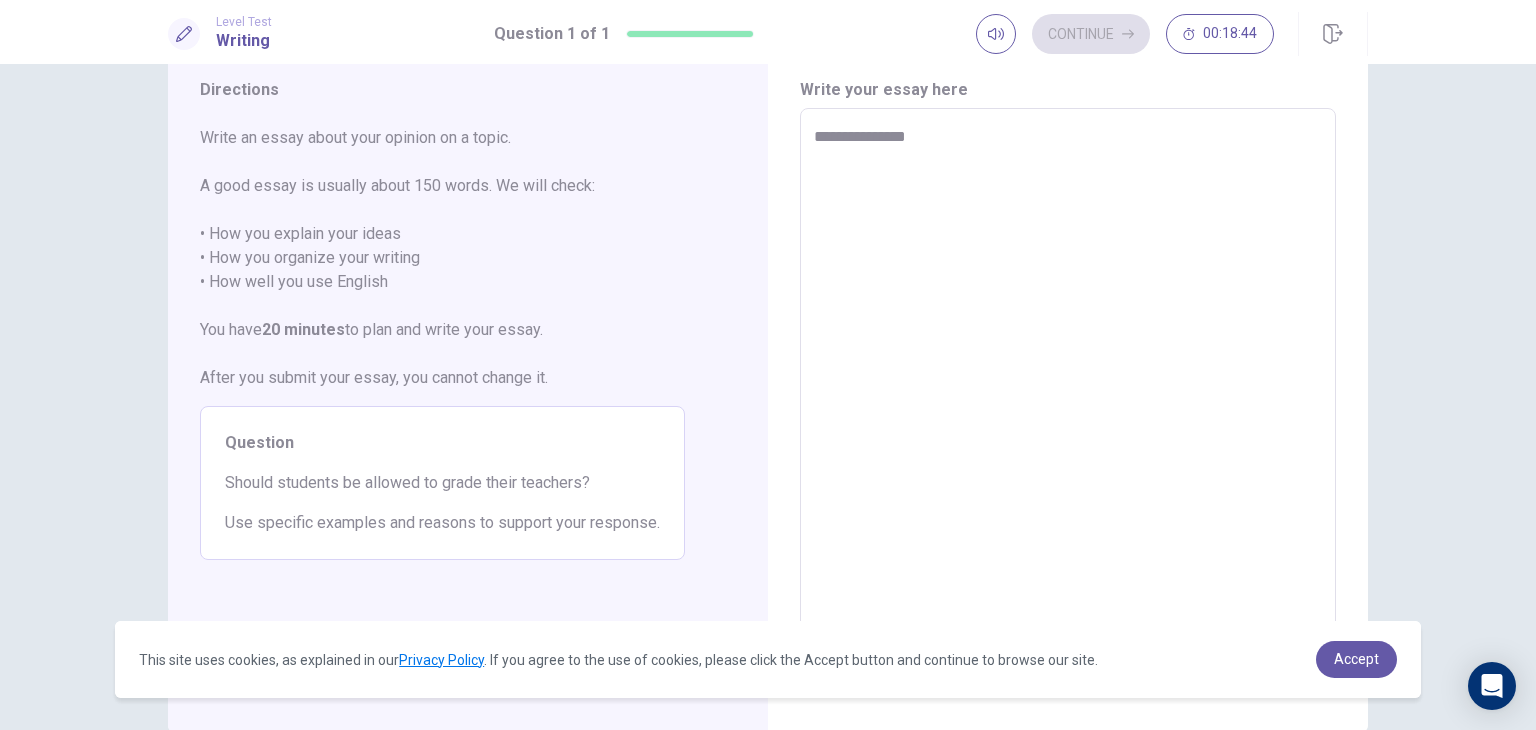type on "*" 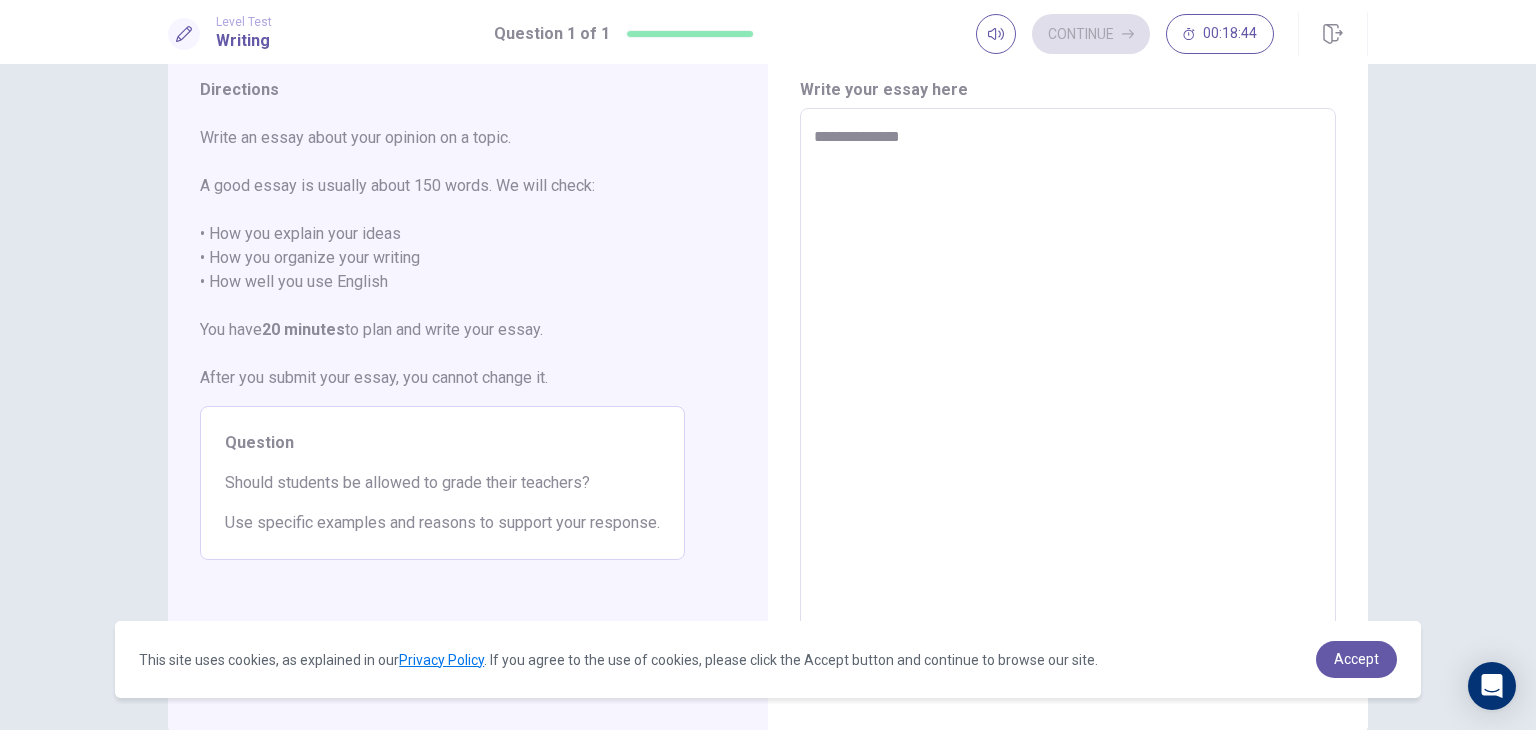type on "*" 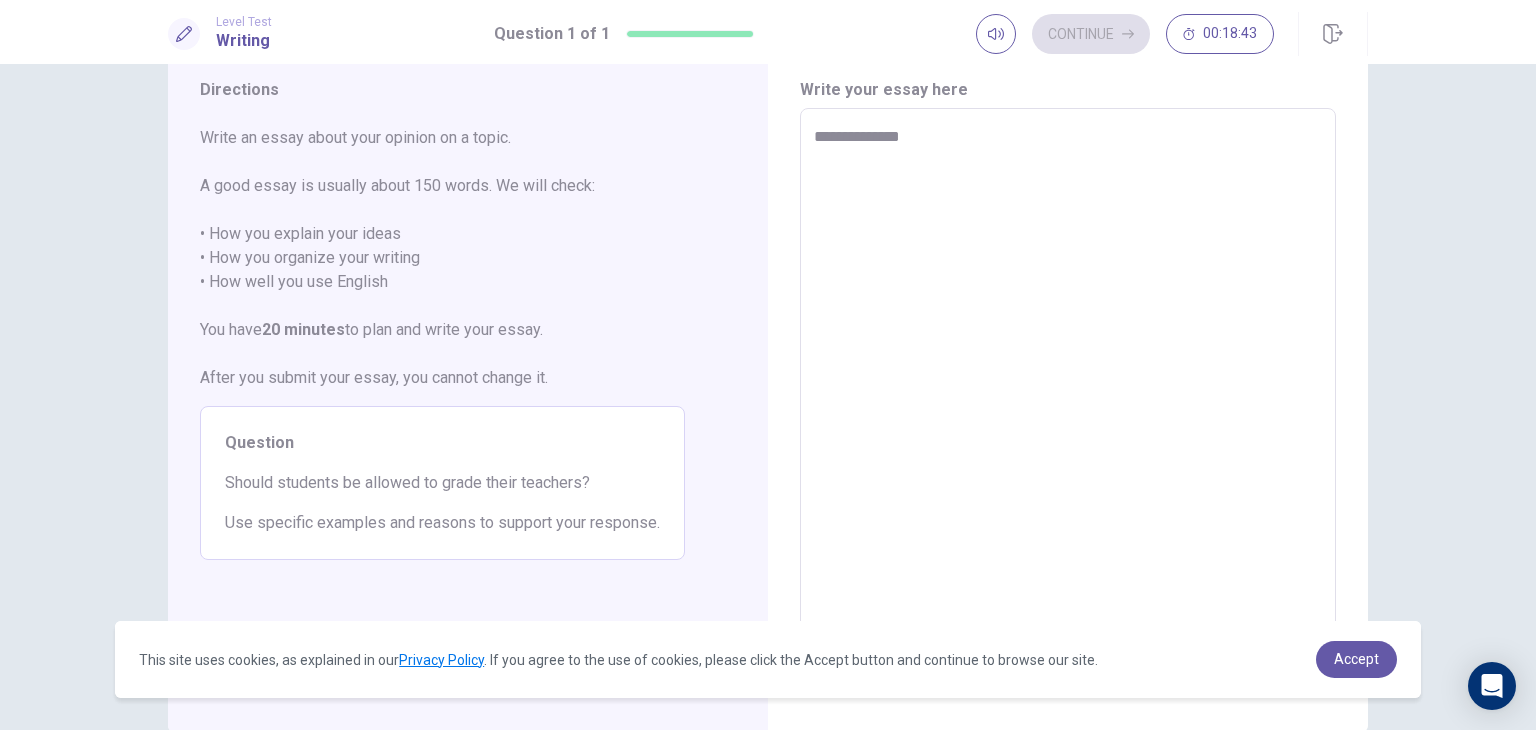 type on "**********" 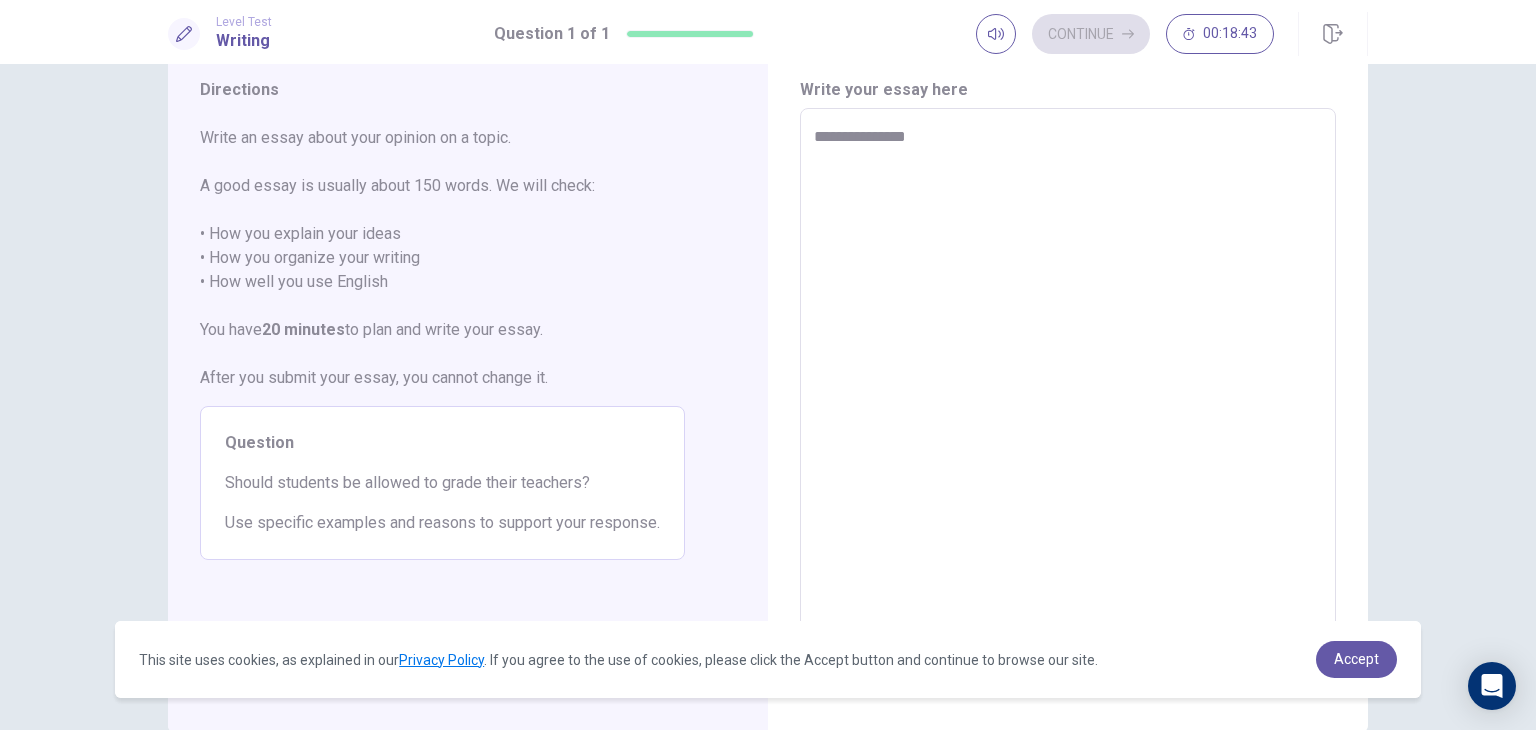 type on "*" 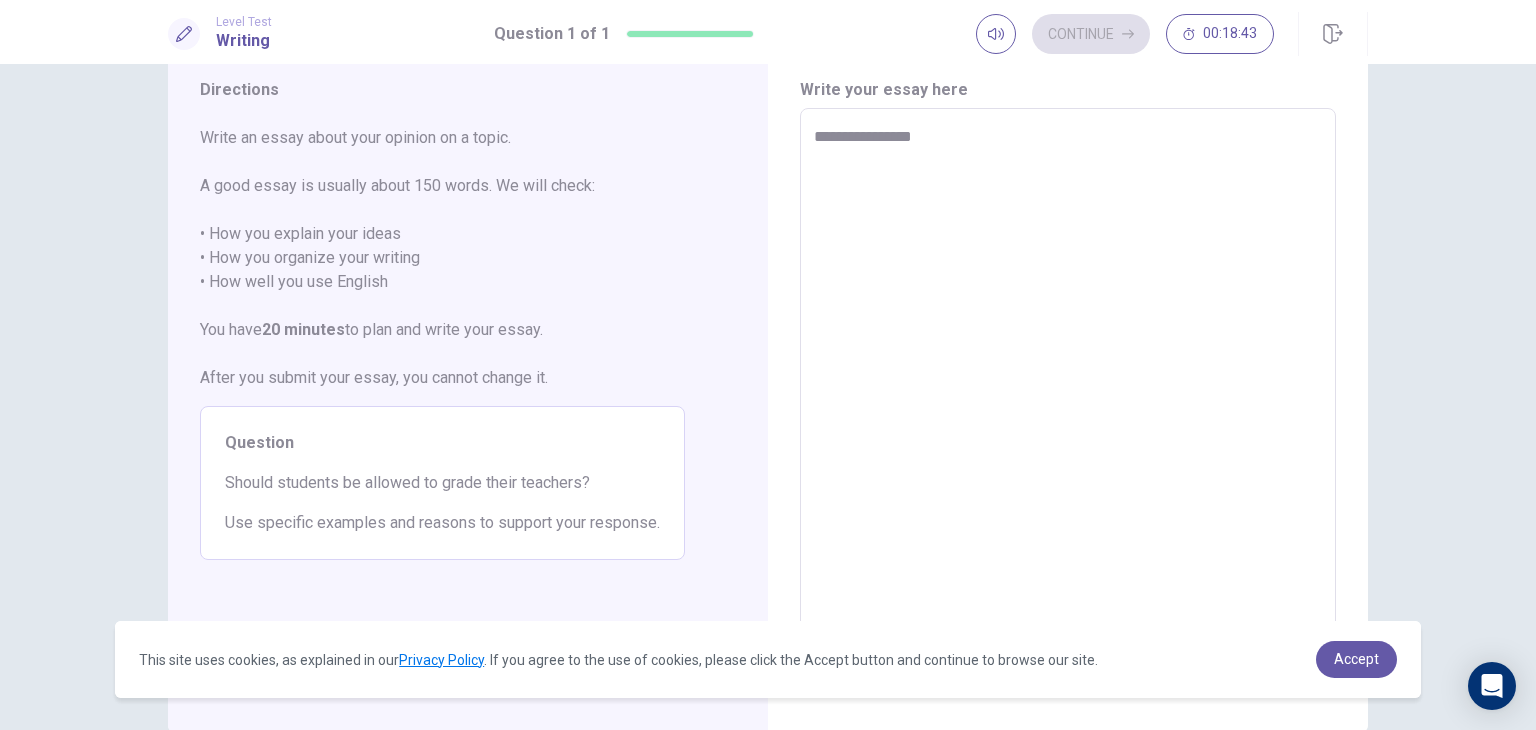 type on "*" 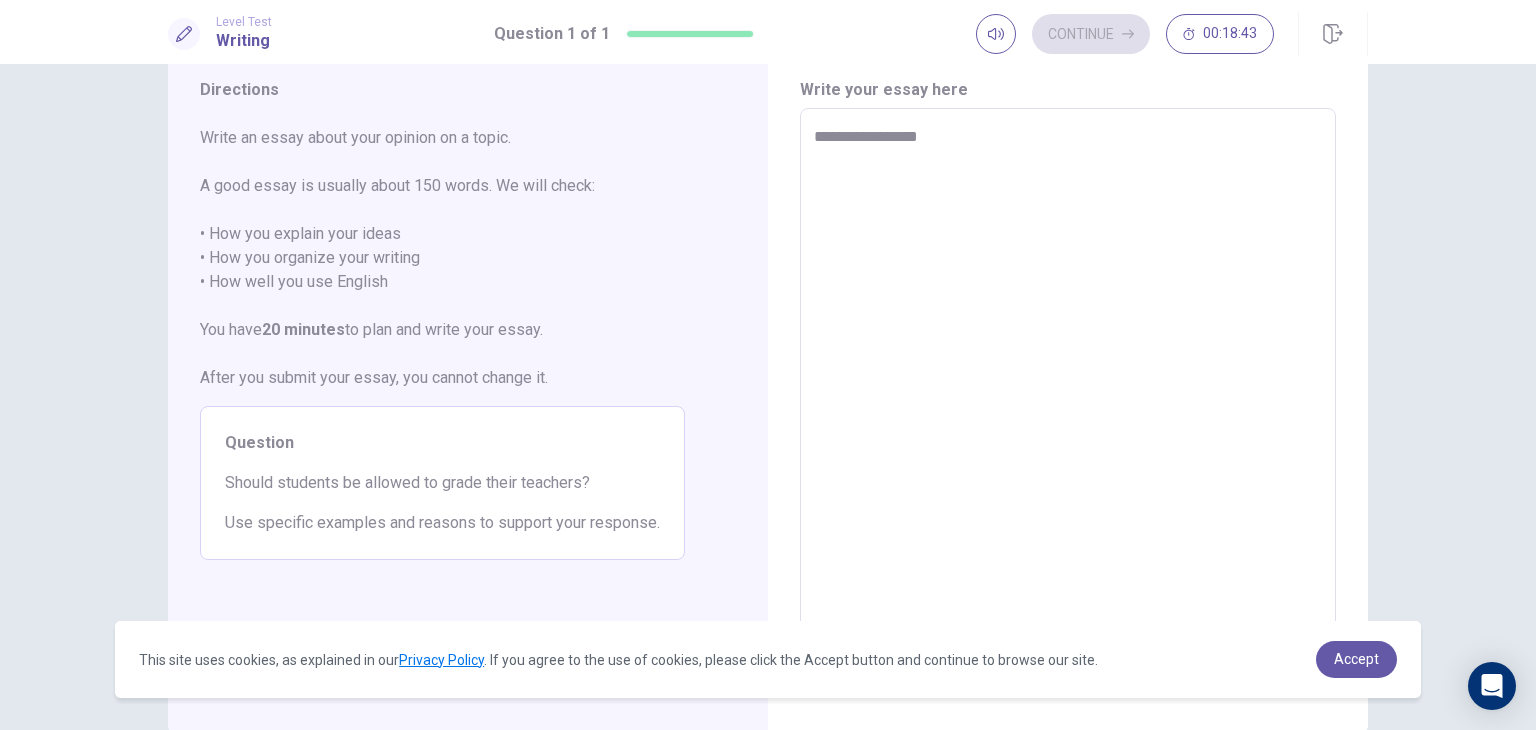type on "*" 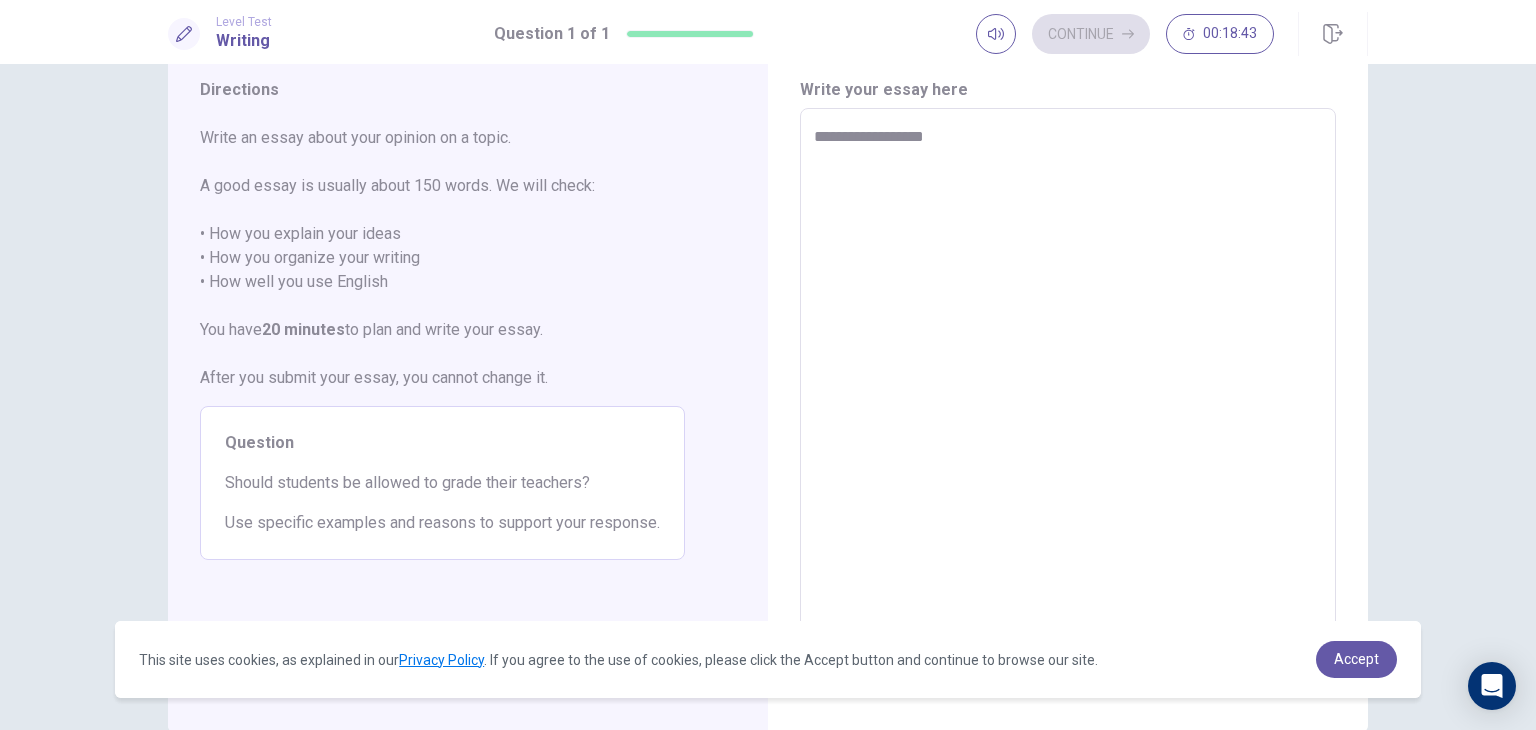 type on "*" 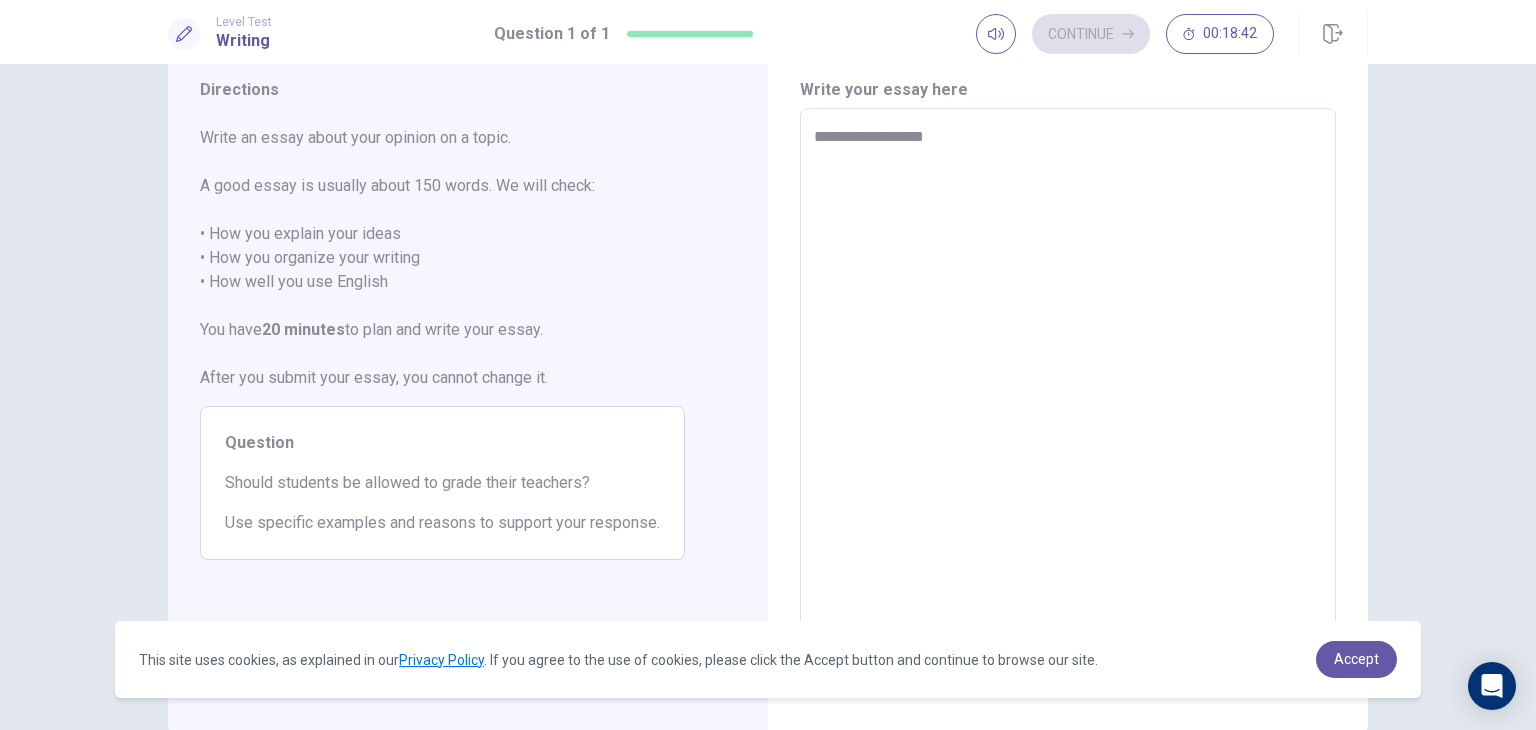 type on "**********" 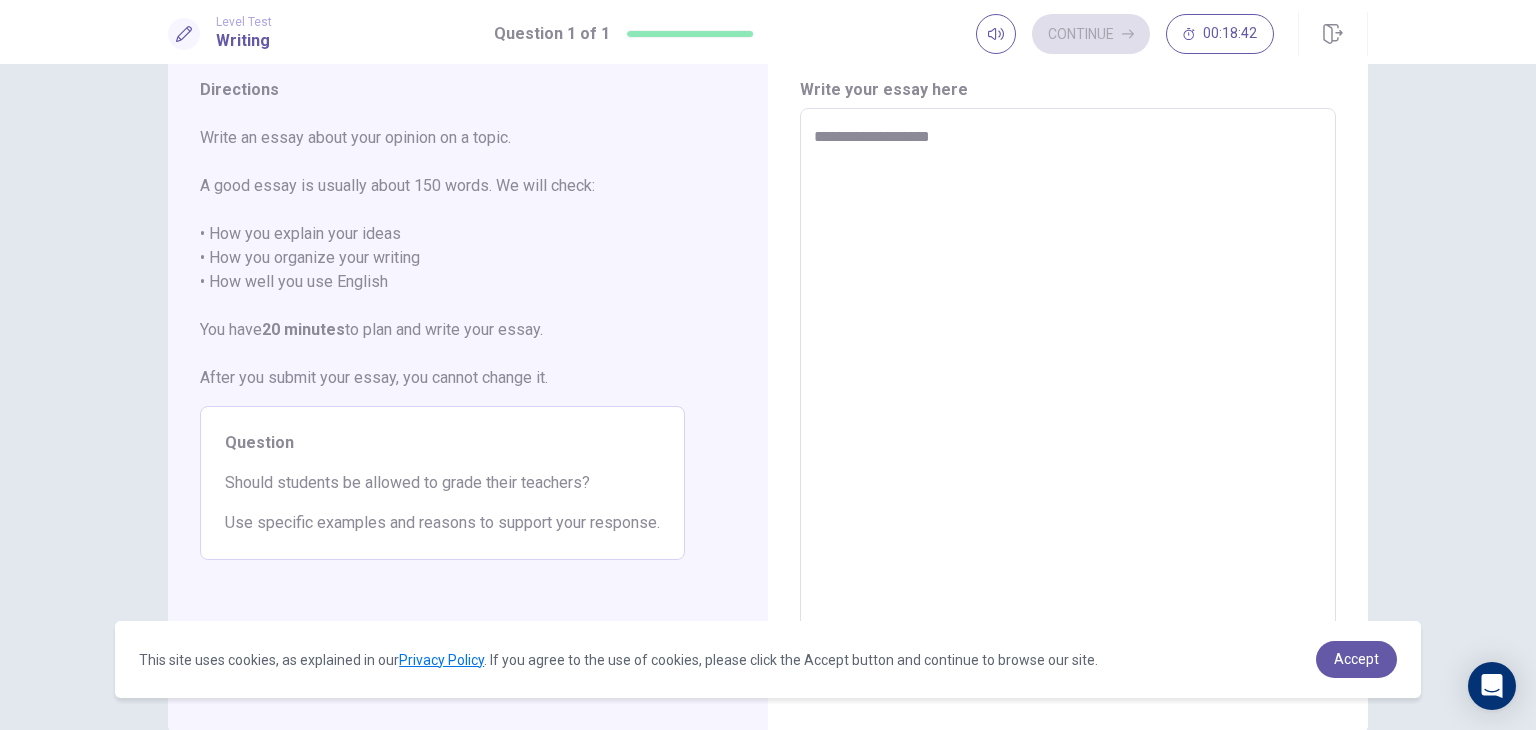 type on "*" 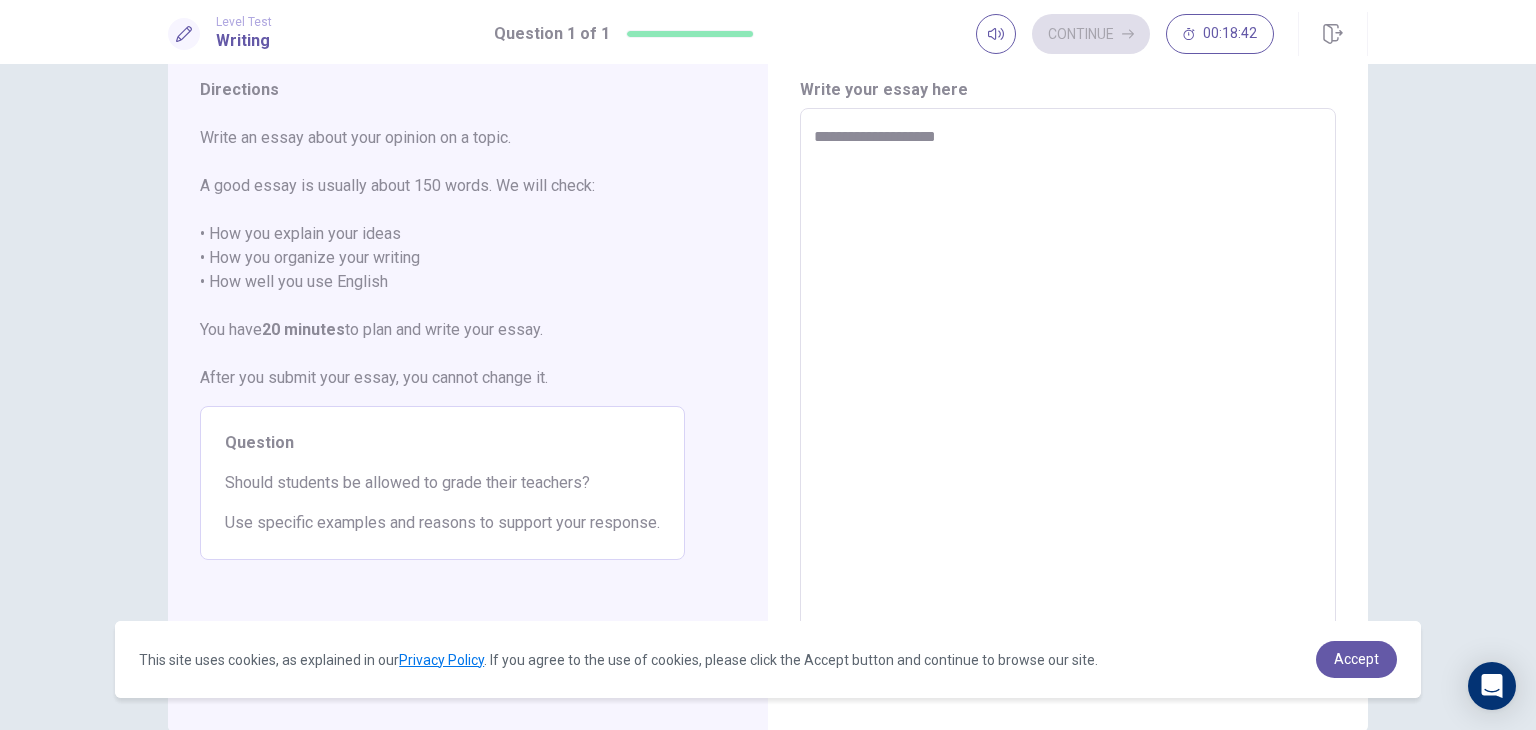 type on "*" 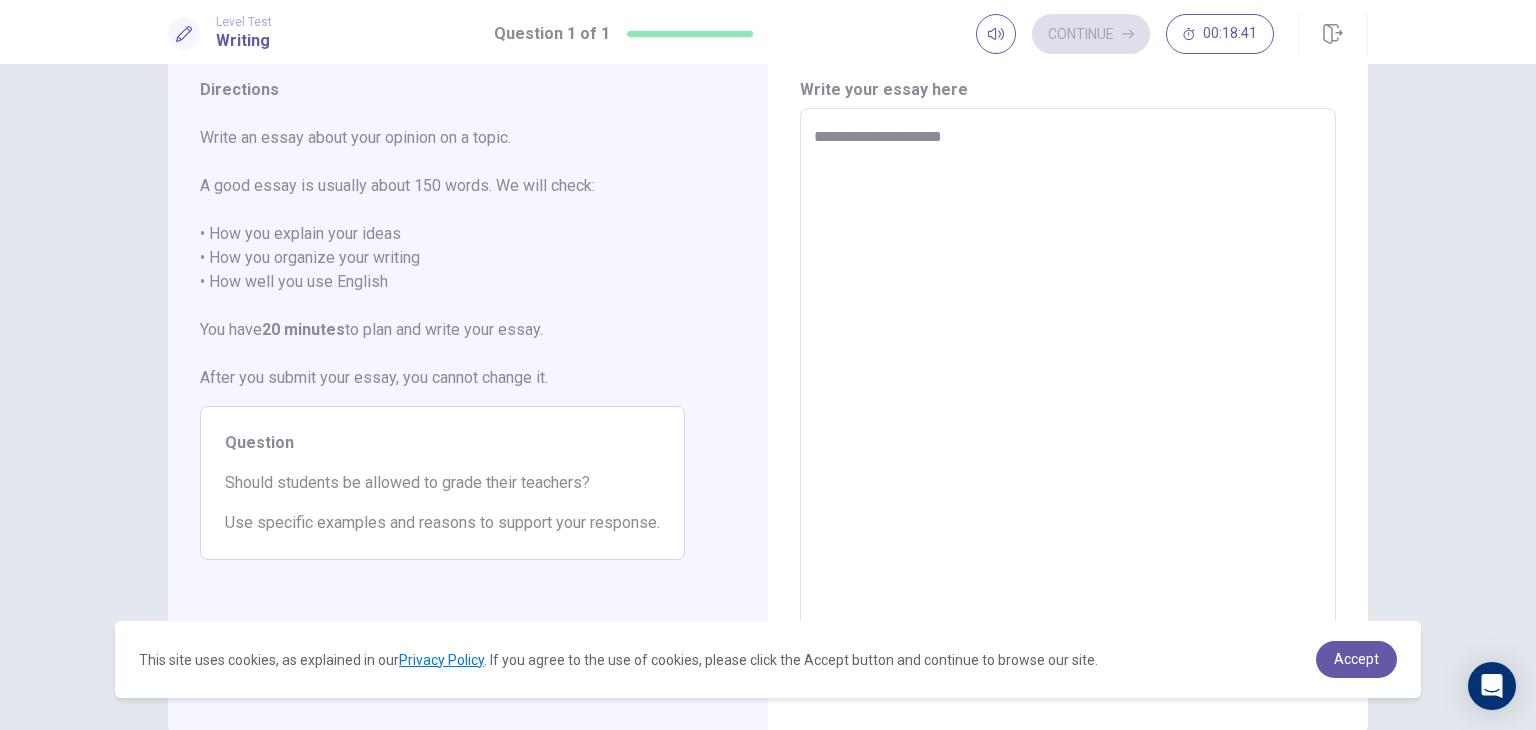 type on "*" 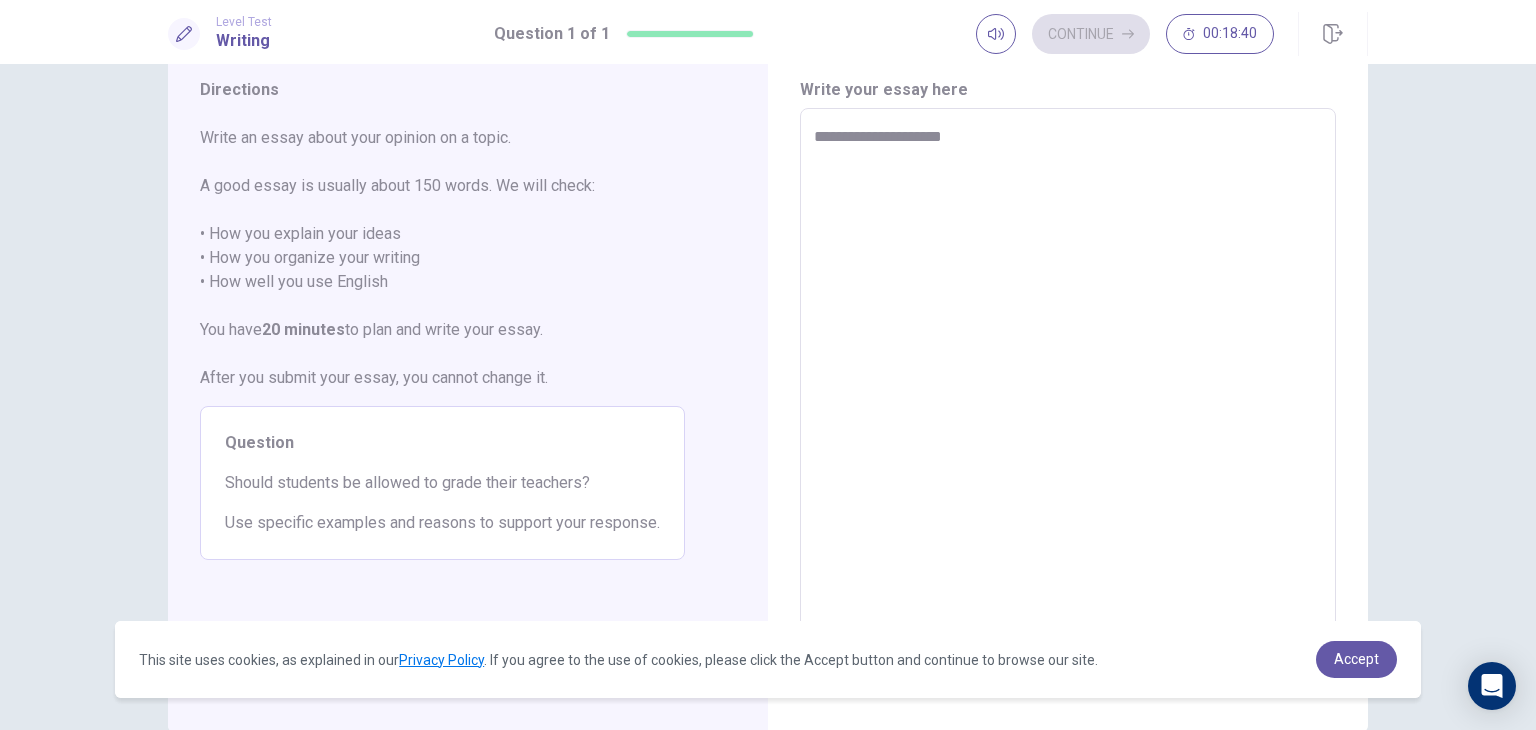 type on "**********" 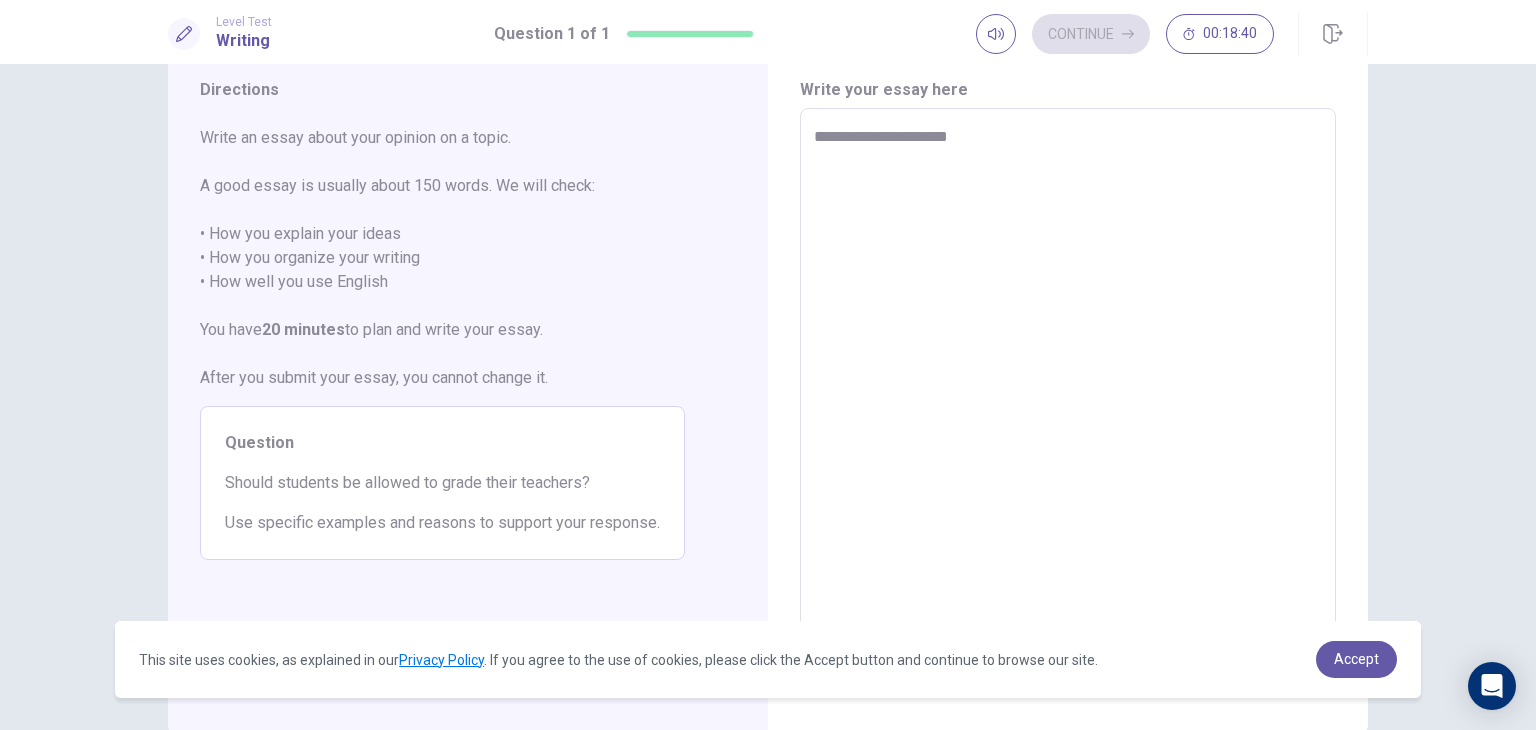type on "*" 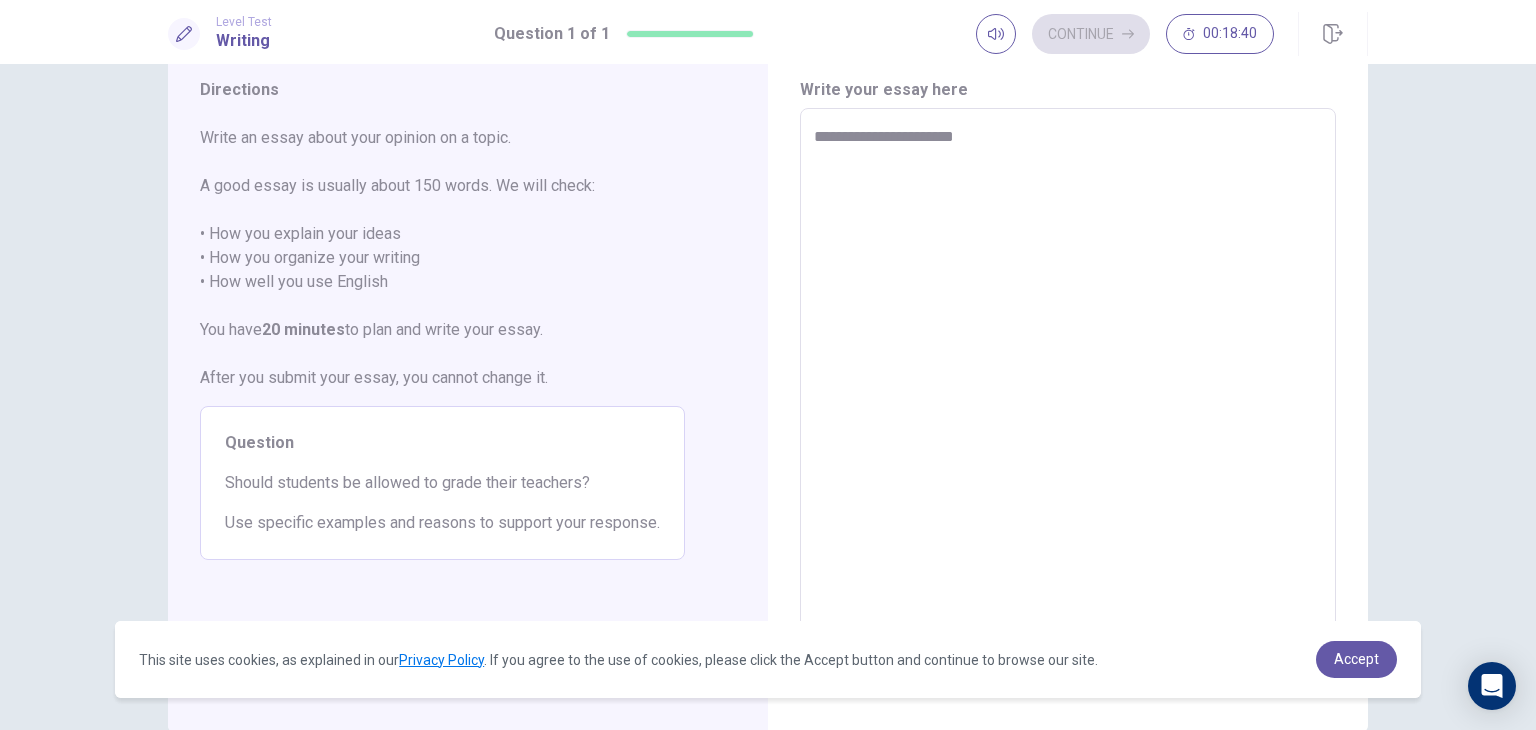 type on "*" 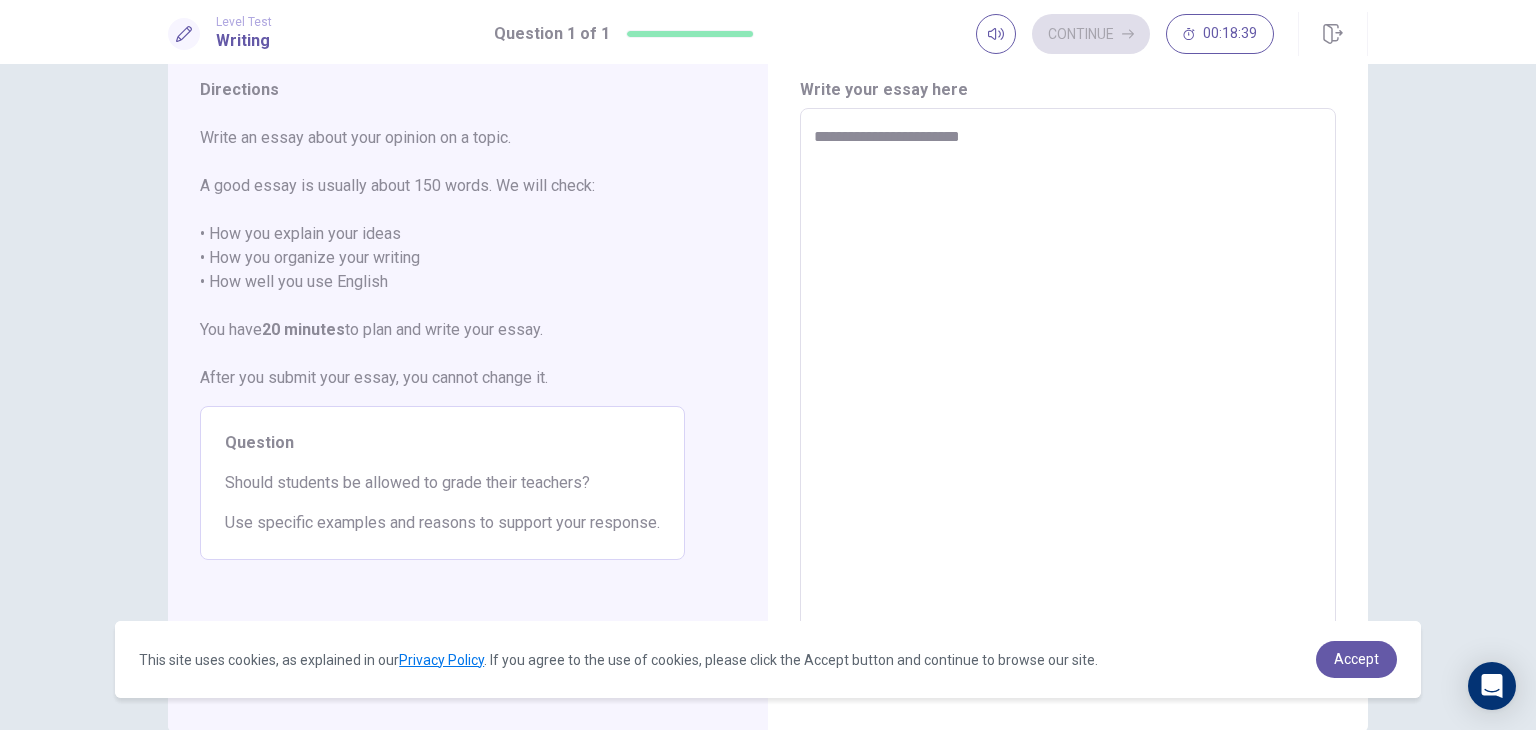 type on "**********" 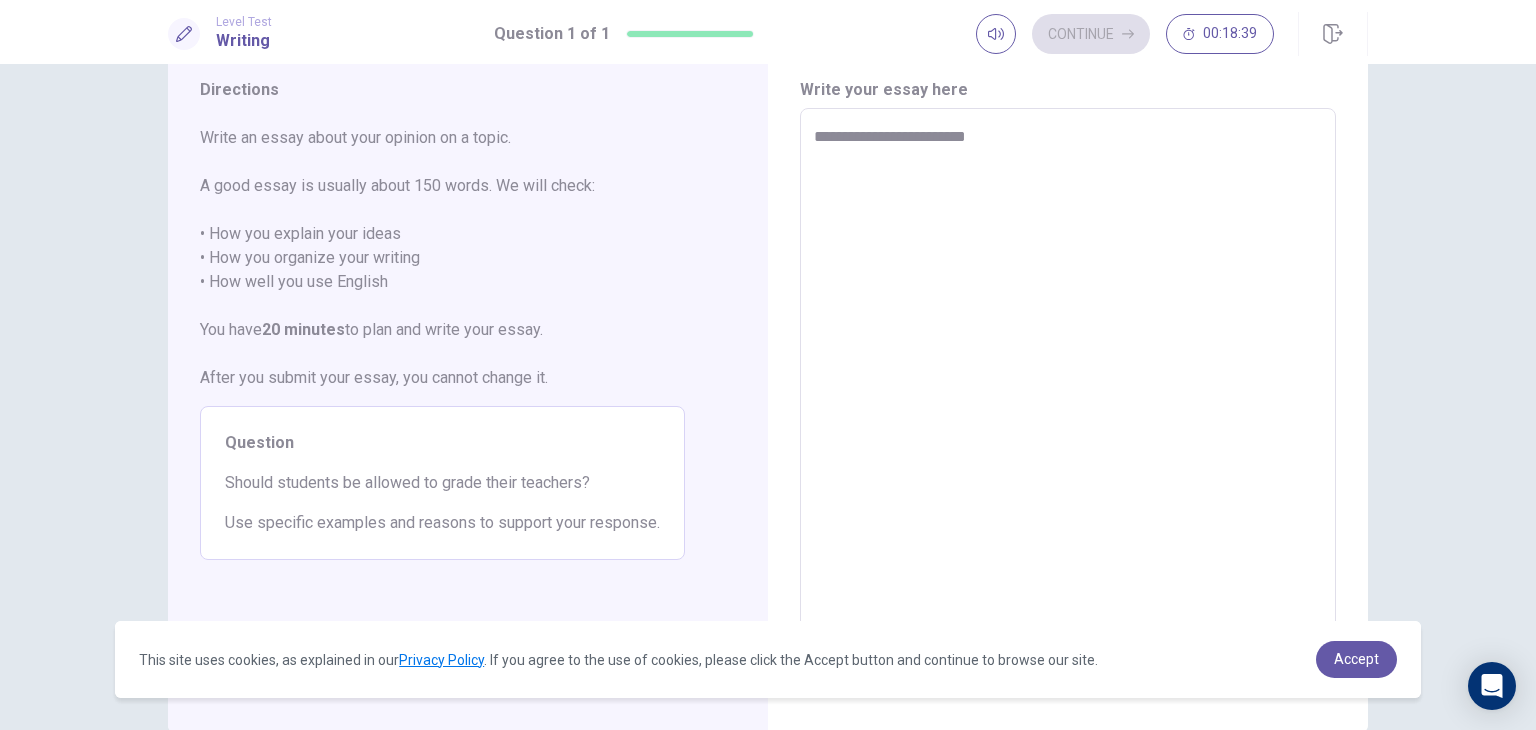 type on "*" 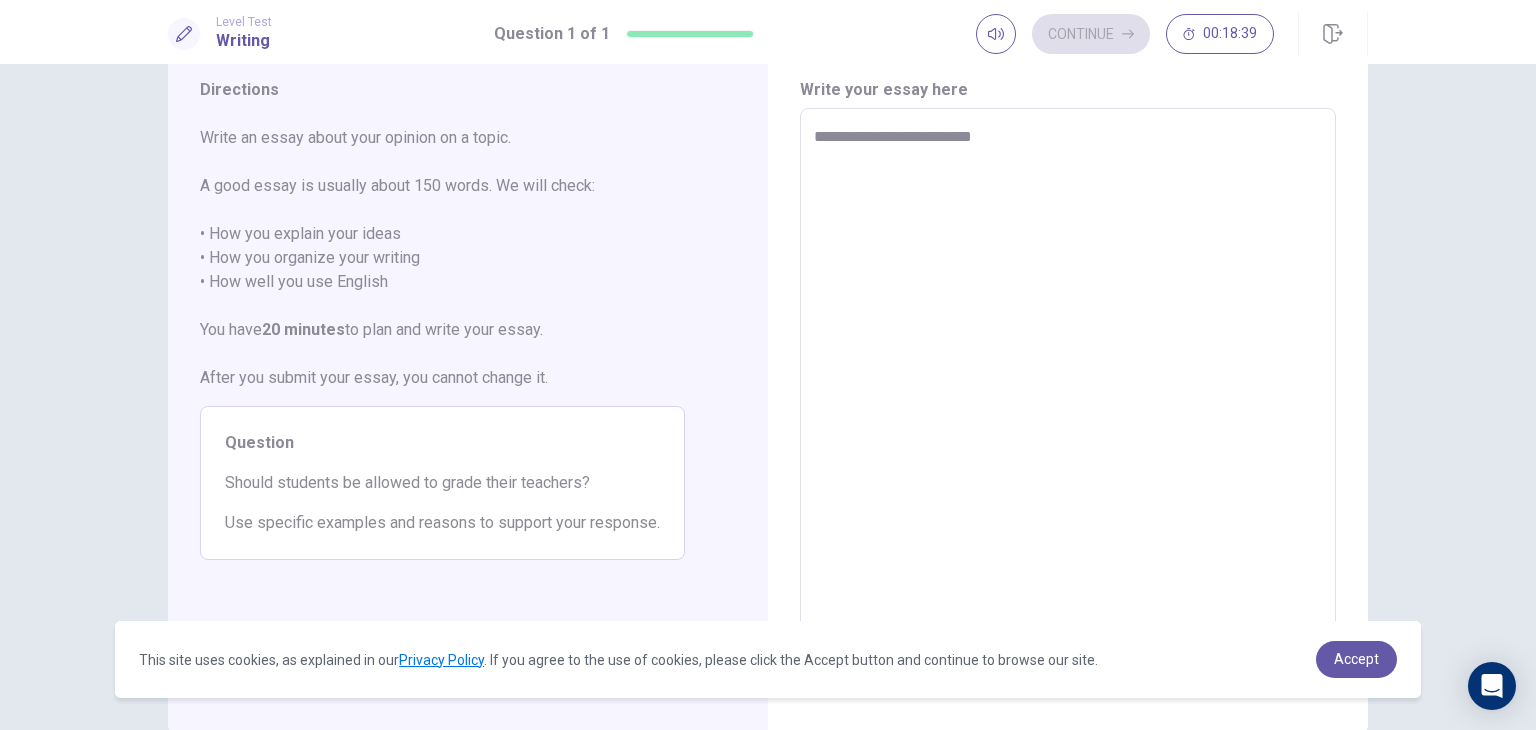 type on "*" 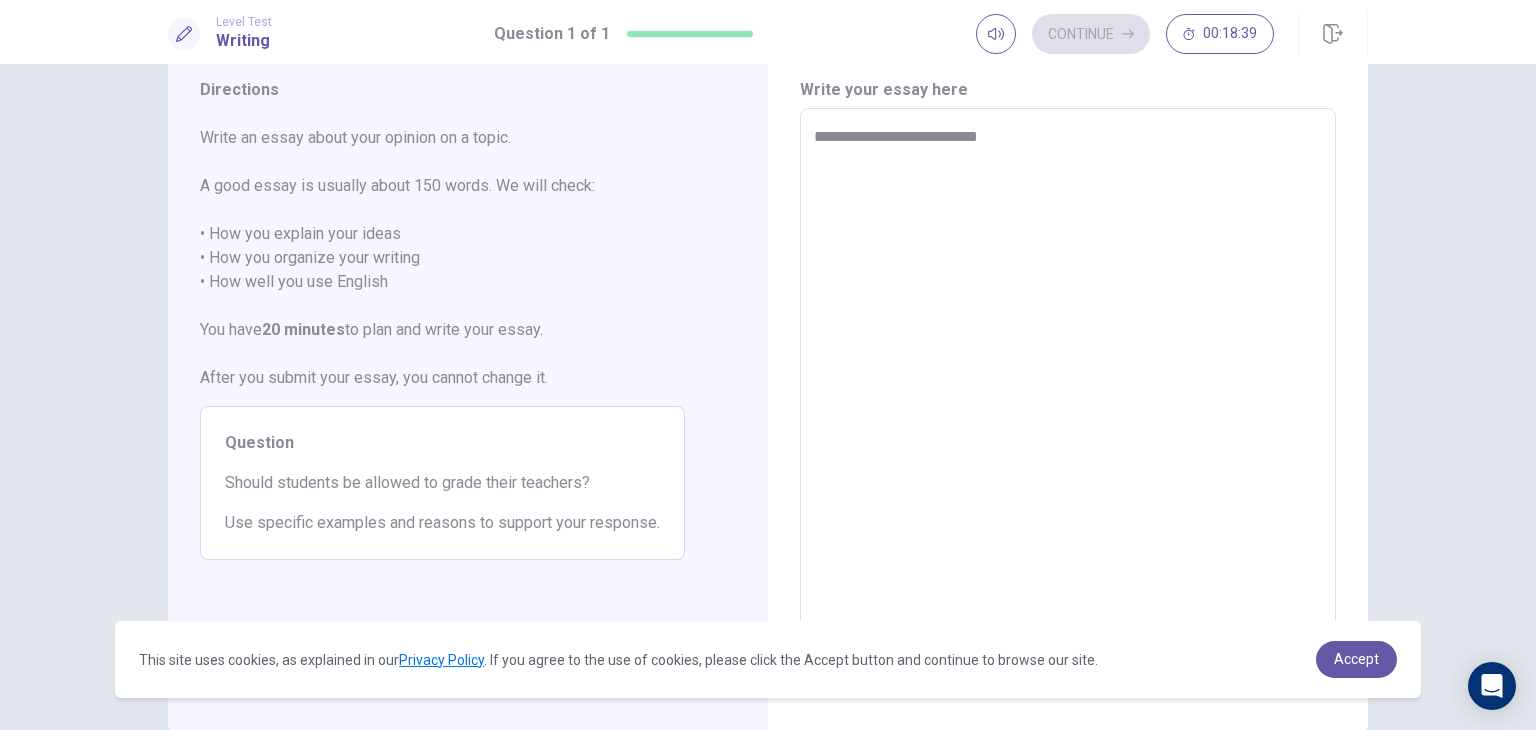 type on "*" 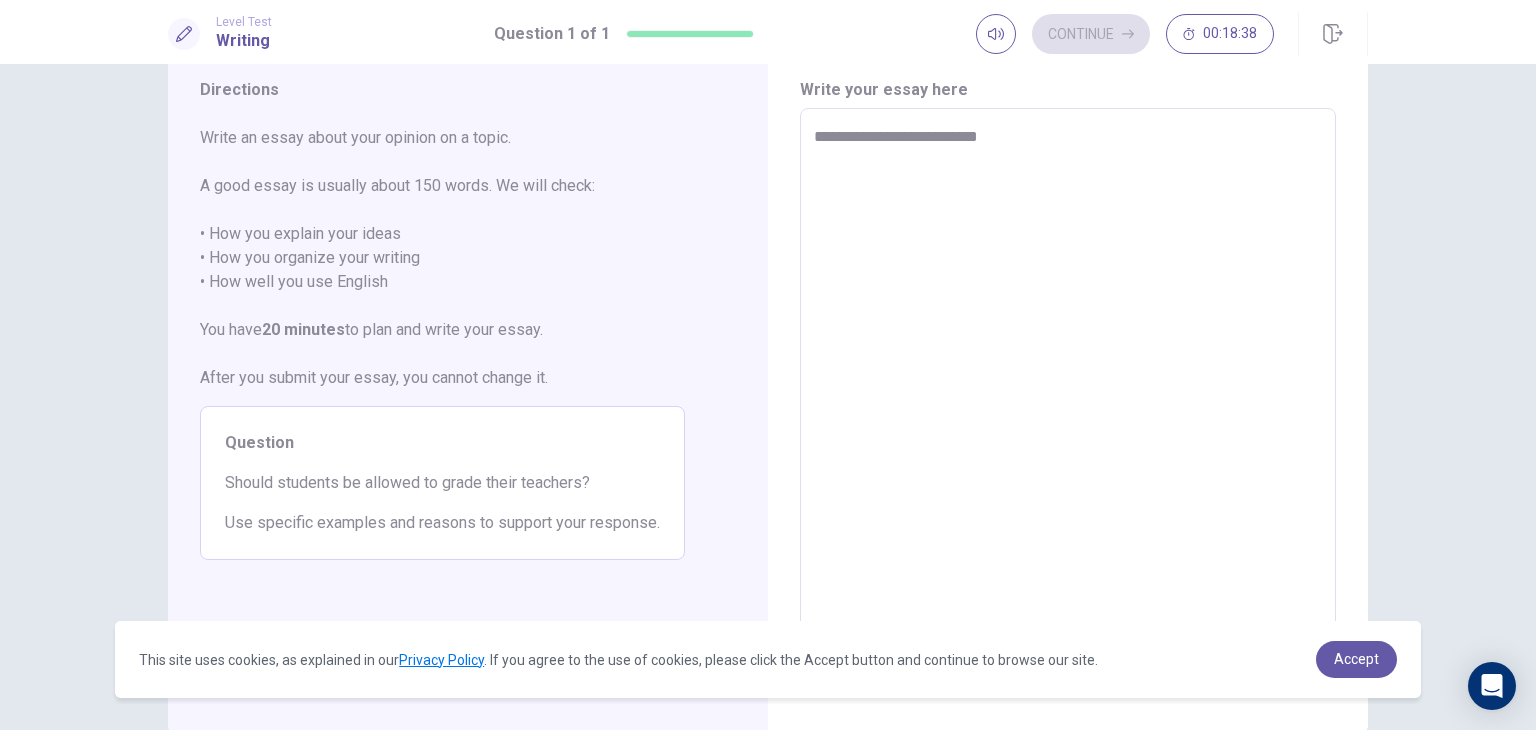 type on "**********" 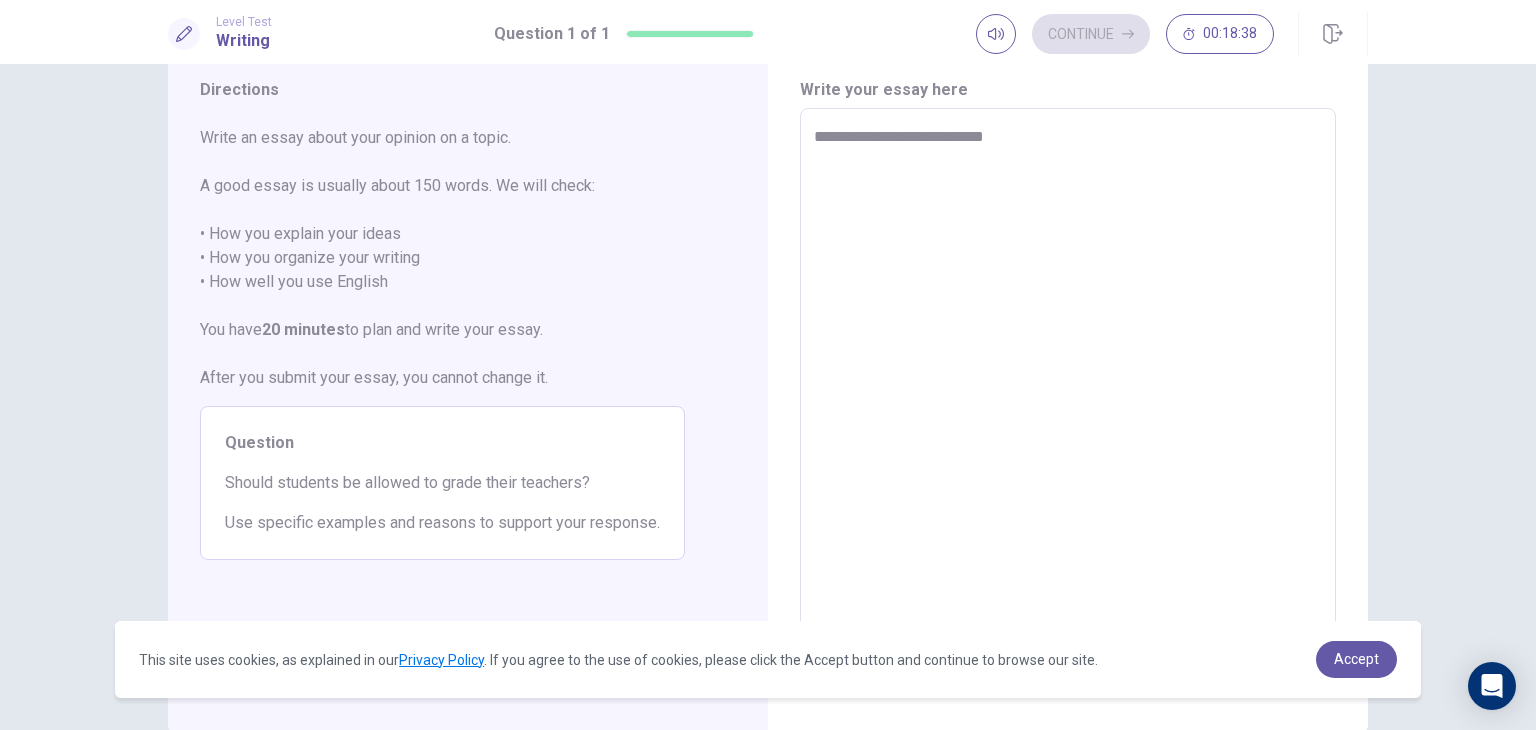 type on "*" 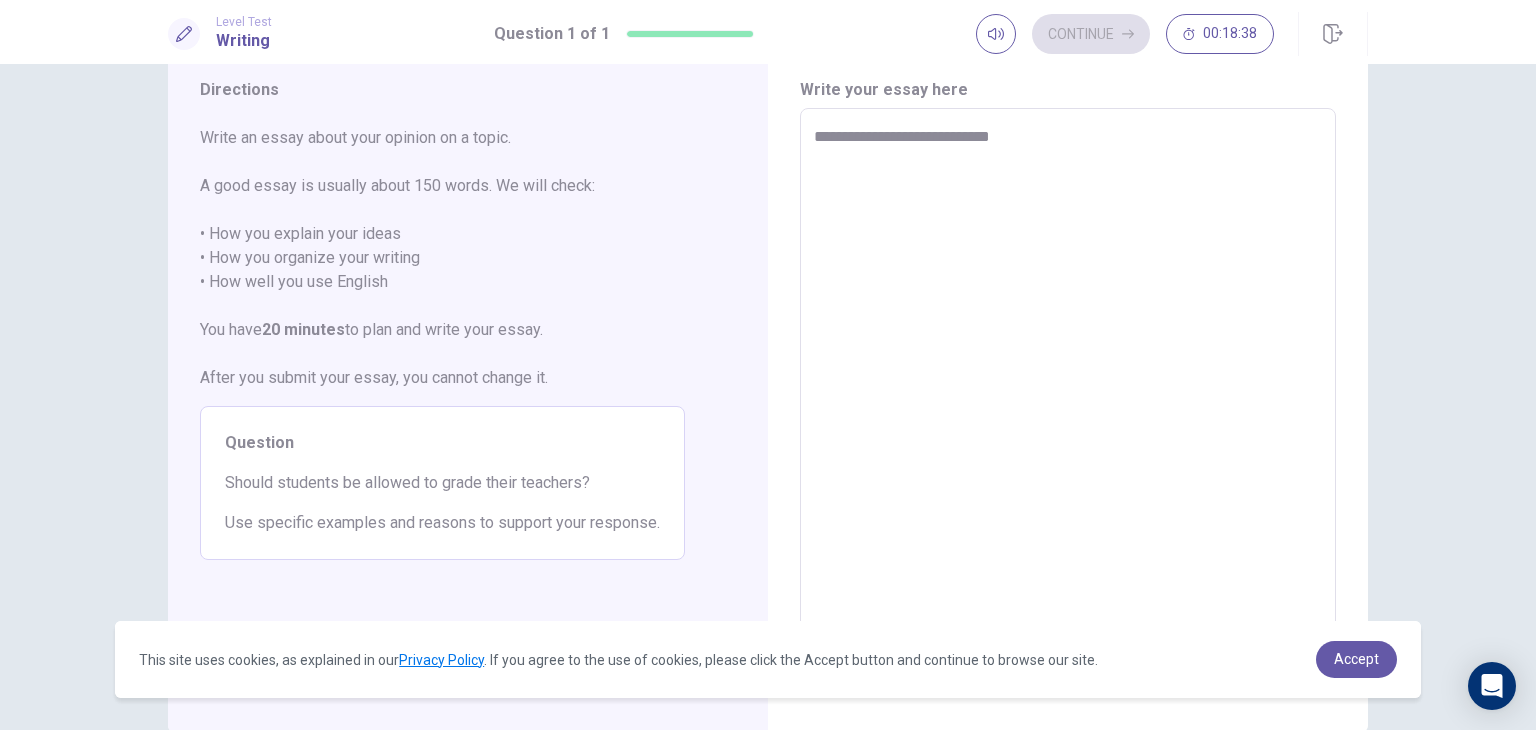 type on "*" 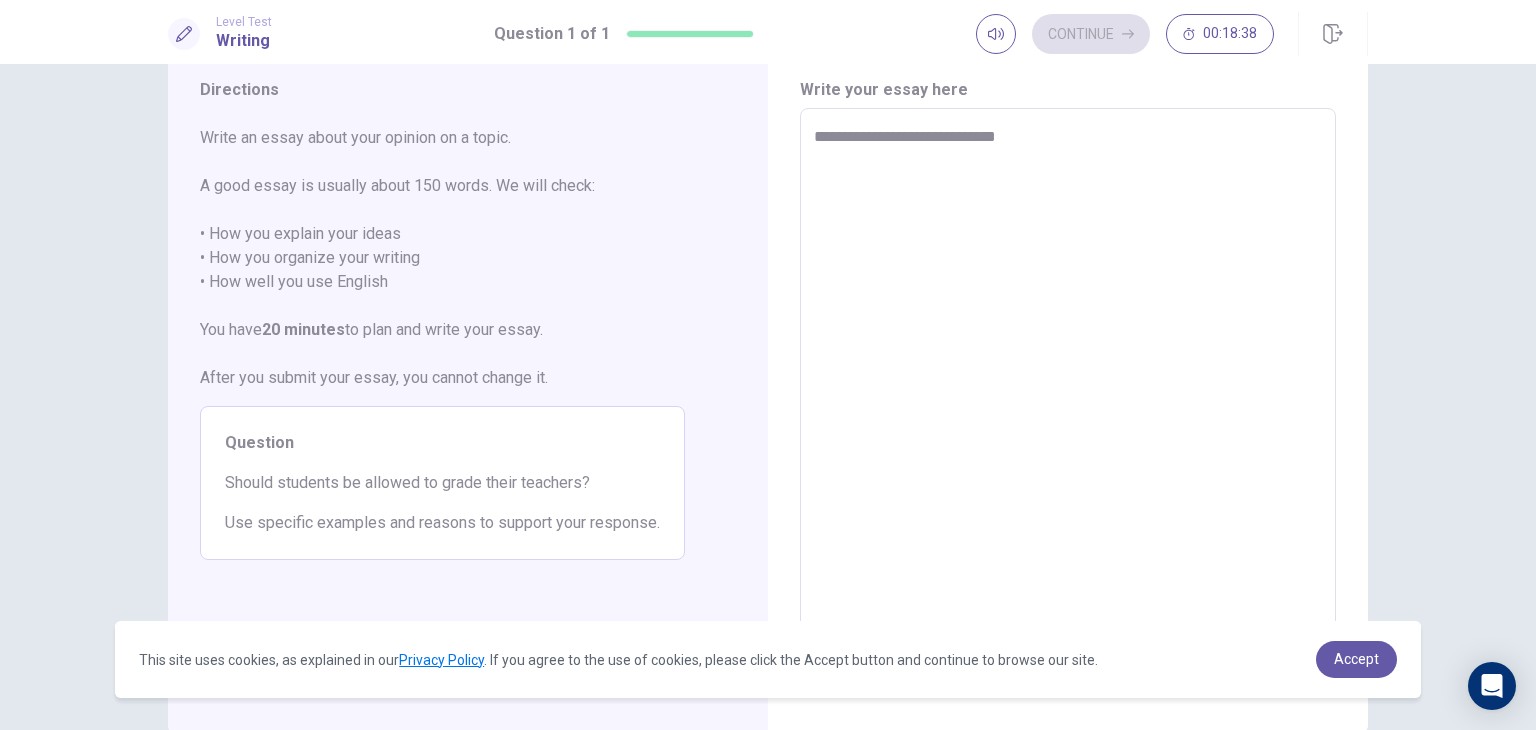 type on "*" 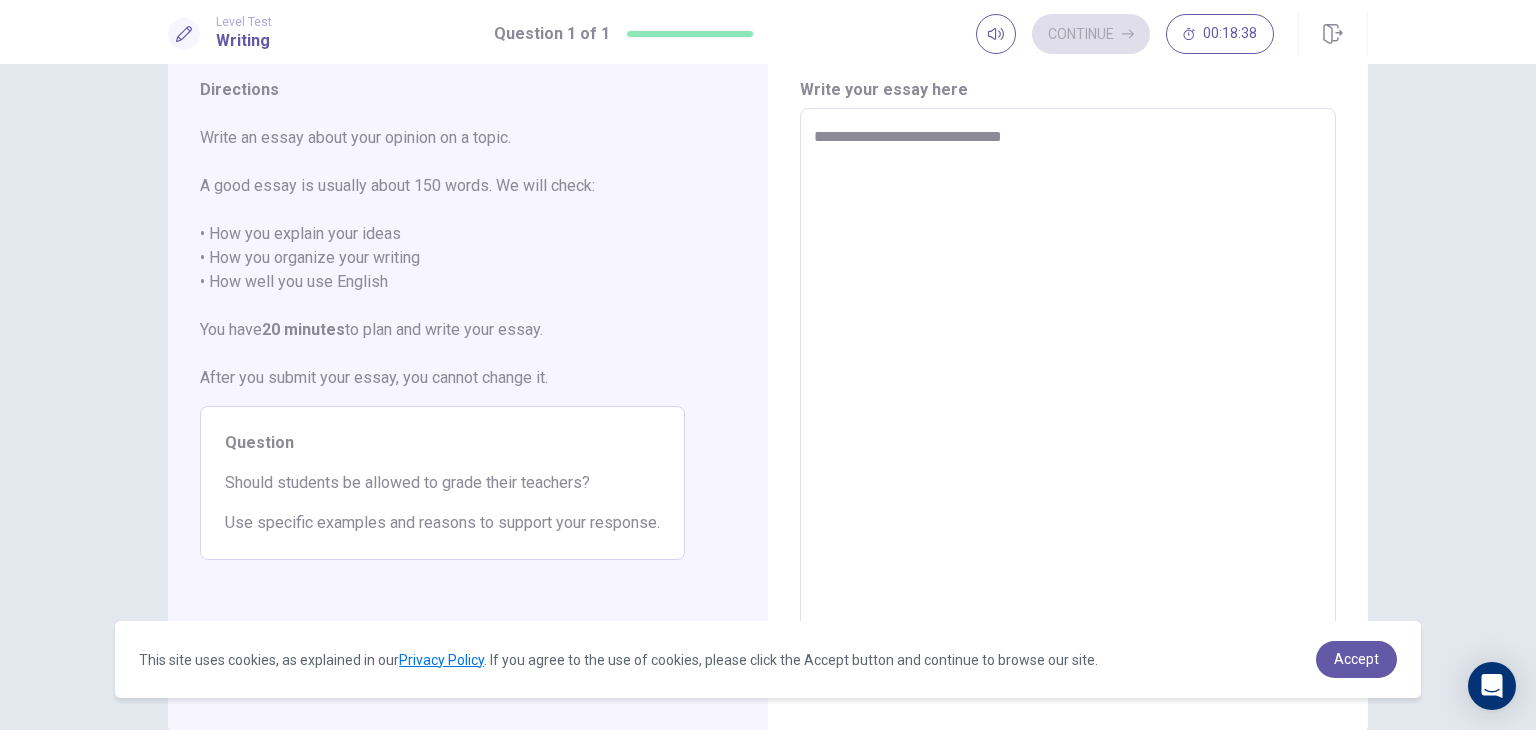 type on "*" 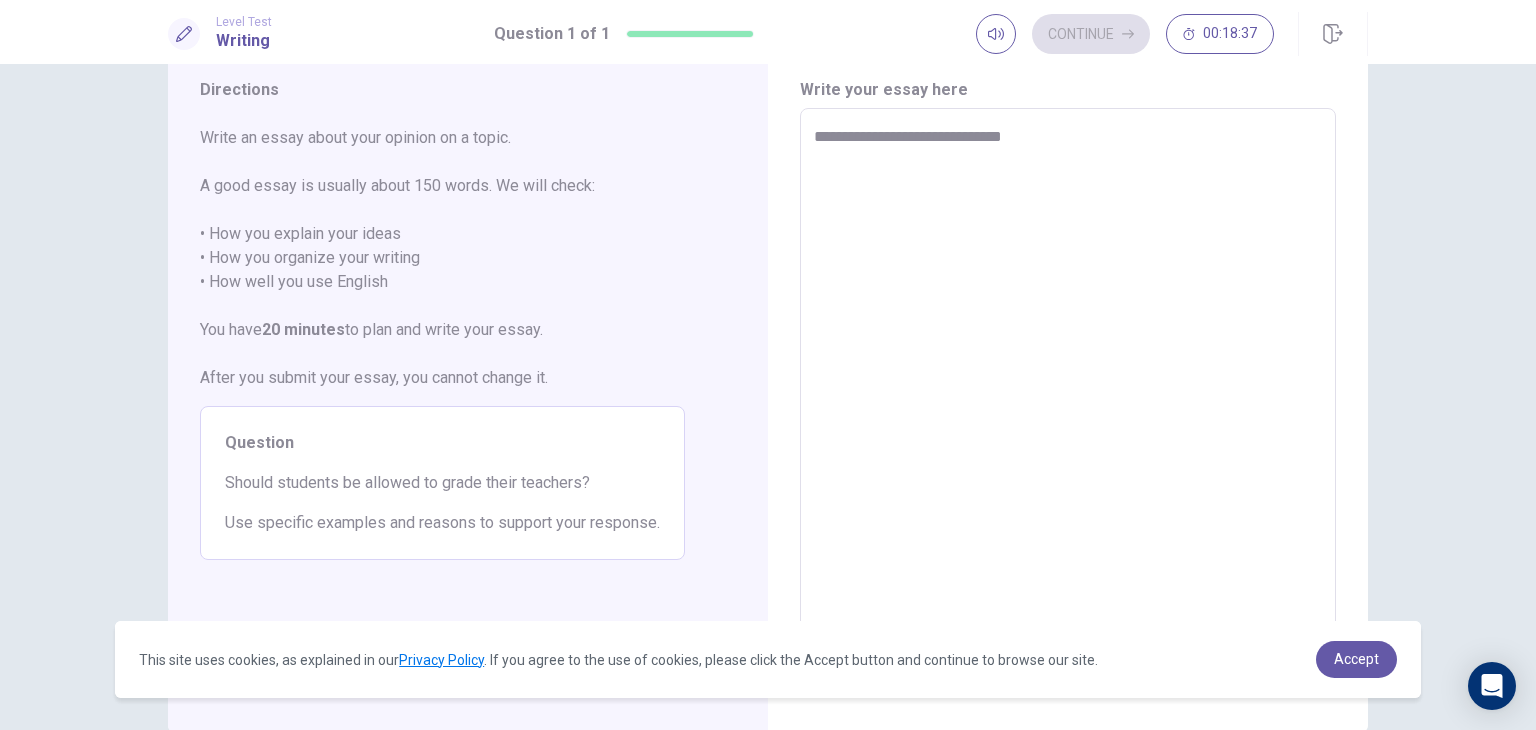 type on "**********" 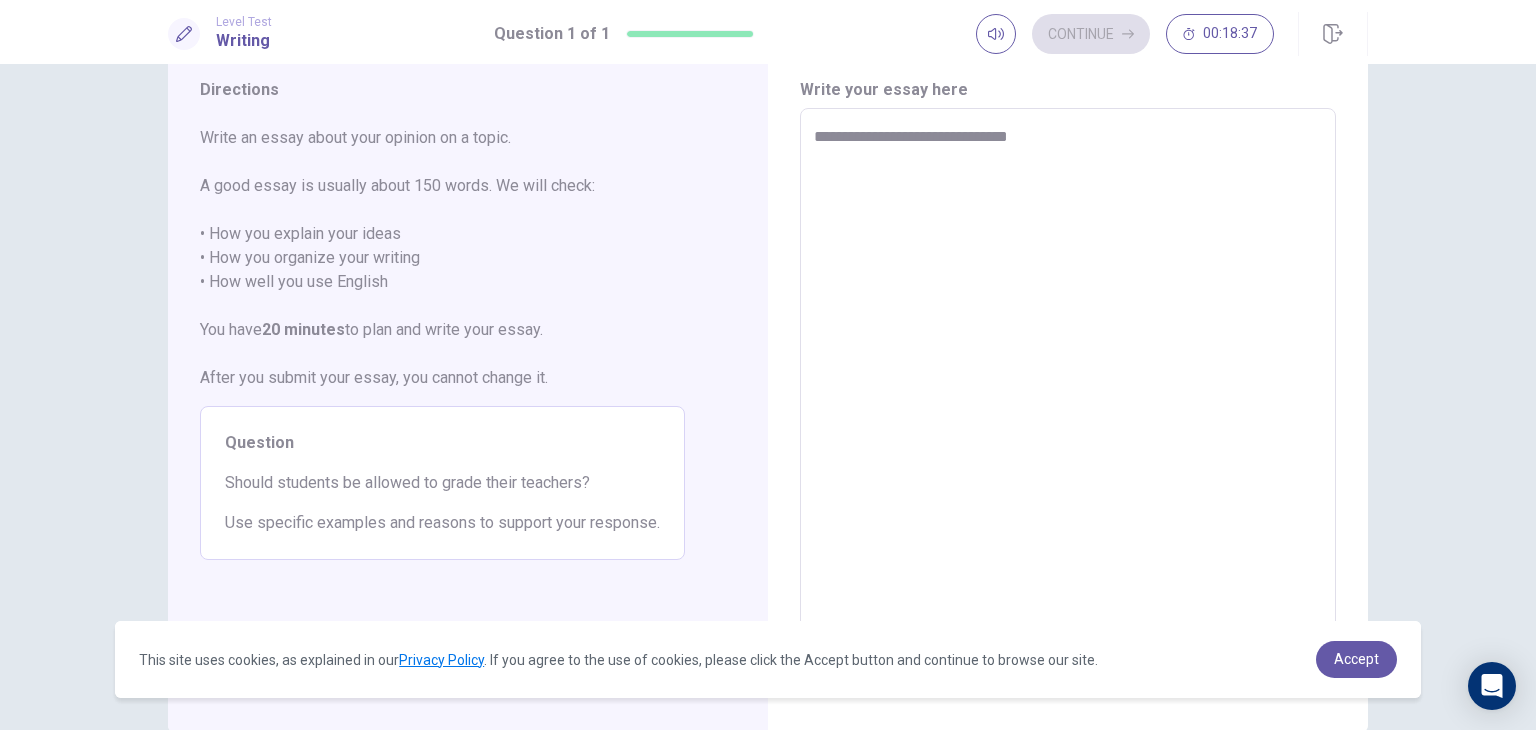 type on "*" 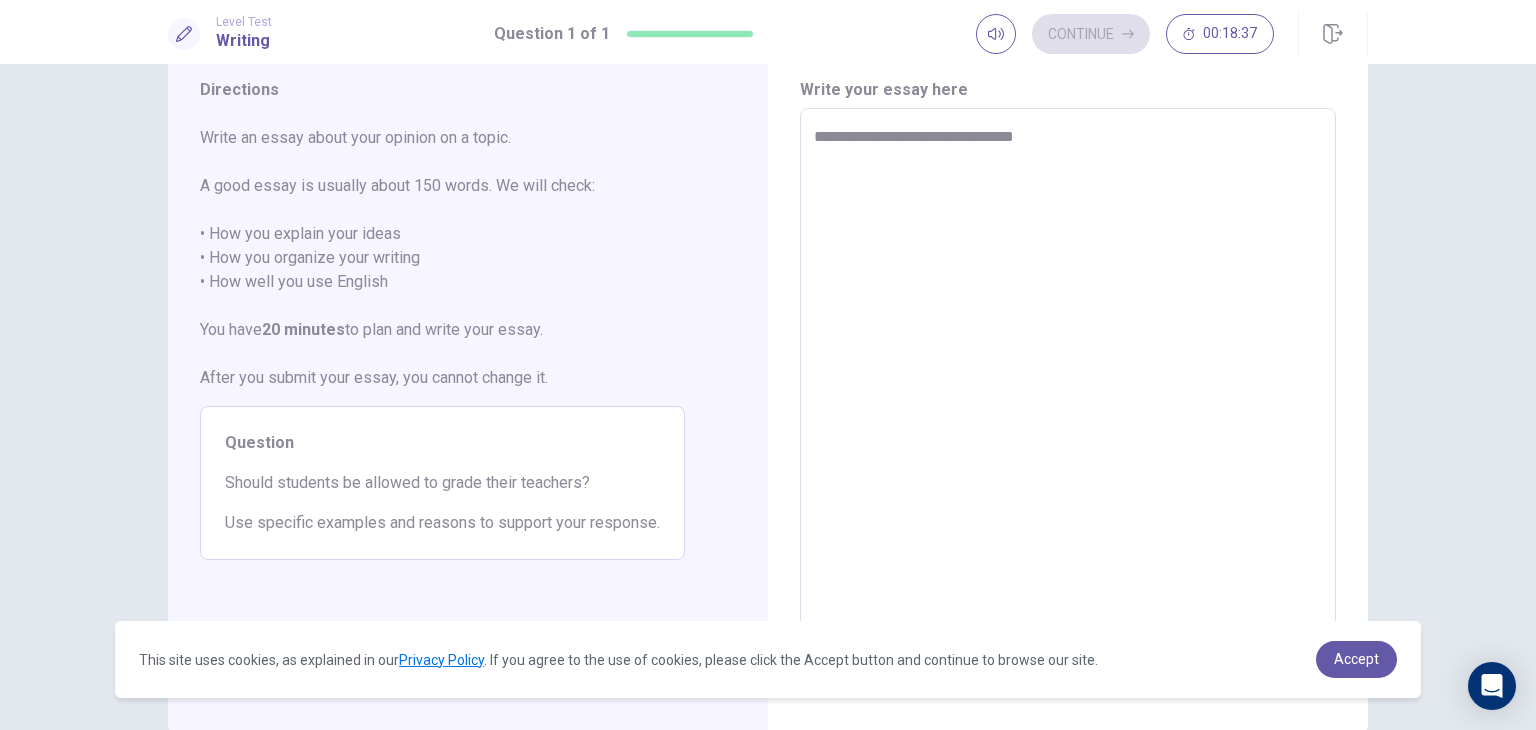 type on "*" 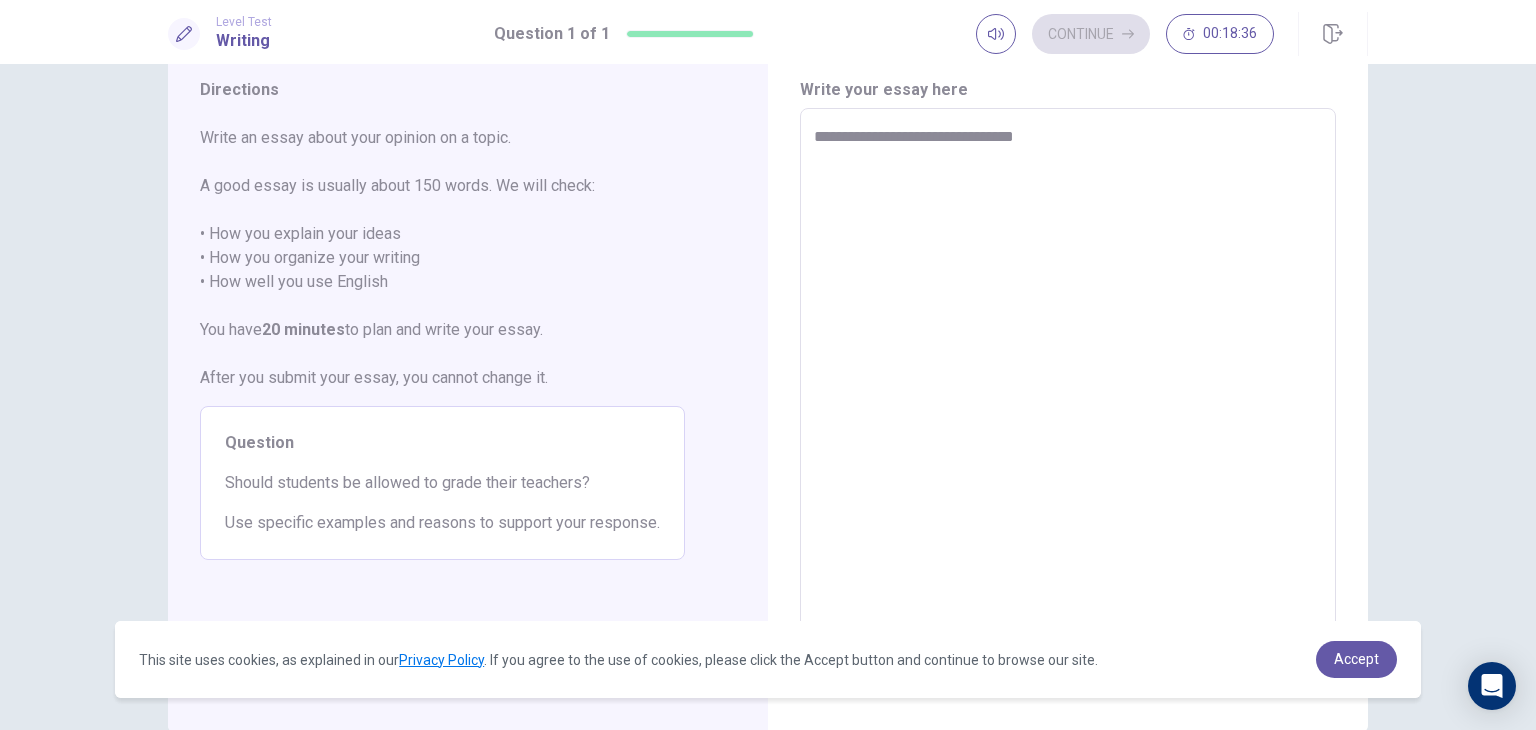 type on "**********" 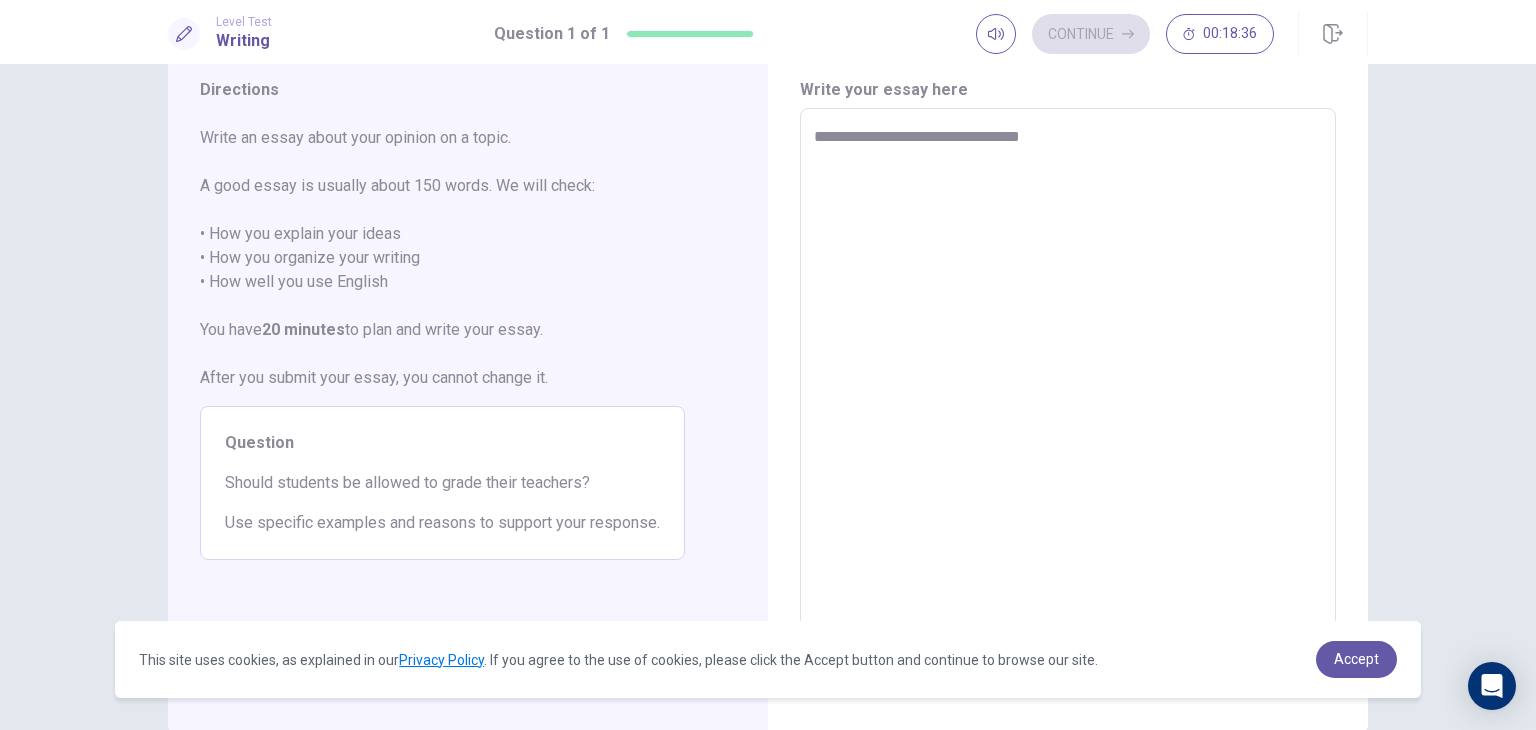 type on "*" 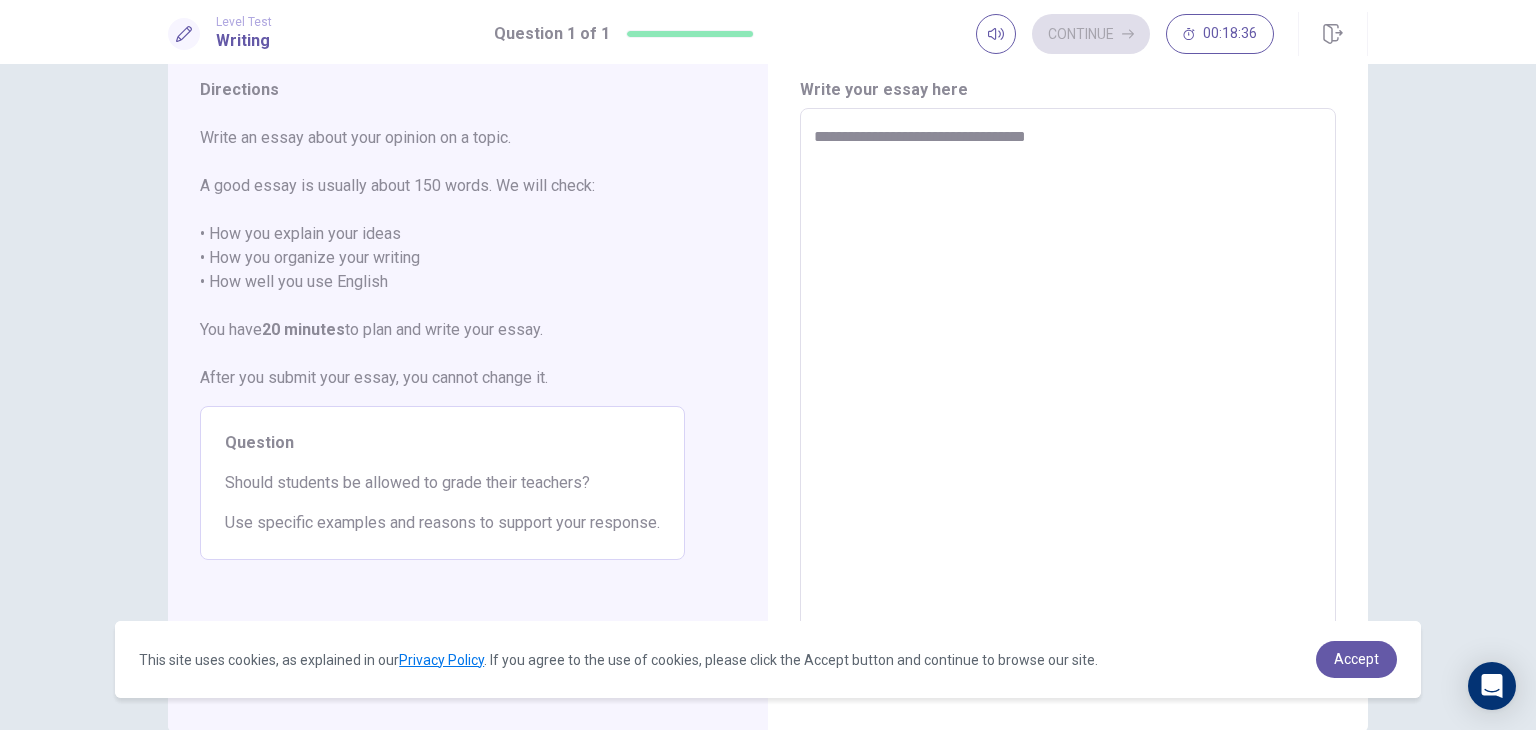 type on "*" 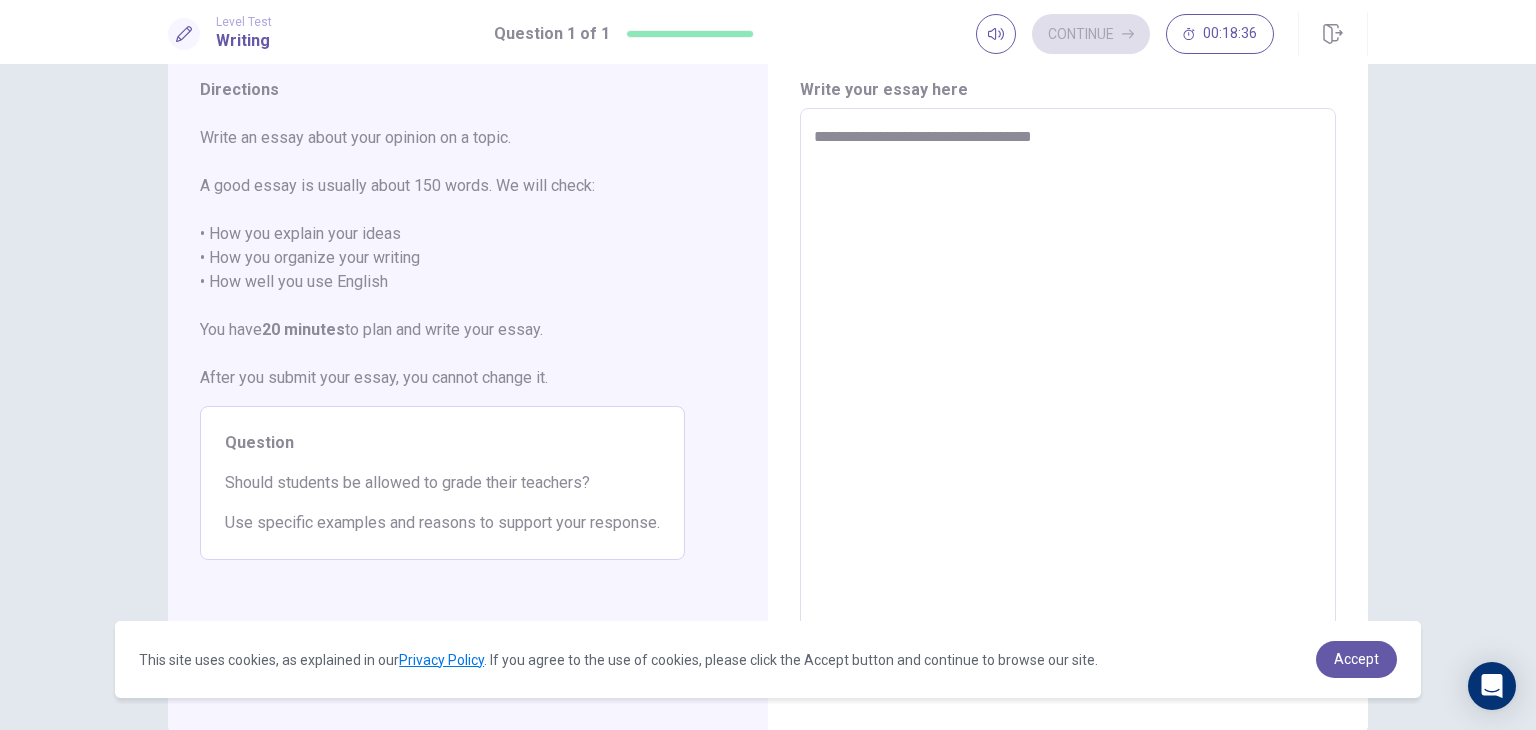 type on "*" 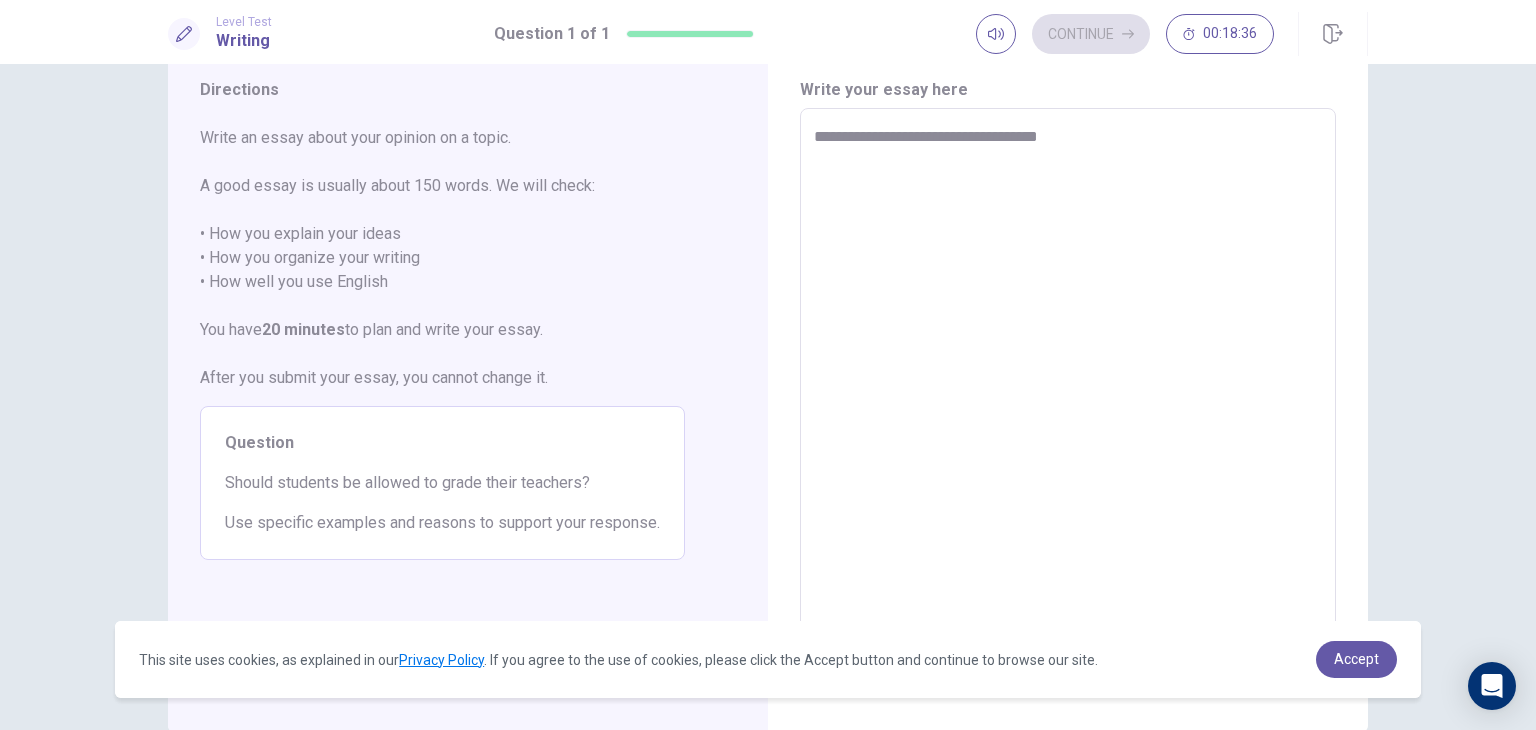 type on "*" 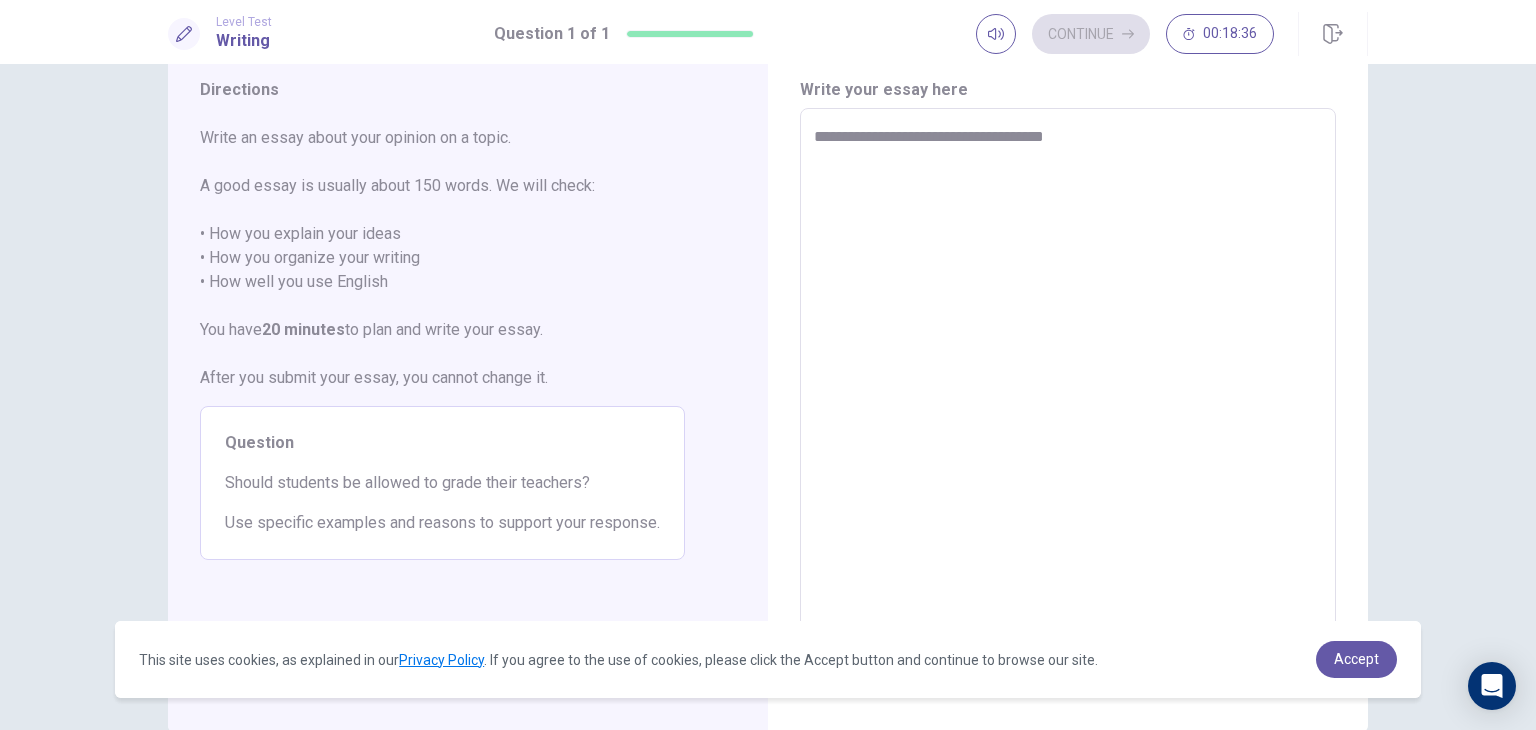 type on "*" 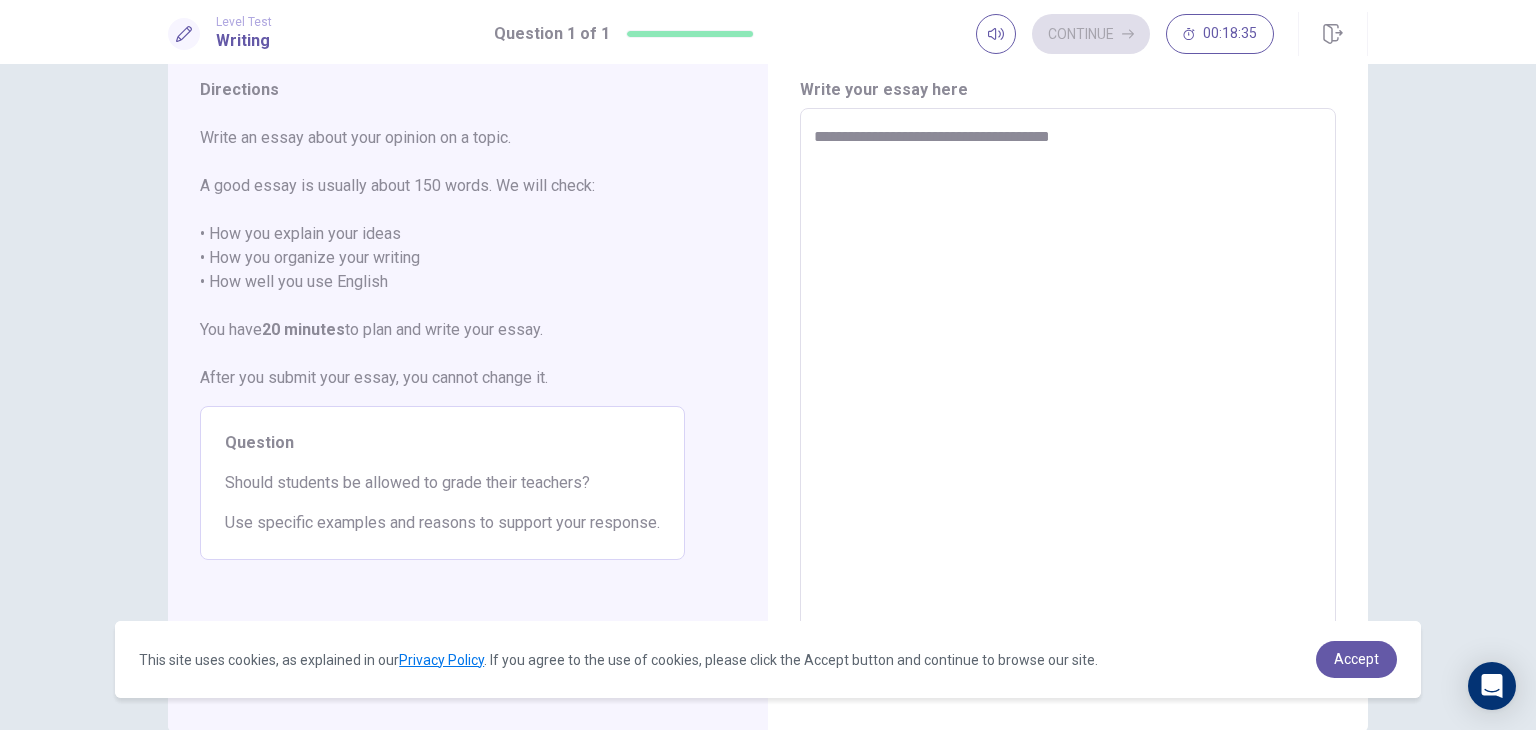 type on "*" 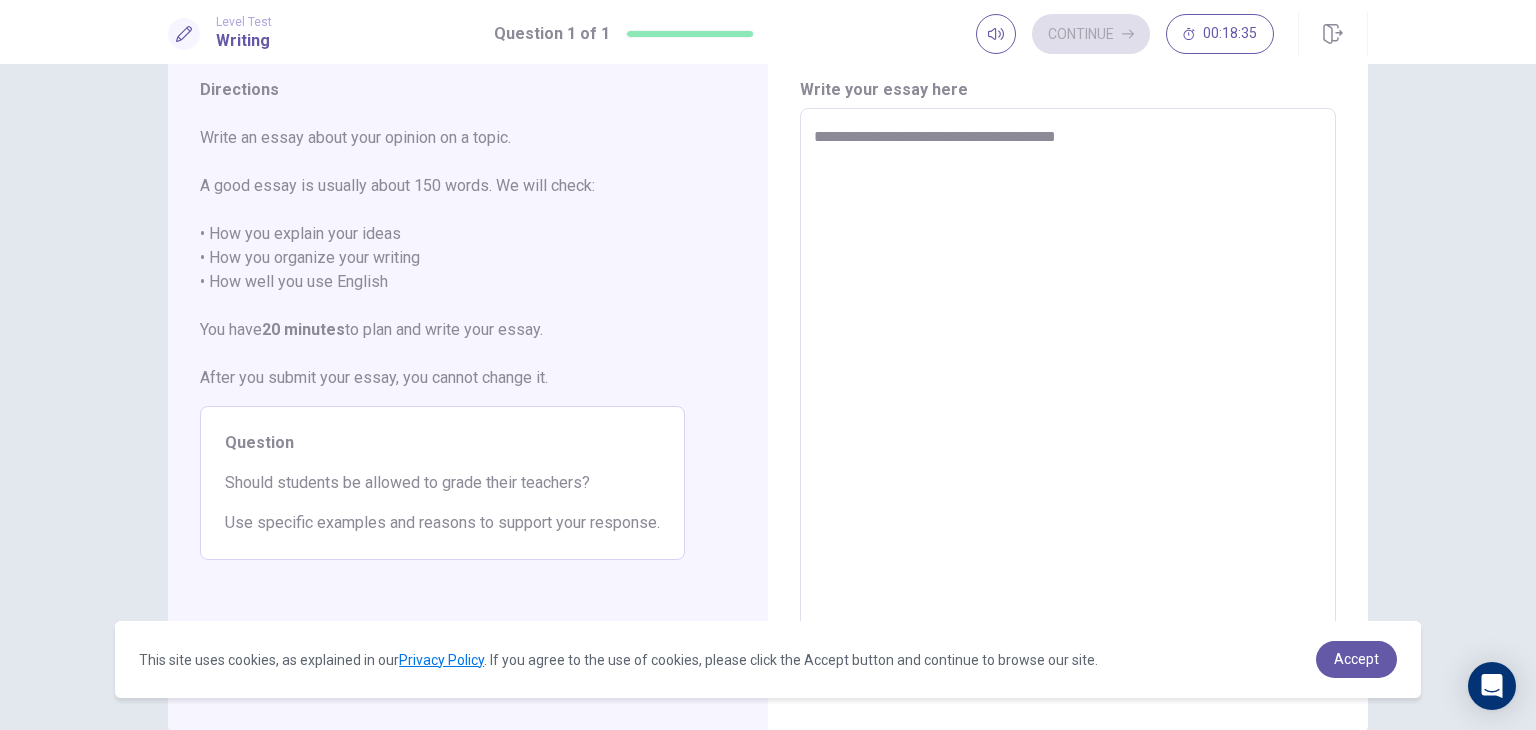 type on "*" 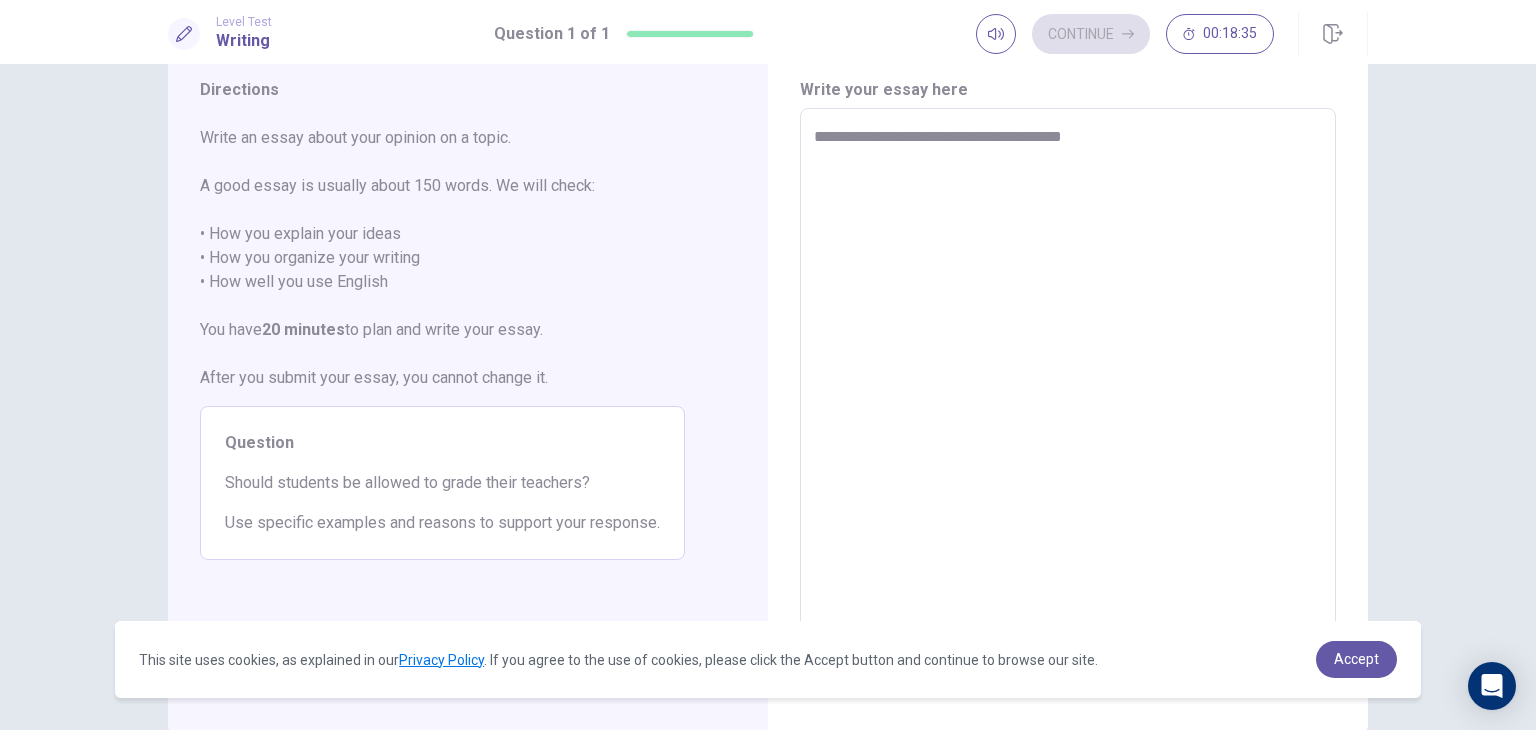 type on "*" 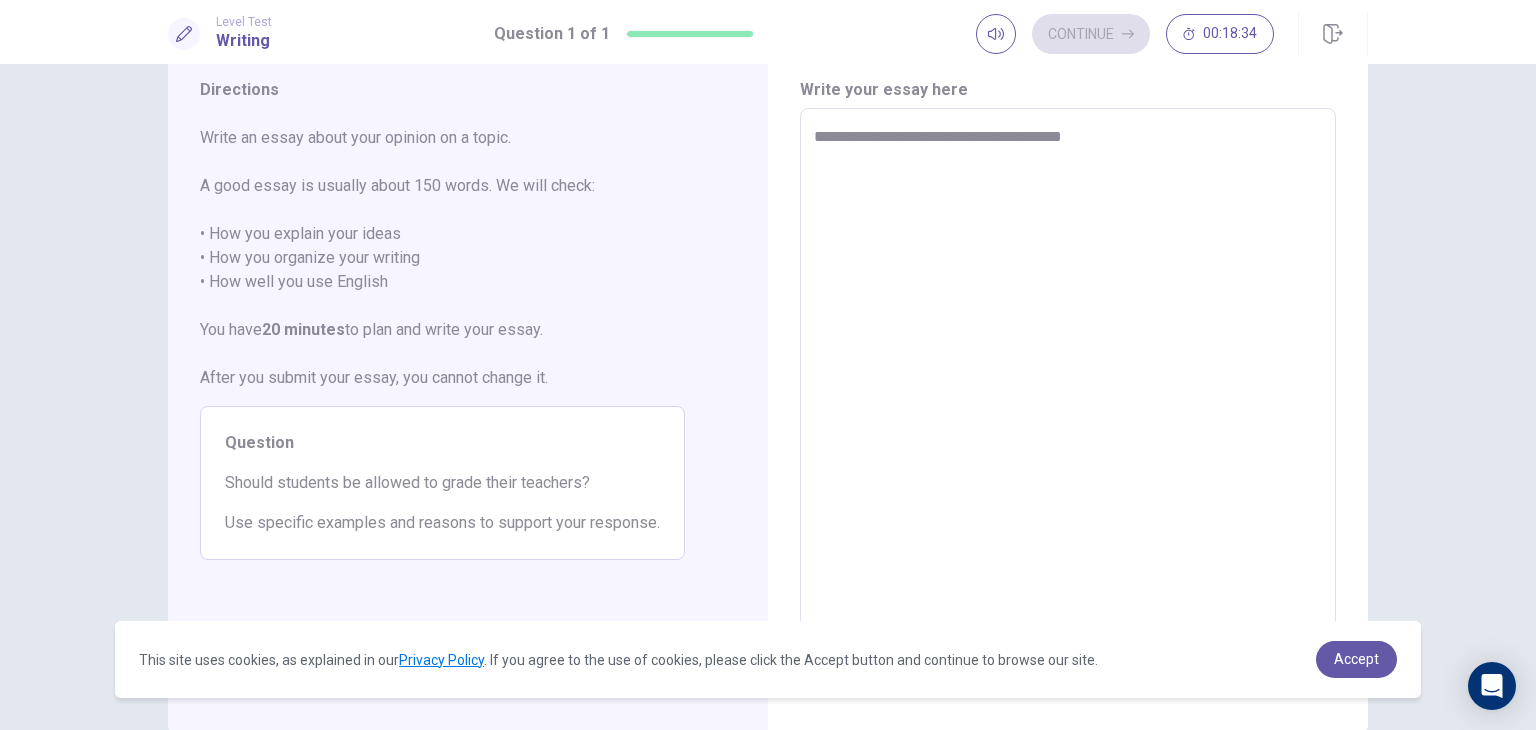 type on "**********" 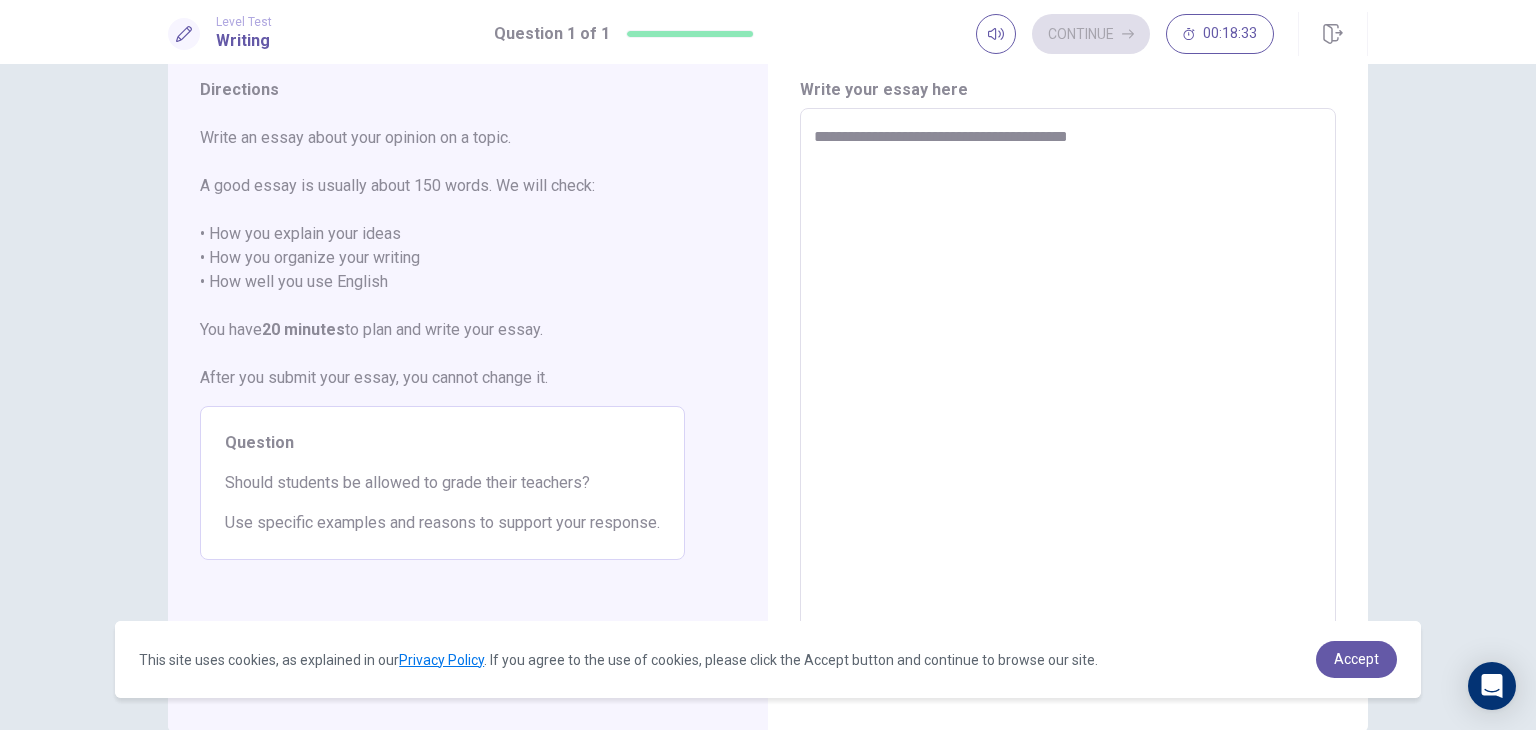 type on "*" 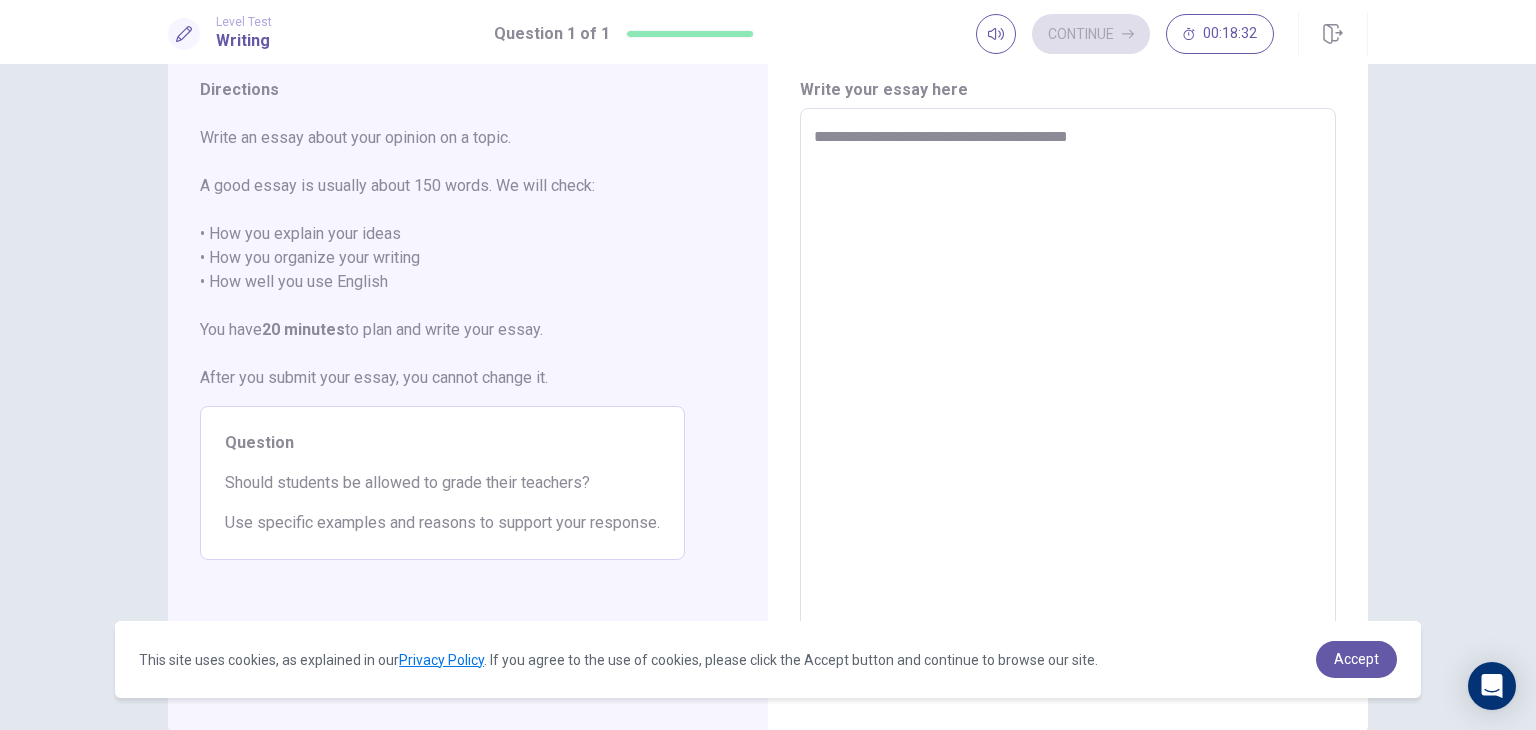 type on "**********" 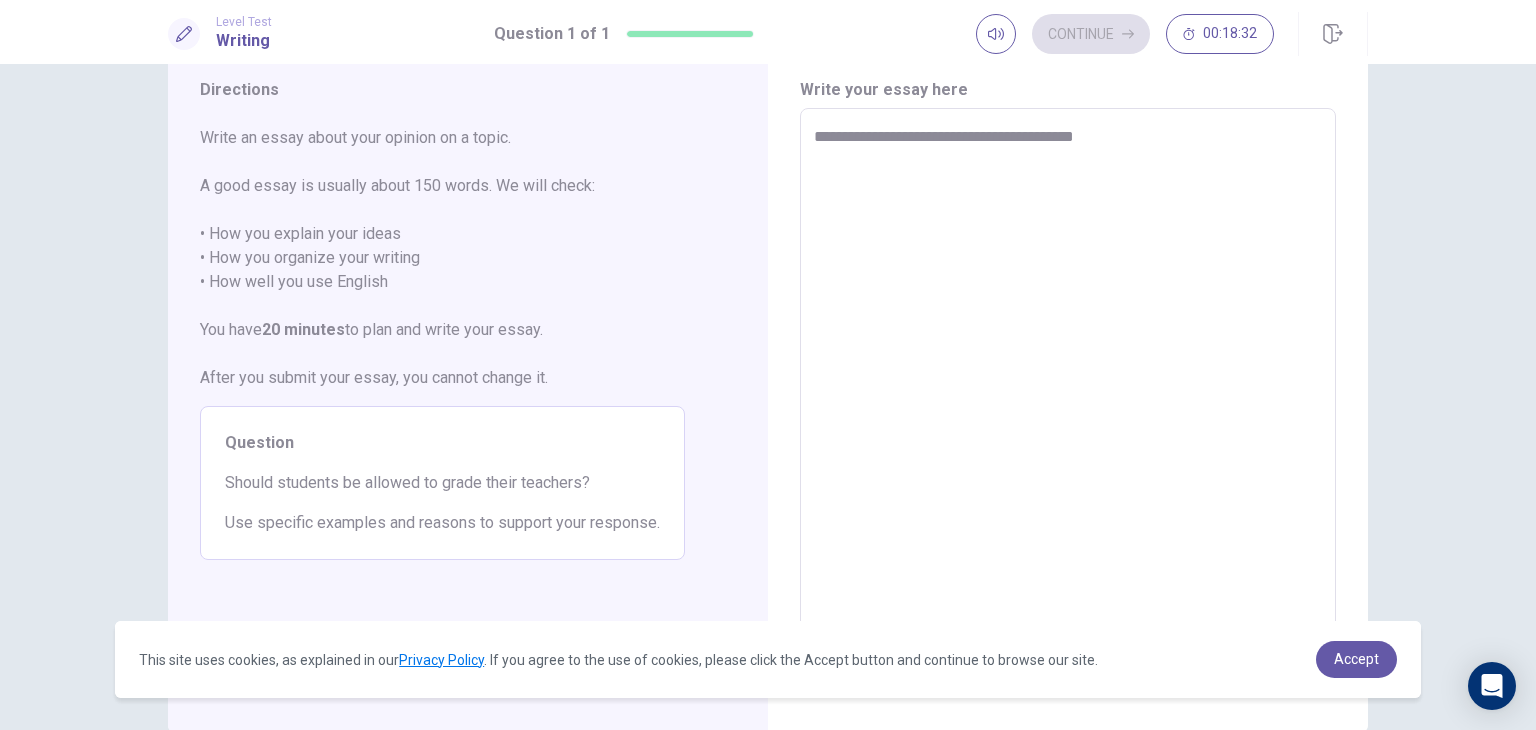 type on "*" 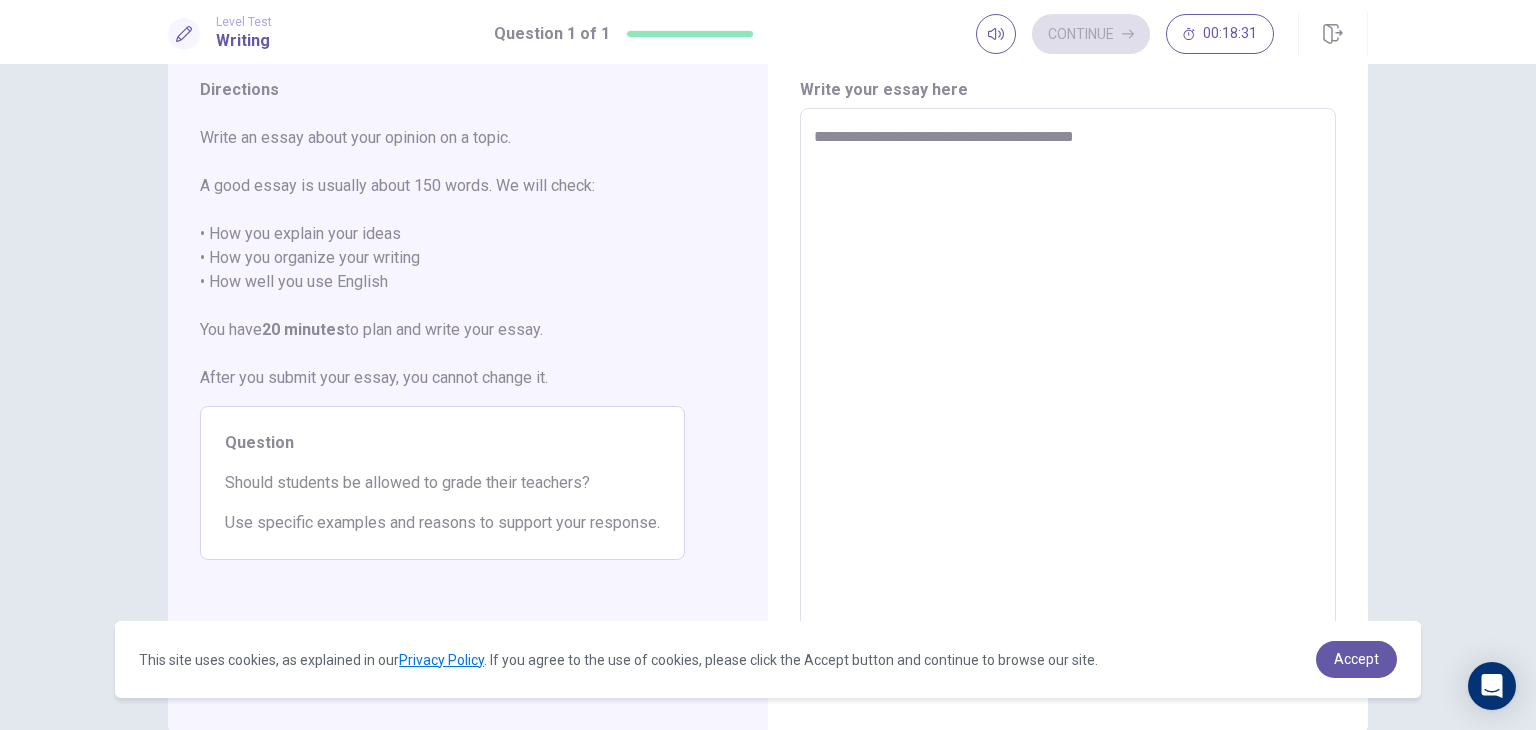 type on "**********" 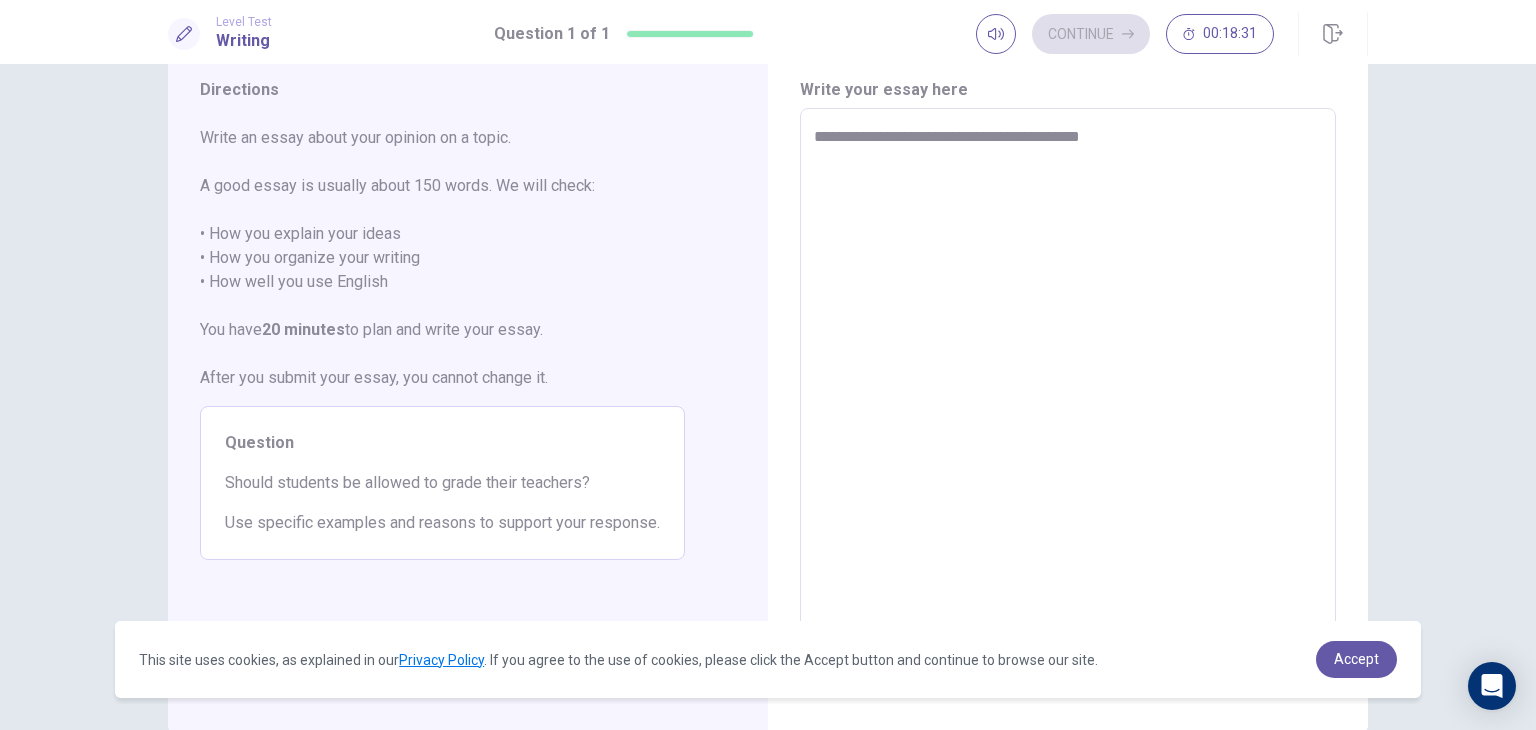 type on "*" 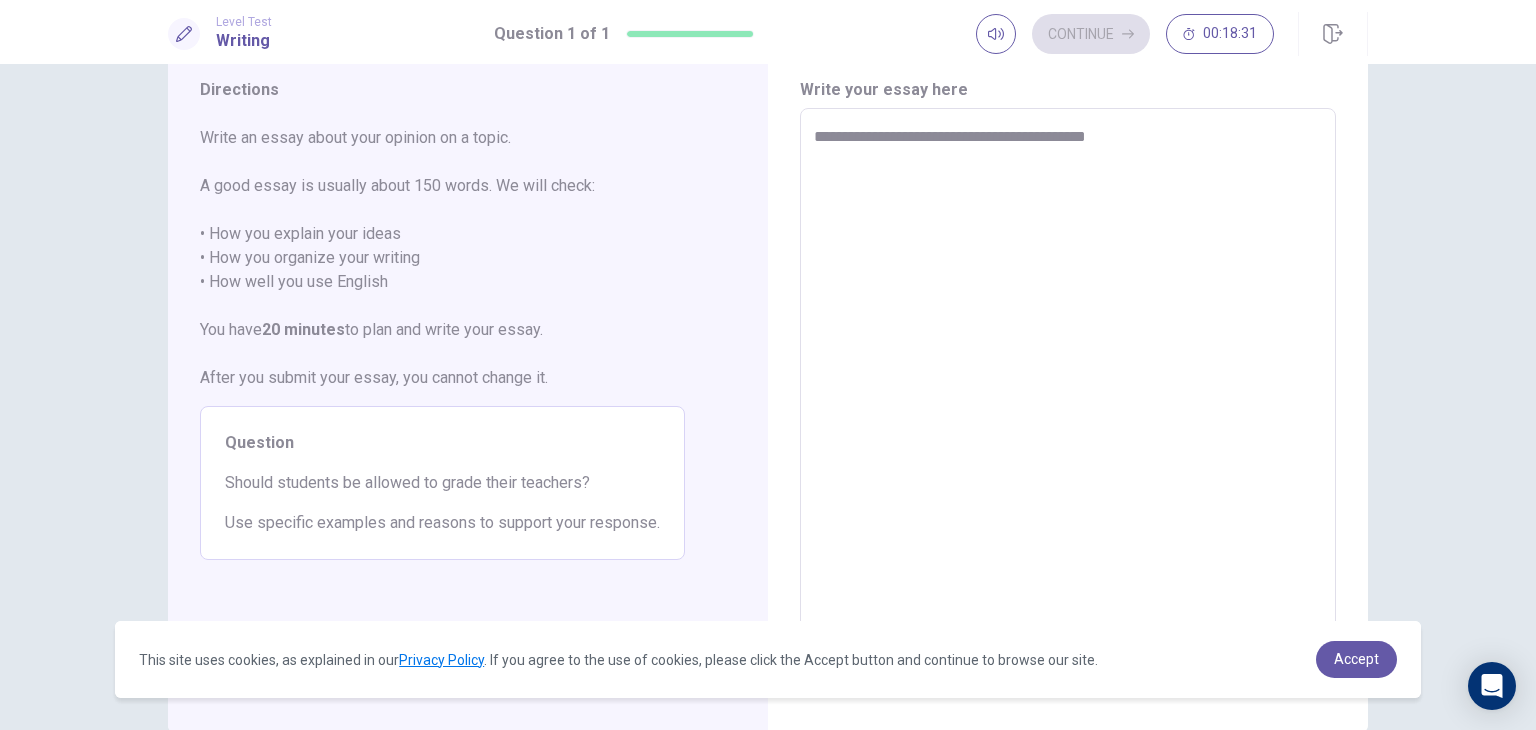 type on "*" 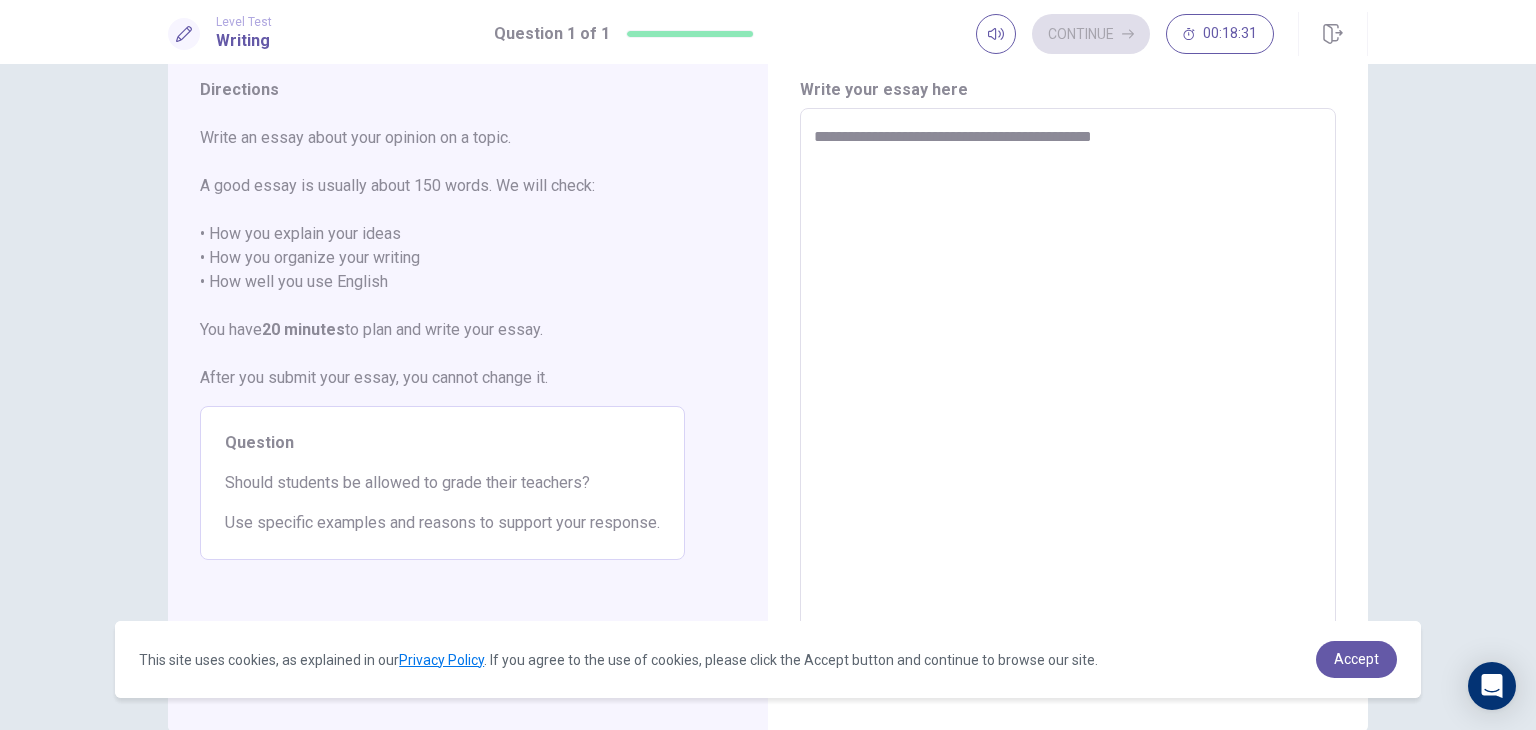 type on "*" 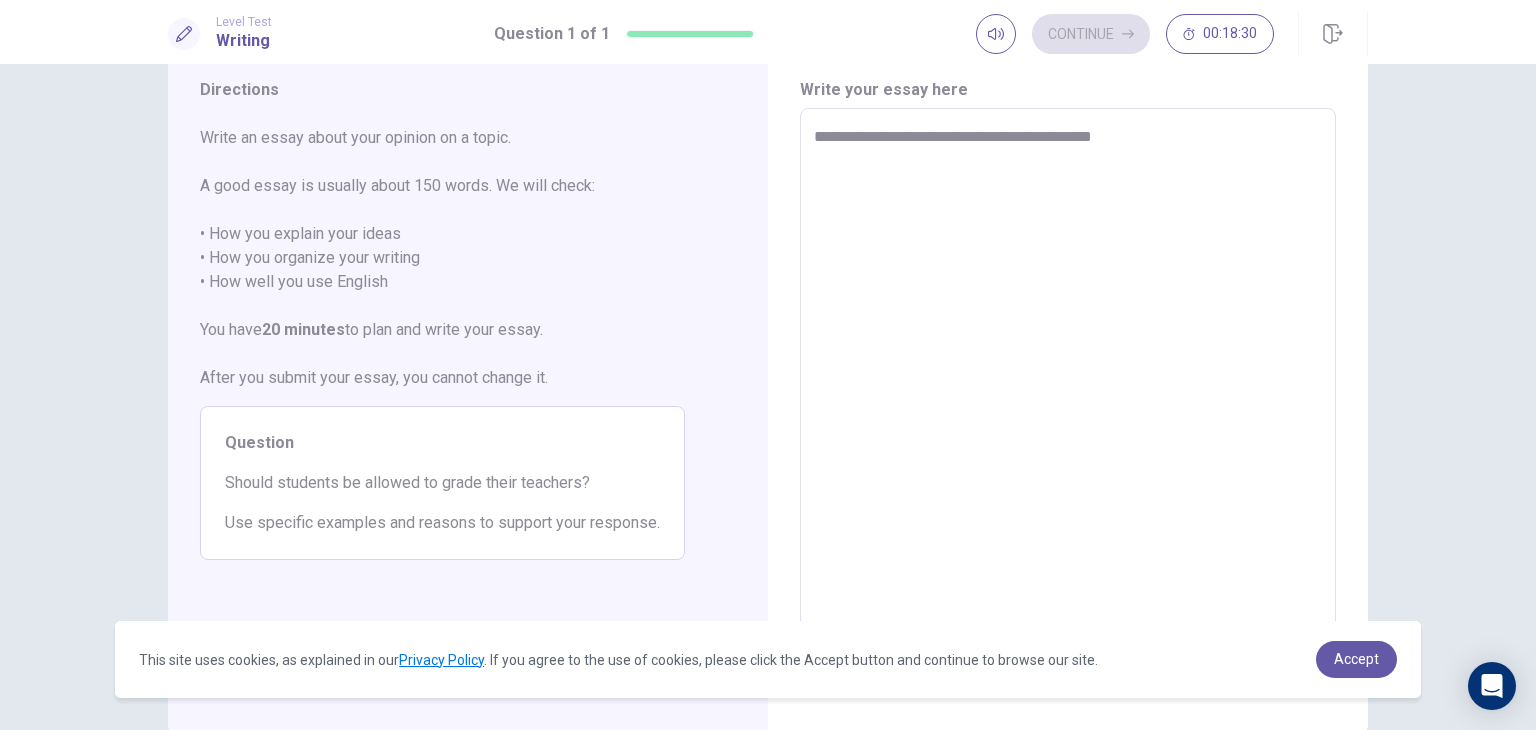 type on "**********" 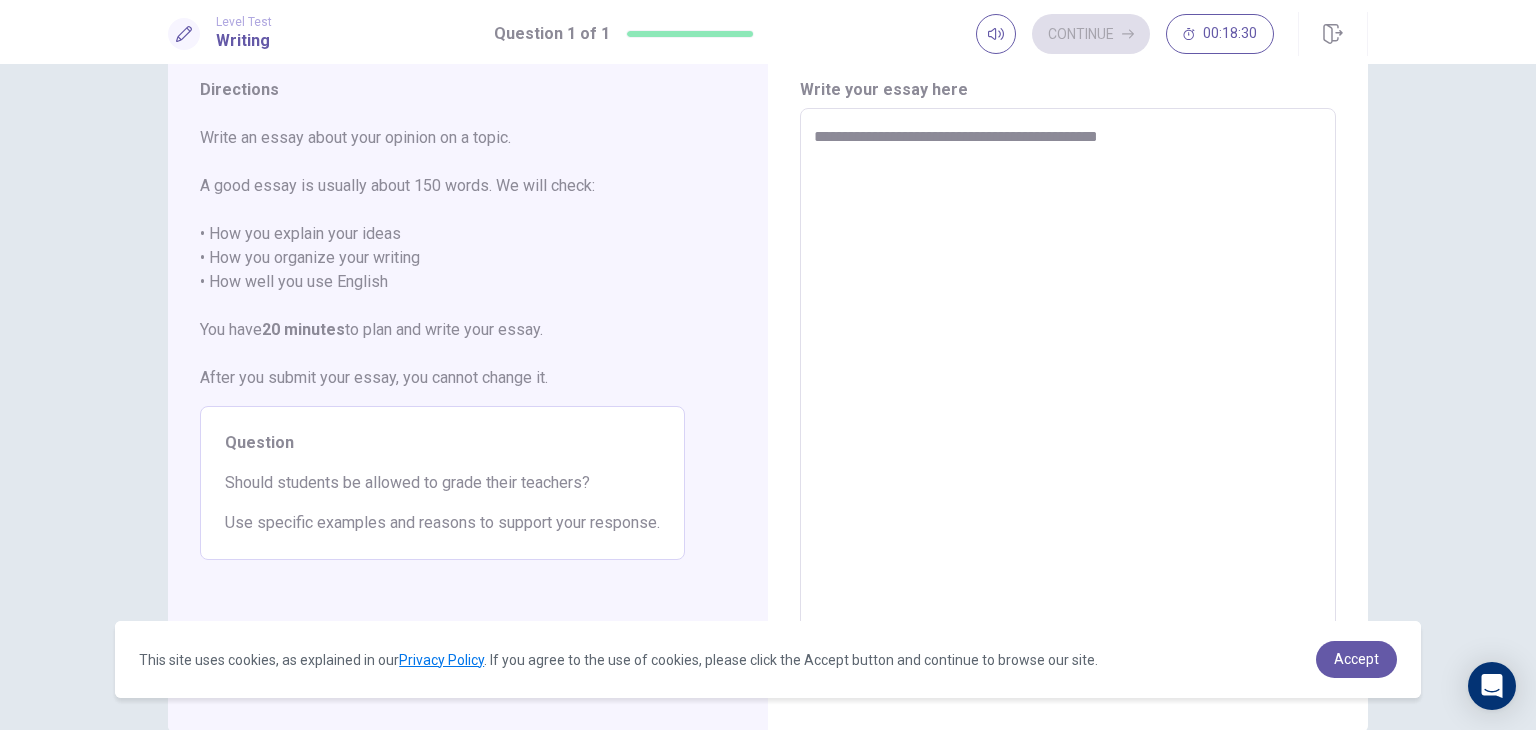 type on "*" 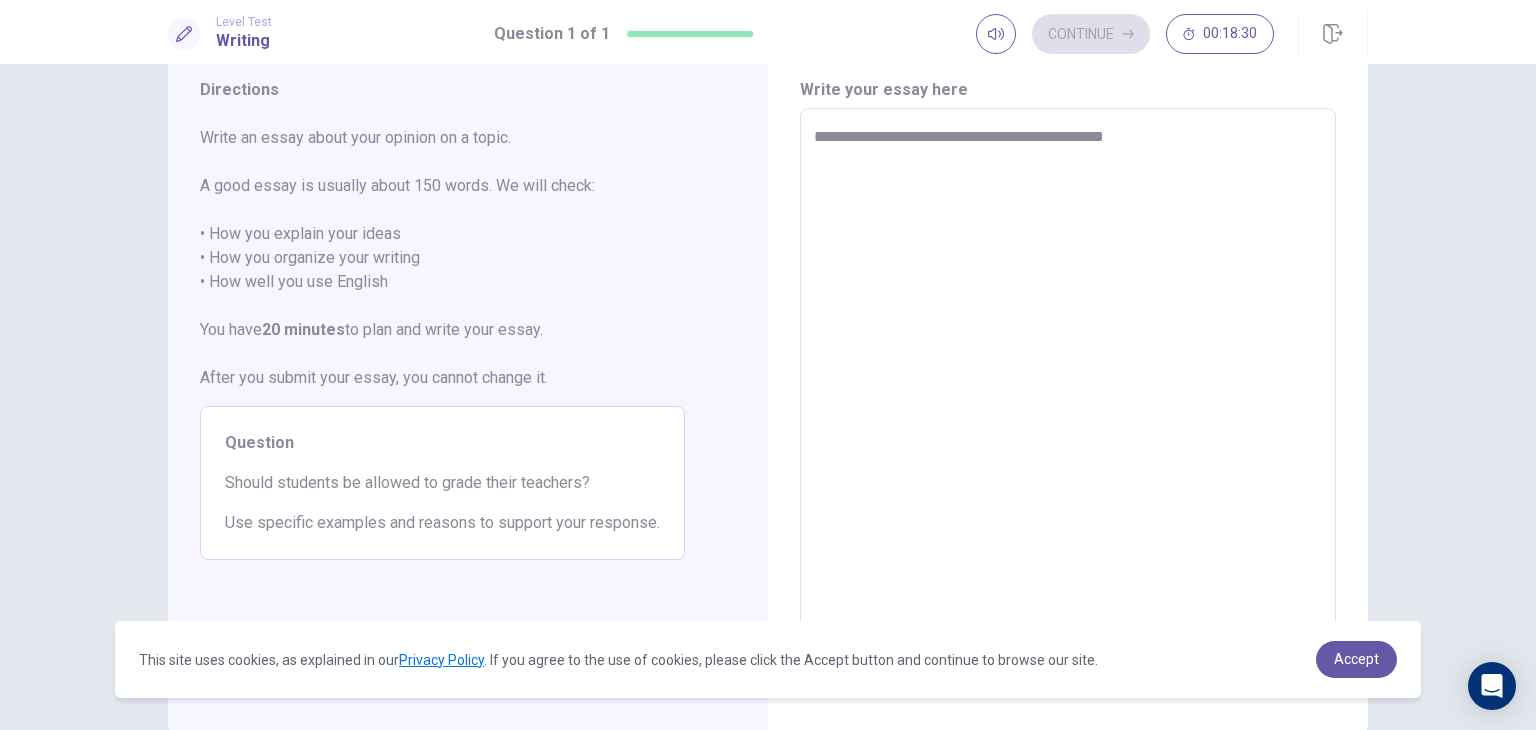 type on "*" 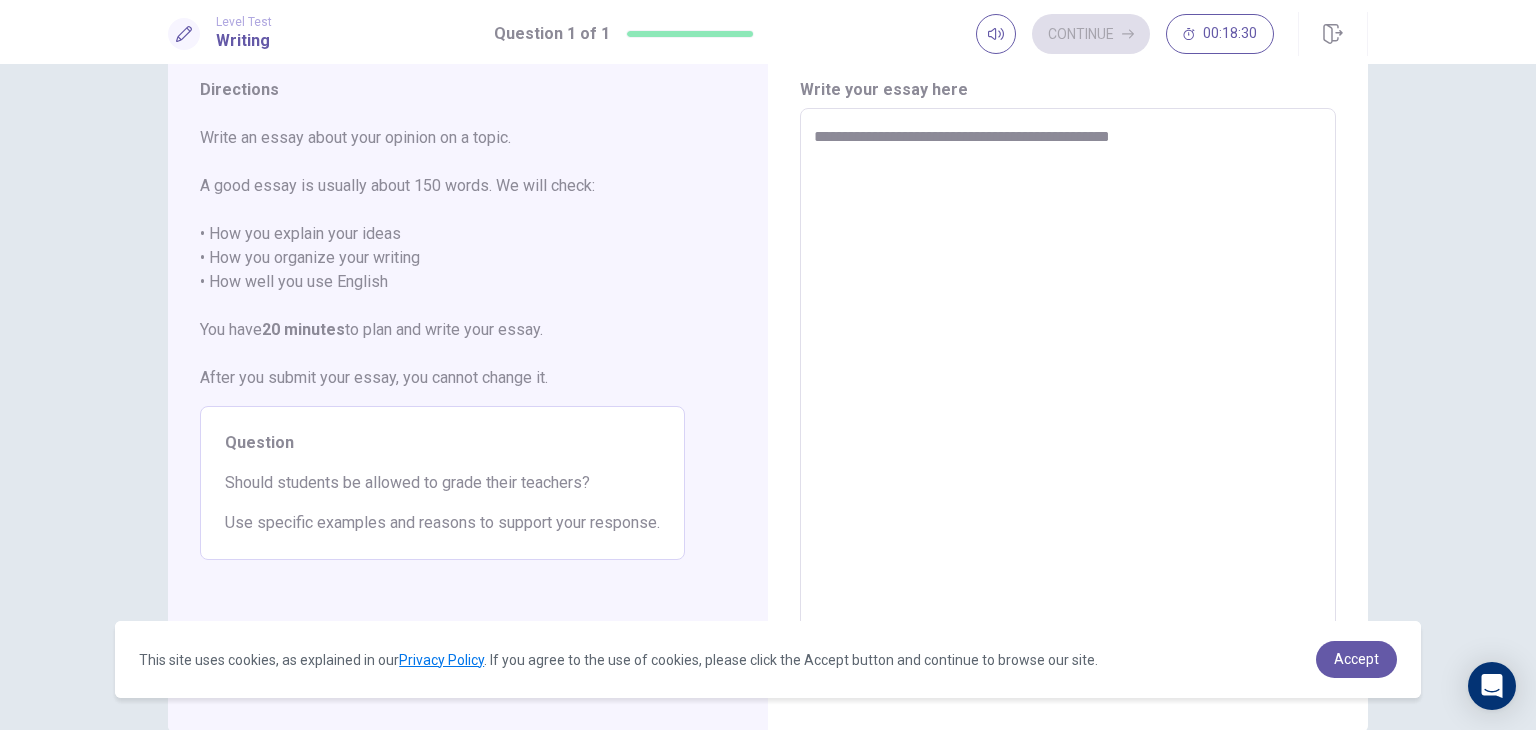type on "*" 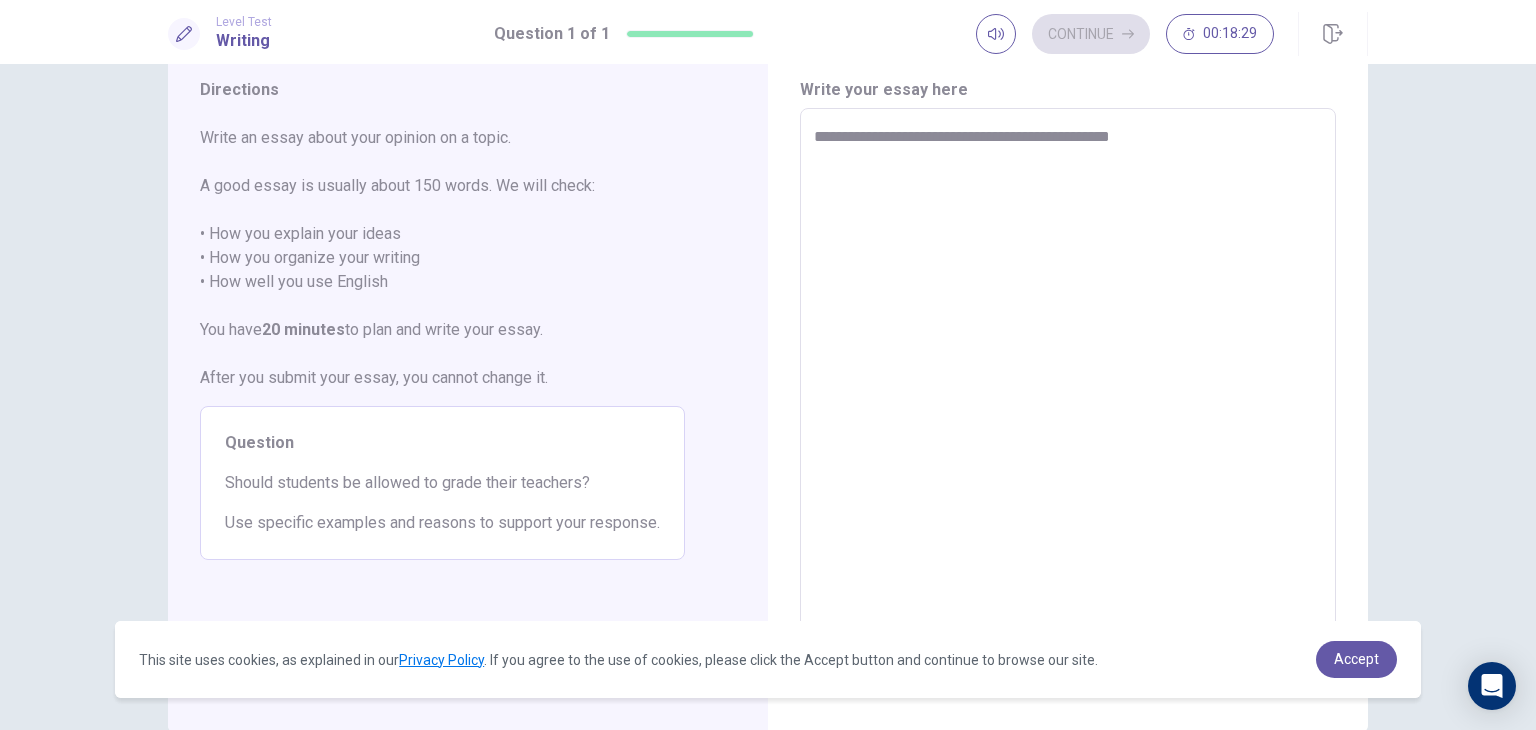 type on "**********" 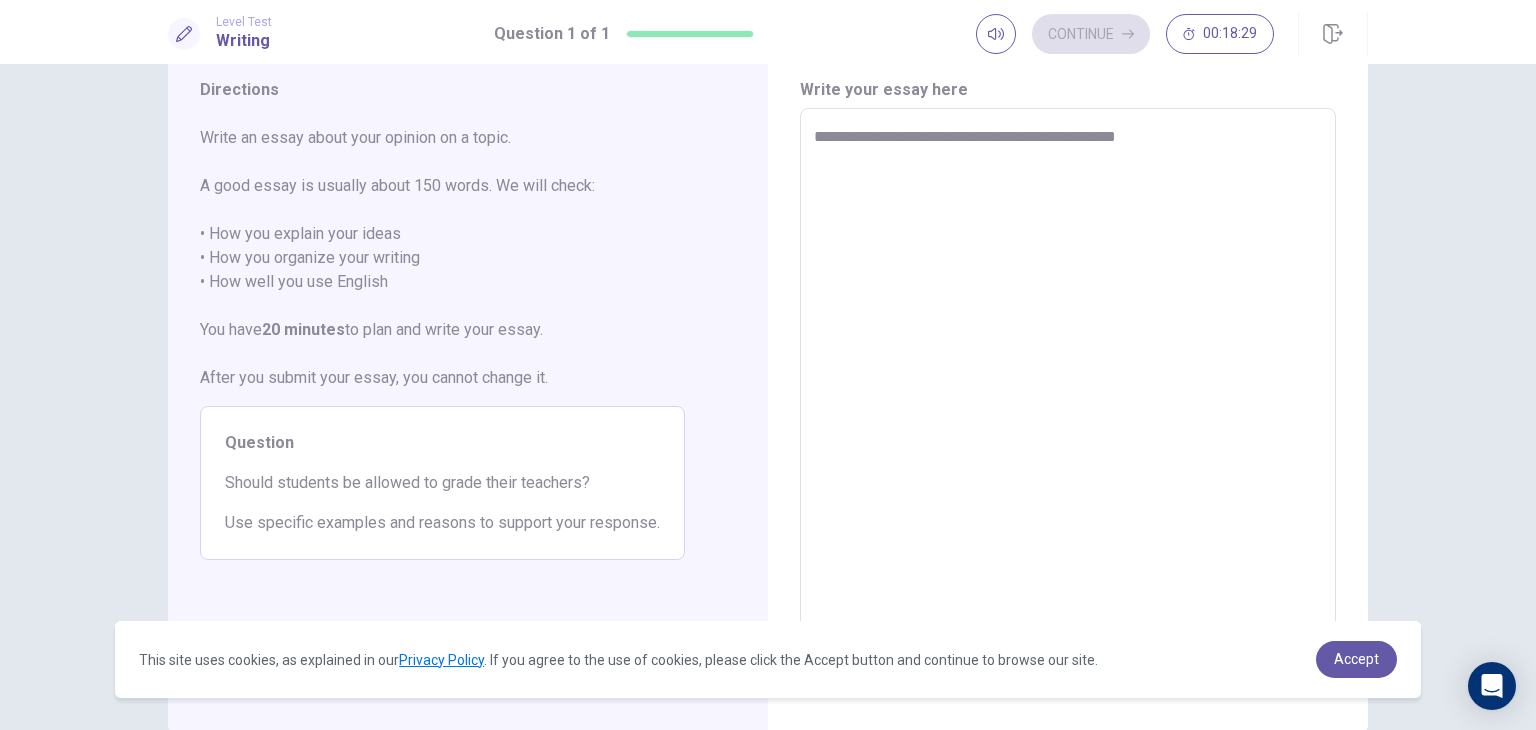 type on "*" 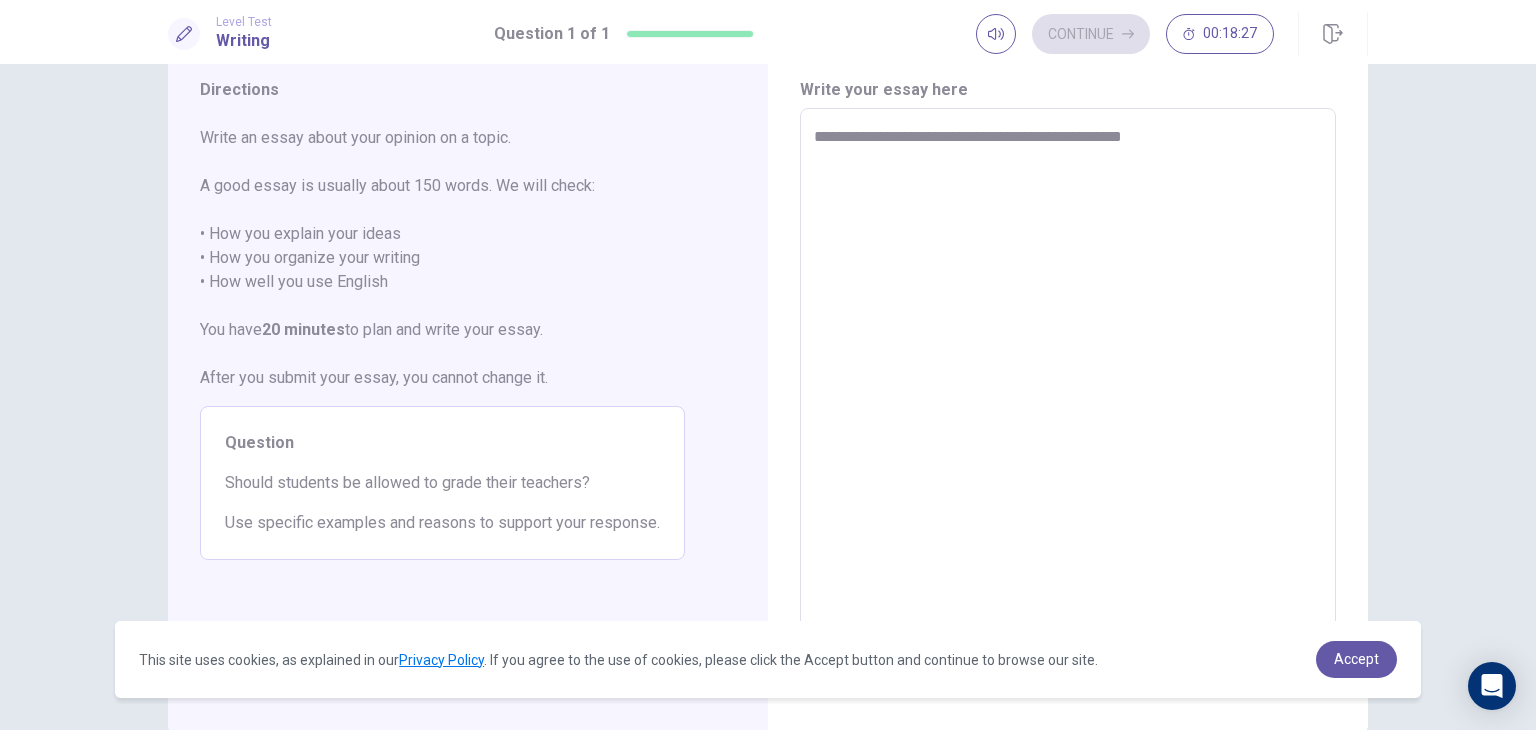 type on "*" 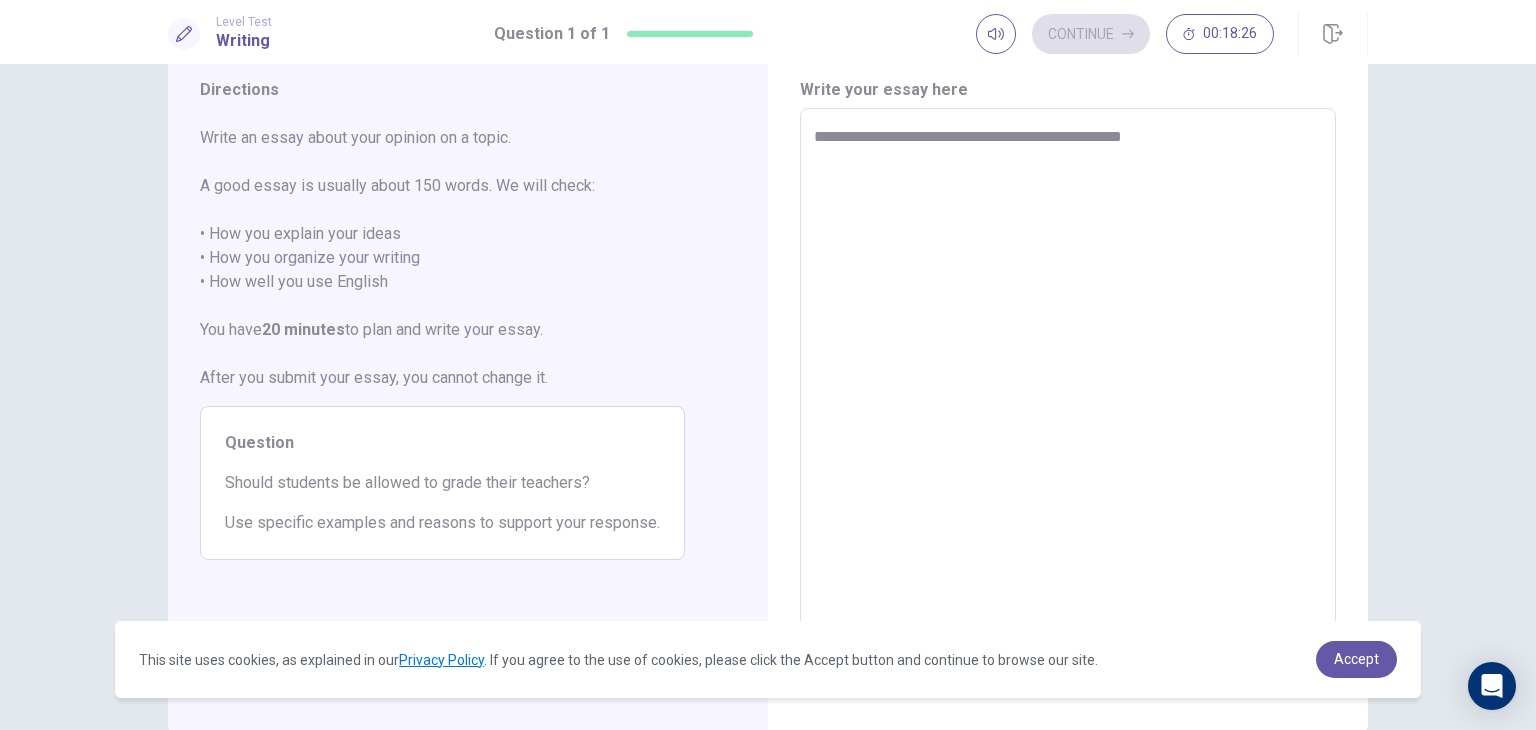 type on "**********" 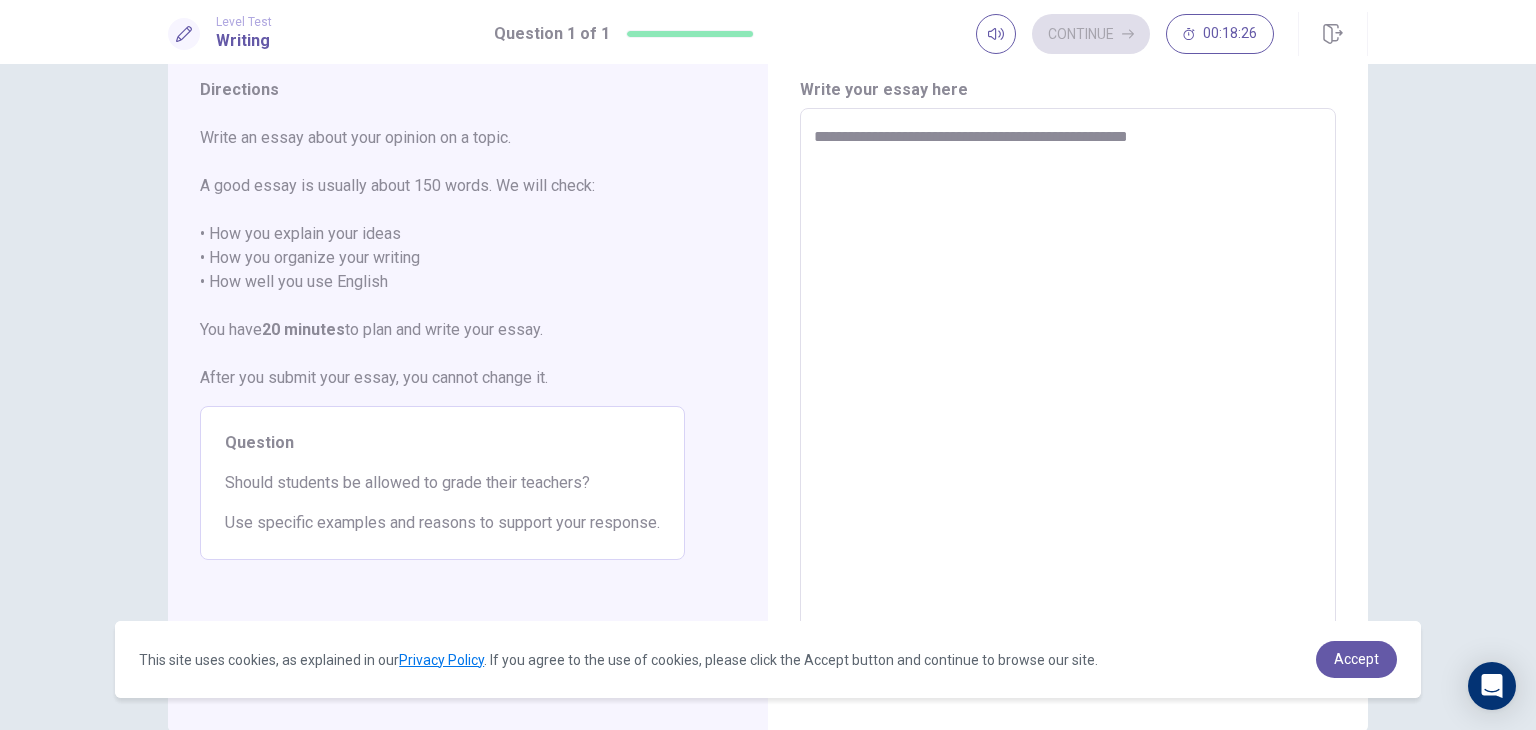 type on "*" 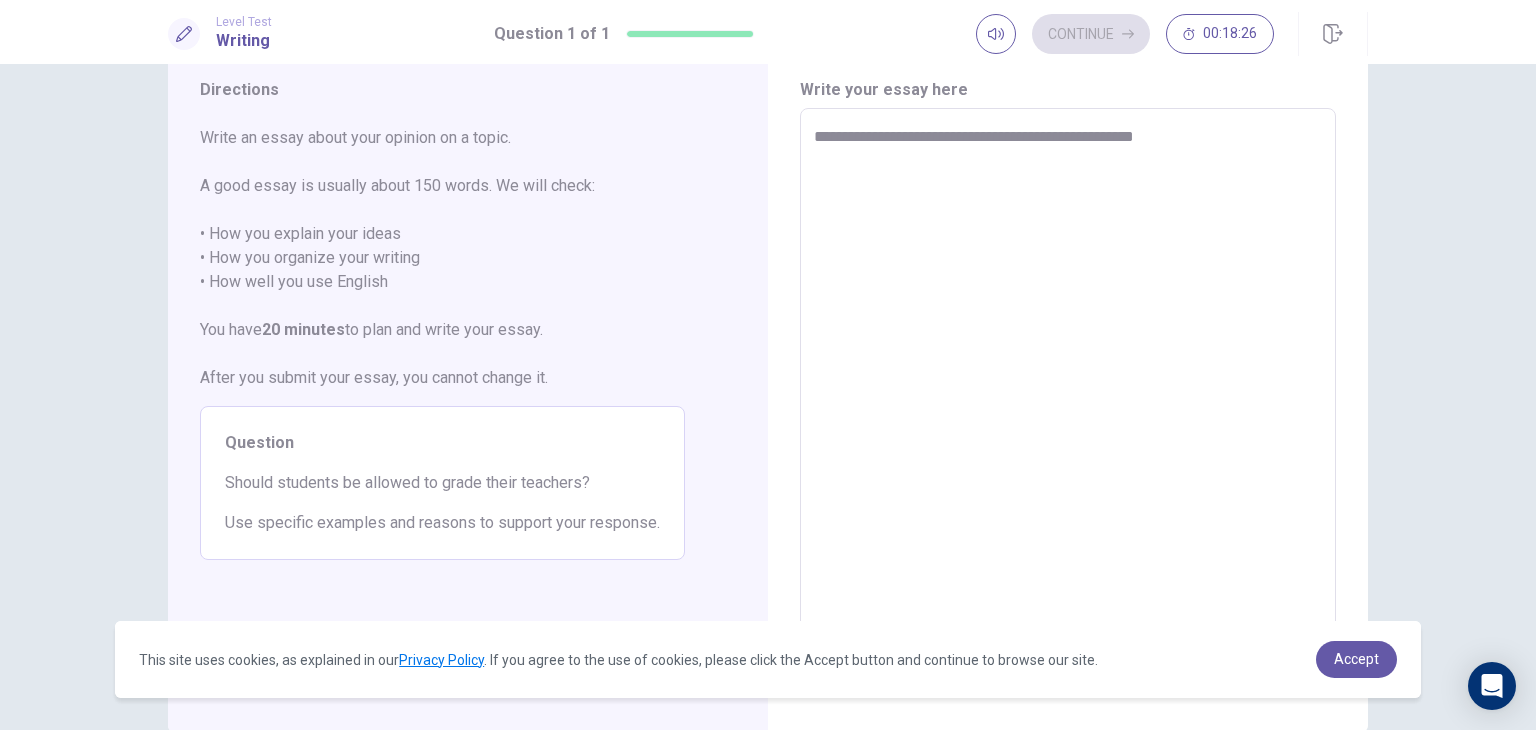 type on "*" 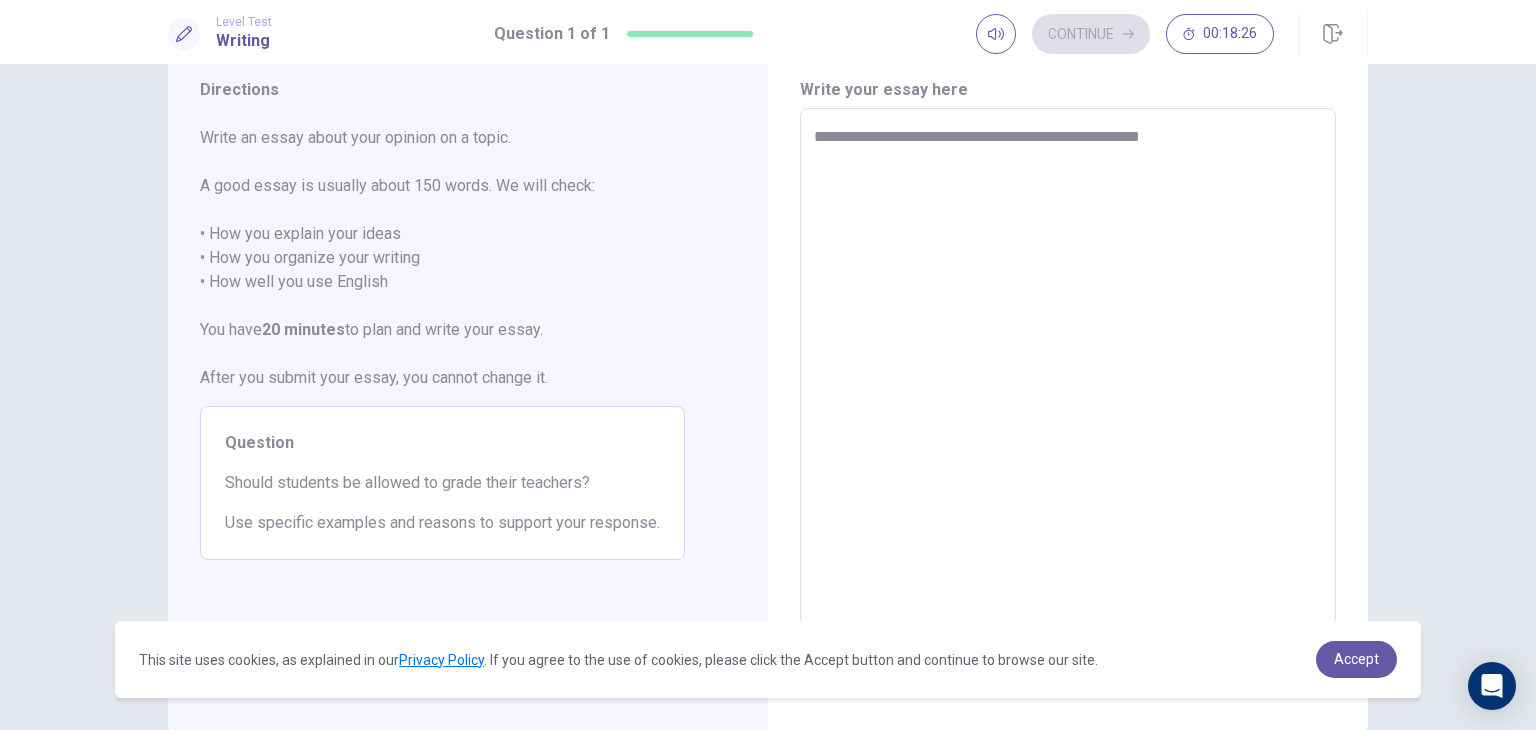 type on "*" 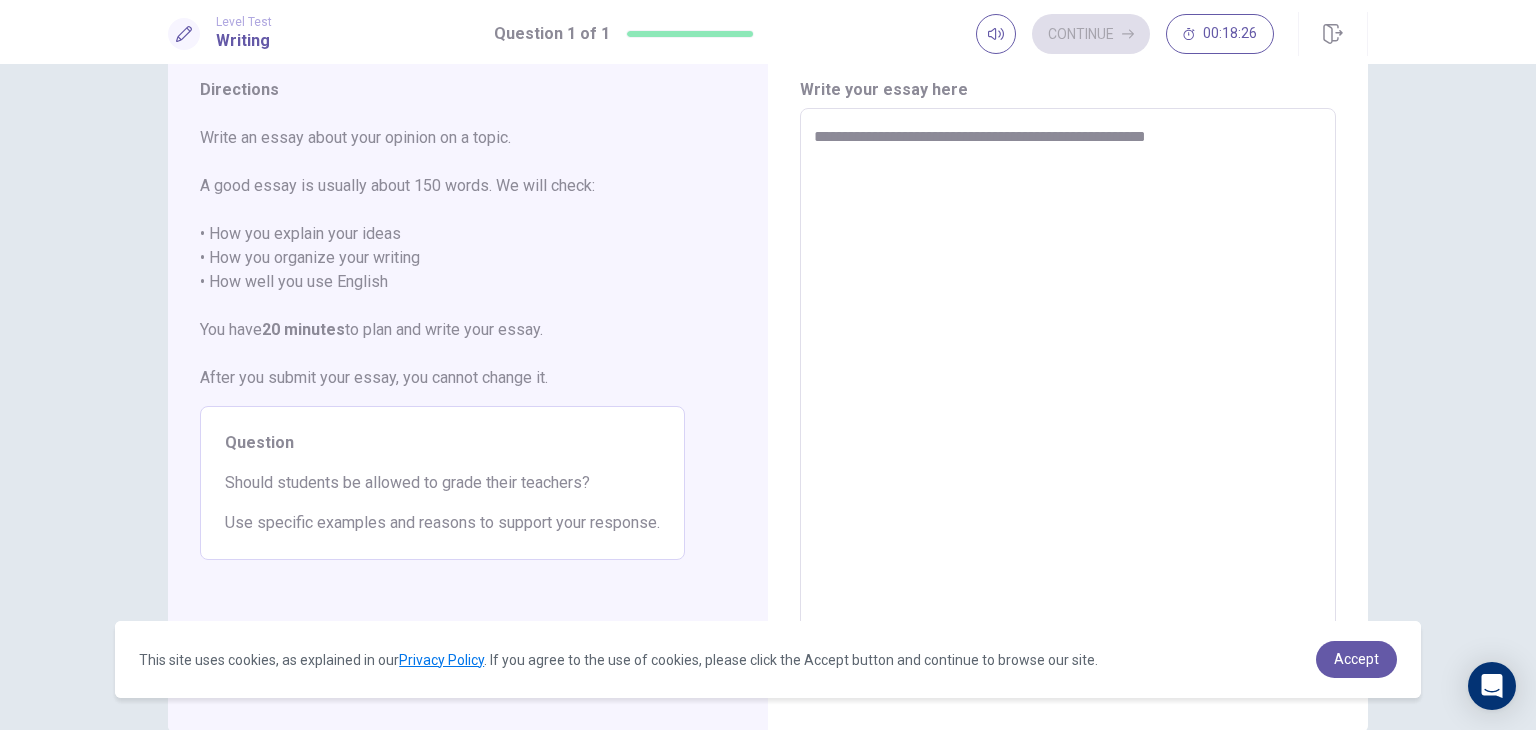 type on "*" 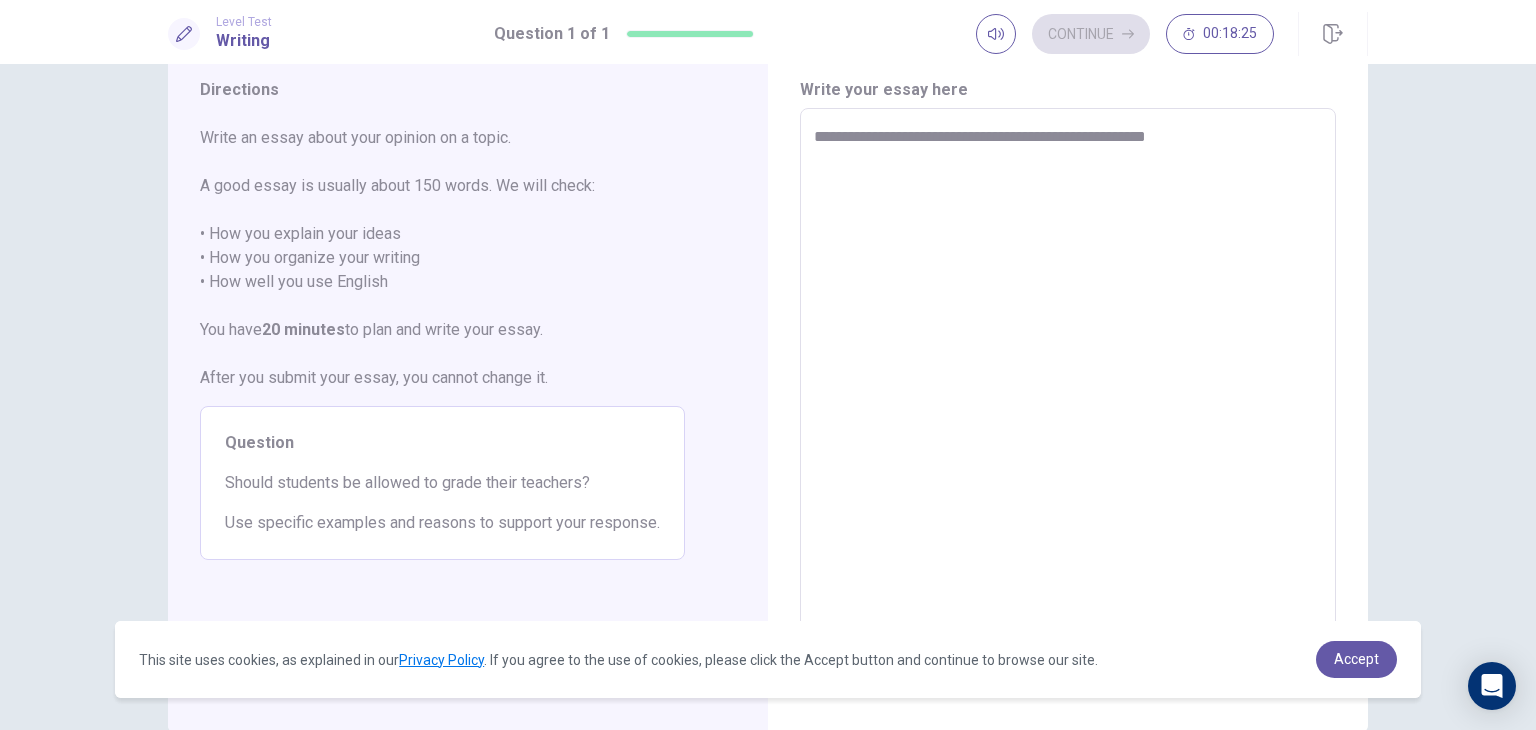 type on "**********" 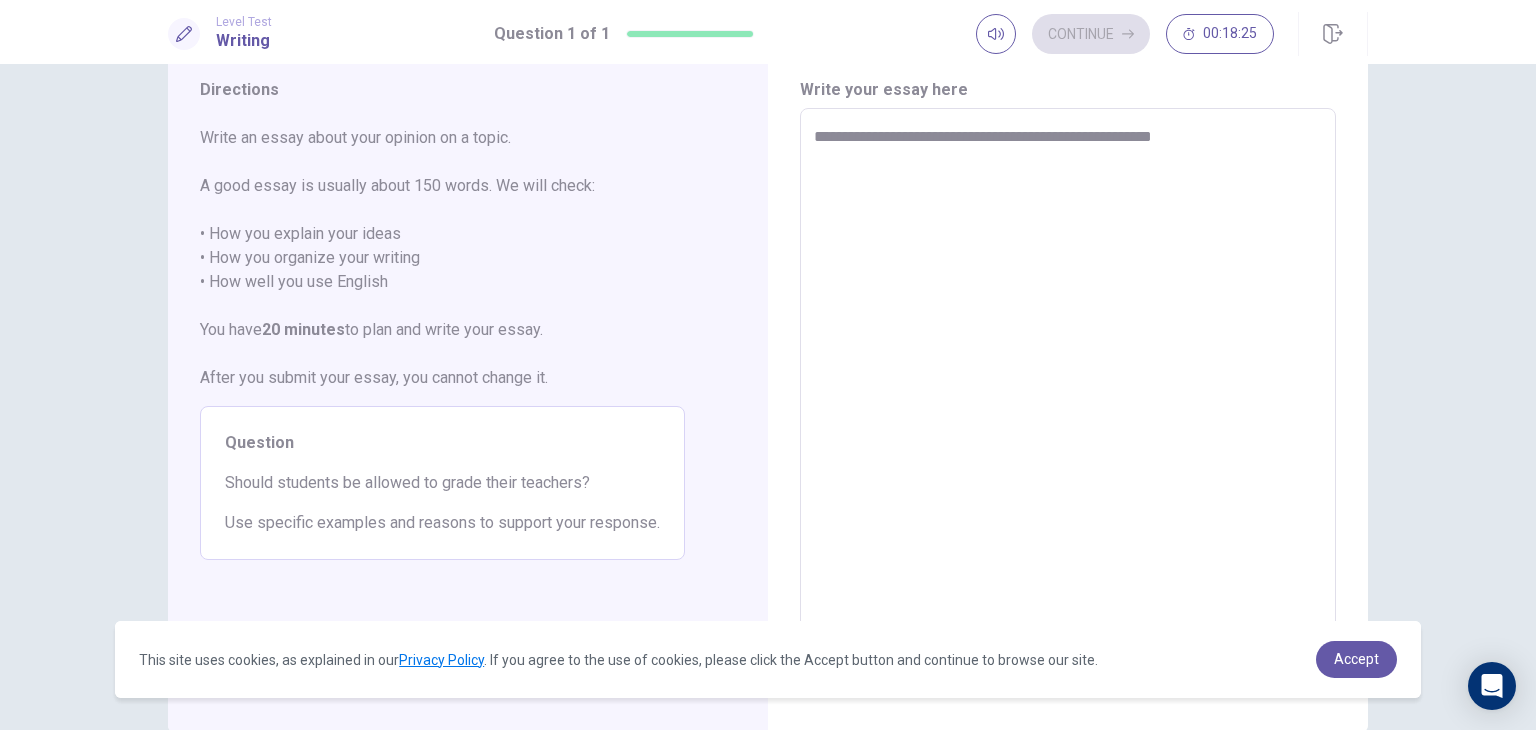 type on "*" 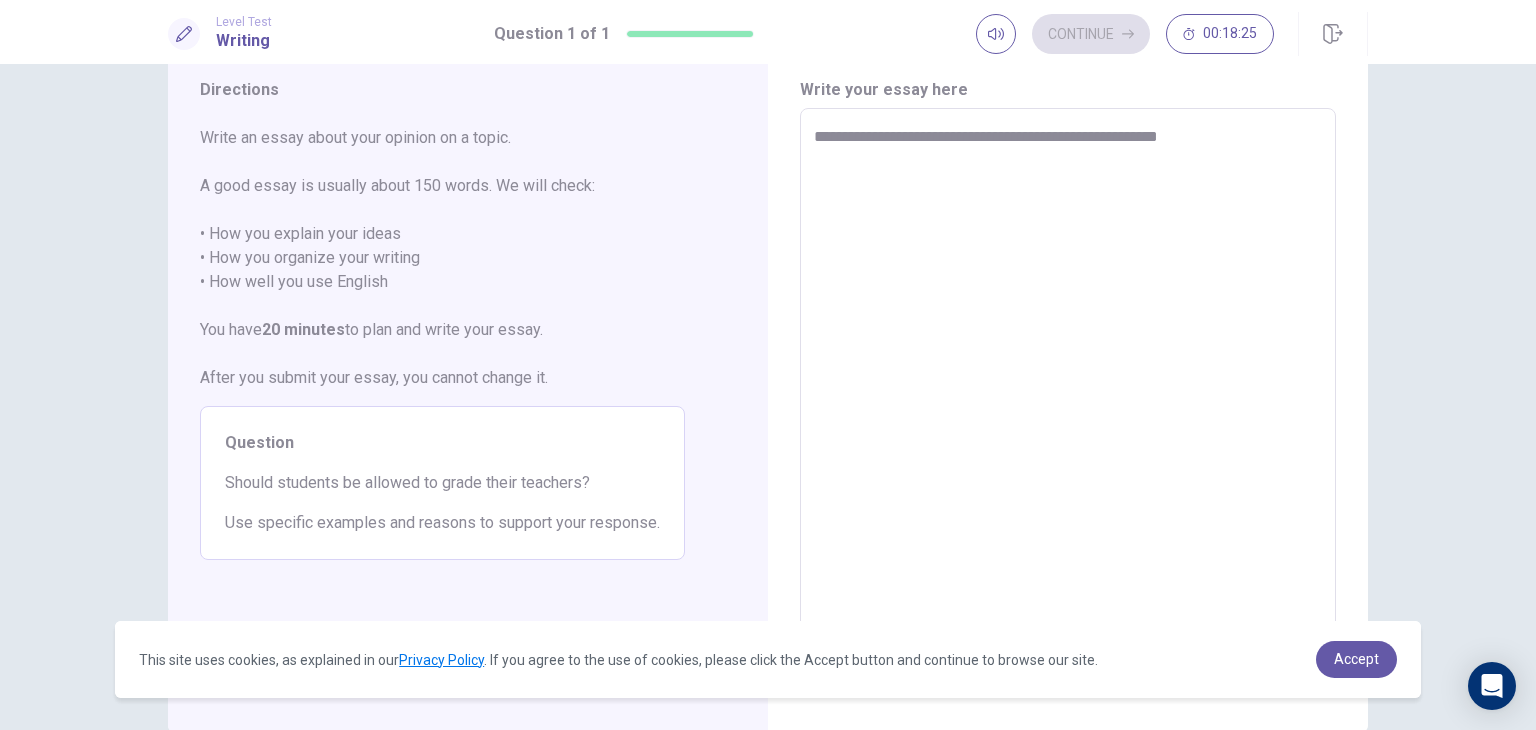 type on "*" 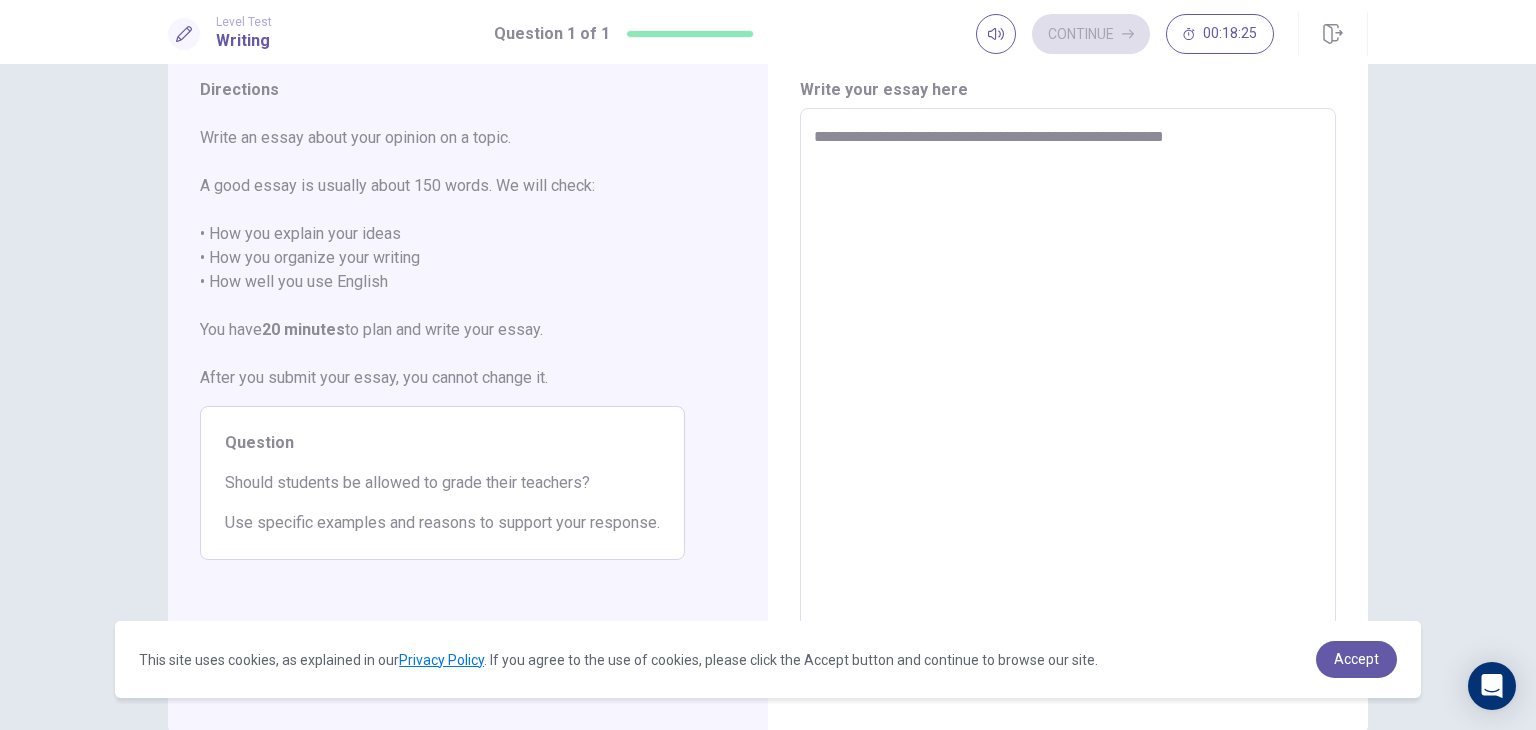 type on "*" 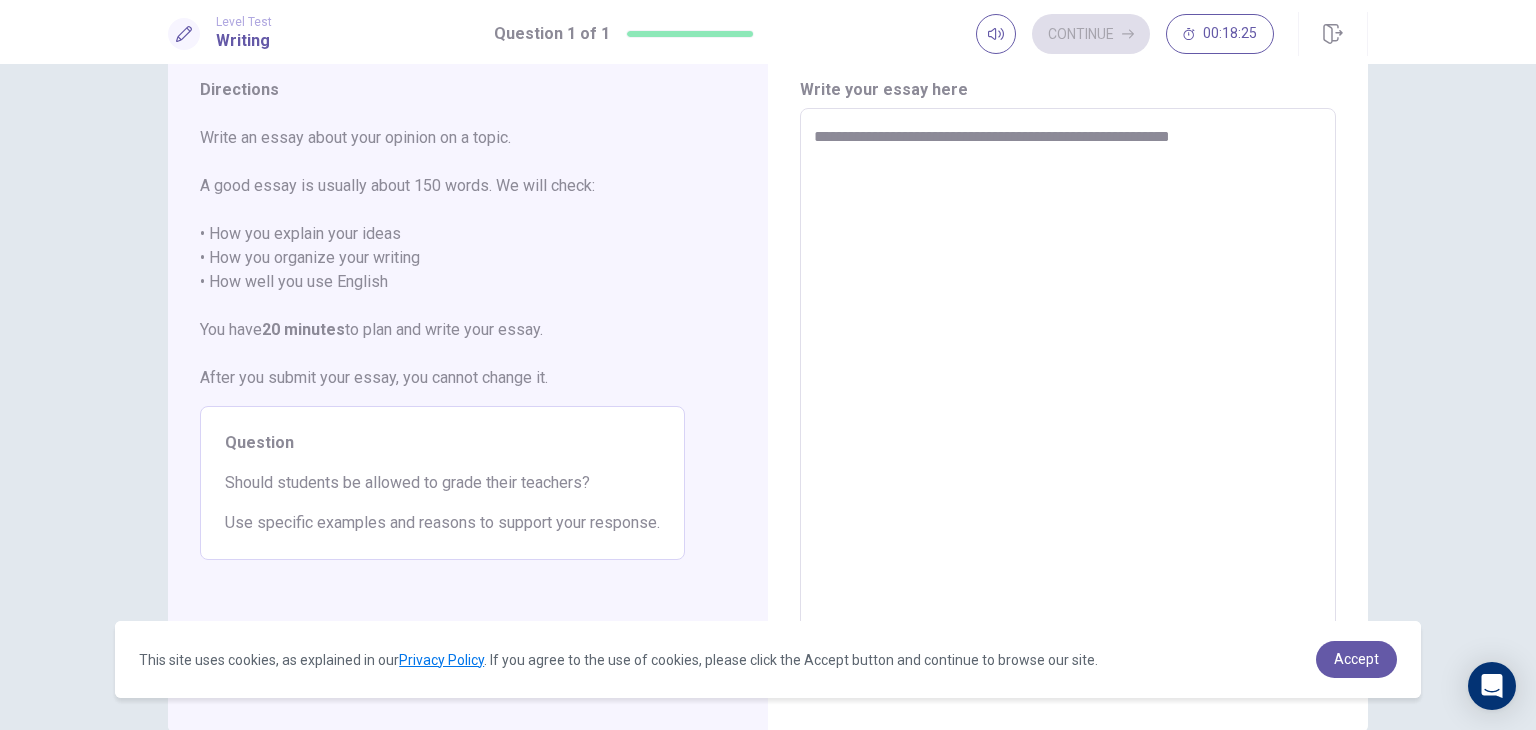 type on "*" 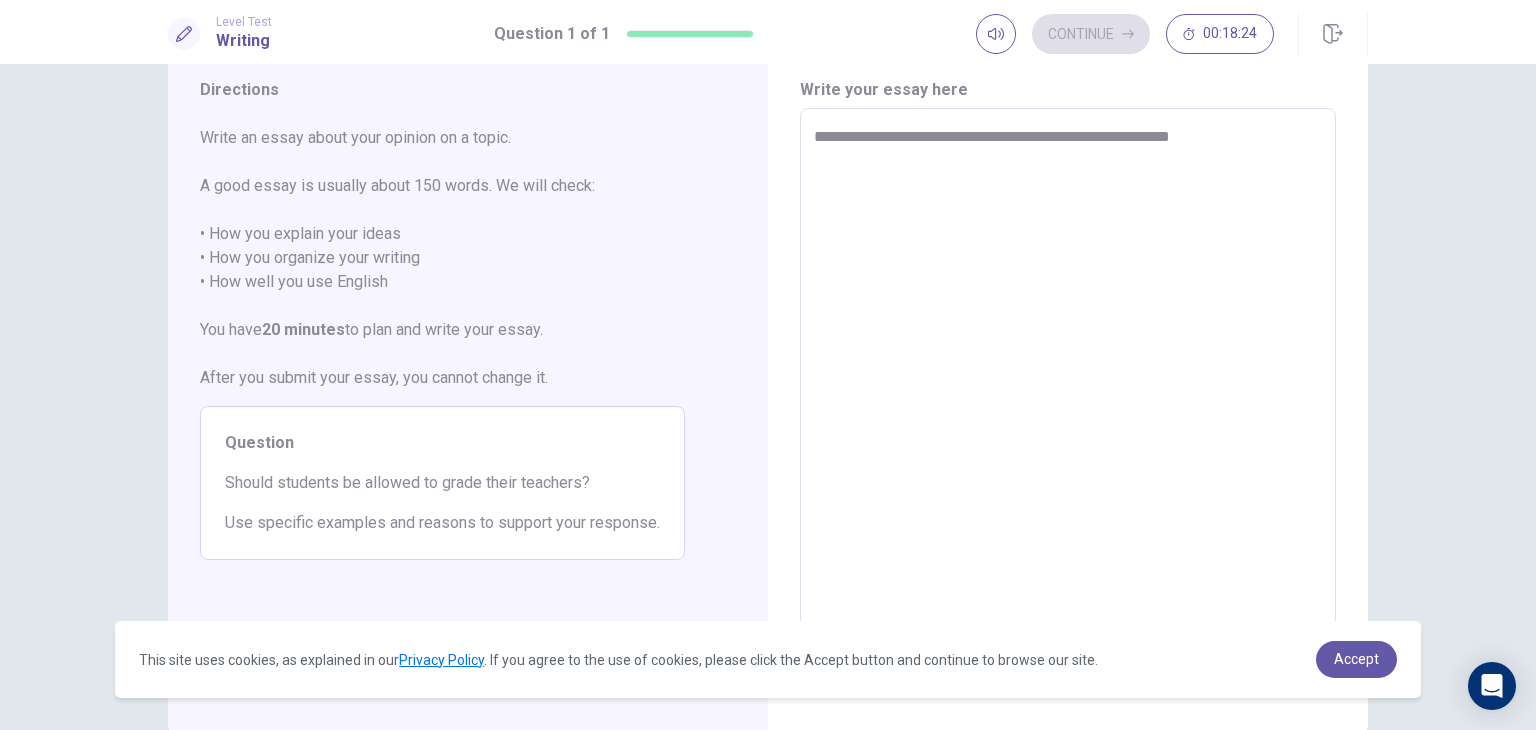 type on "**********" 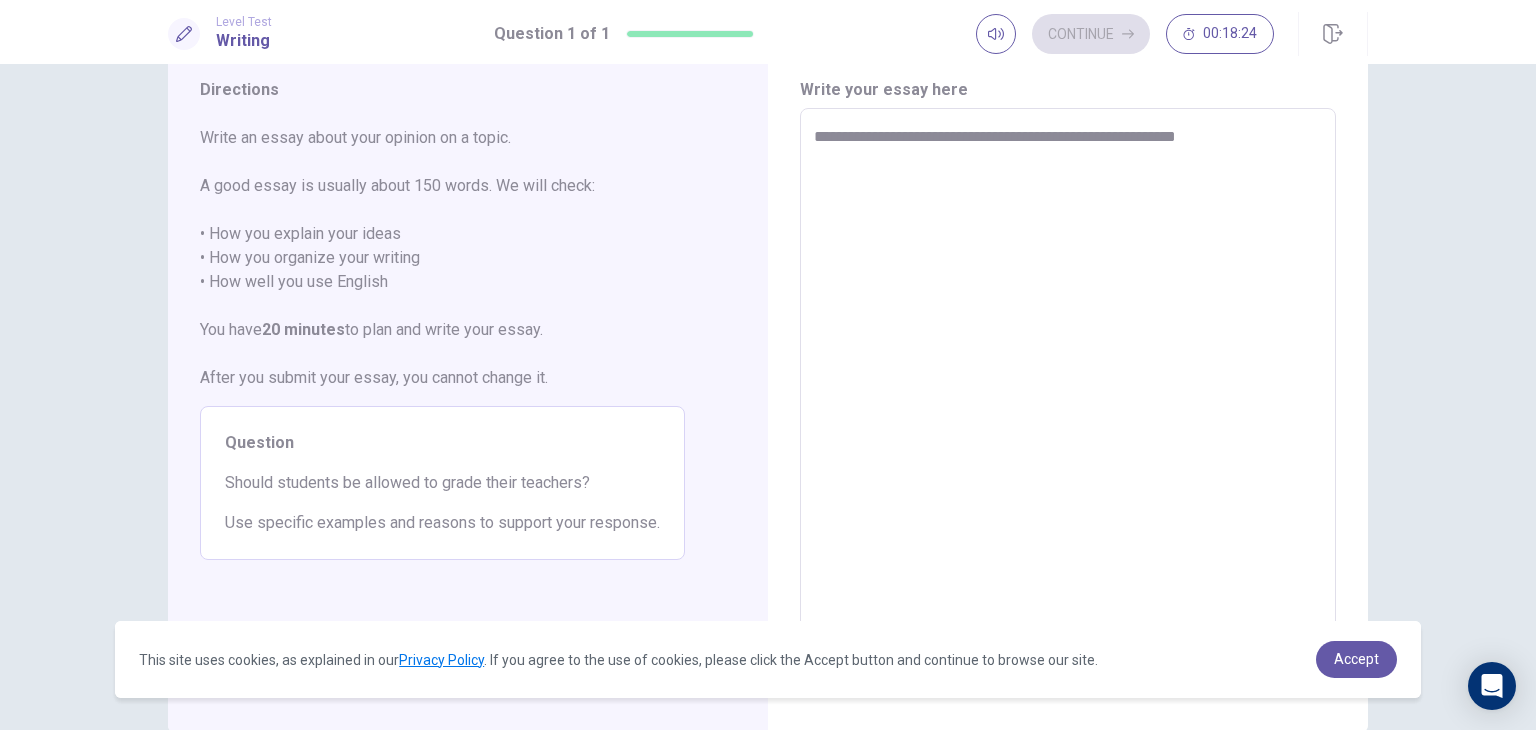 type on "*" 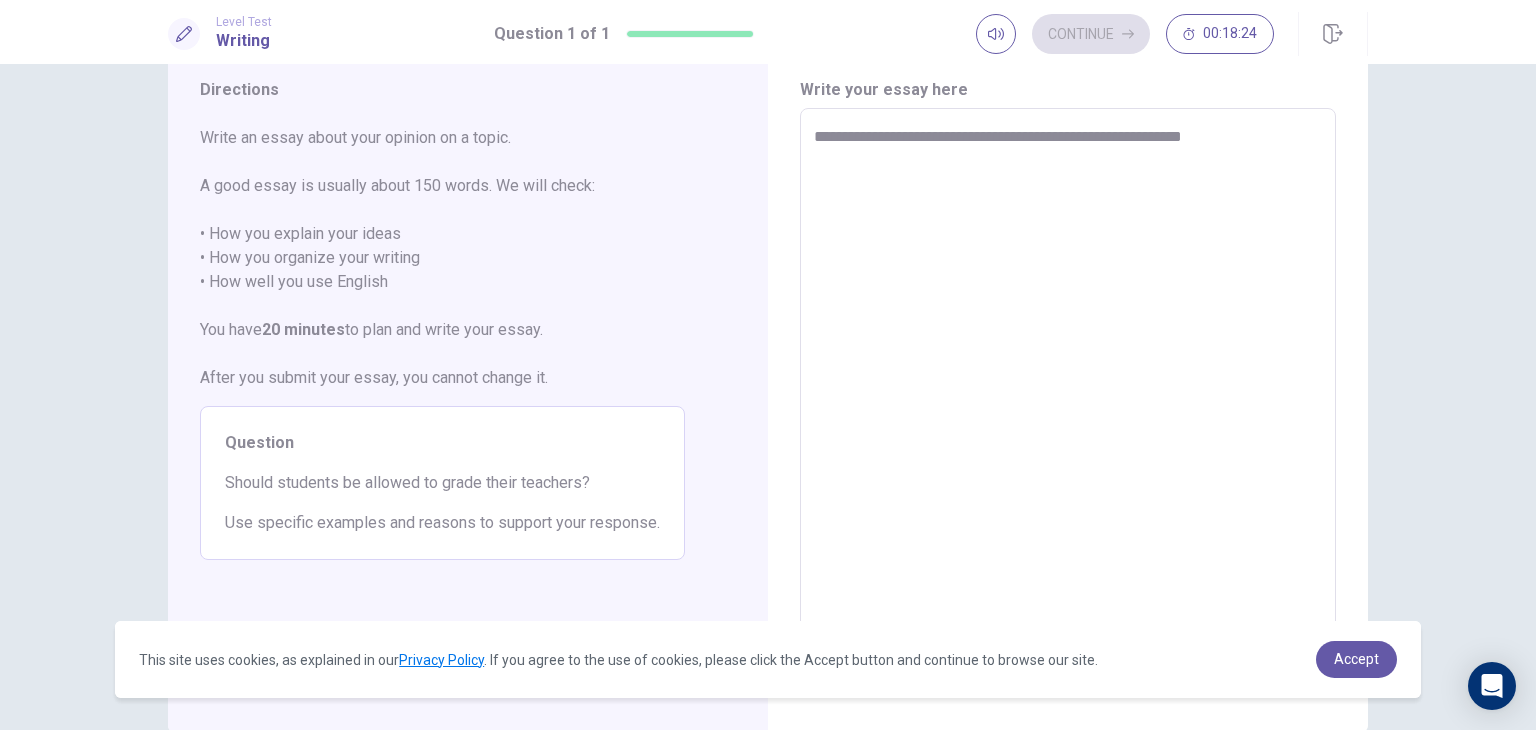 type on "*" 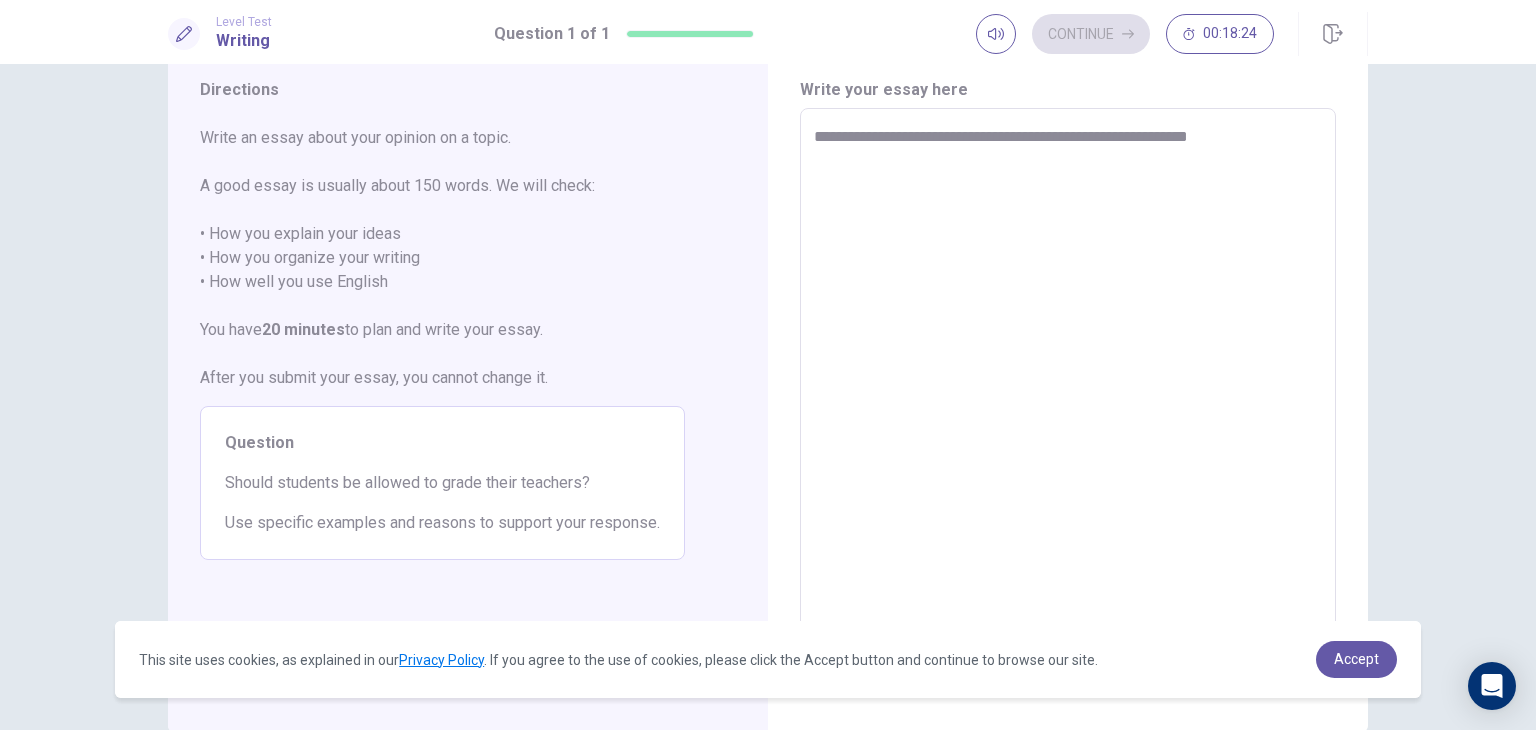 type on "*" 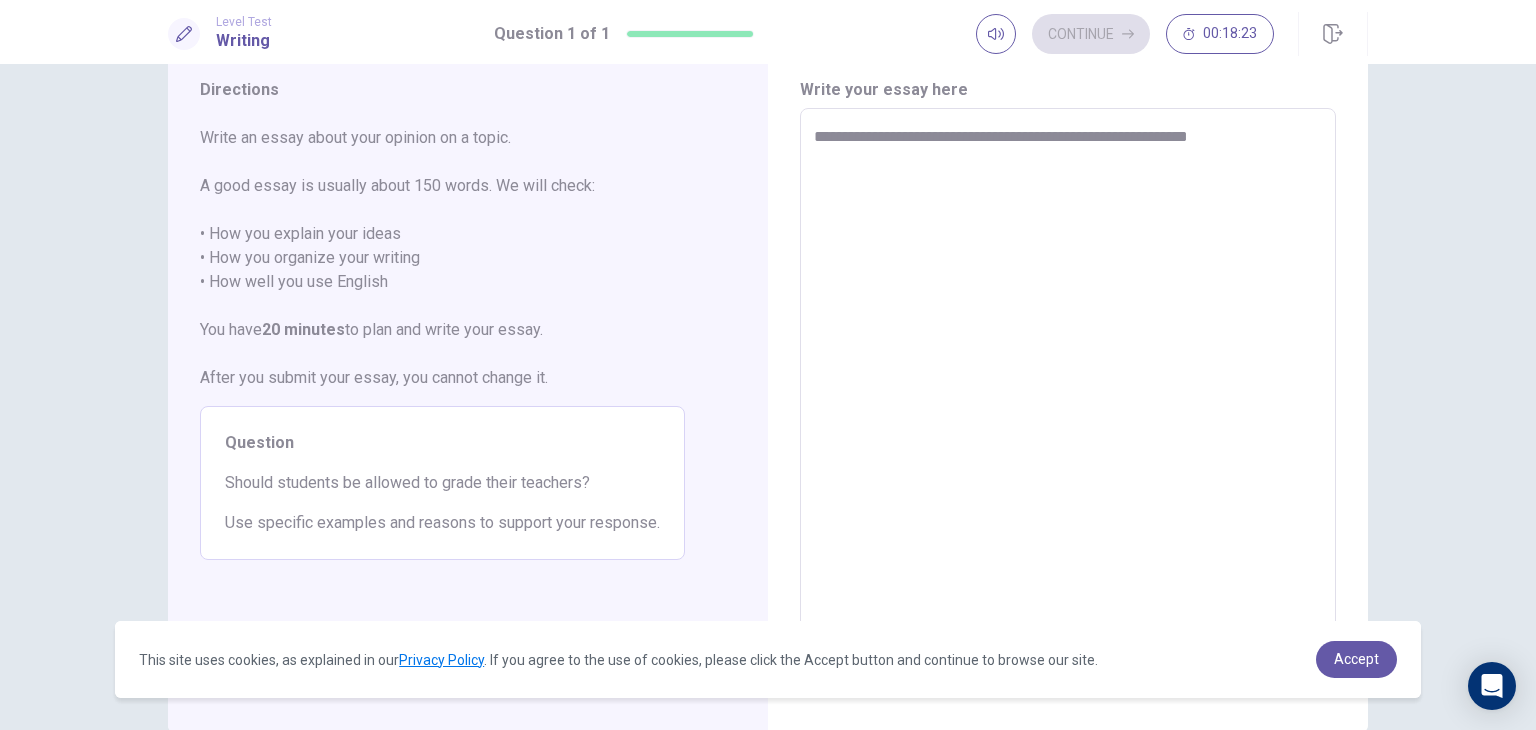 type on "**********" 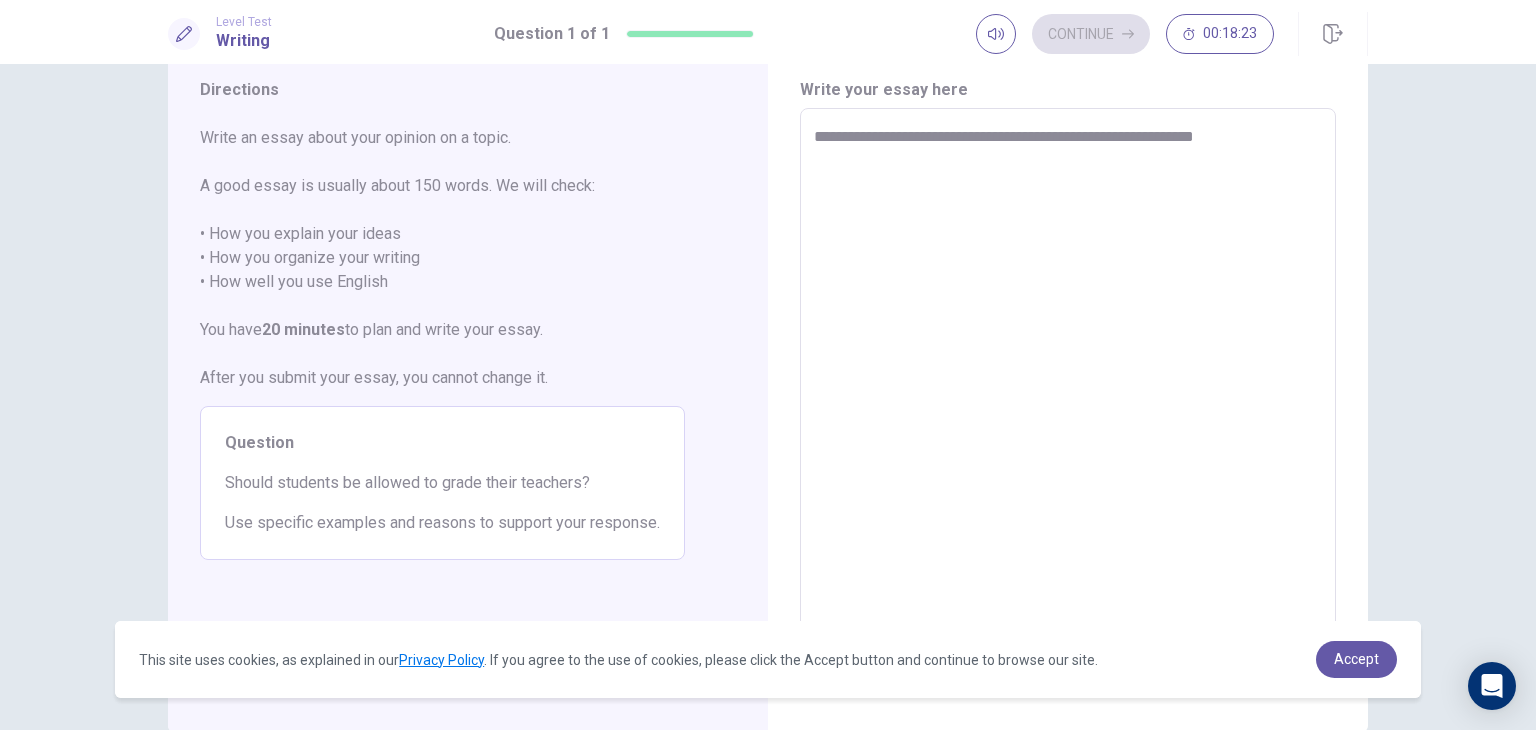 type on "*" 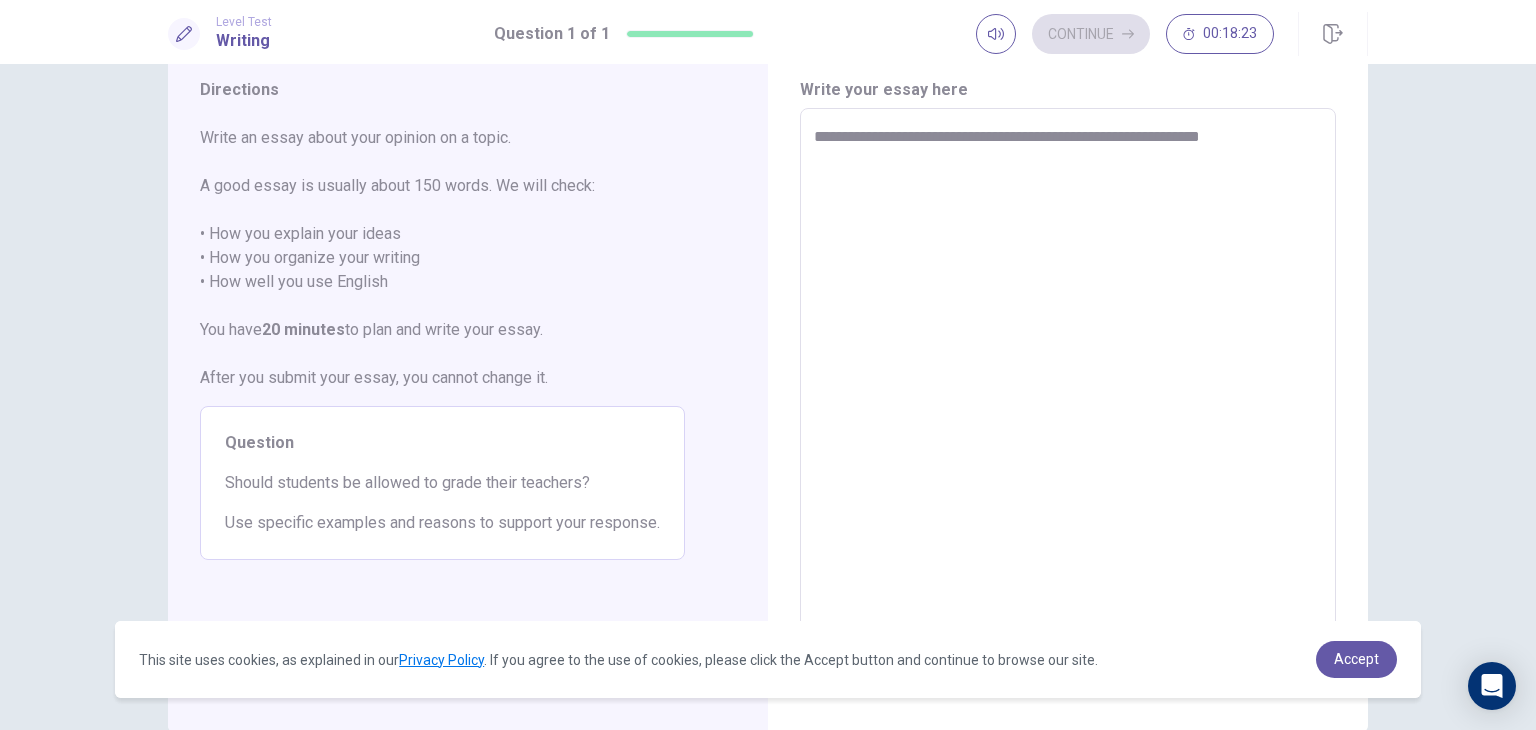 type on "*" 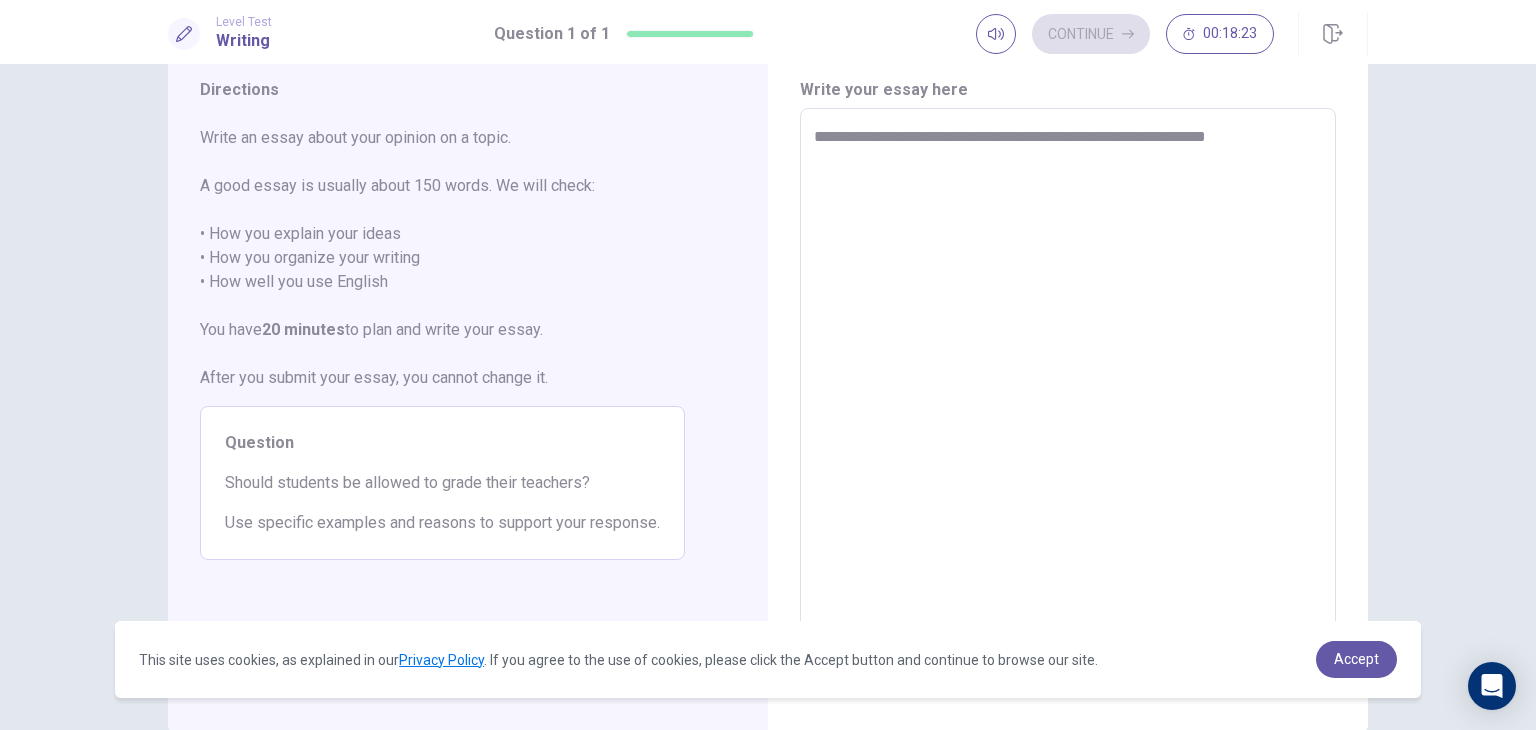 type on "*" 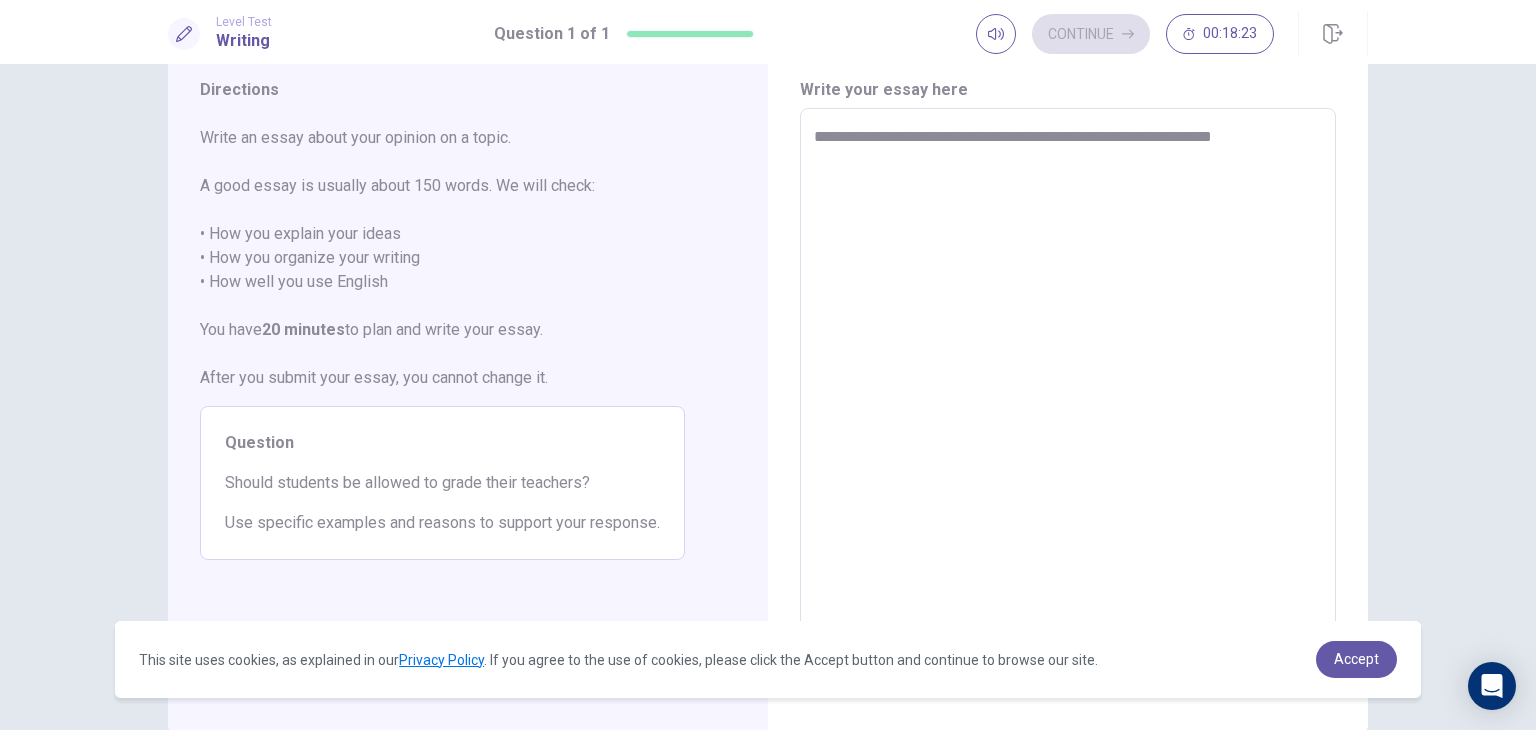 type on "*" 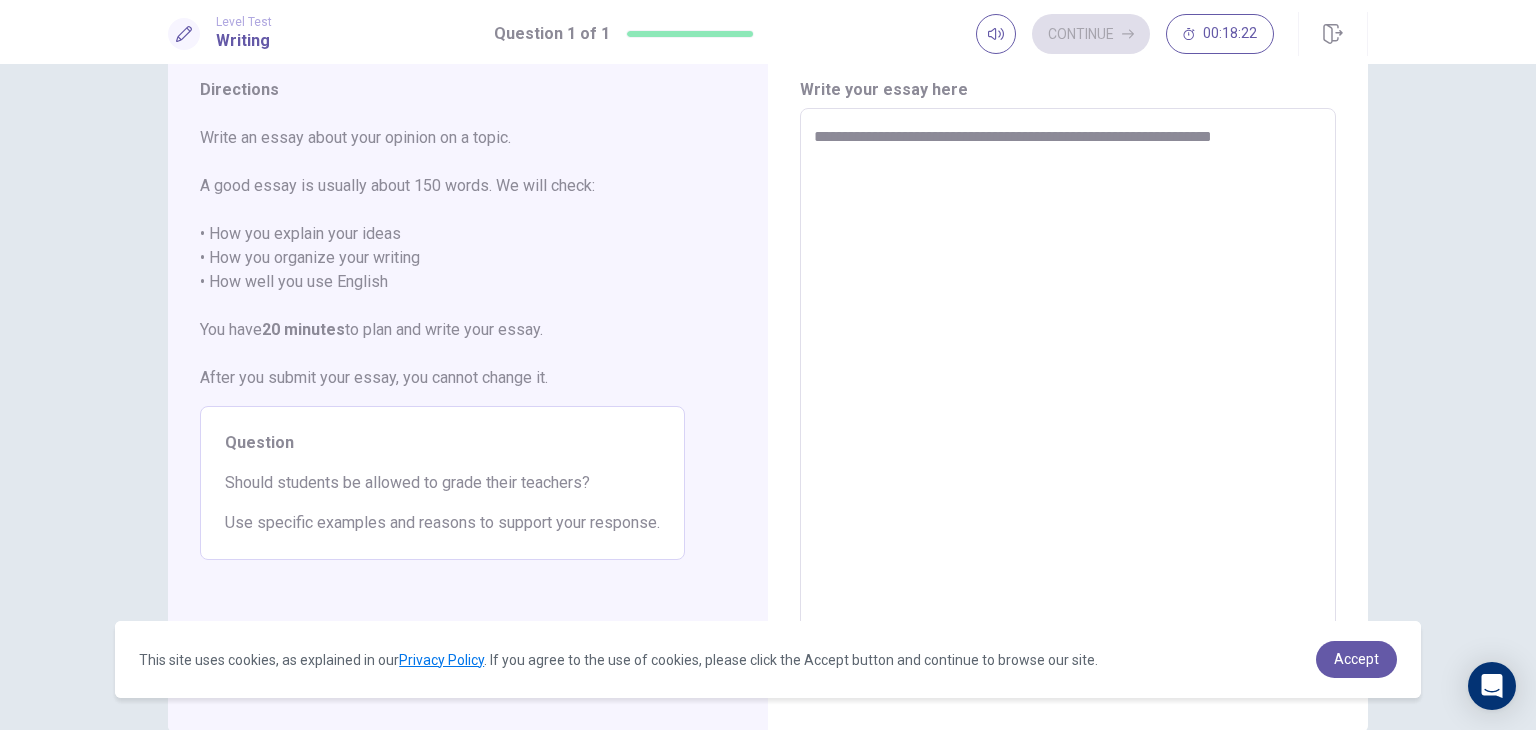 type on "**********" 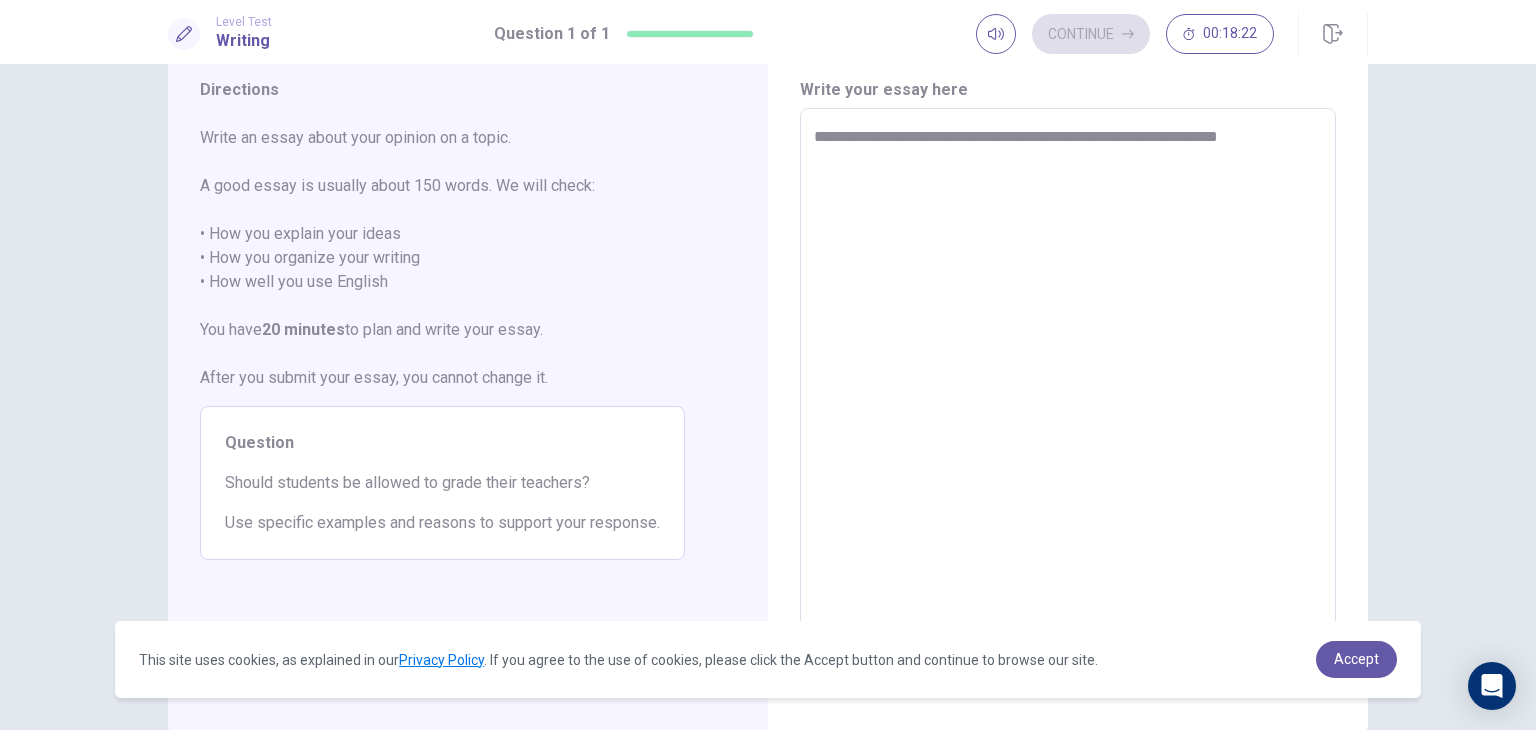 type on "*" 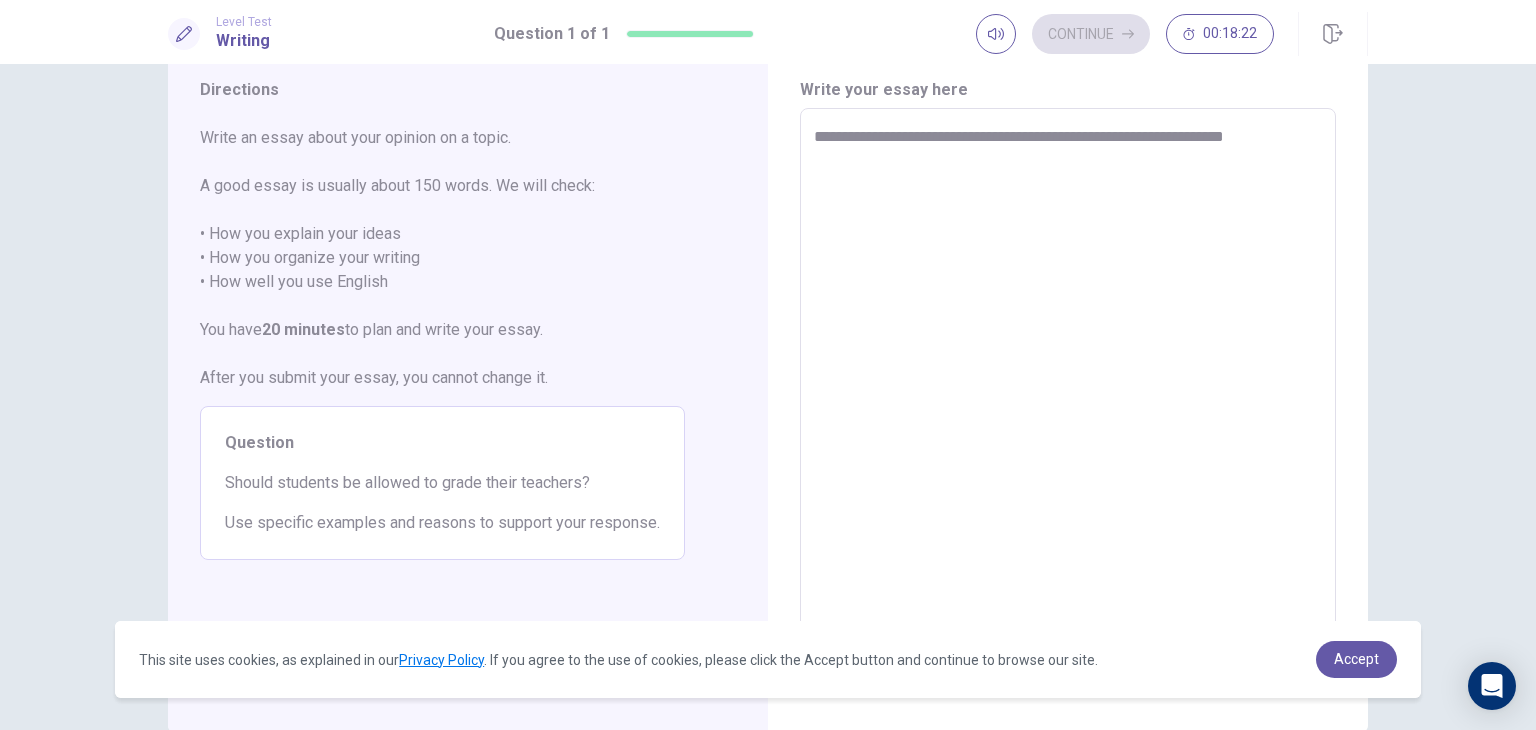 type on "*" 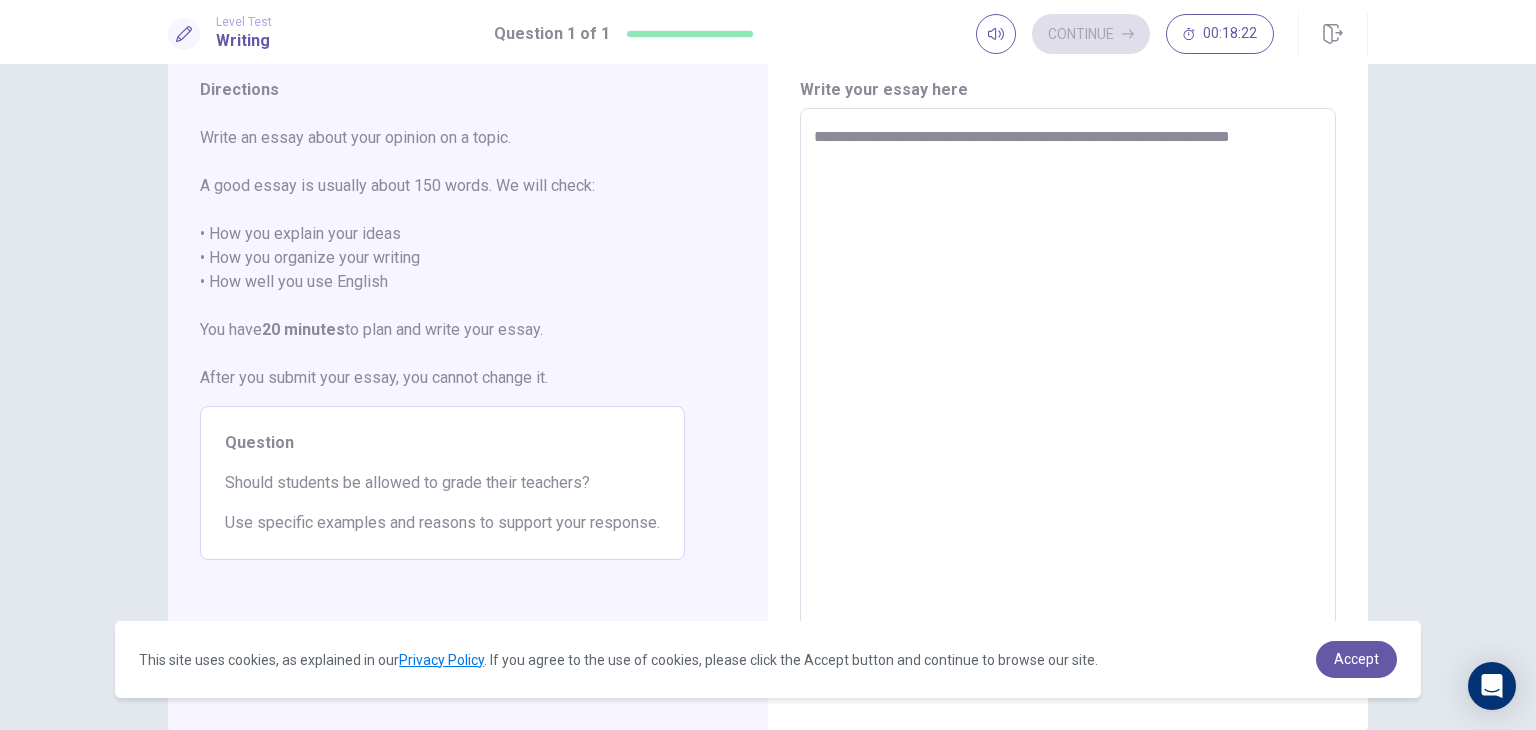type on "*" 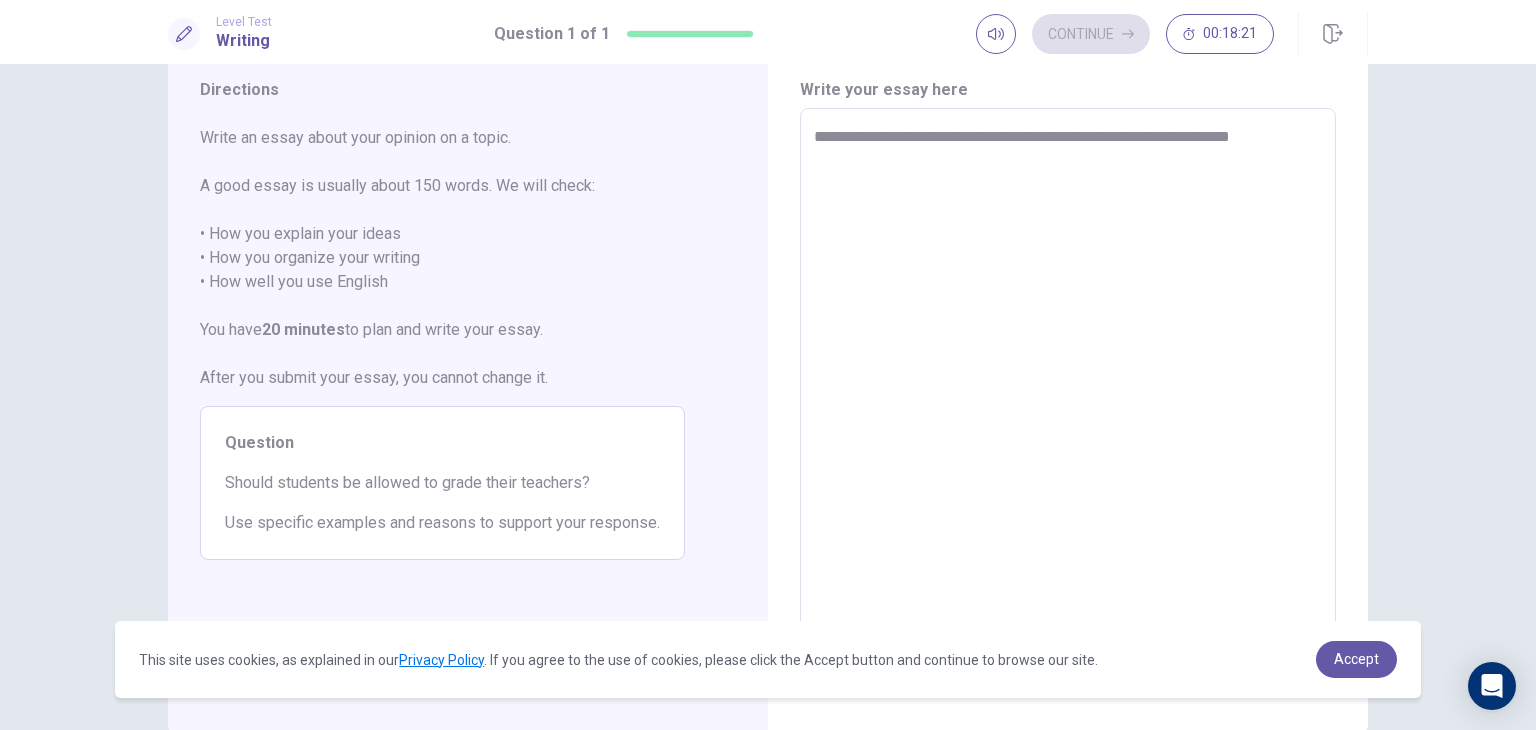 type on "**********" 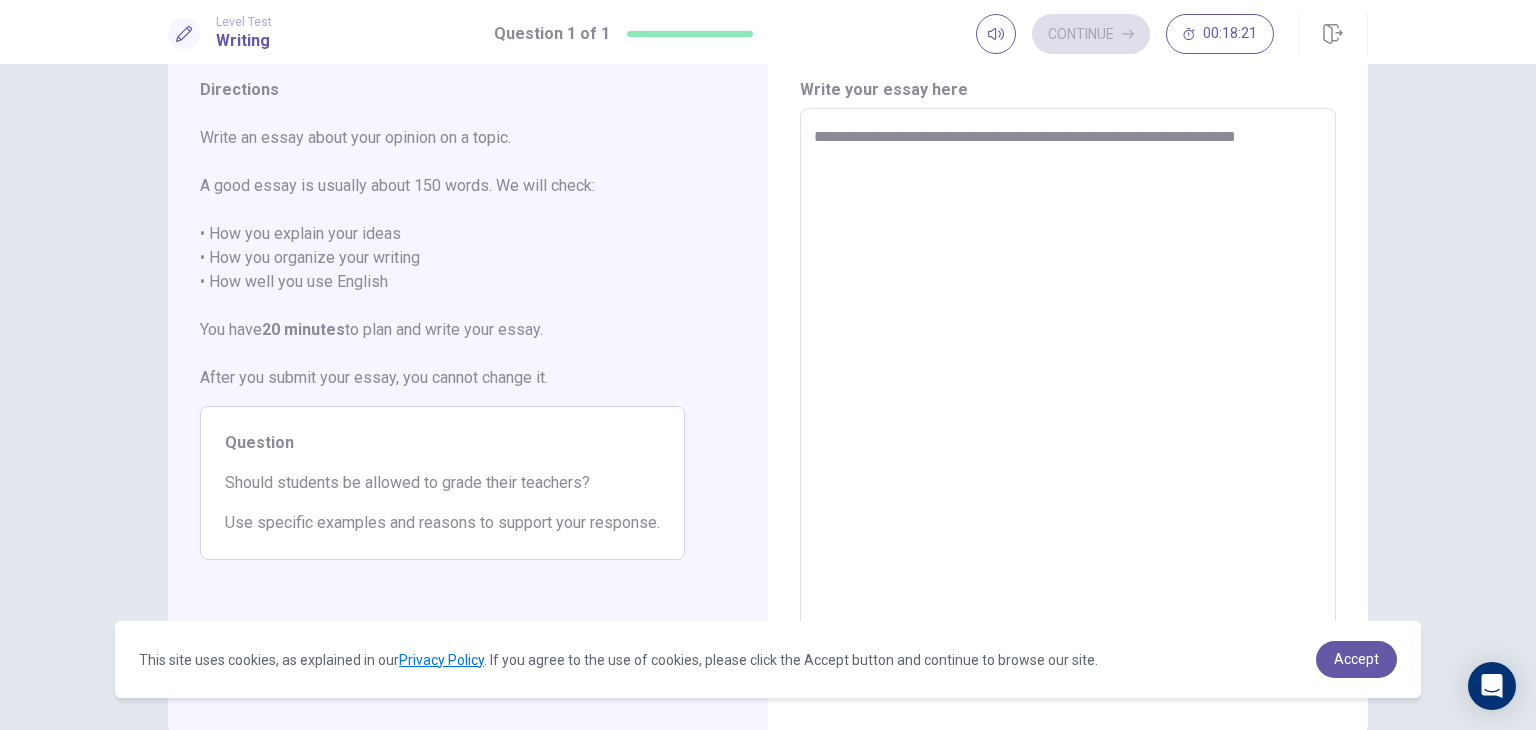 type on "*" 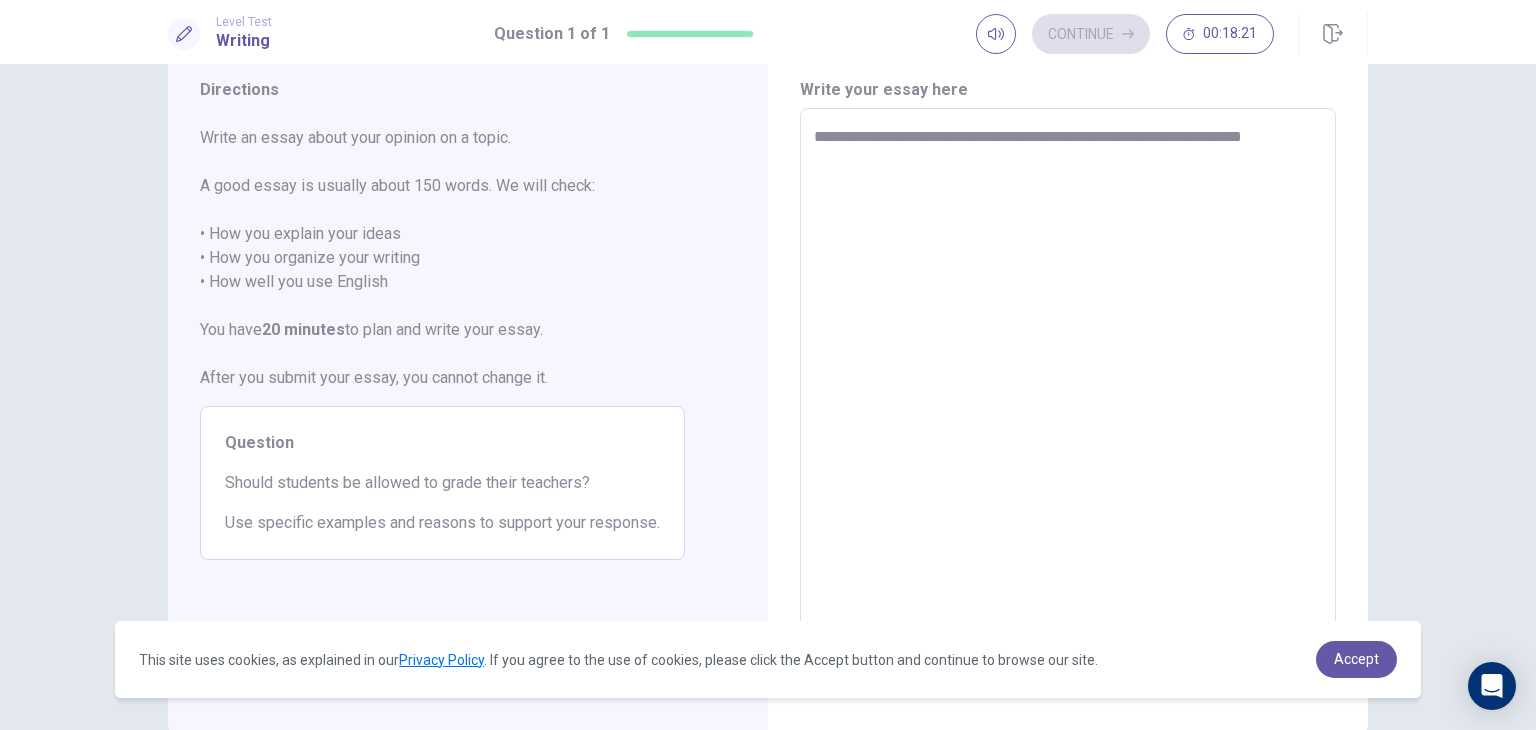 type on "*" 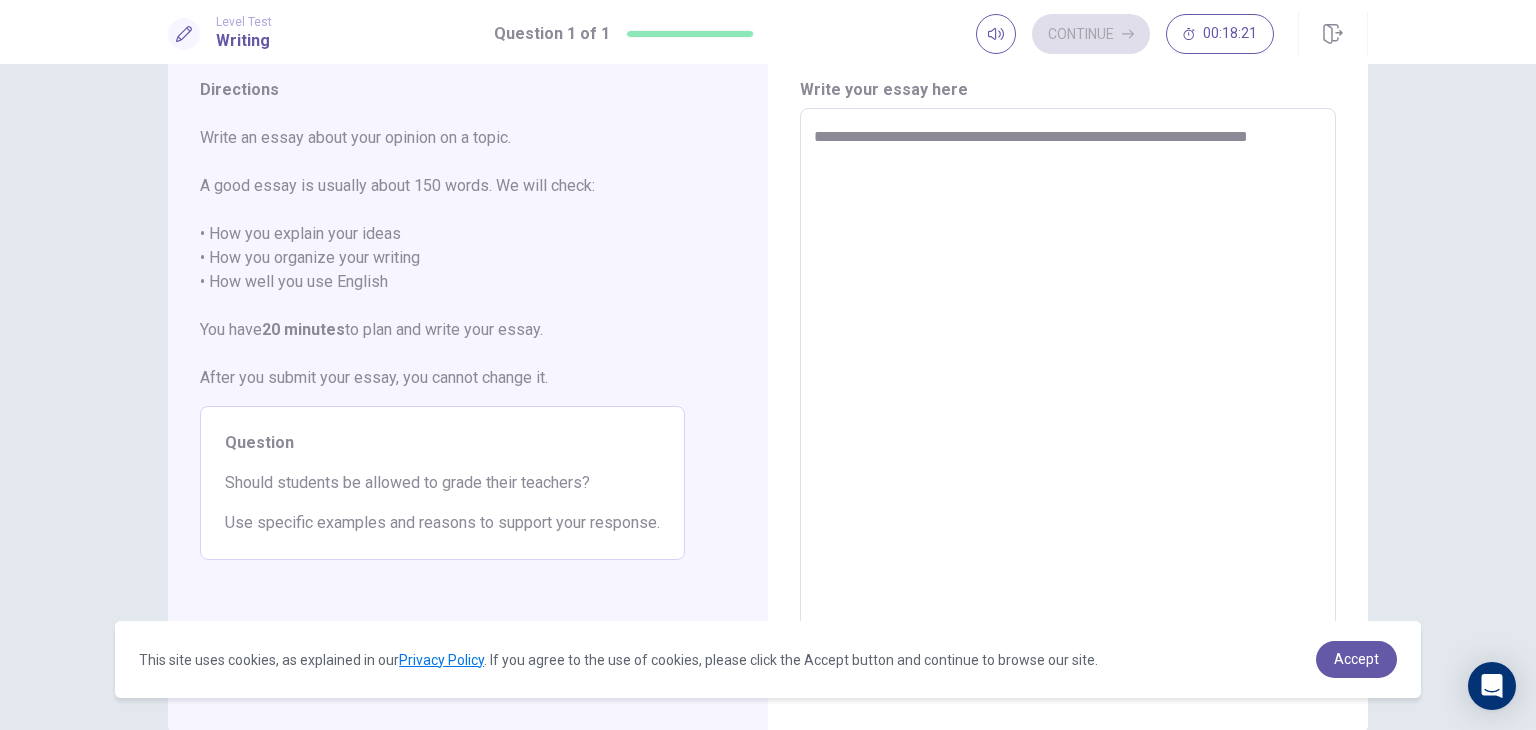 type on "*" 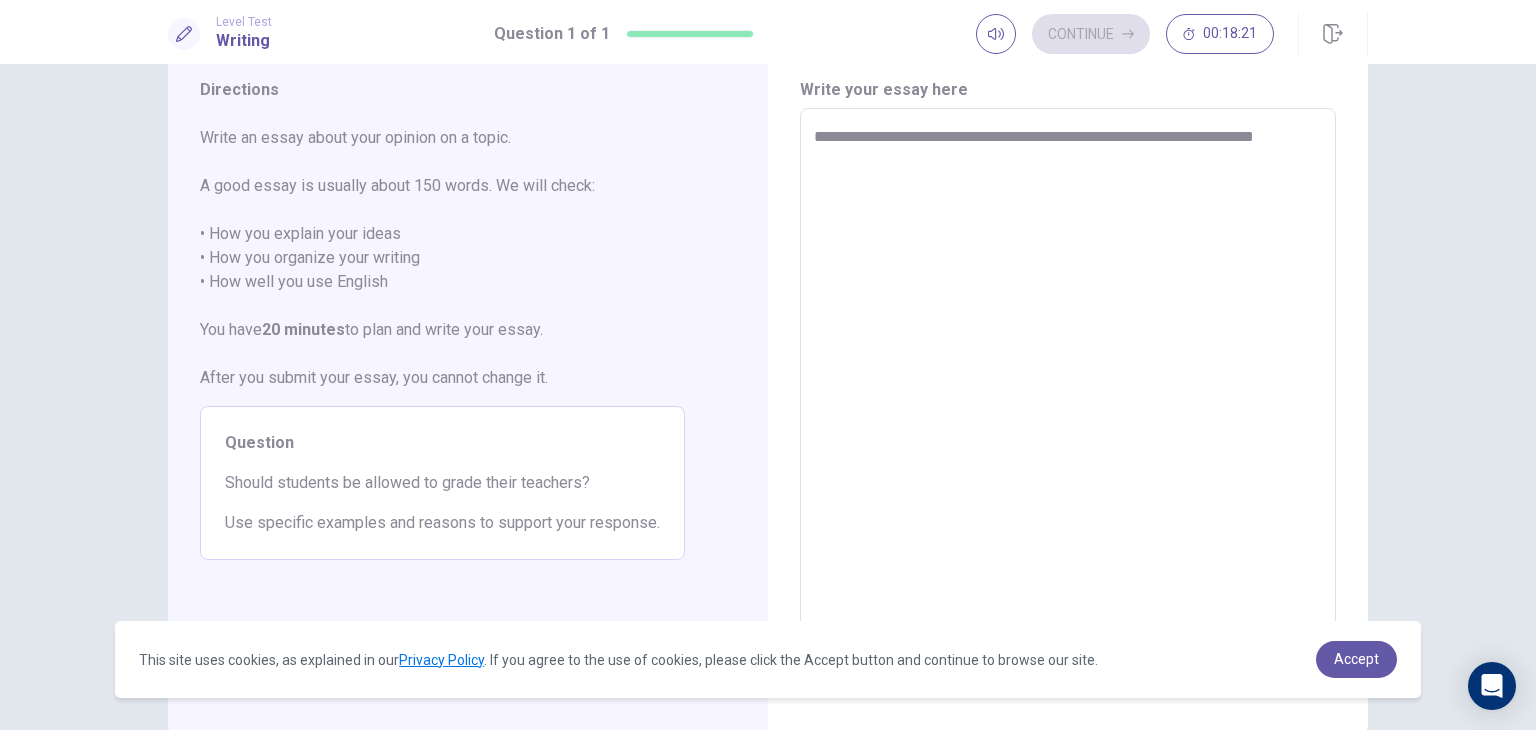 type on "*" 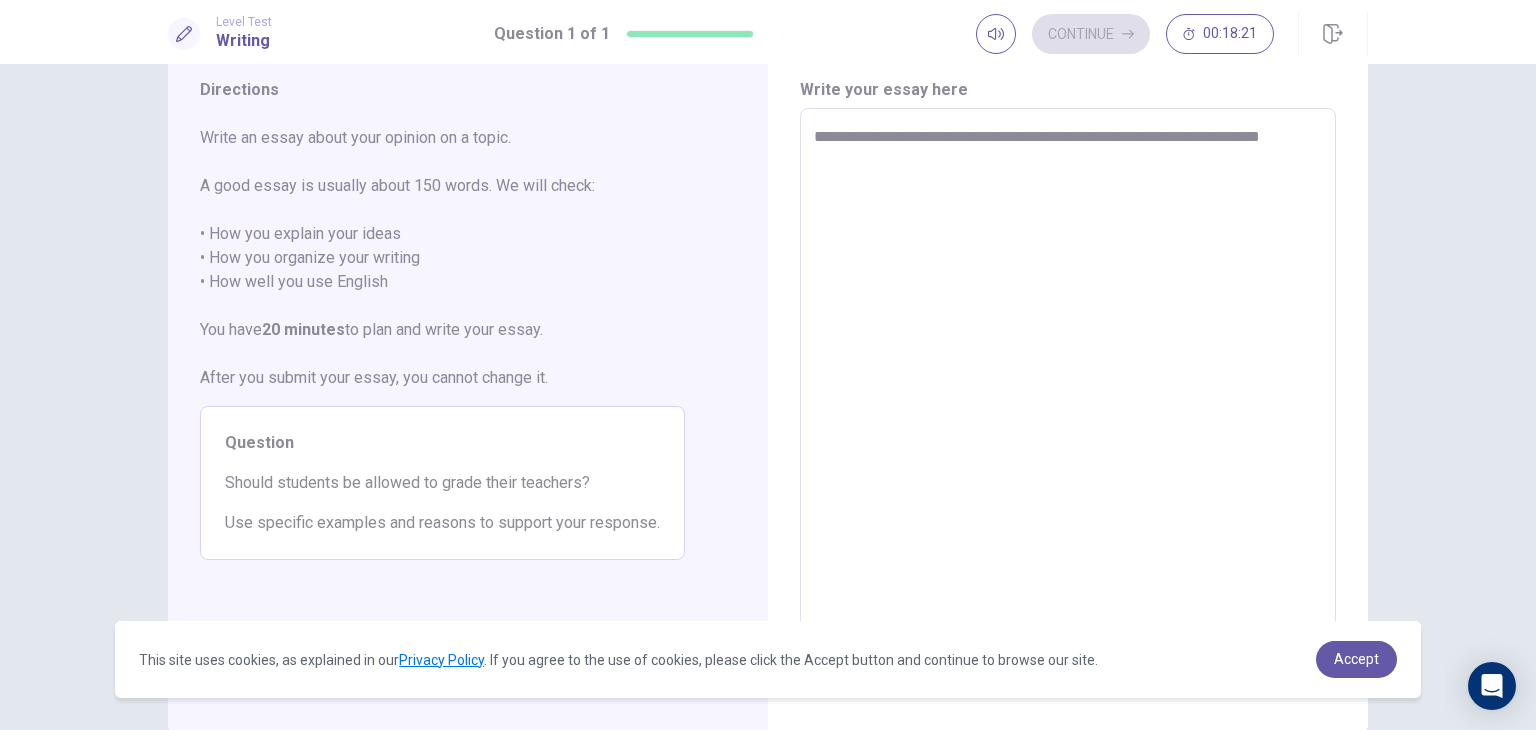 type on "*" 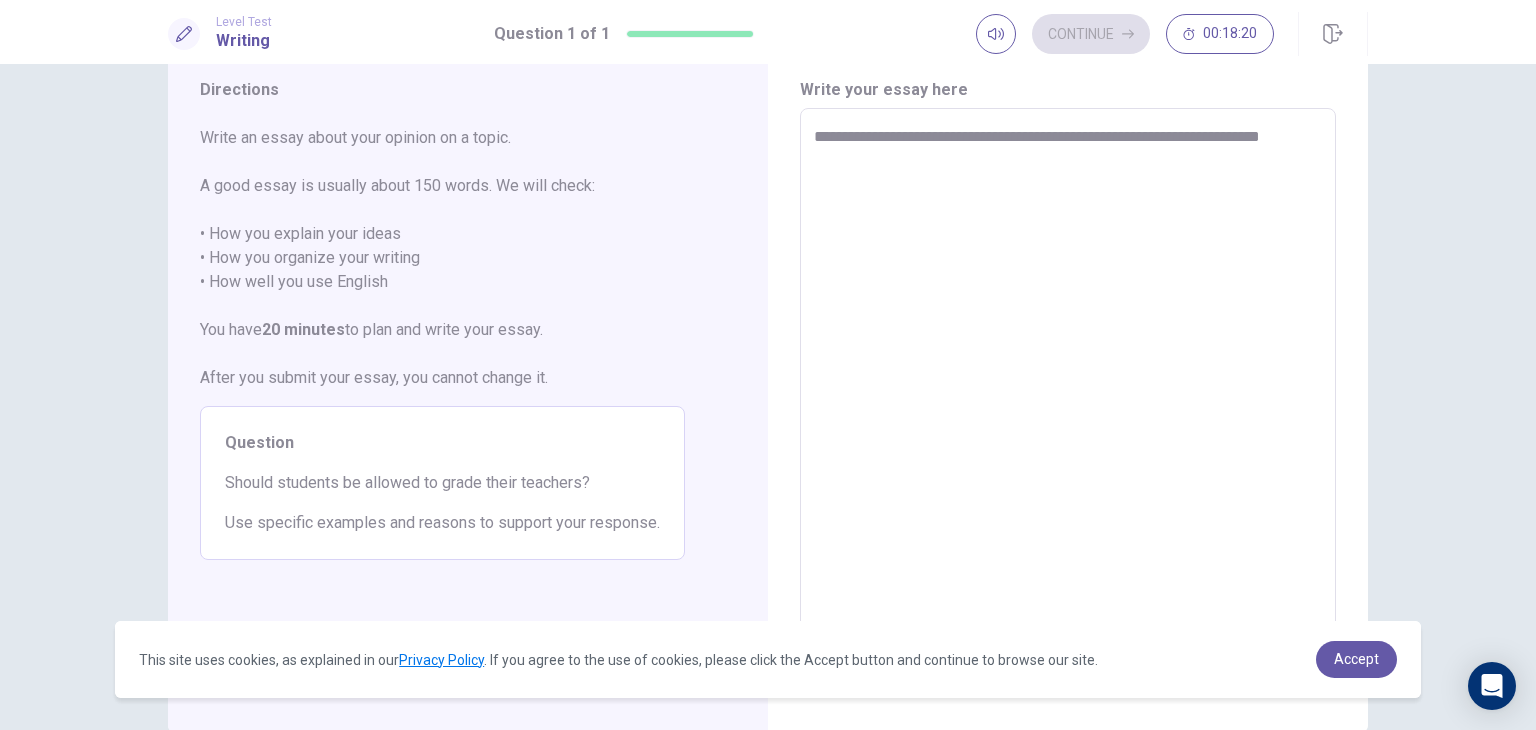 type on "**********" 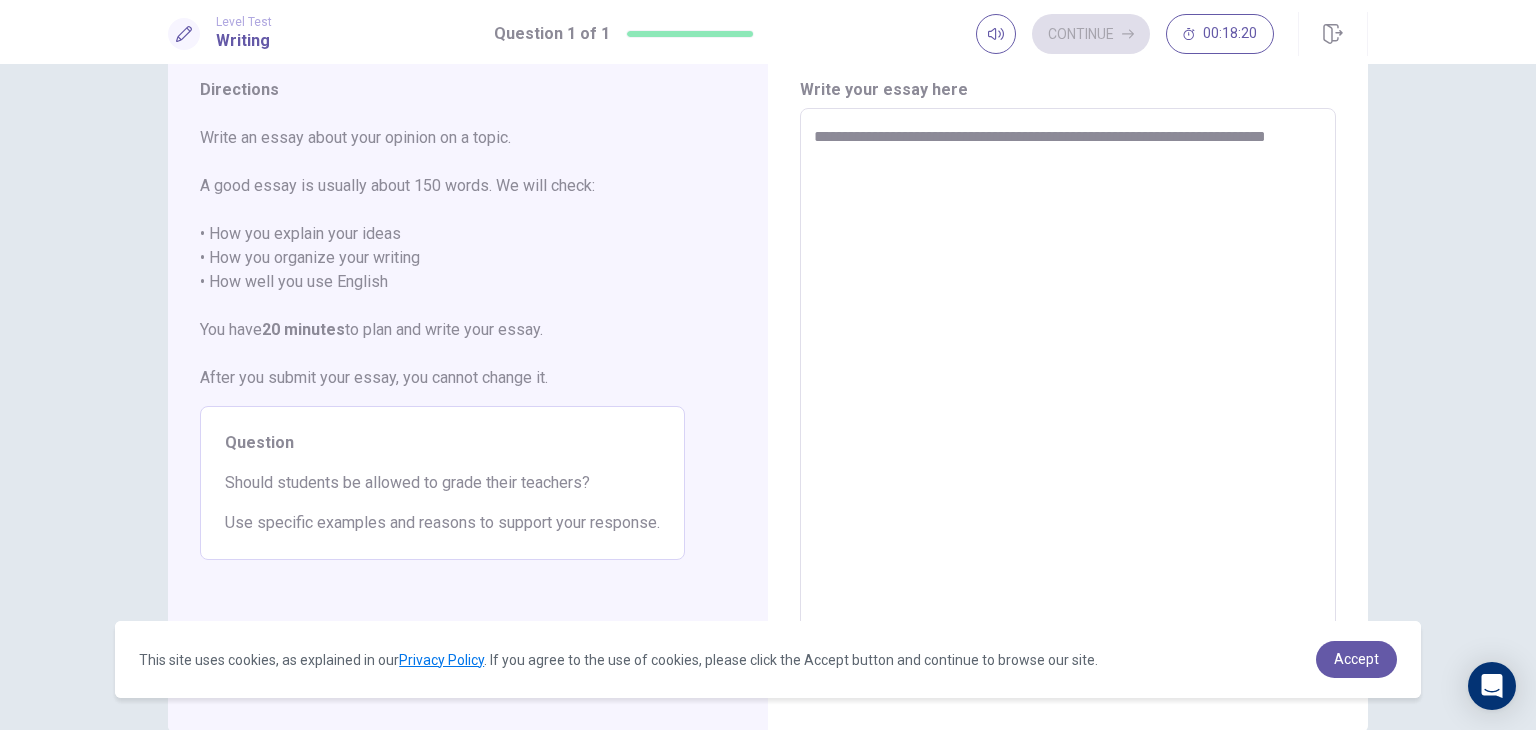 type on "*" 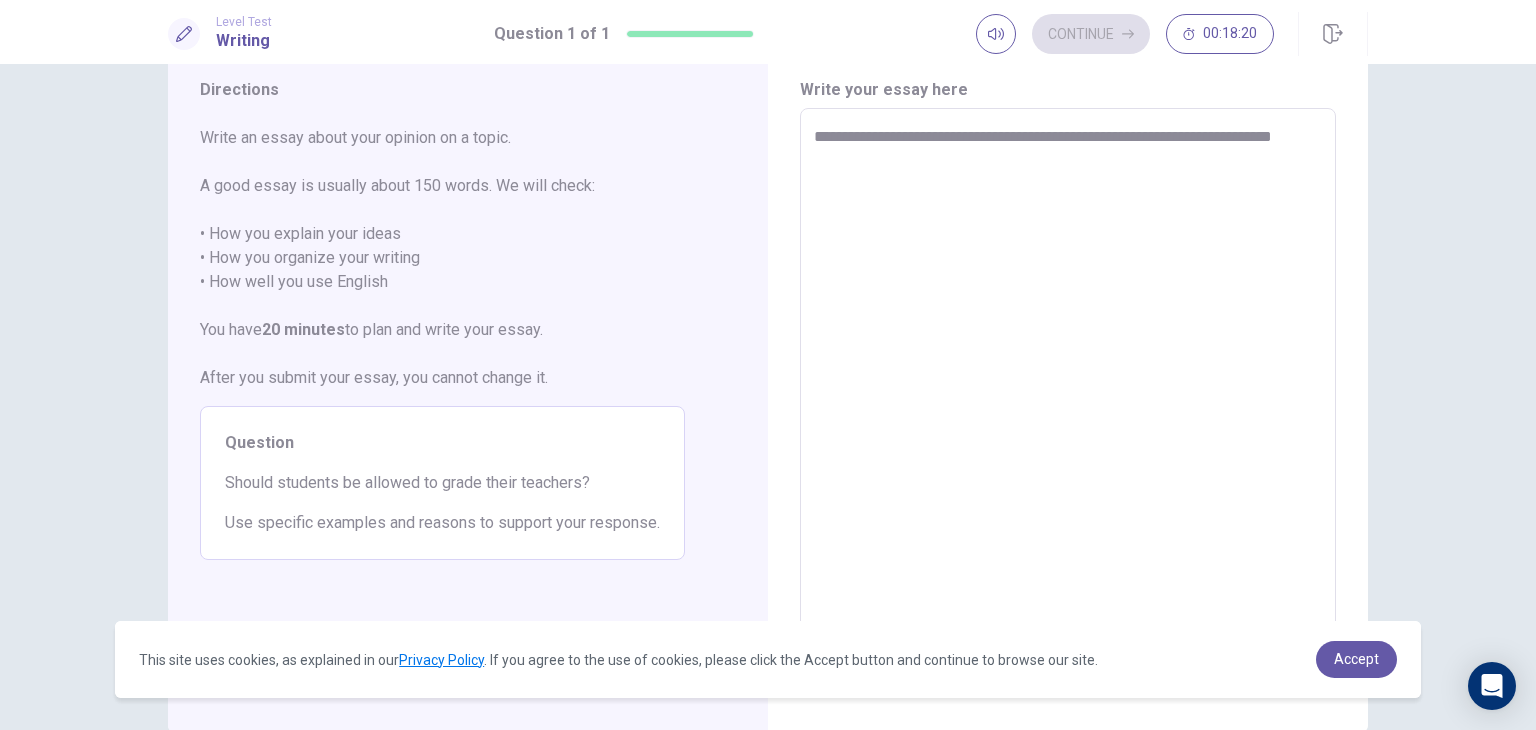 type on "*" 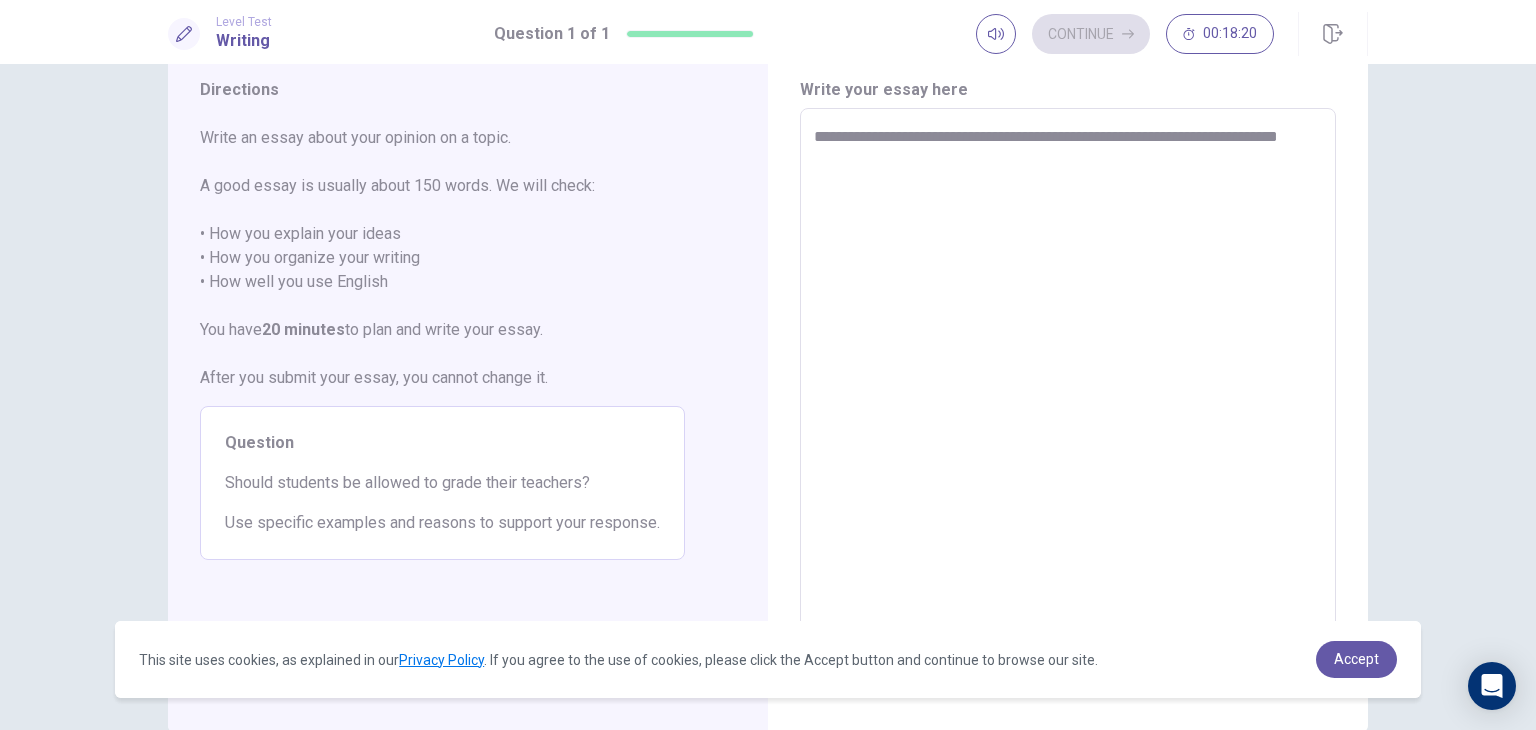 type on "*" 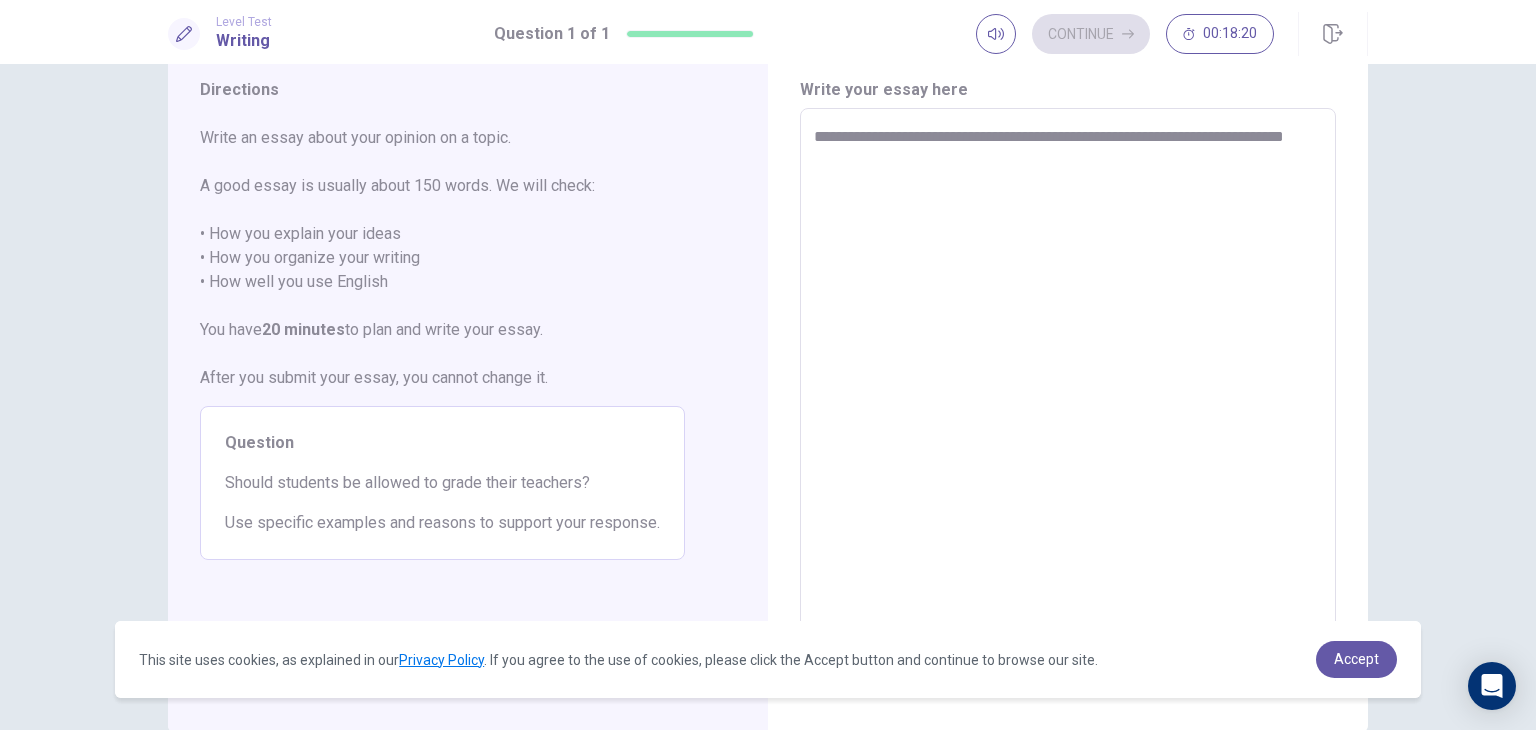 type on "*" 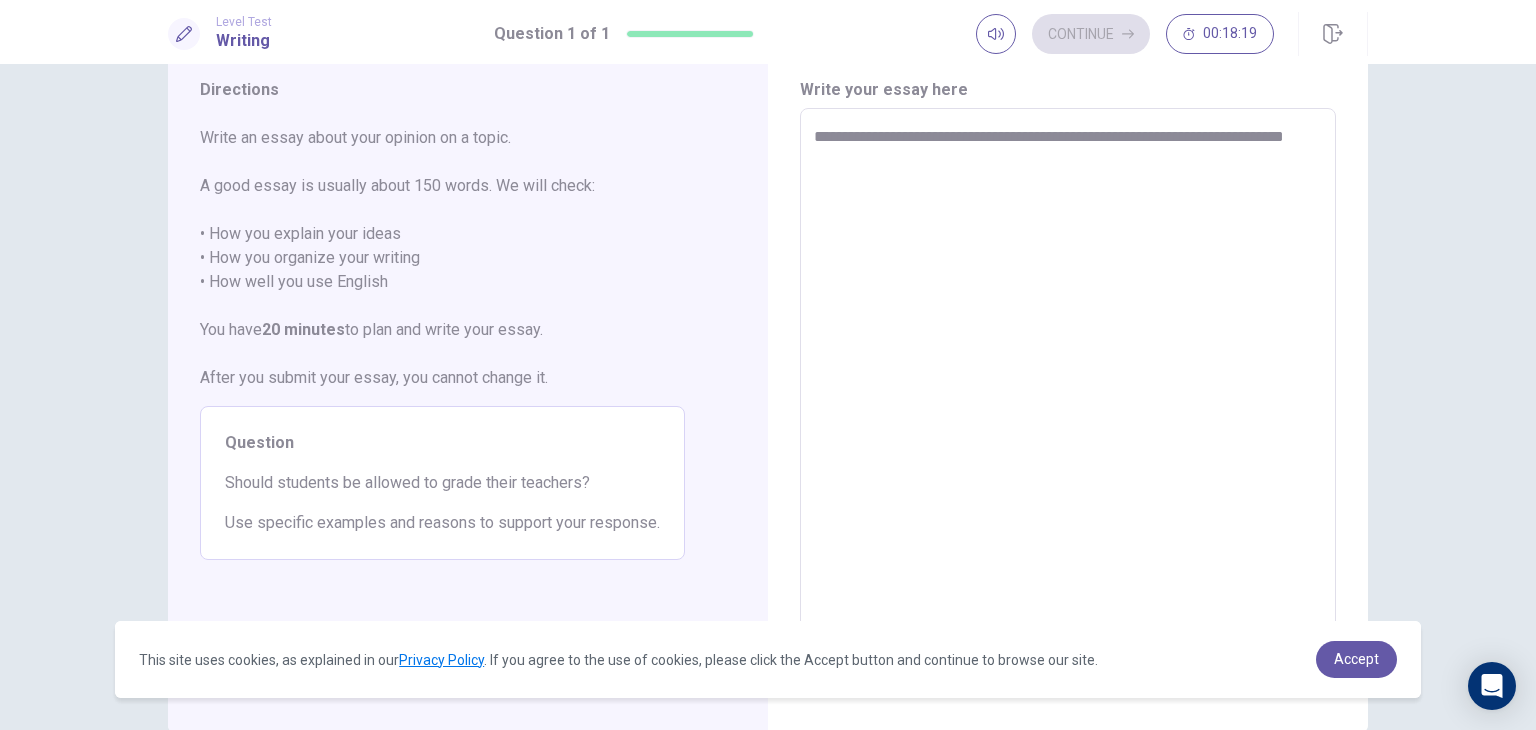type on "**********" 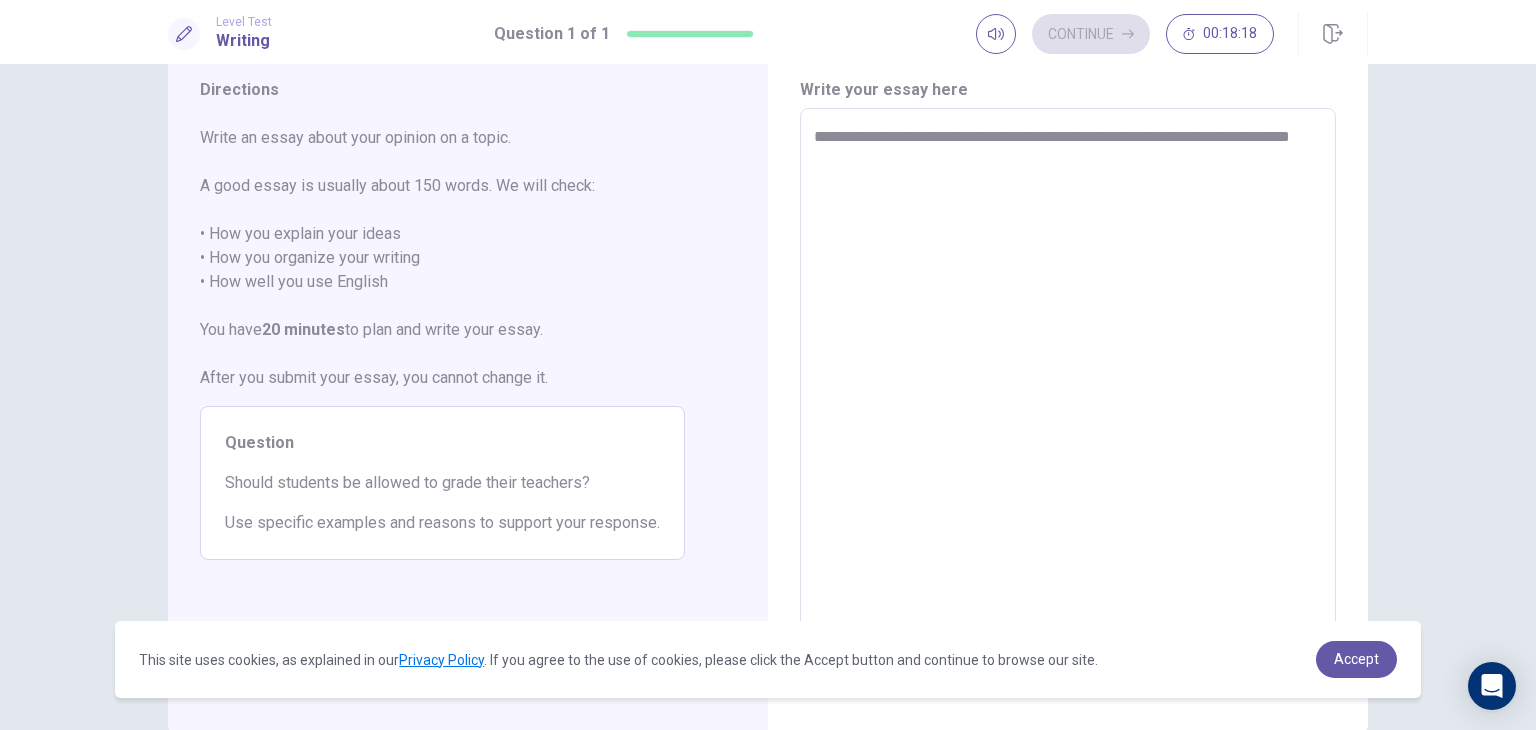 type on "*" 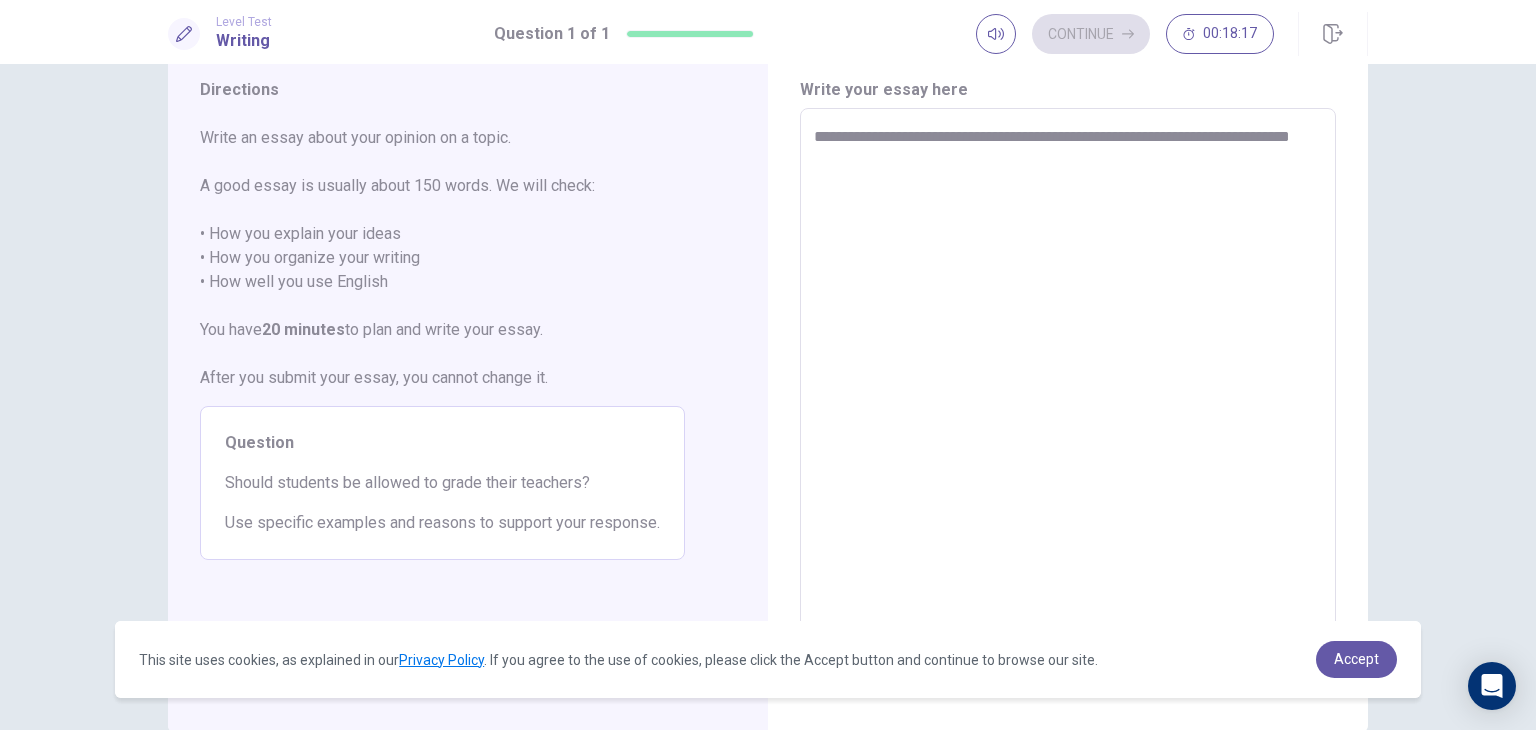 type on "**********" 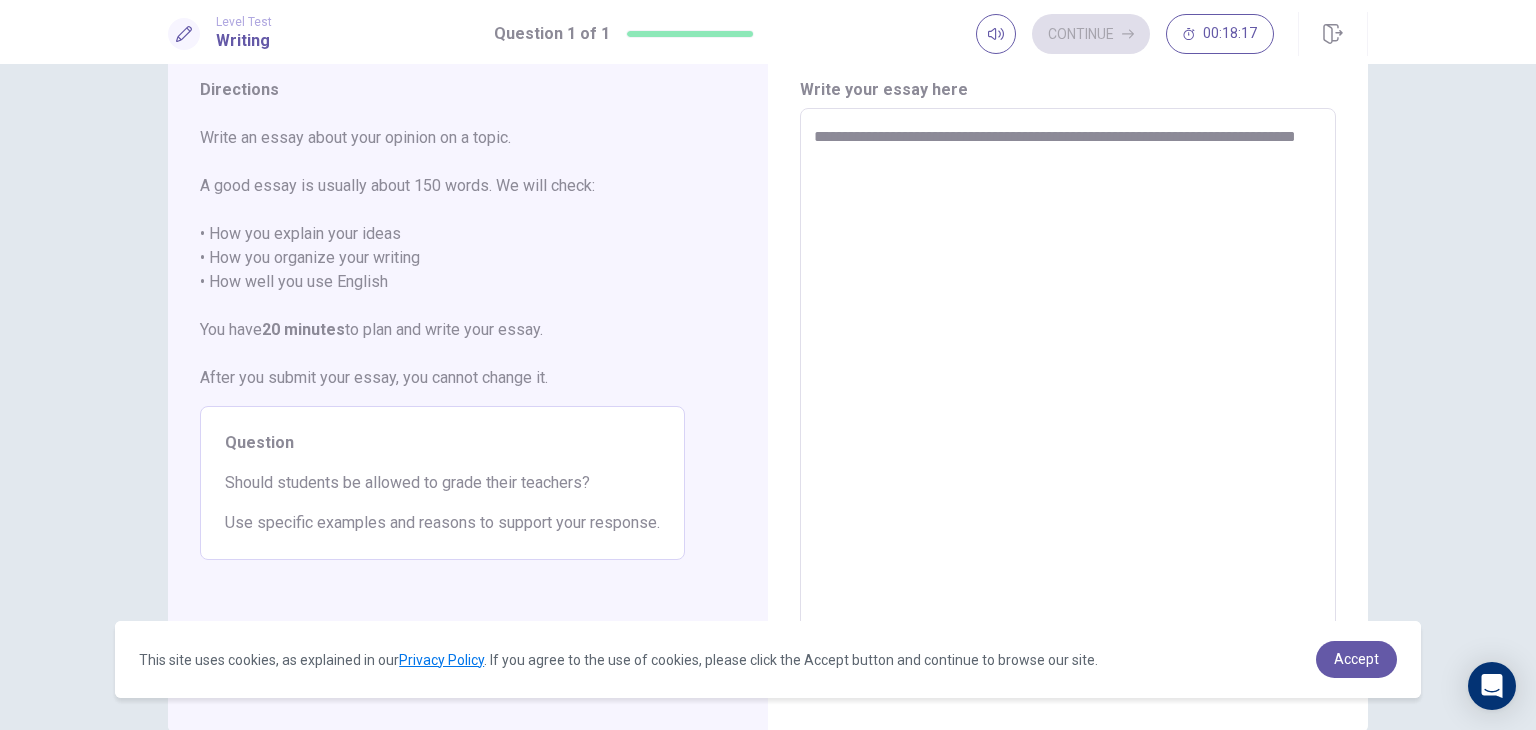 type on "*" 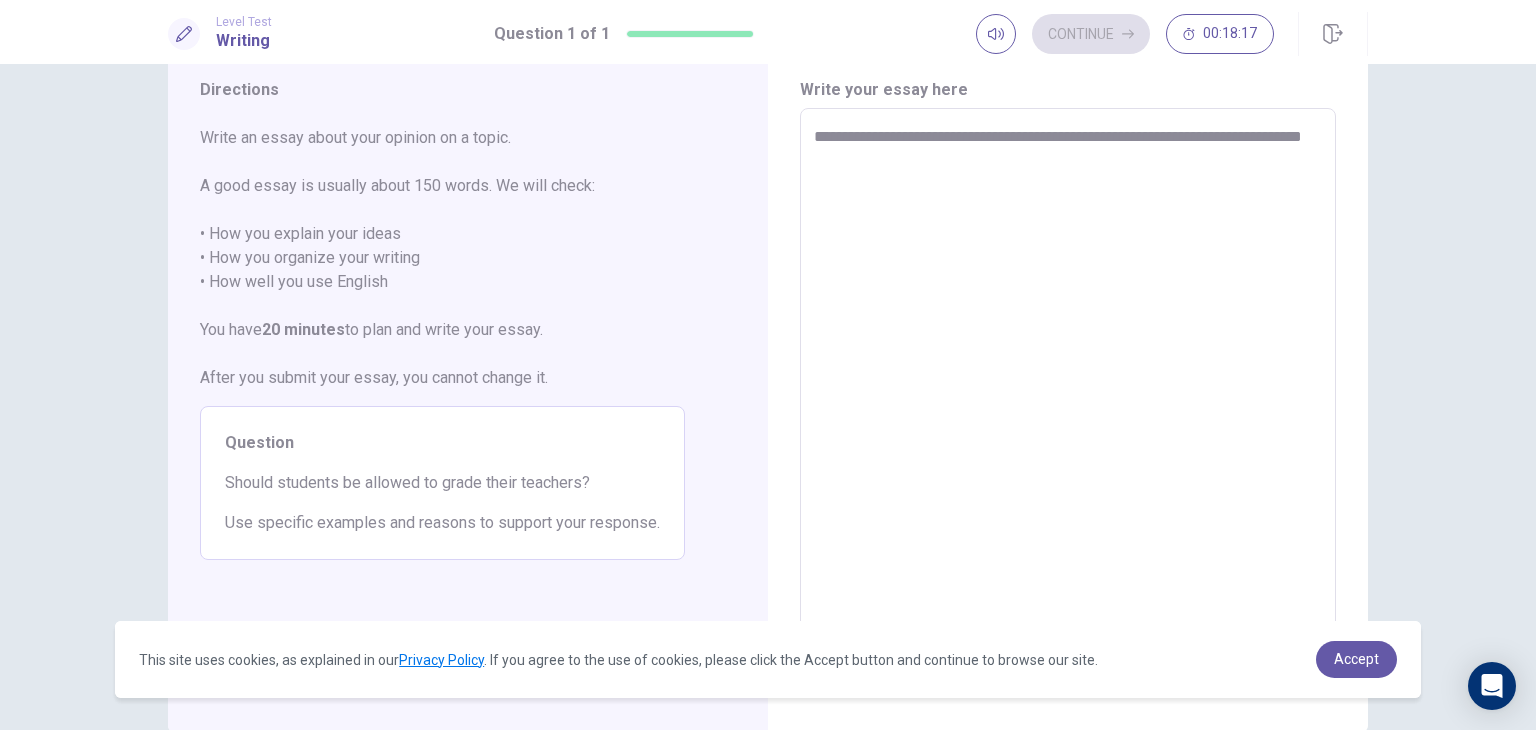 type on "*" 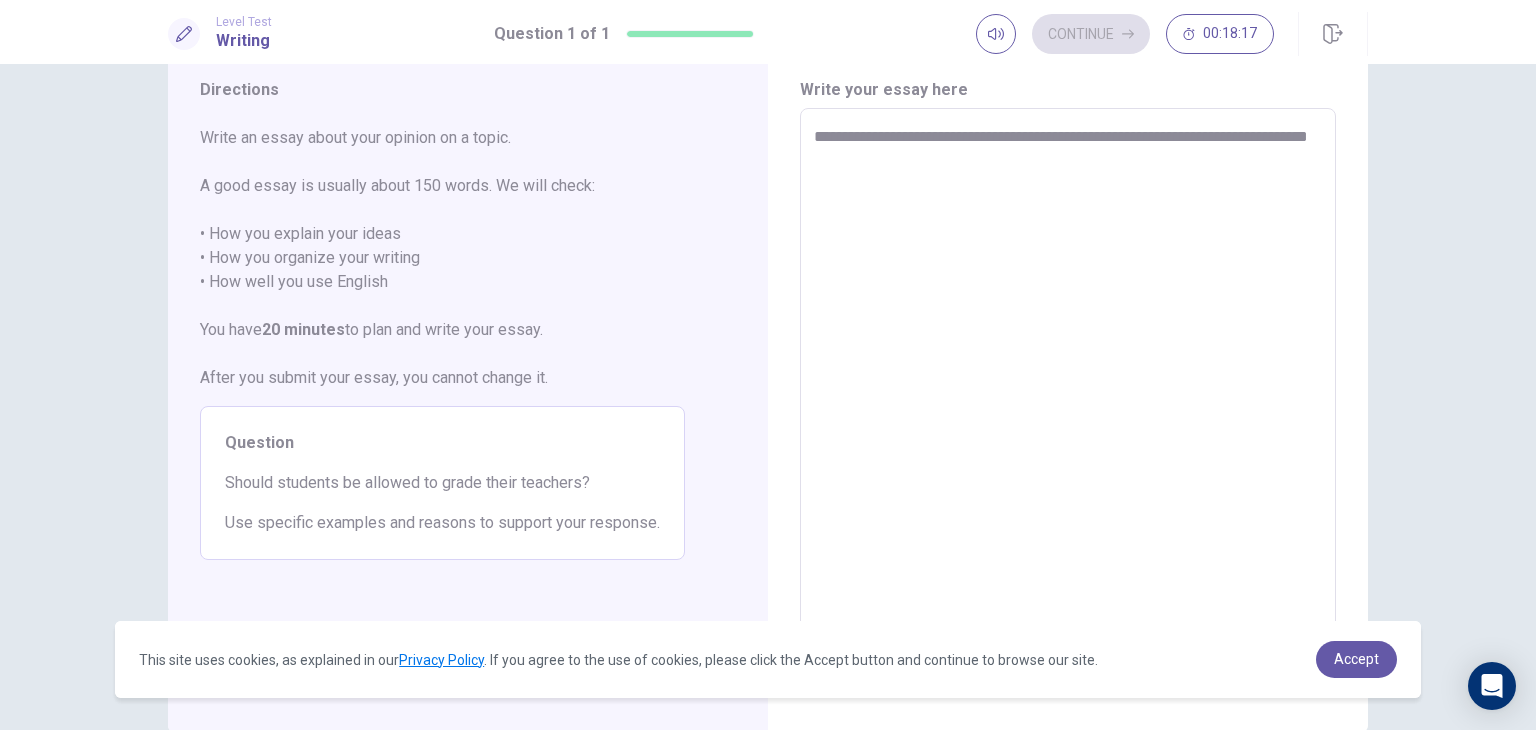 type on "*" 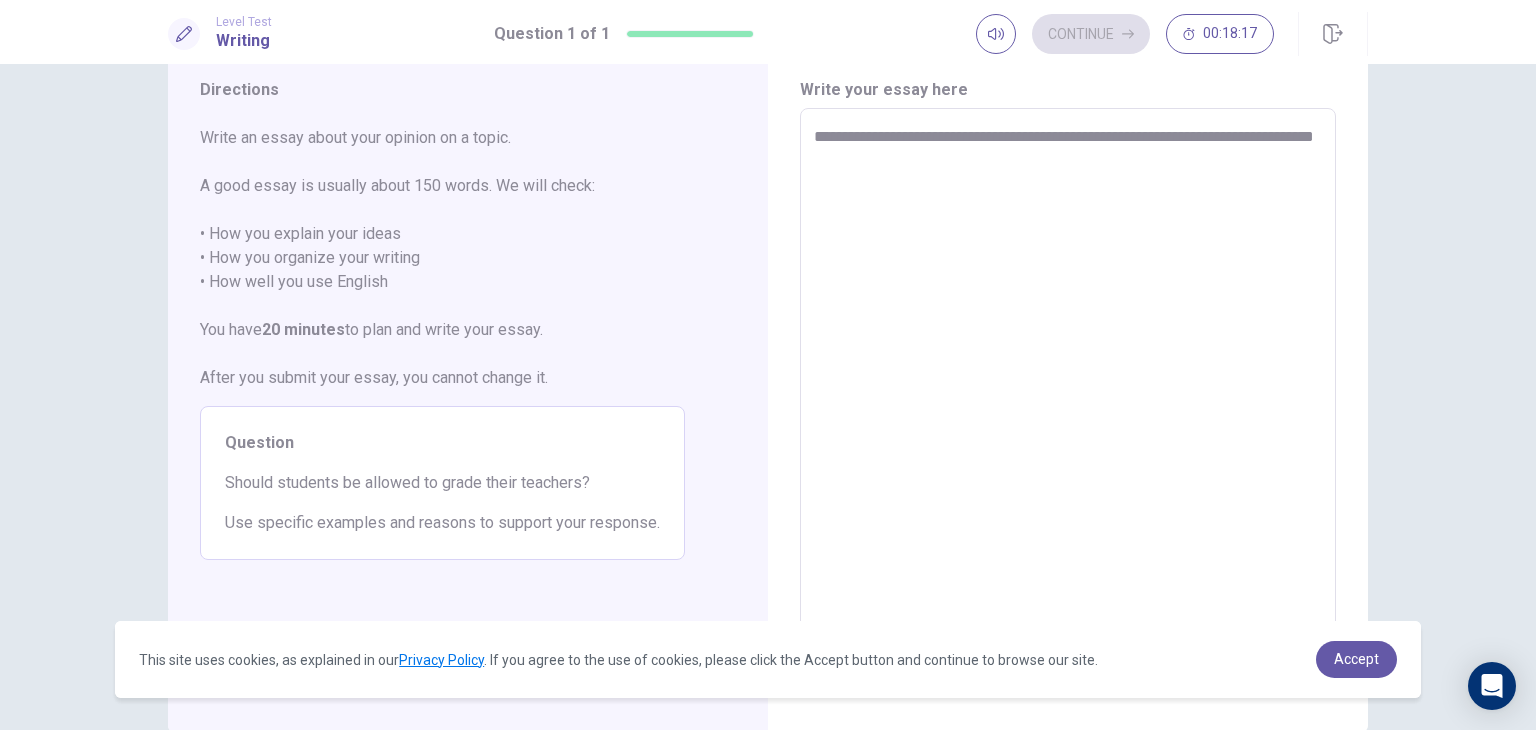 type on "*" 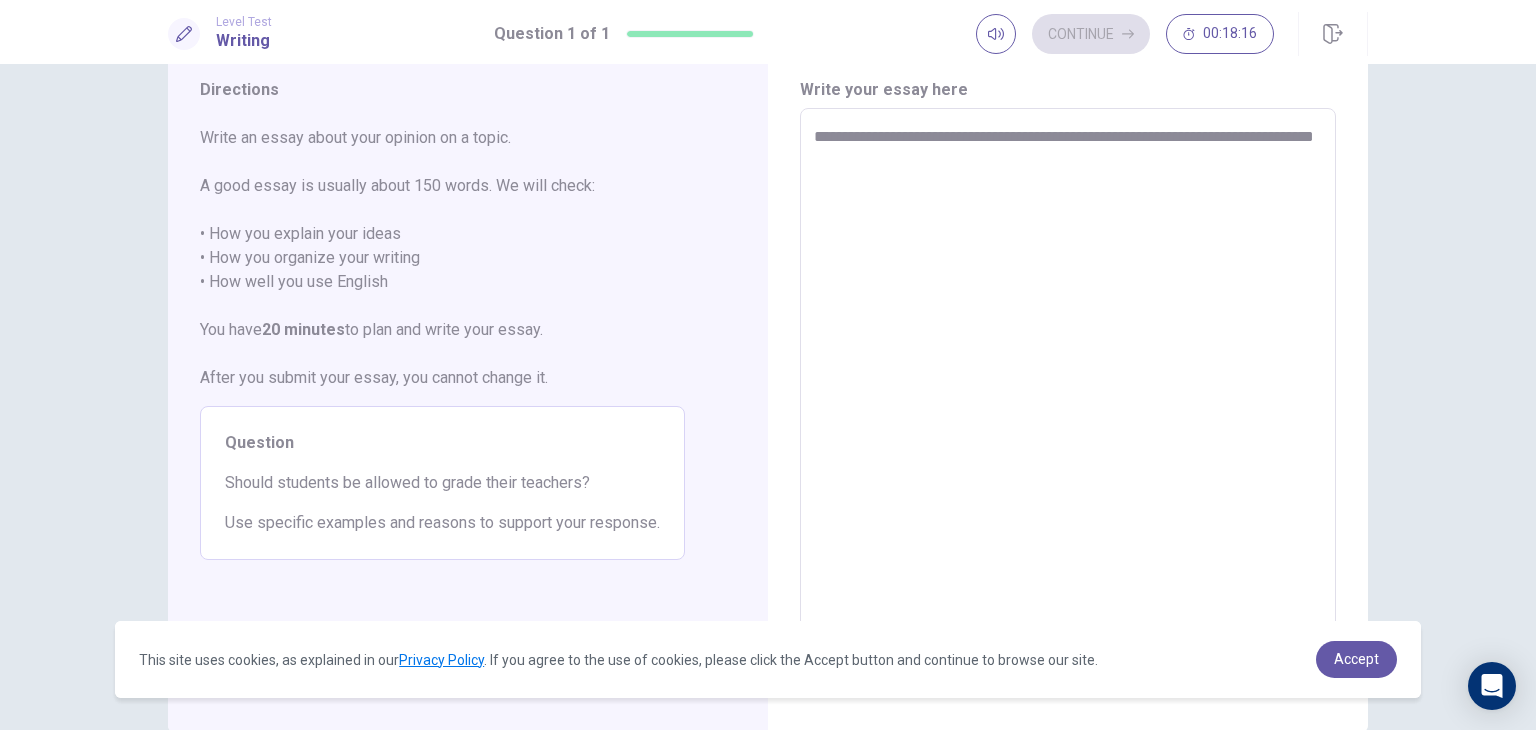 type on "**********" 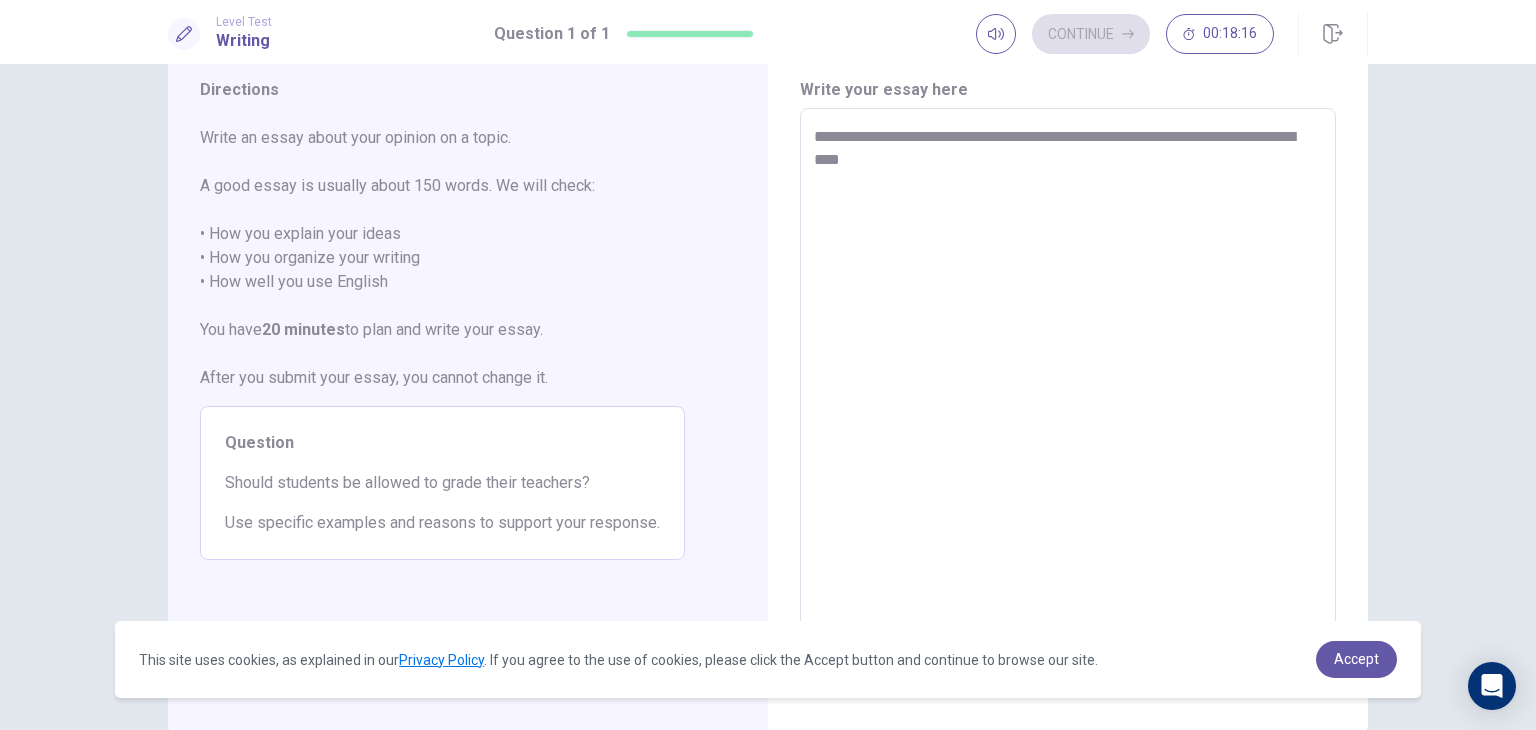 type on "*" 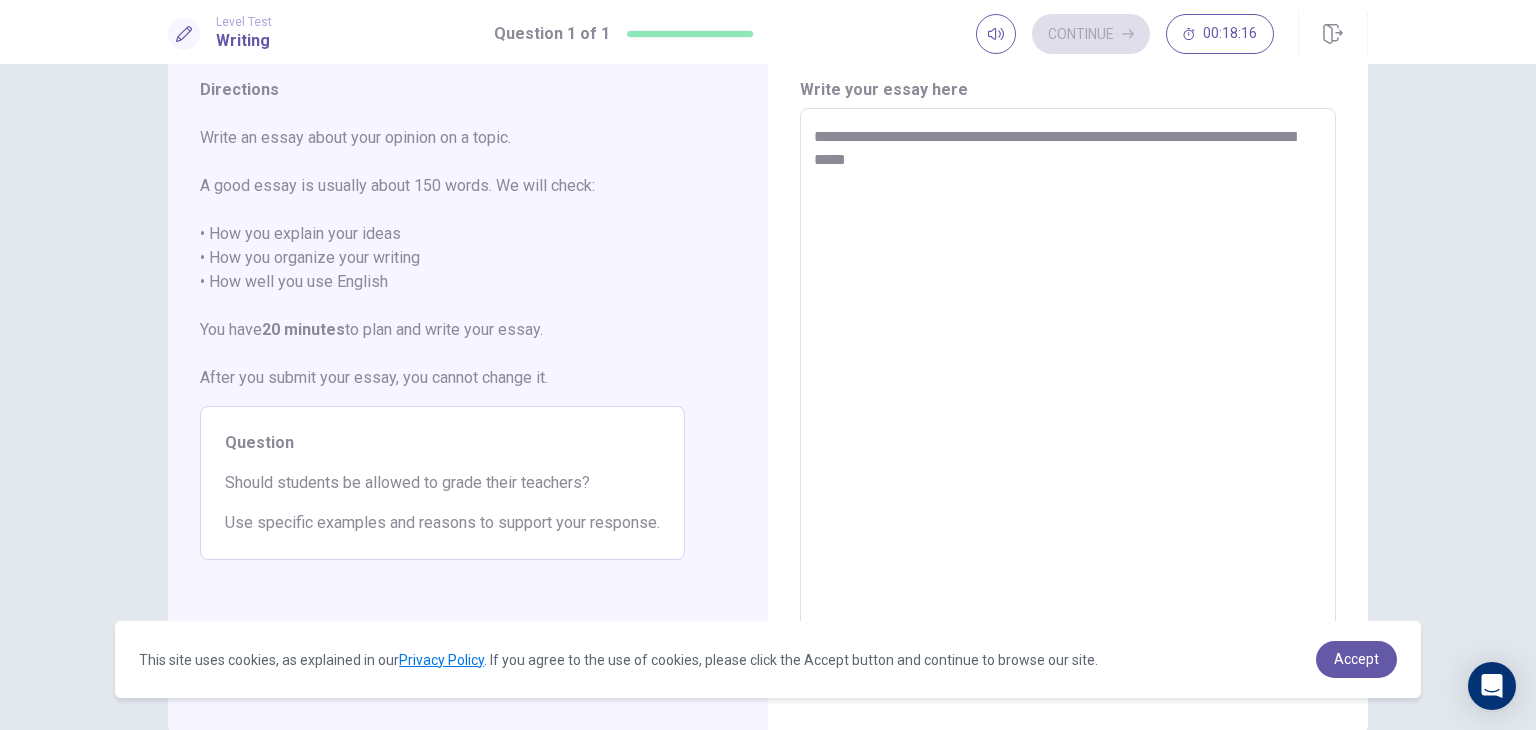 type on "*" 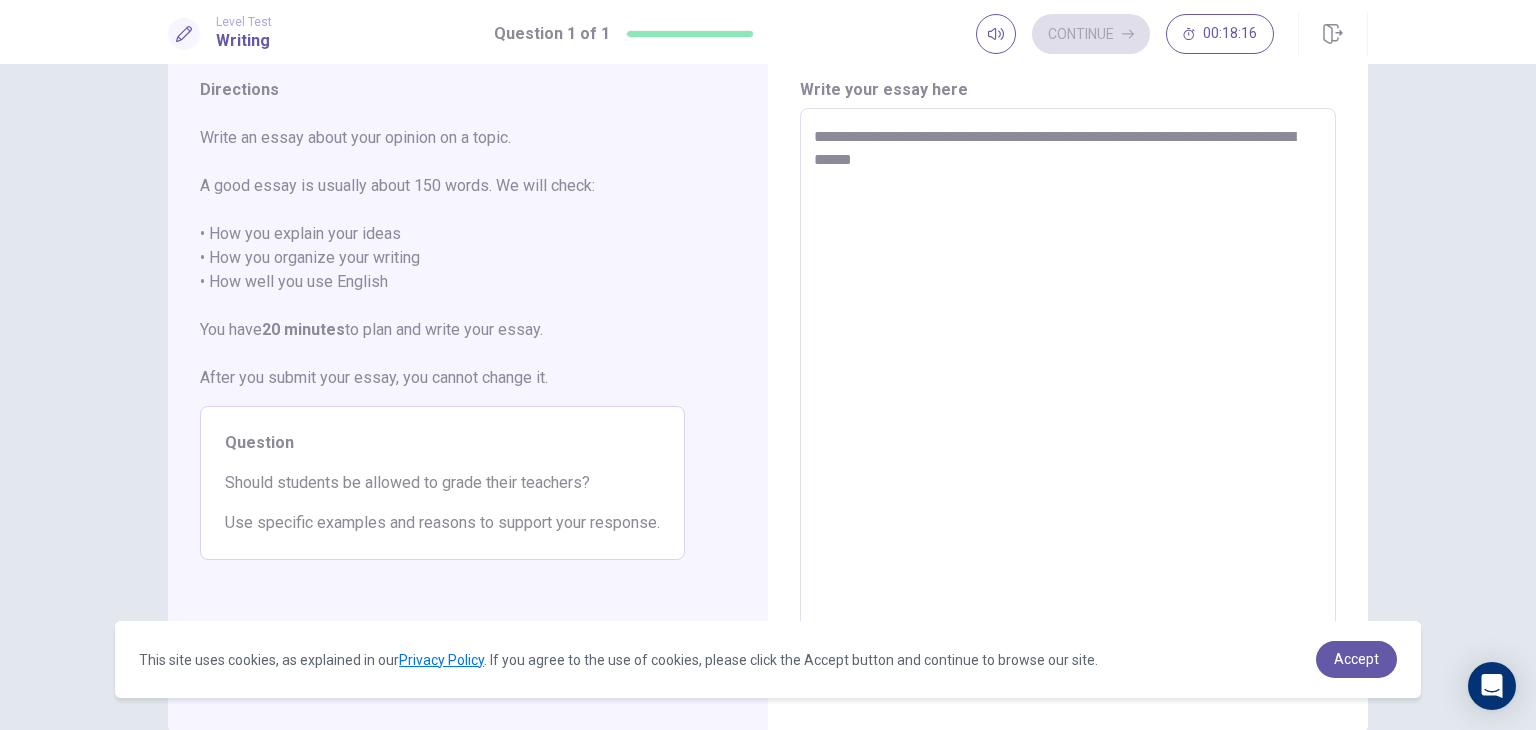 type on "*" 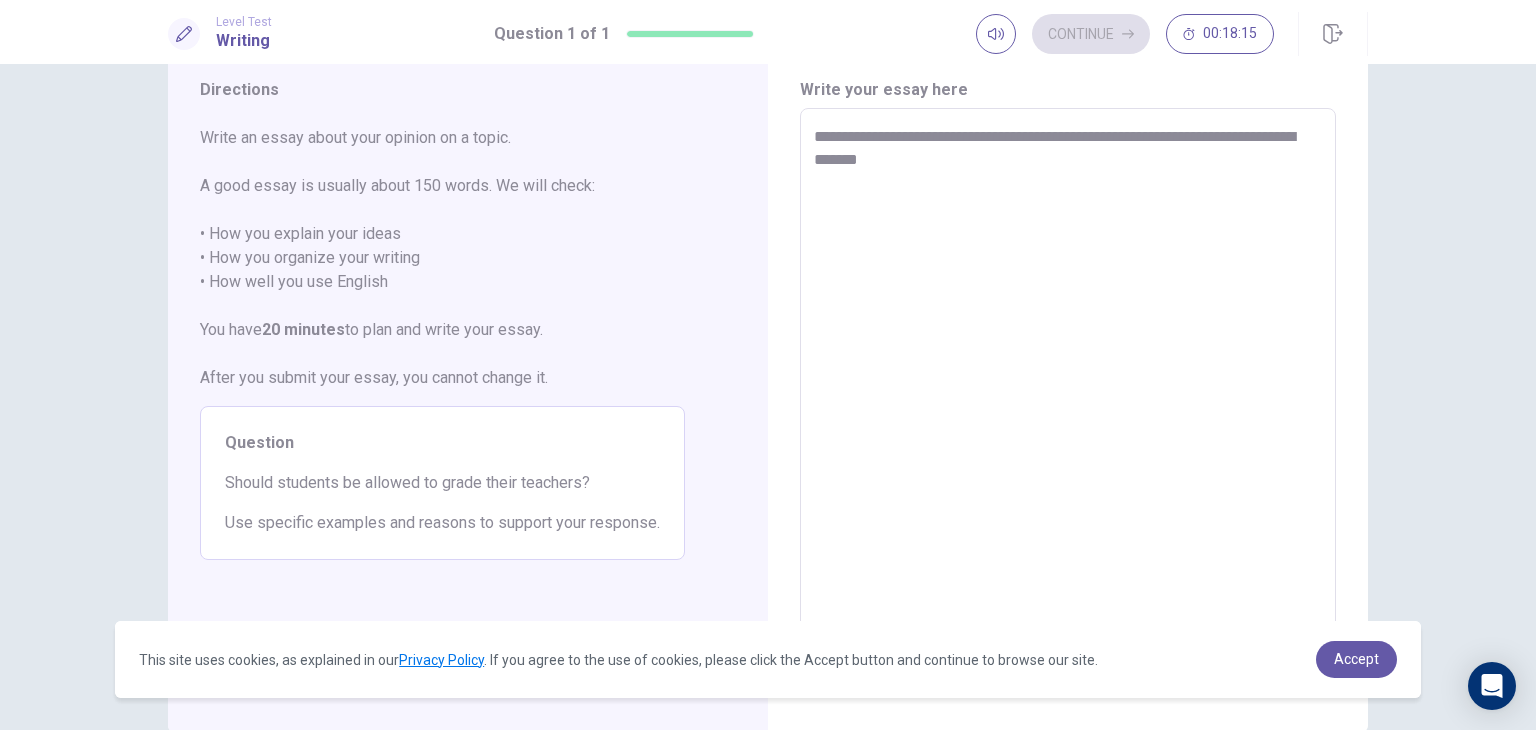 type on "*" 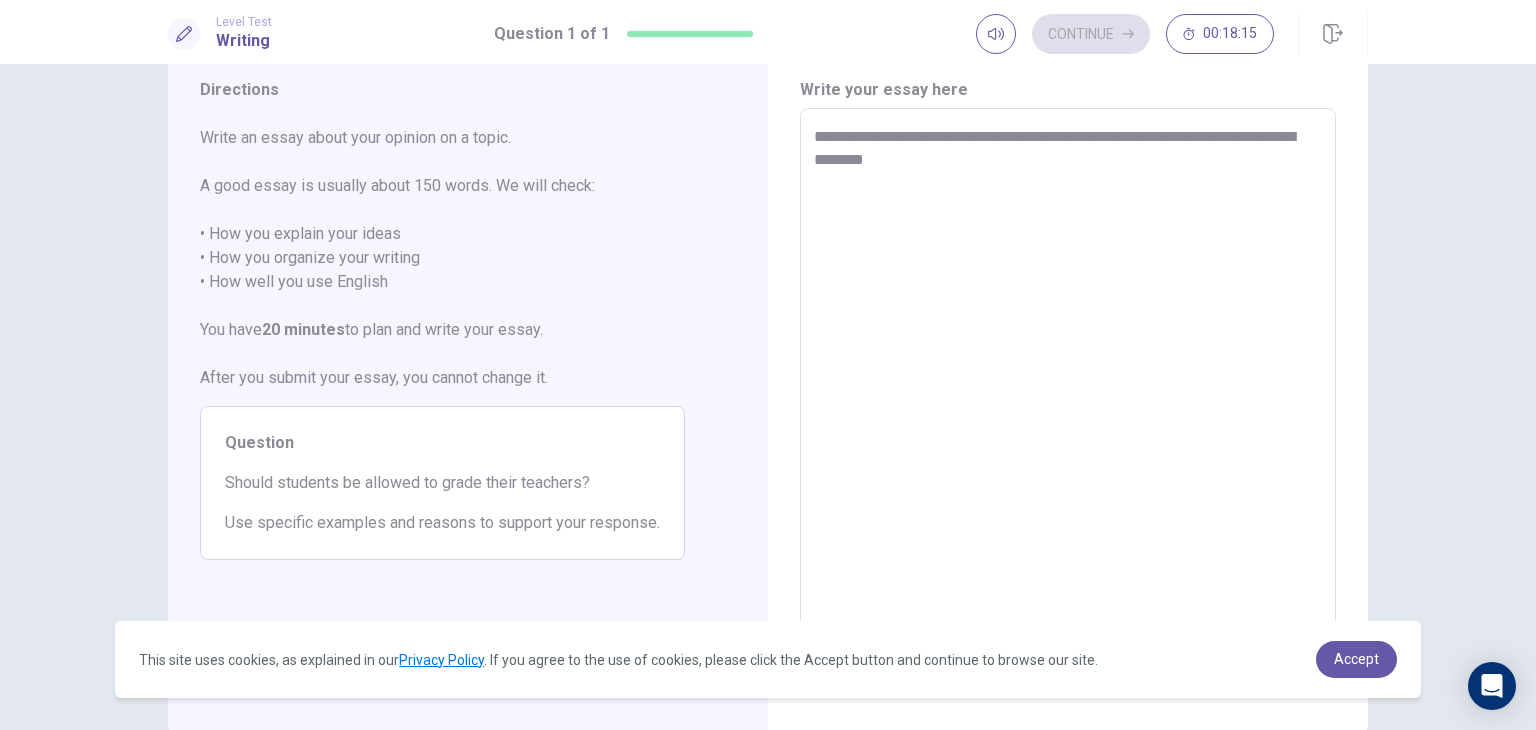 type on "*" 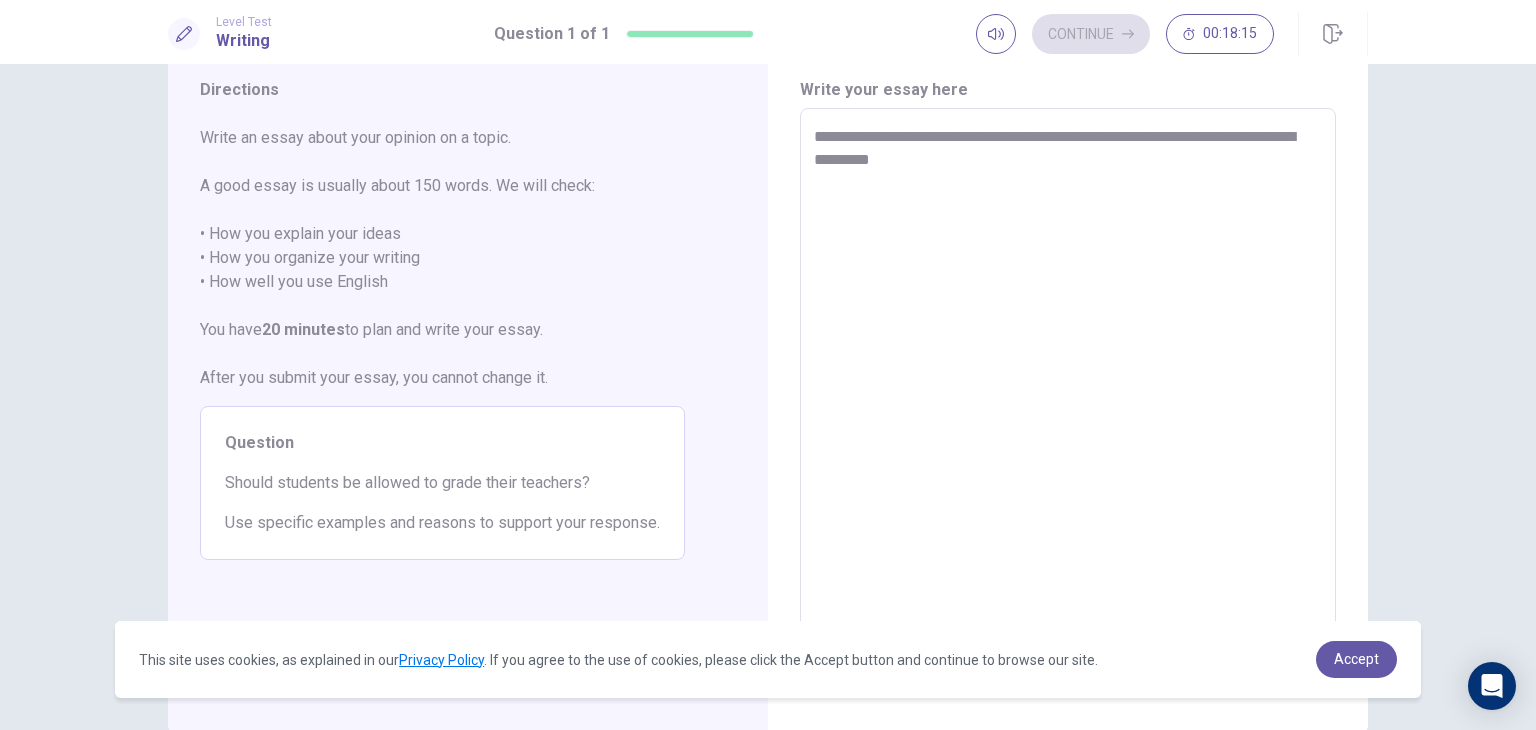 type on "*" 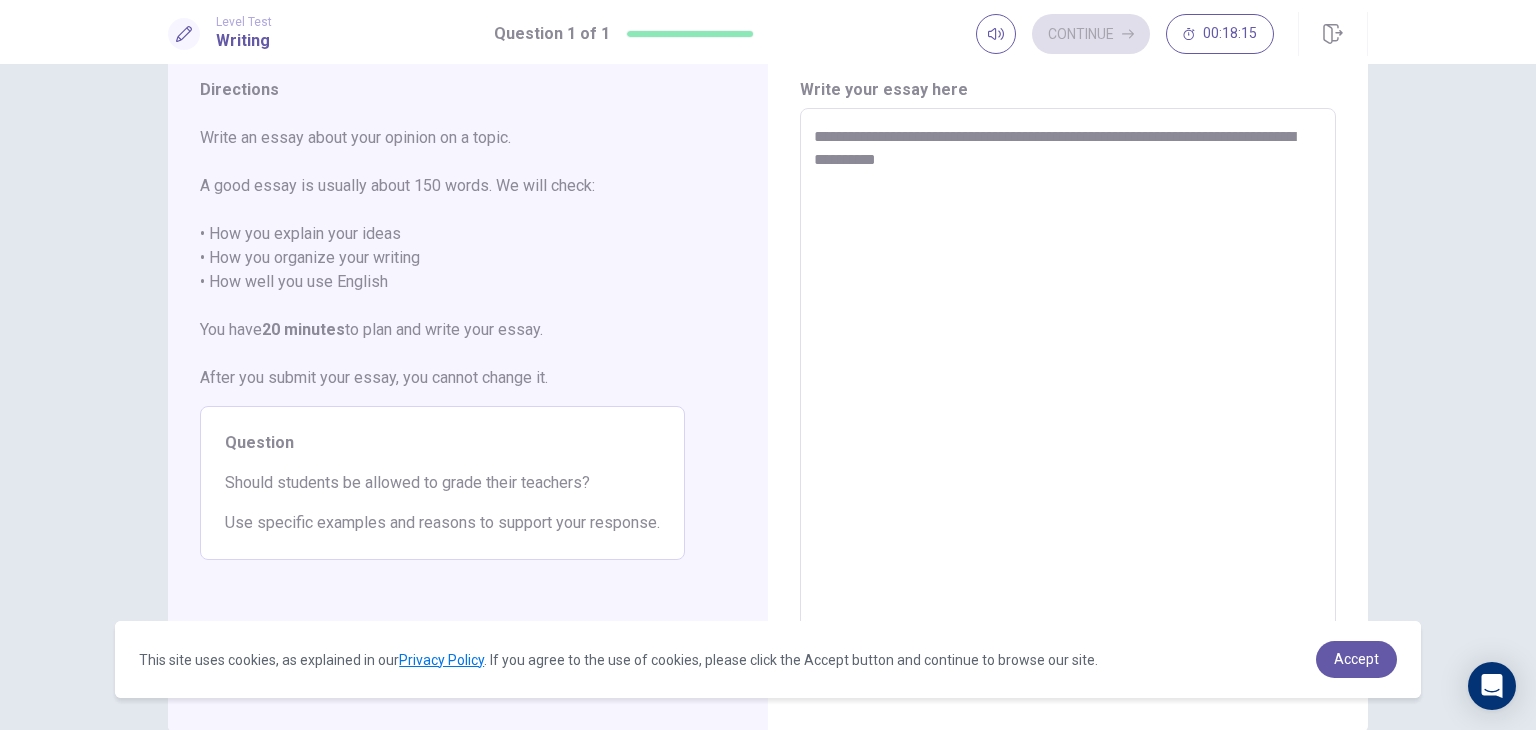 type on "*" 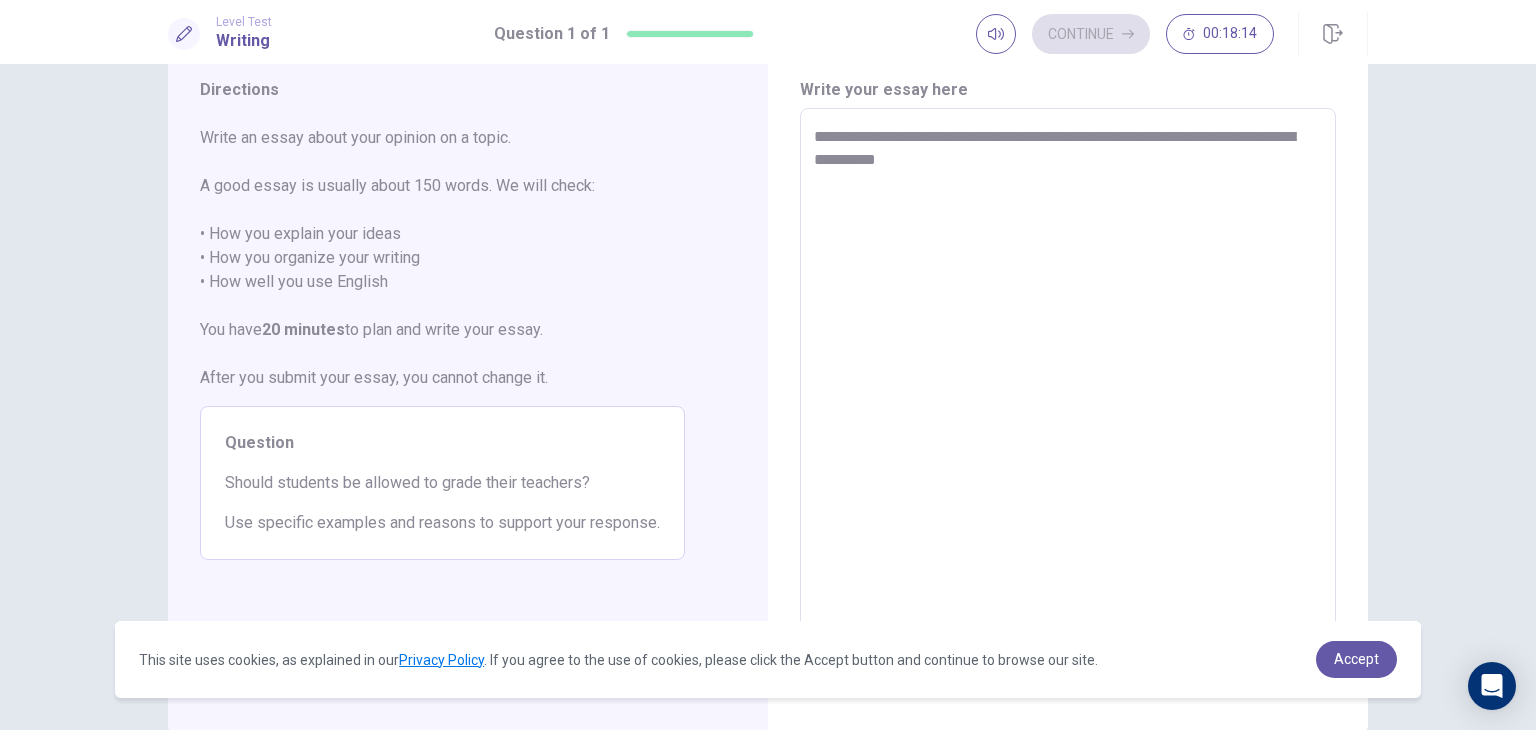 type 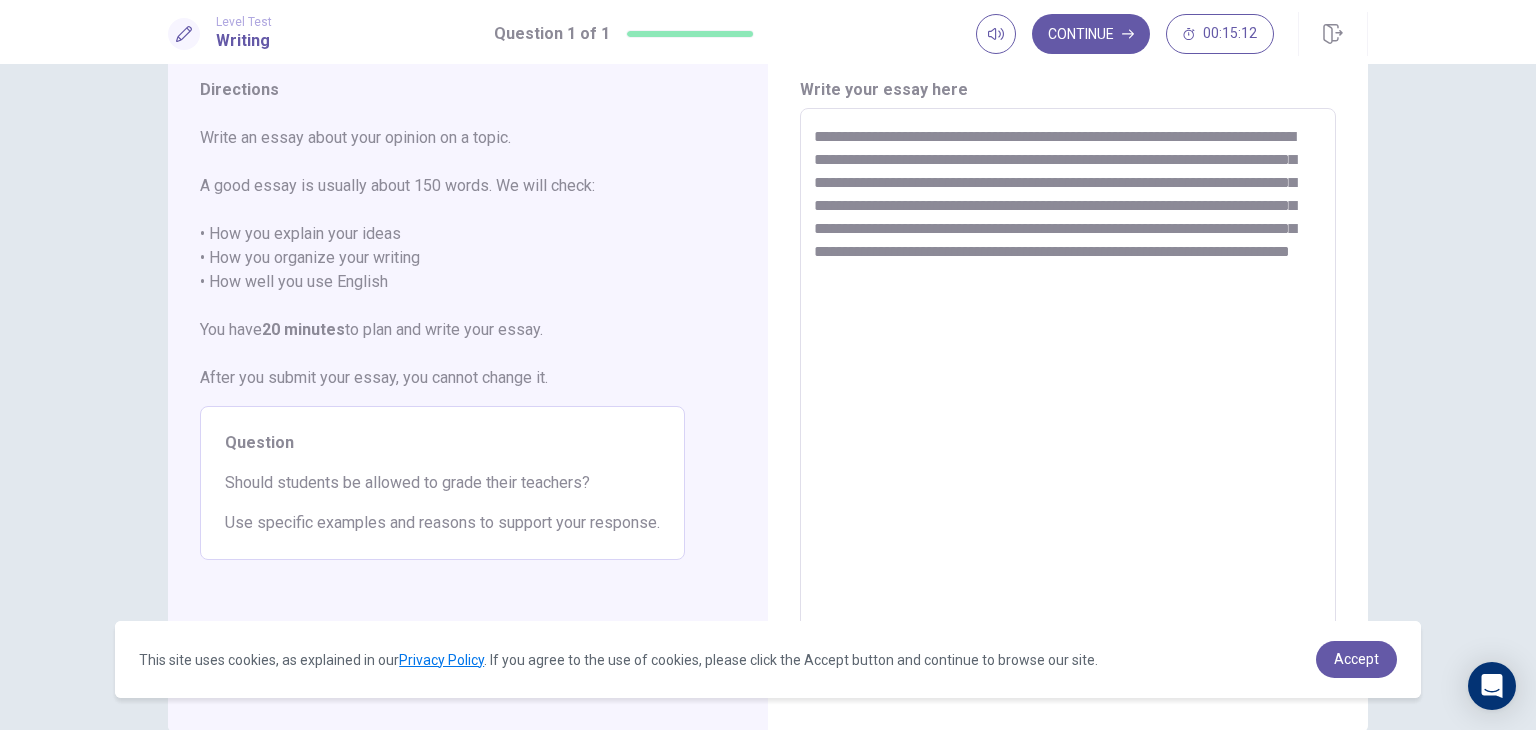 click on "**********" at bounding box center (1068, 385) 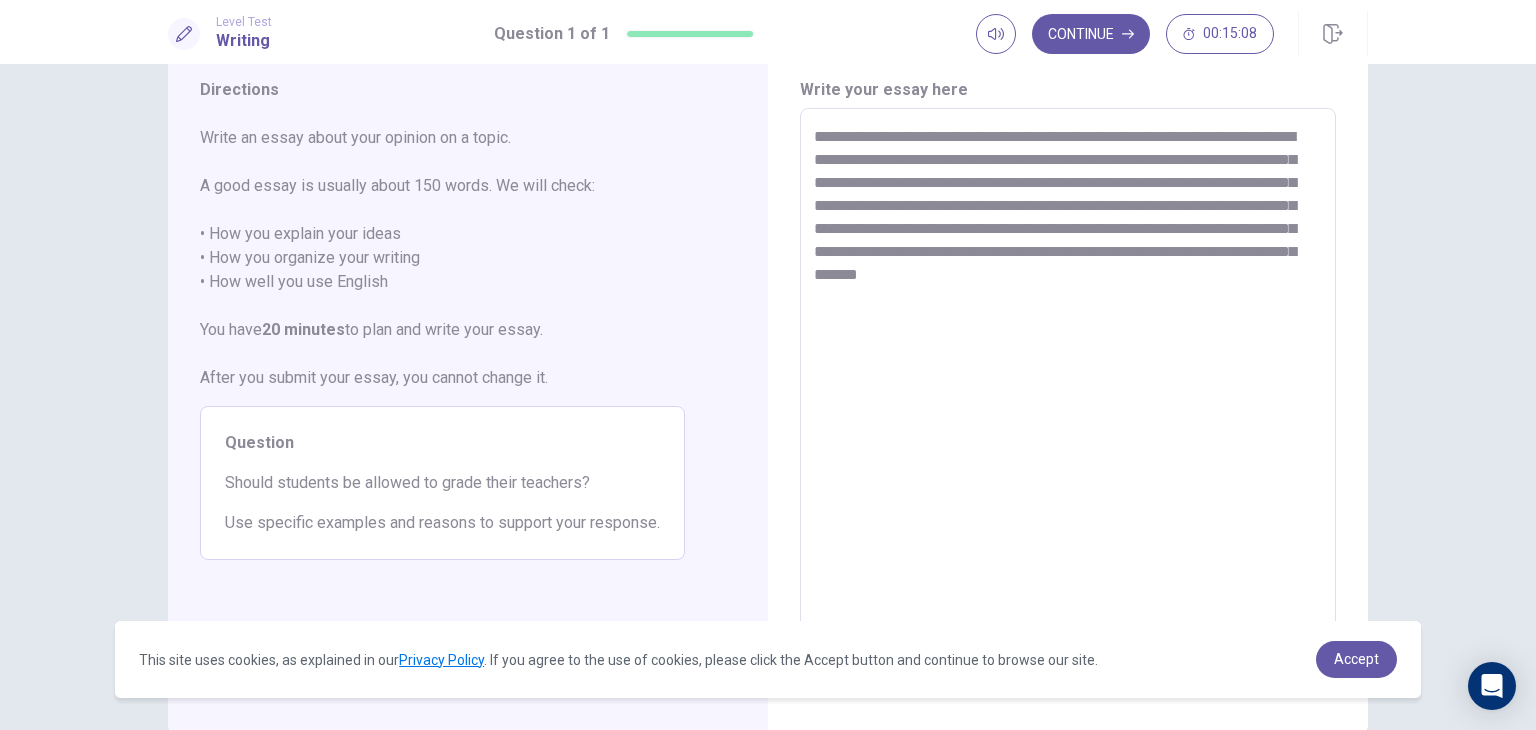 drag, startPoint x: 870, startPoint y: 296, endPoint x: 888, endPoint y: 299, distance: 18.248287 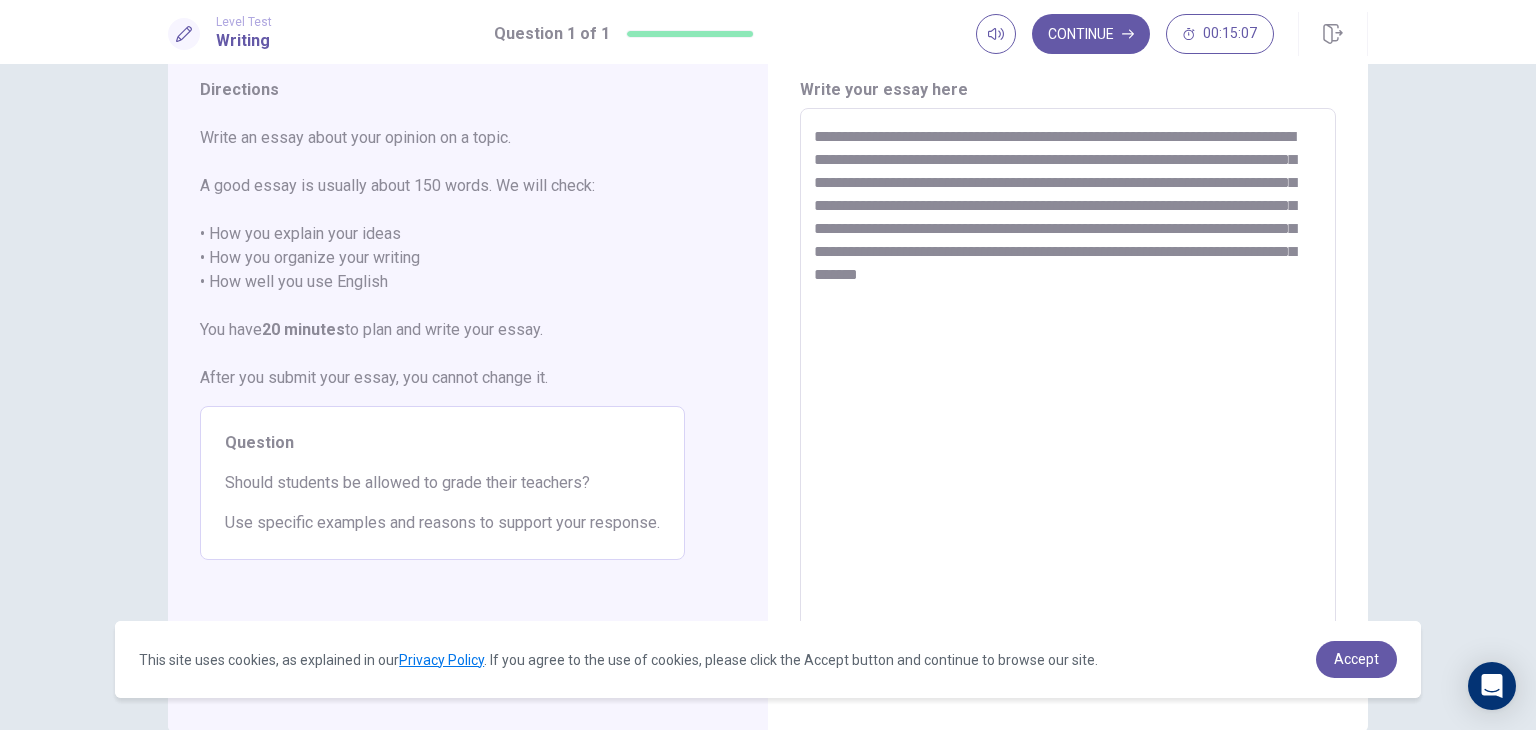 click on "**********" at bounding box center (1068, 385) 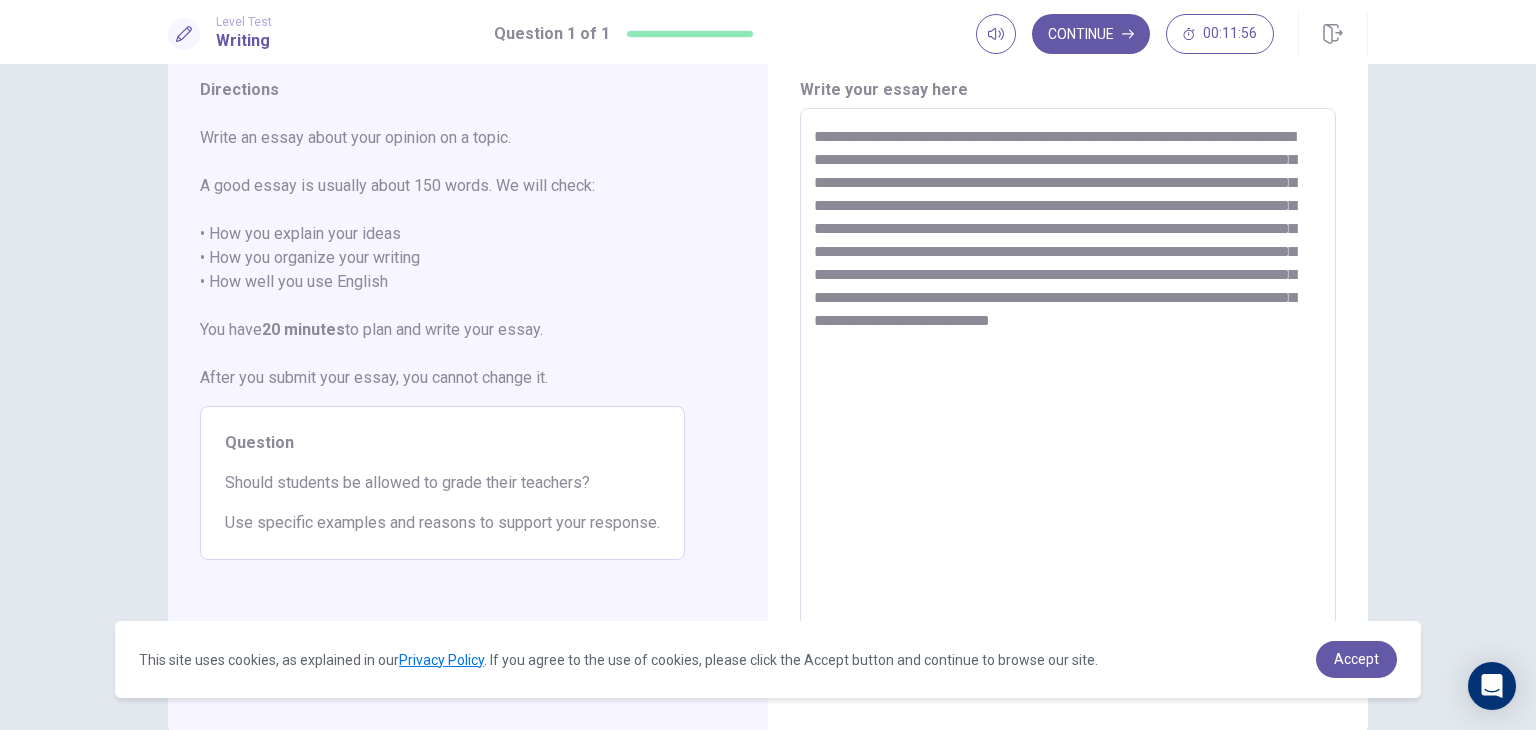 click on "**********" at bounding box center (1068, 385) 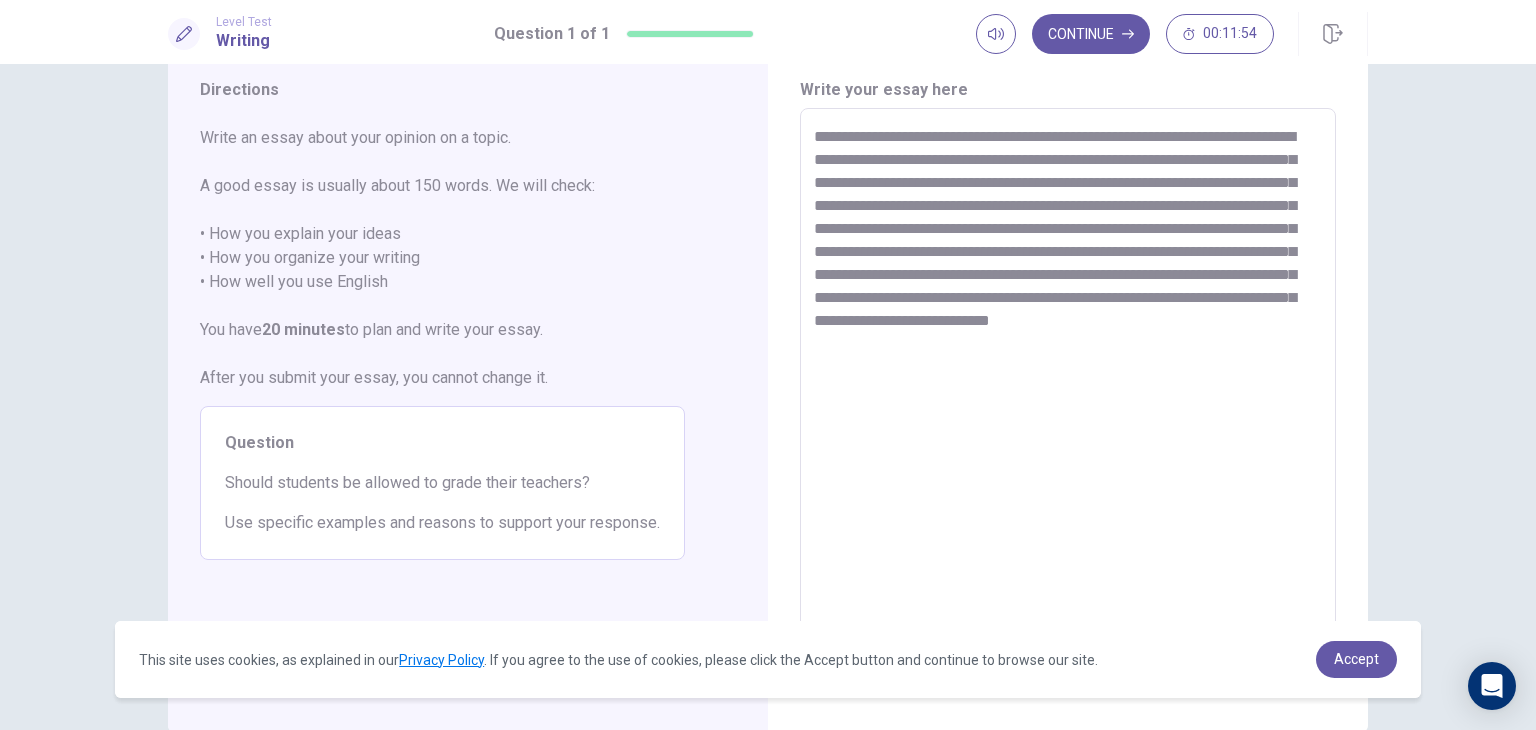 click on "**********" at bounding box center (1068, 385) 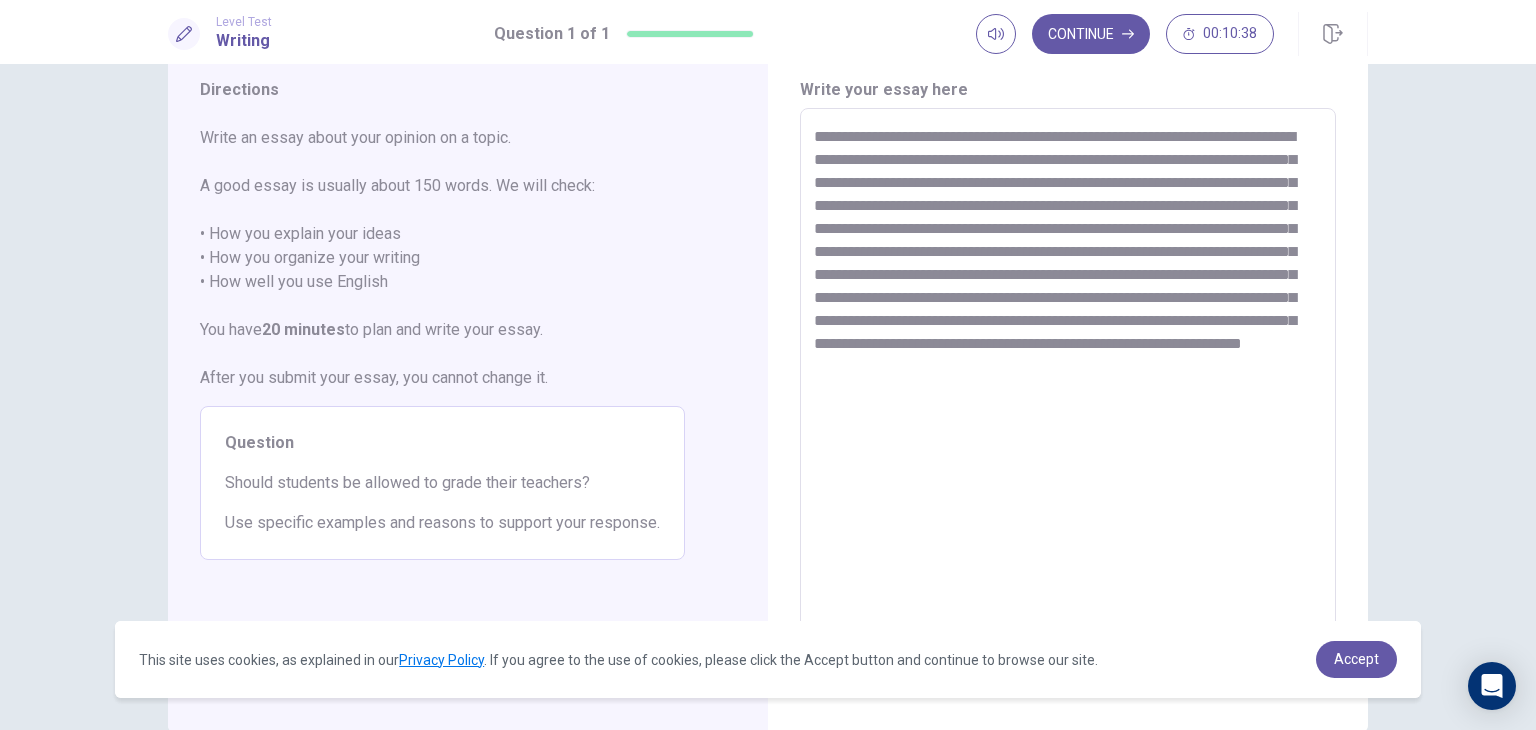 click on "**********" at bounding box center [1068, 385] 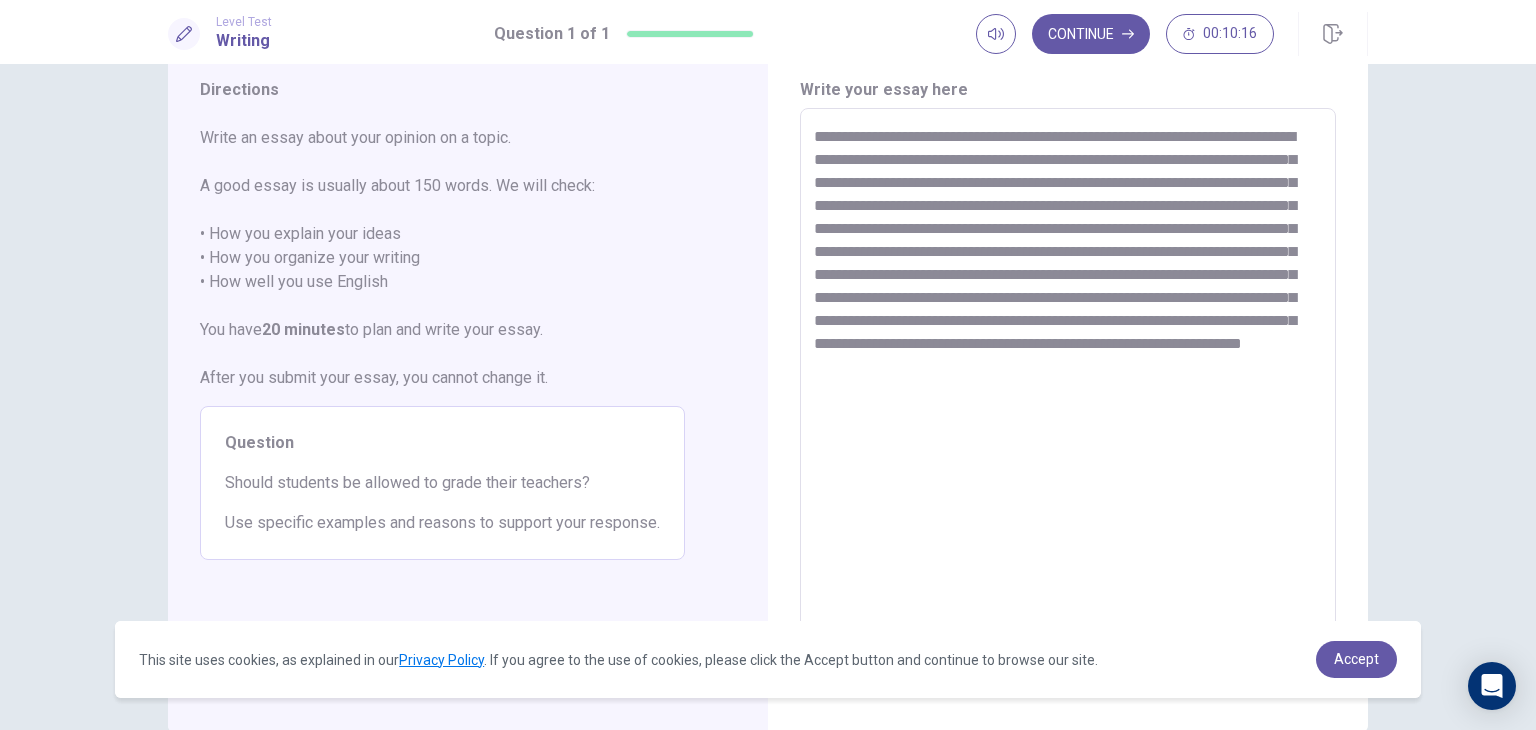 click on "**********" at bounding box center (1068, 385) 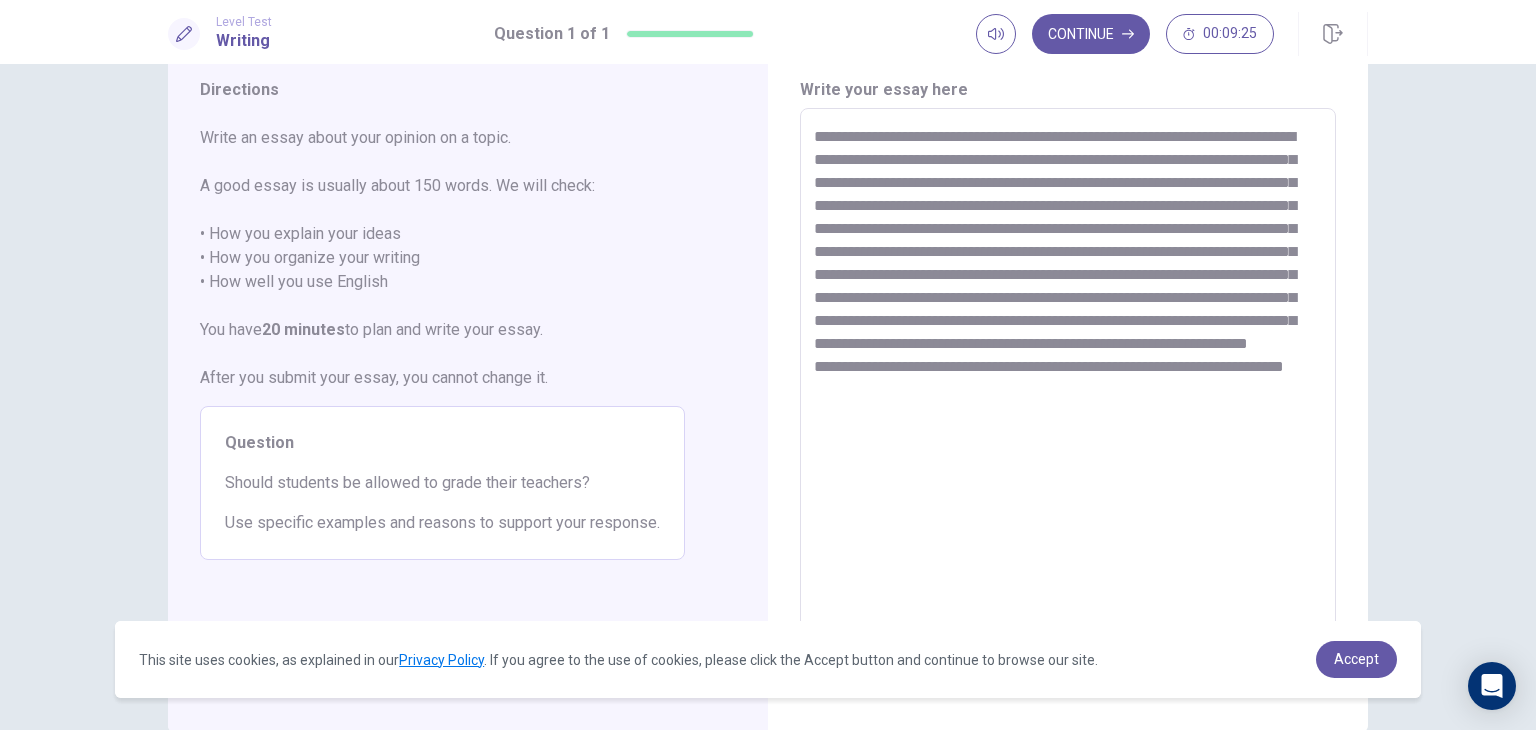 click on "**********" at bounding box center (1068, 385) 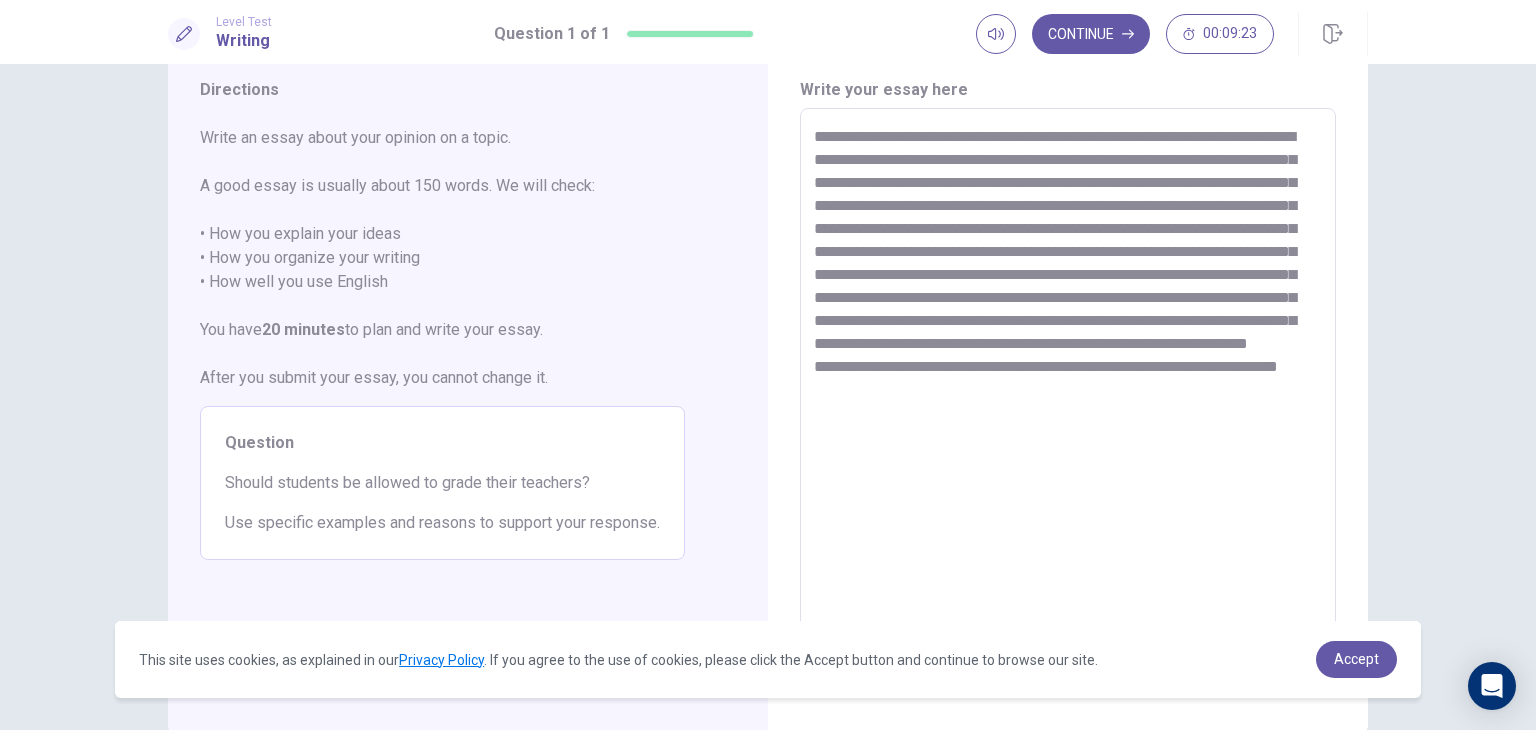 click on "**********" at bounding box center [1068, 385] 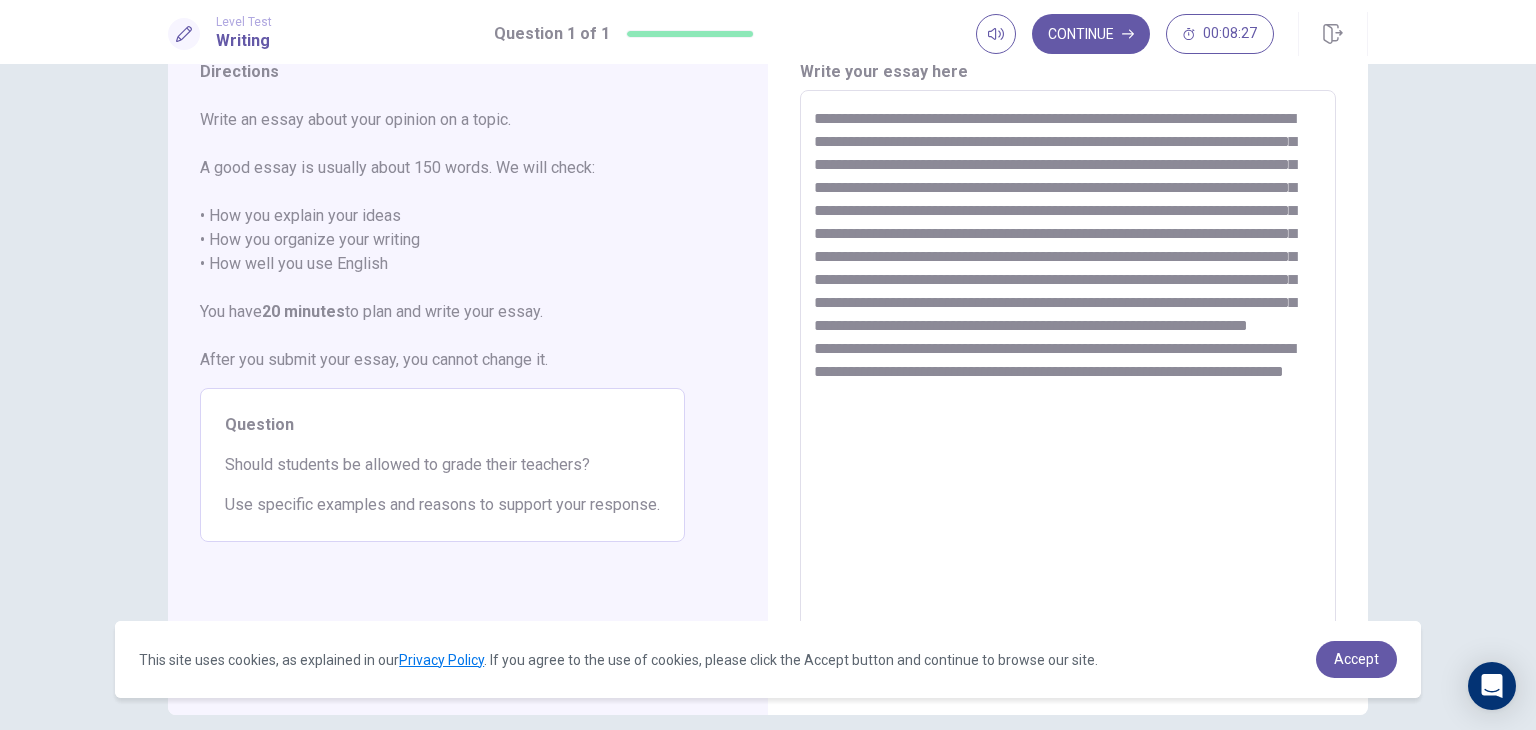 scroll, scrollTop: 82, scrollLeft: 0, axis: vertical 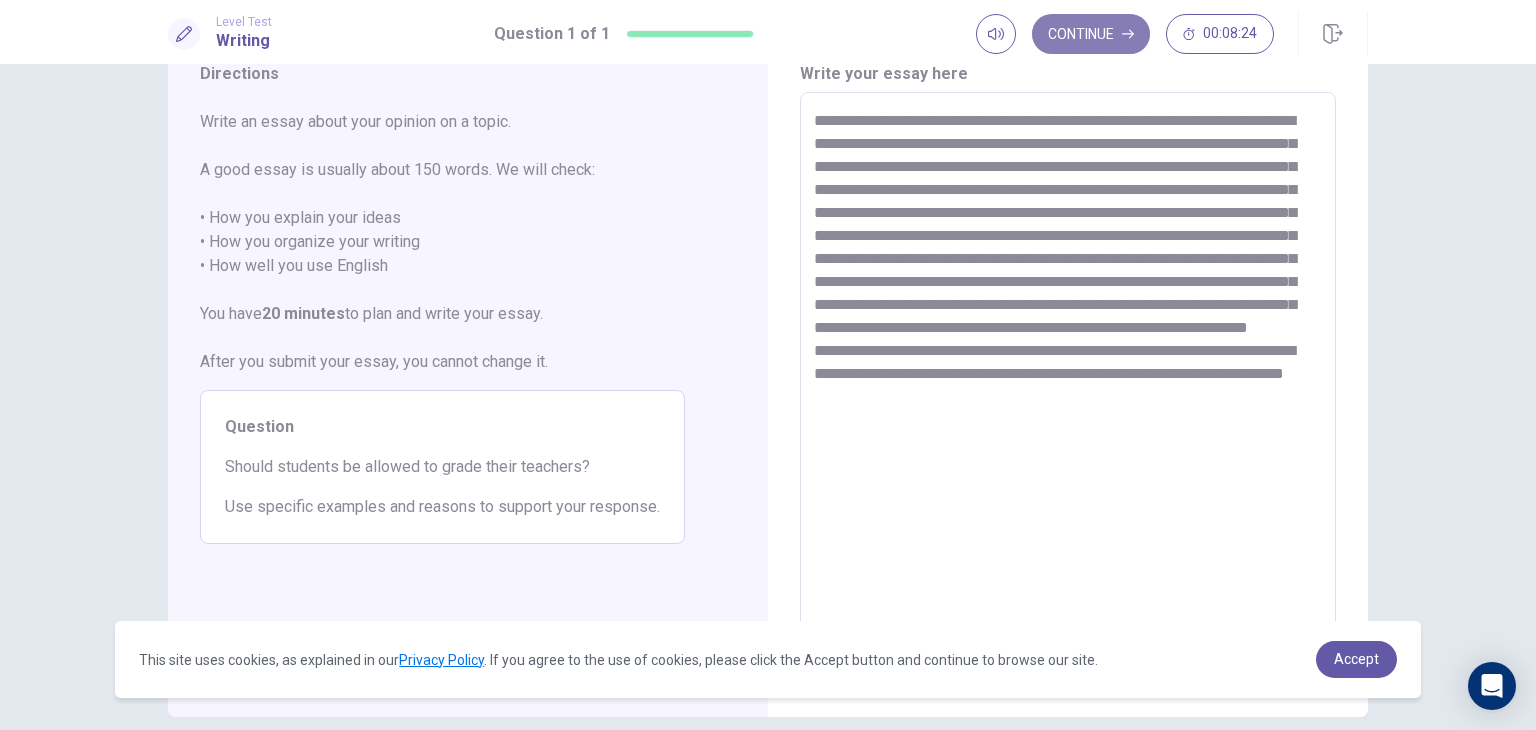 click on "Continue" at bounding box center [1091, 34] 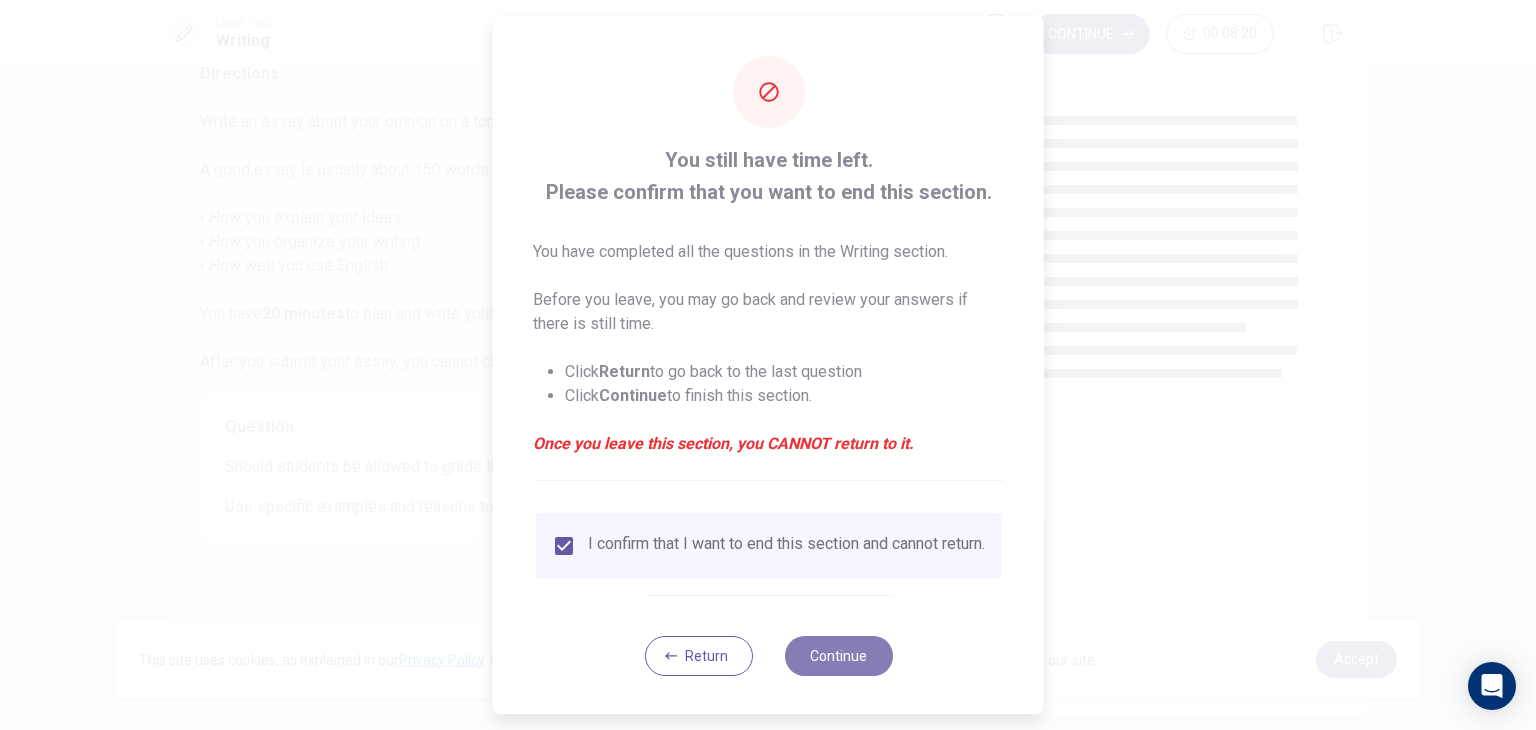 click on "Continue" at bounding box center [838, 656] 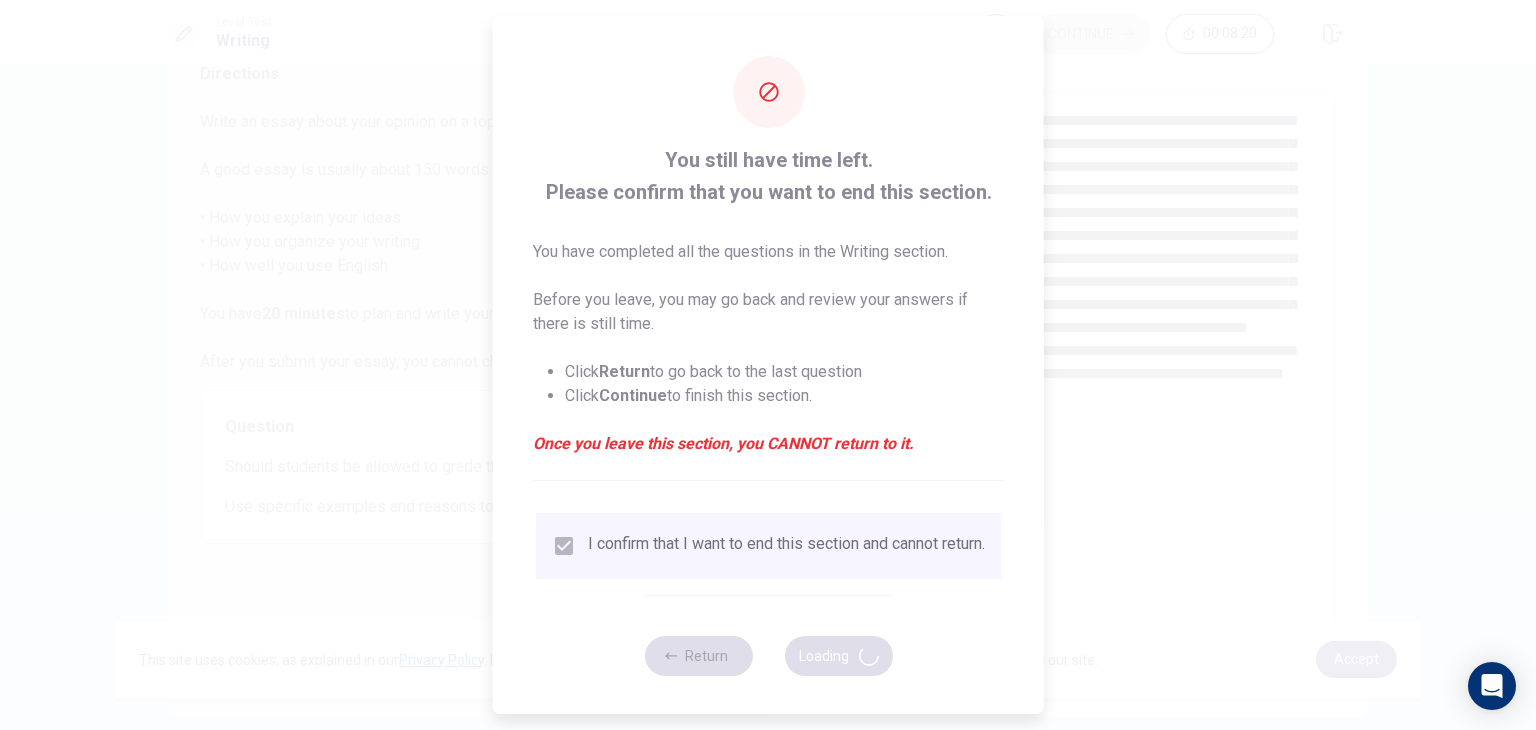 scroll, scrollTop: 0, scrollLeft: 0, axis: both 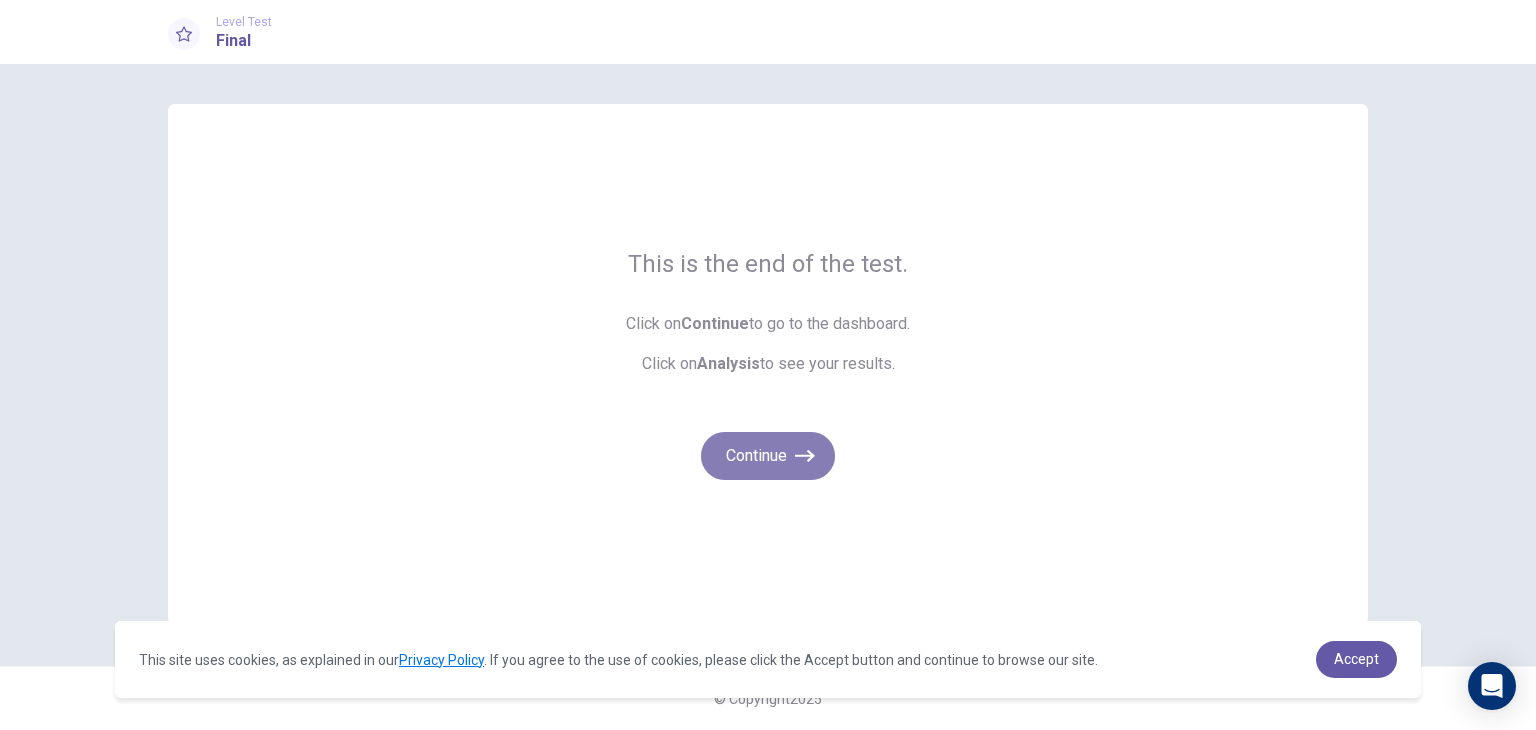 click on "Continue" at bounding box center (768, 456) 